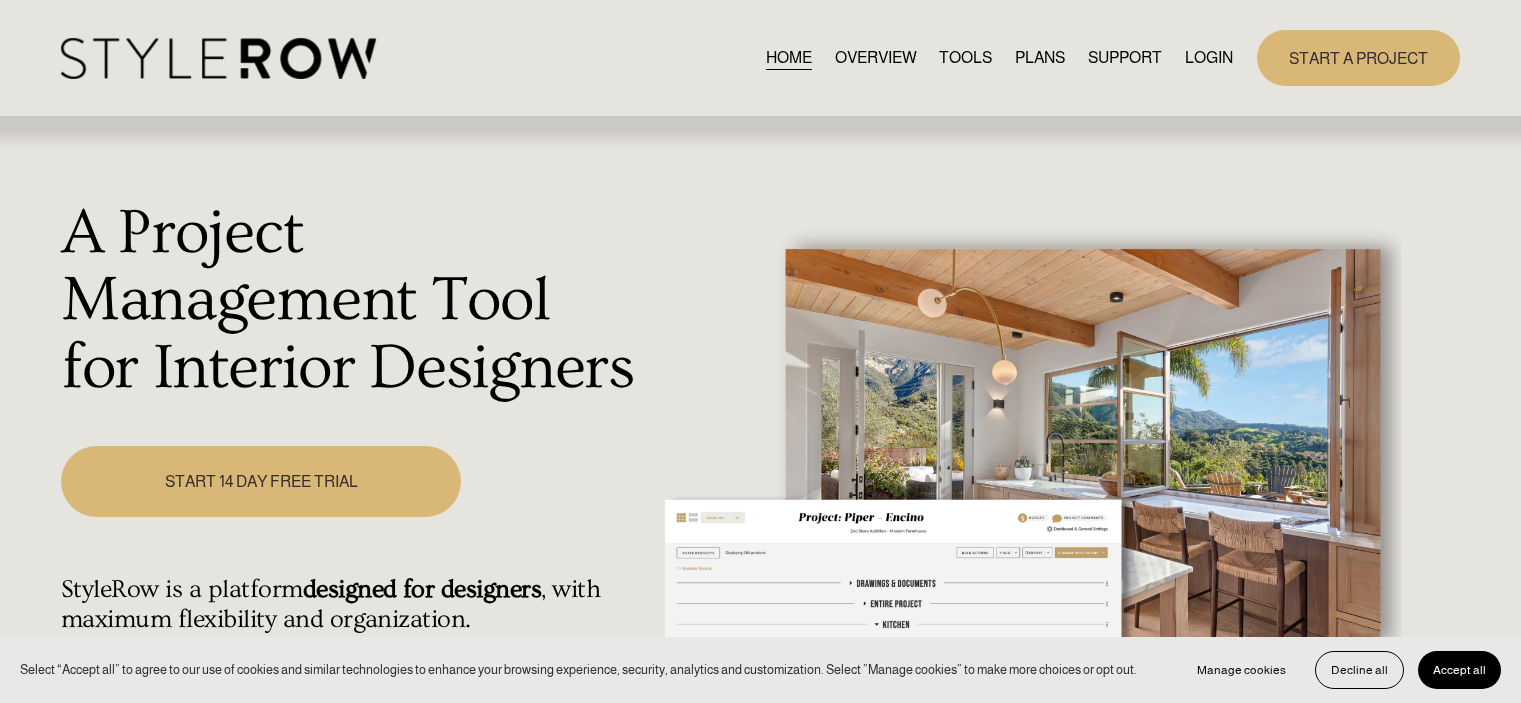 scroll, scrollTop: 0, scrollLeft: 0, axis: both 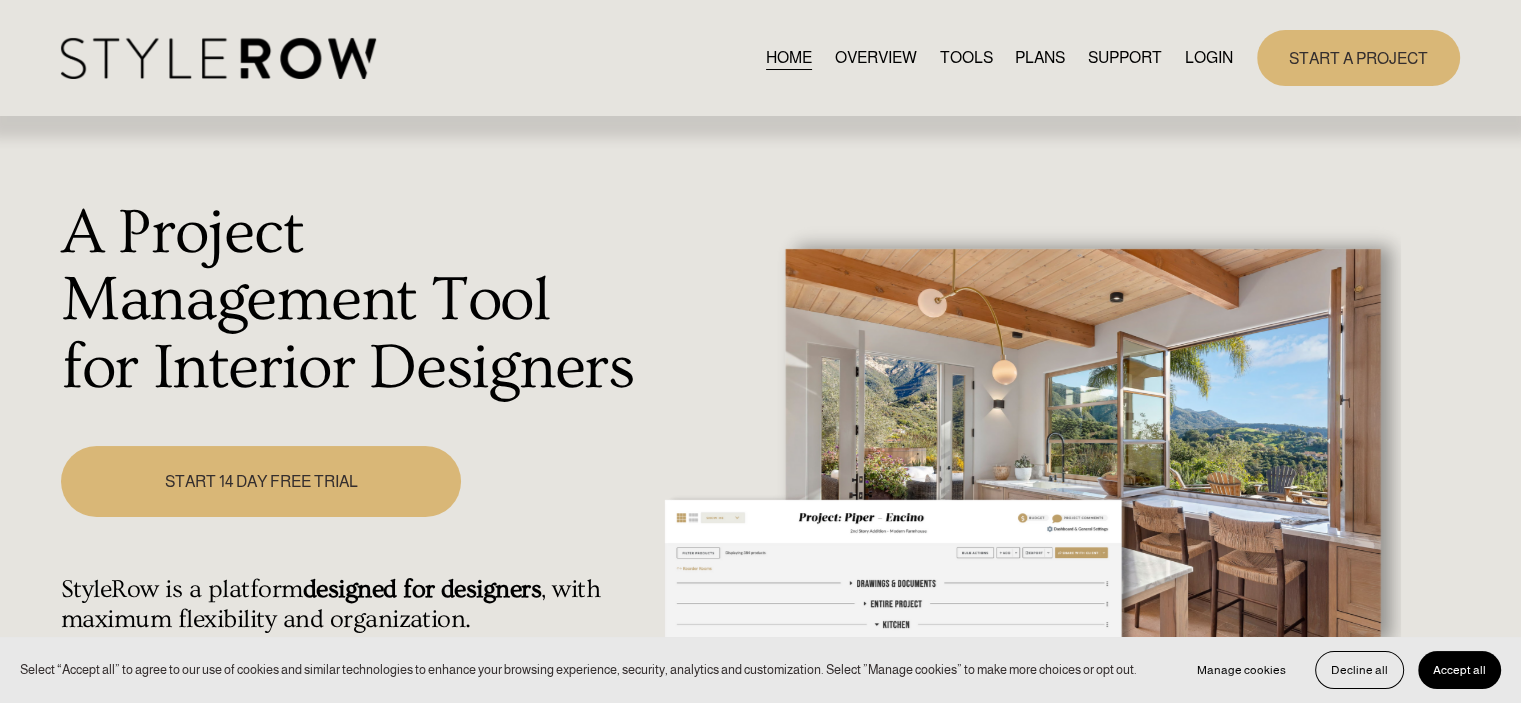 click on "LOGIN" at bounding box center [1209, 57] 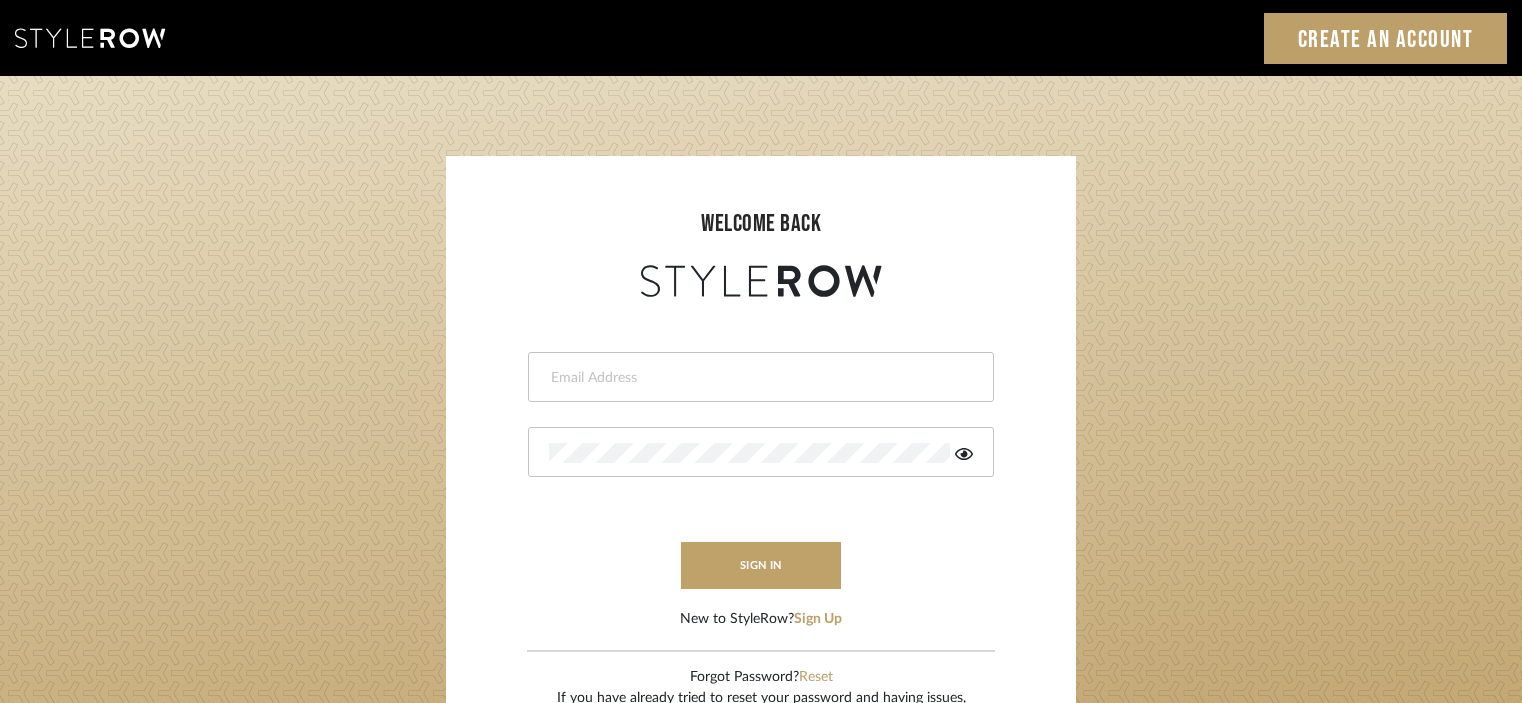 scroll, scrollTop: 0, scrollLeft: 0, axis: both 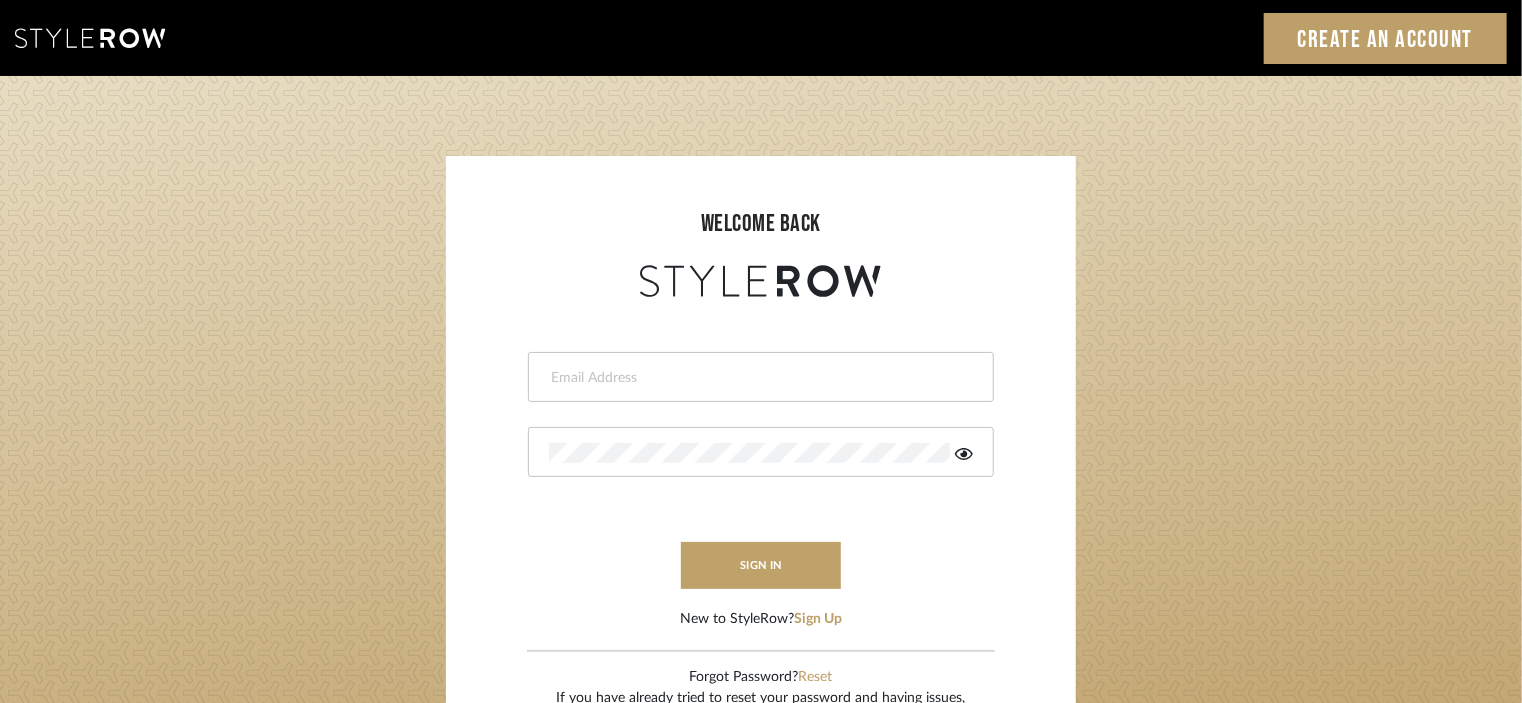 type on "[PERSON_NAME][EMAIL_ADDRESS][DOMAIN_NAME]" 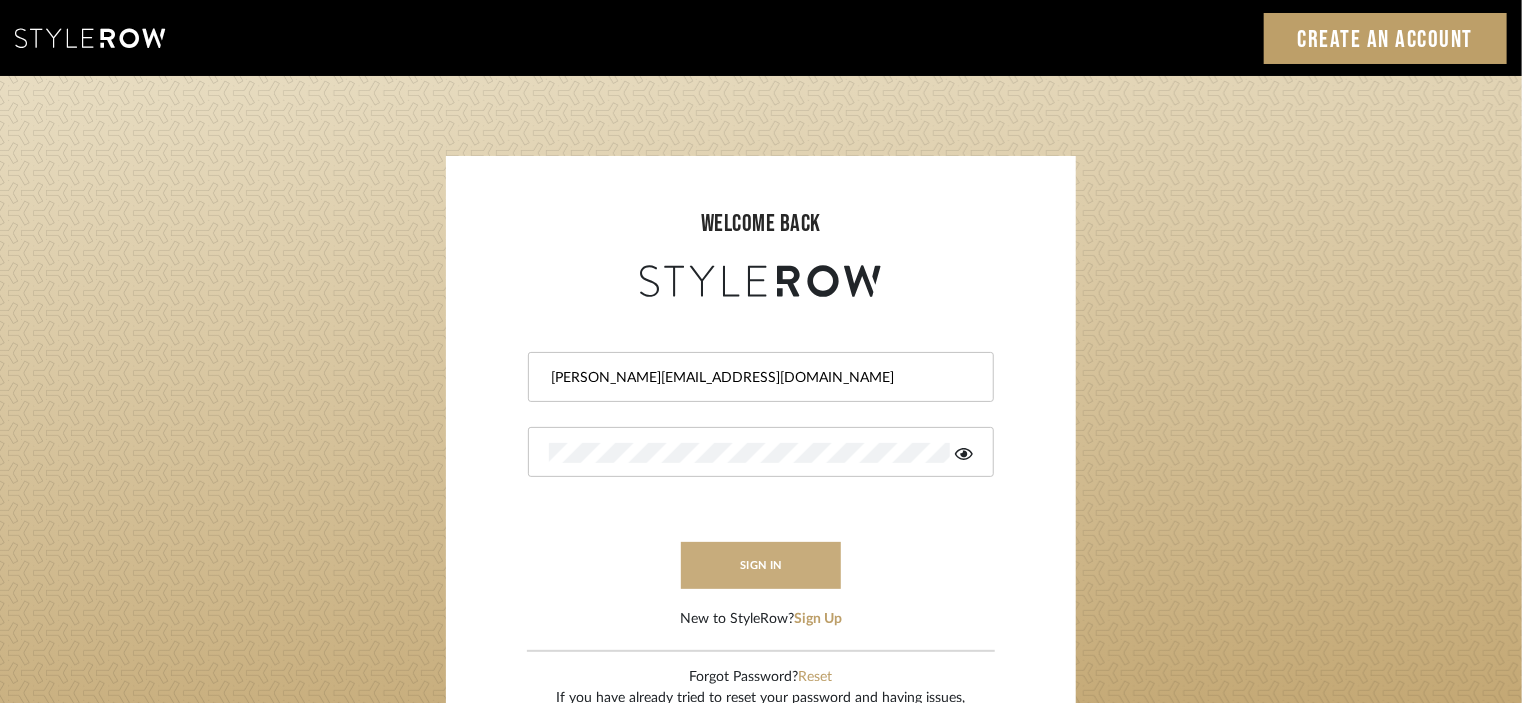 scroll, scrollTop: 0, scrollLeft: 0, axis: both 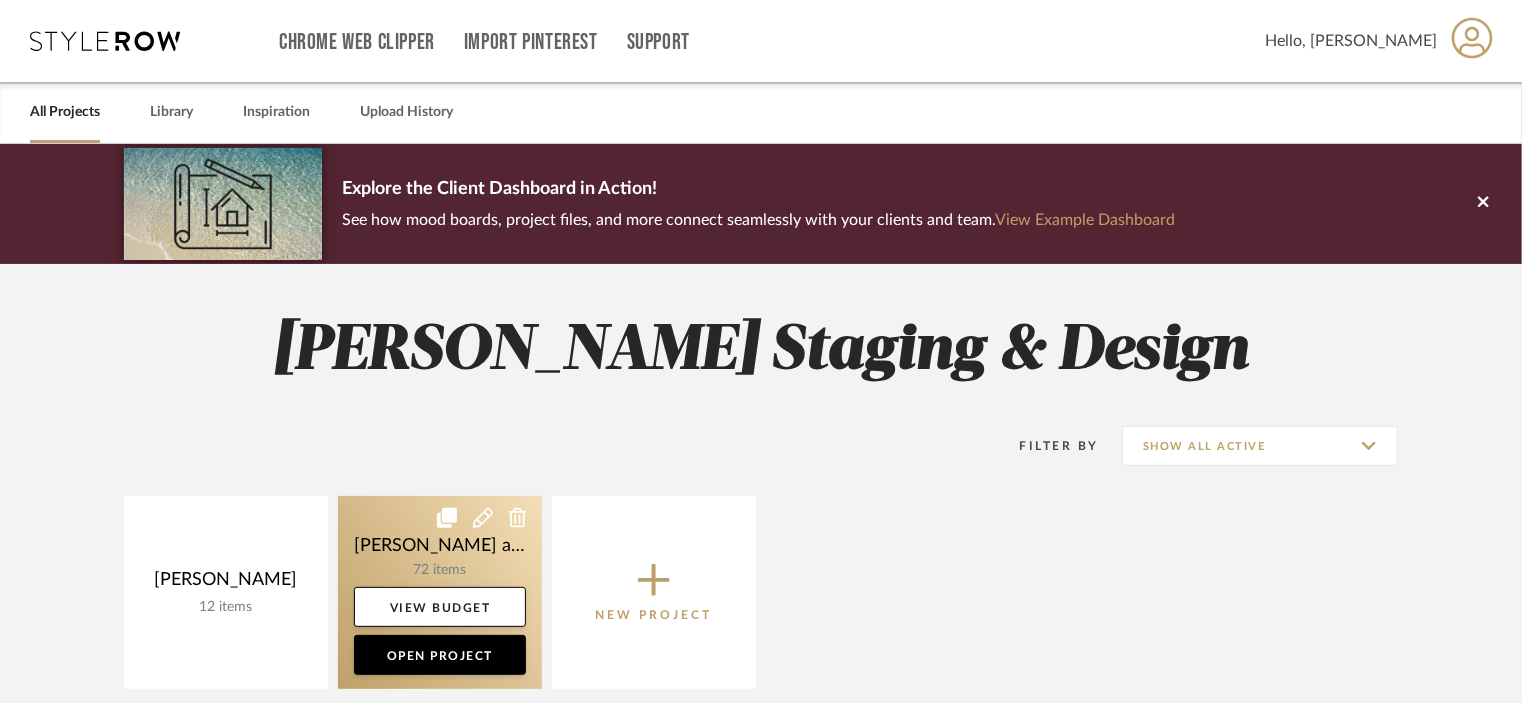 click 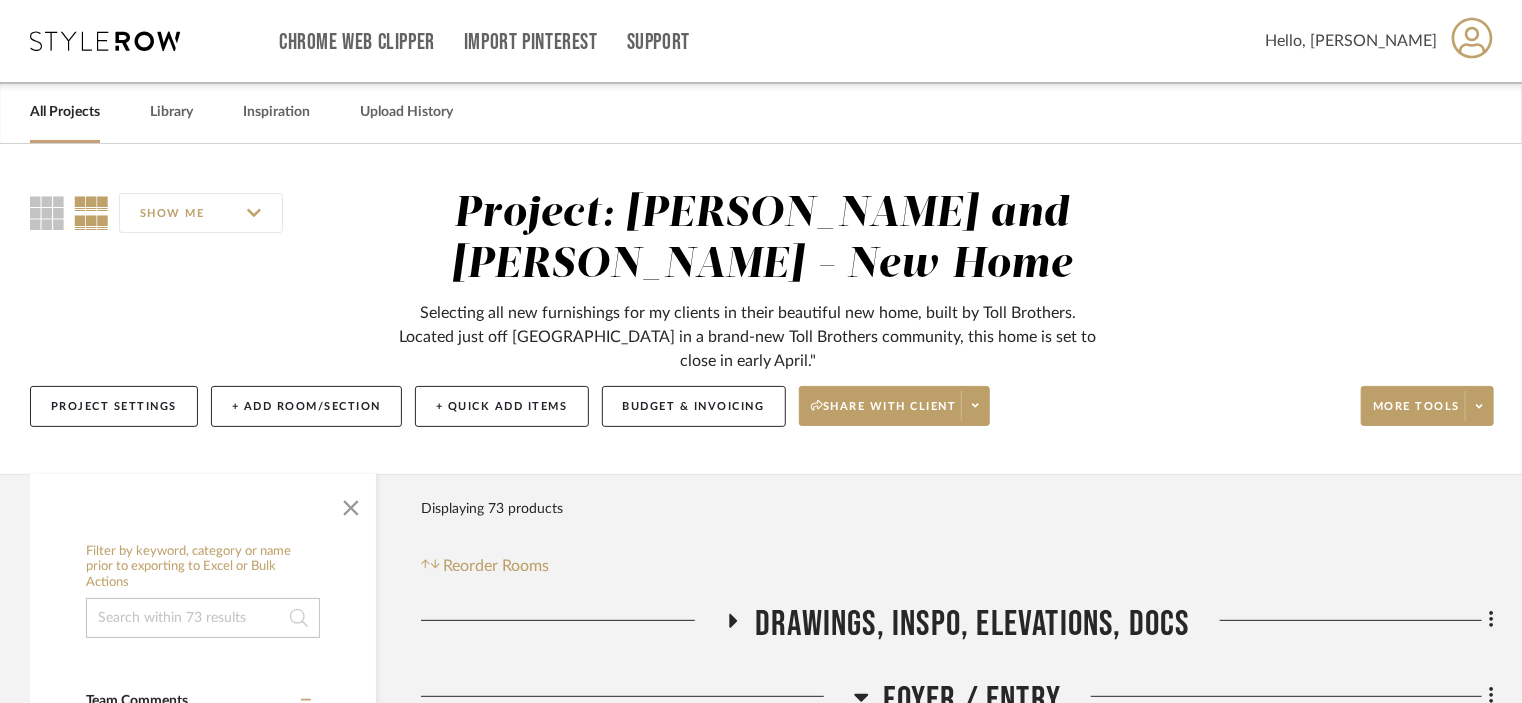 scroll, scrollTop: 300, scrollLeft: 0, axis: vertical 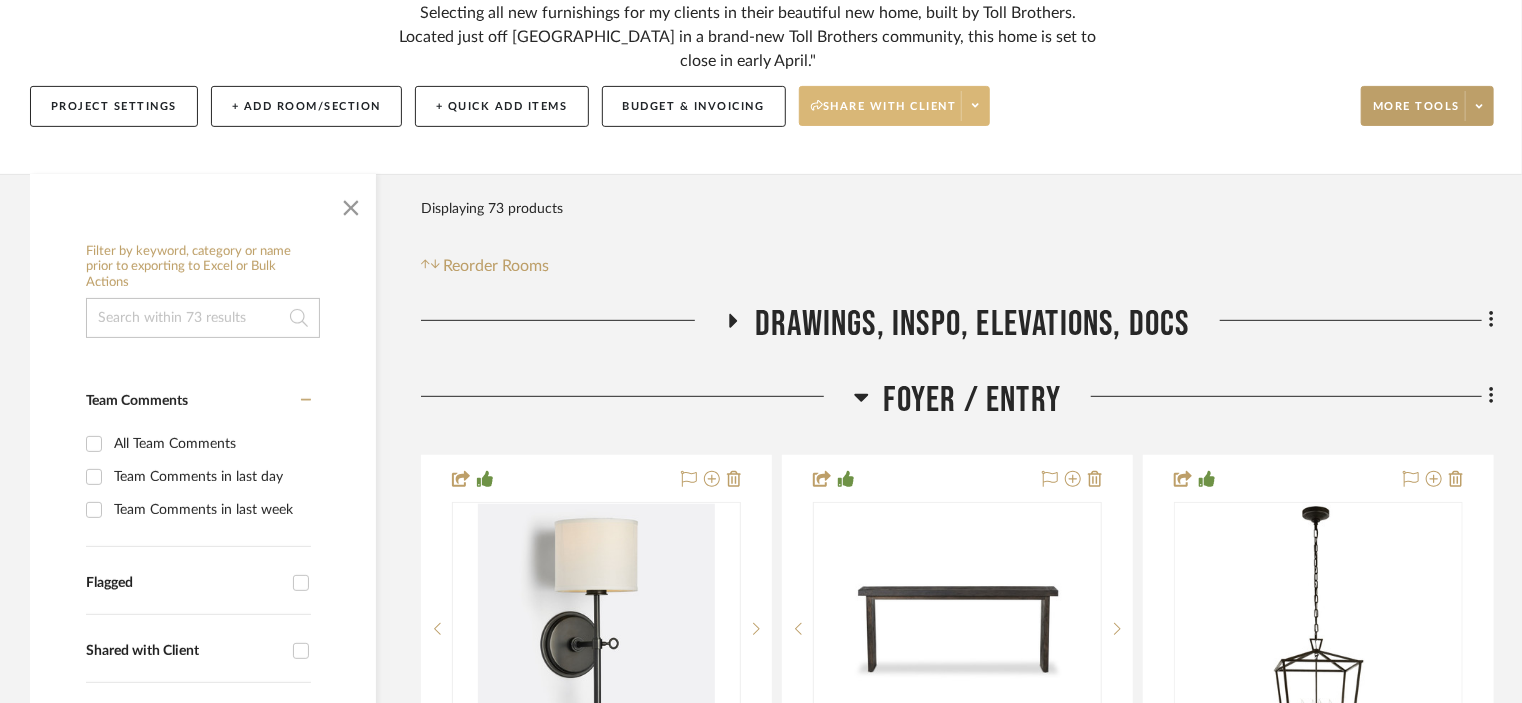 click 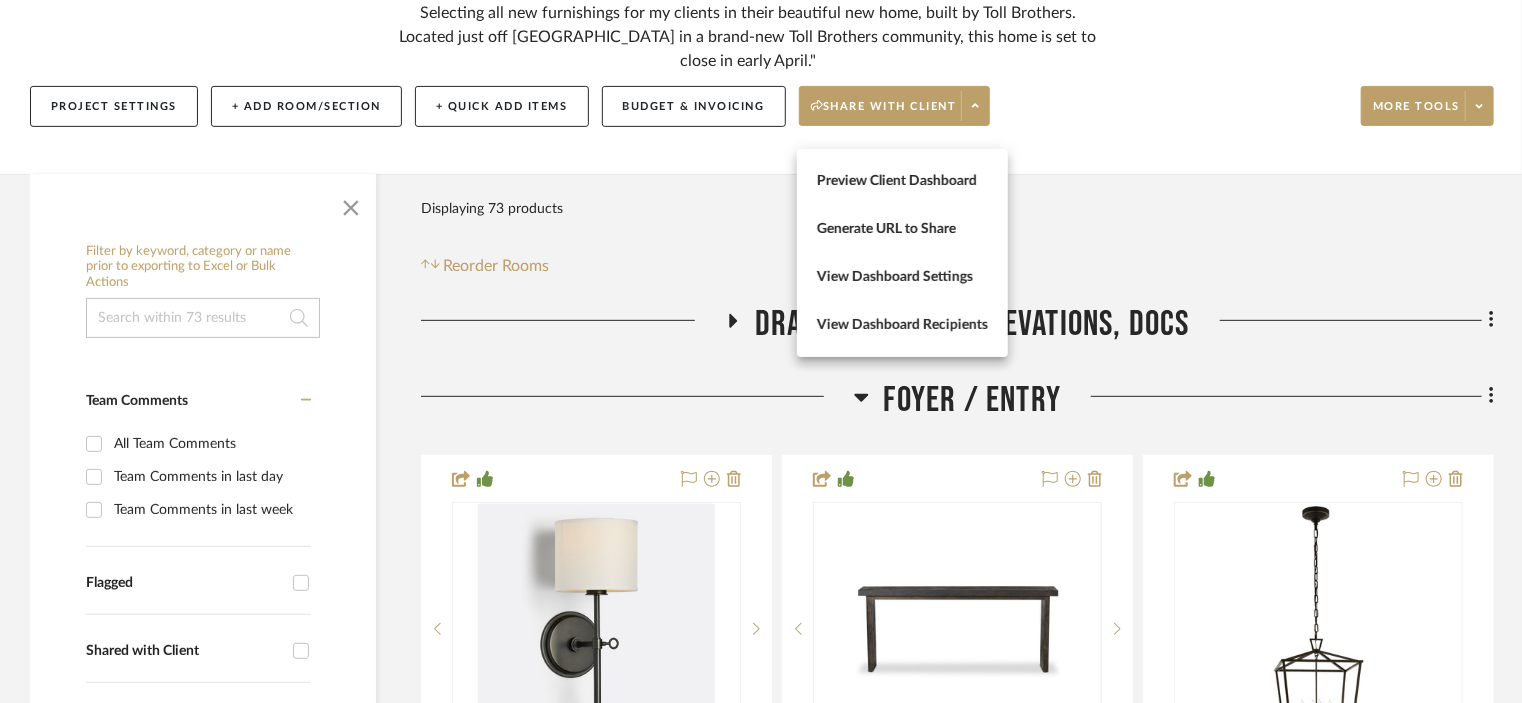 click at bounding box center (761, 351) 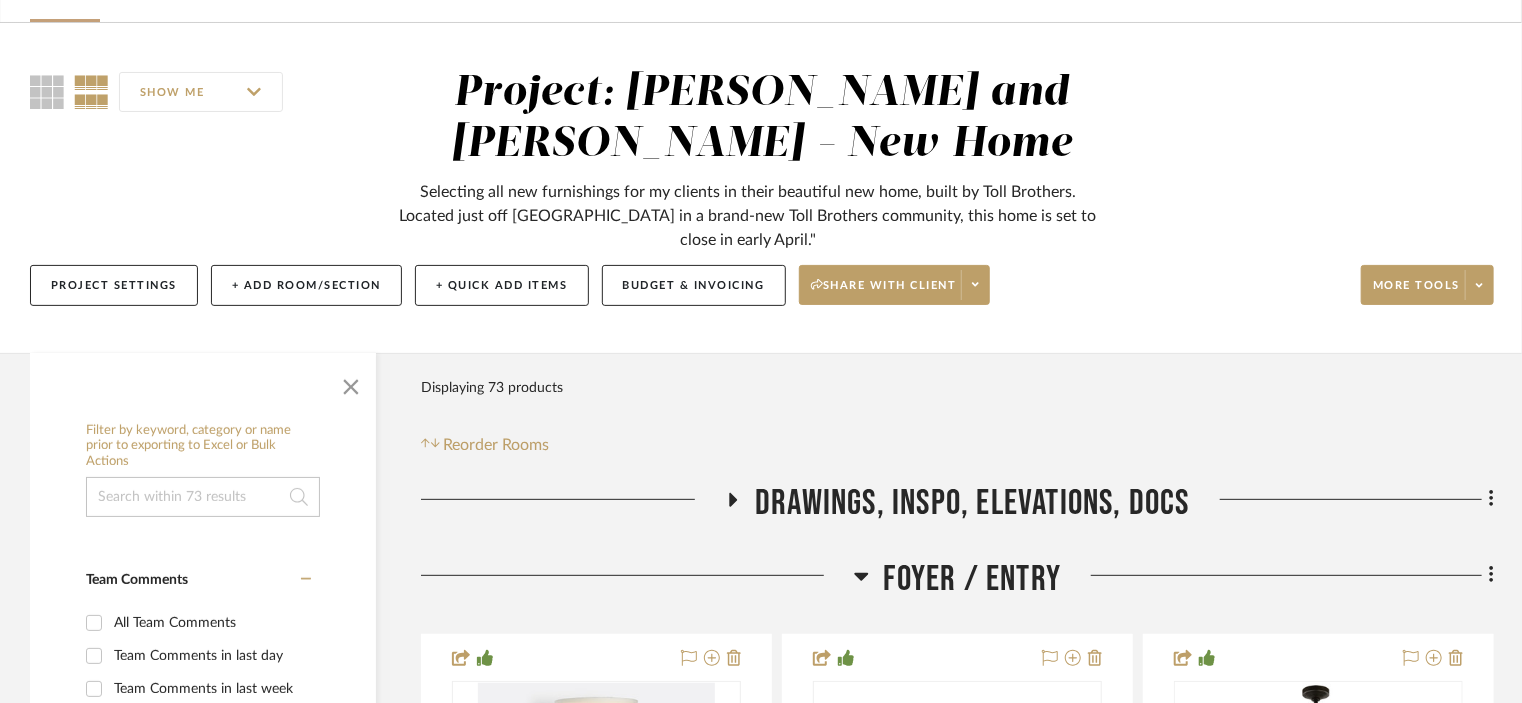 scroll, scrollTop: 0, scrollLeft: 0, axis: both 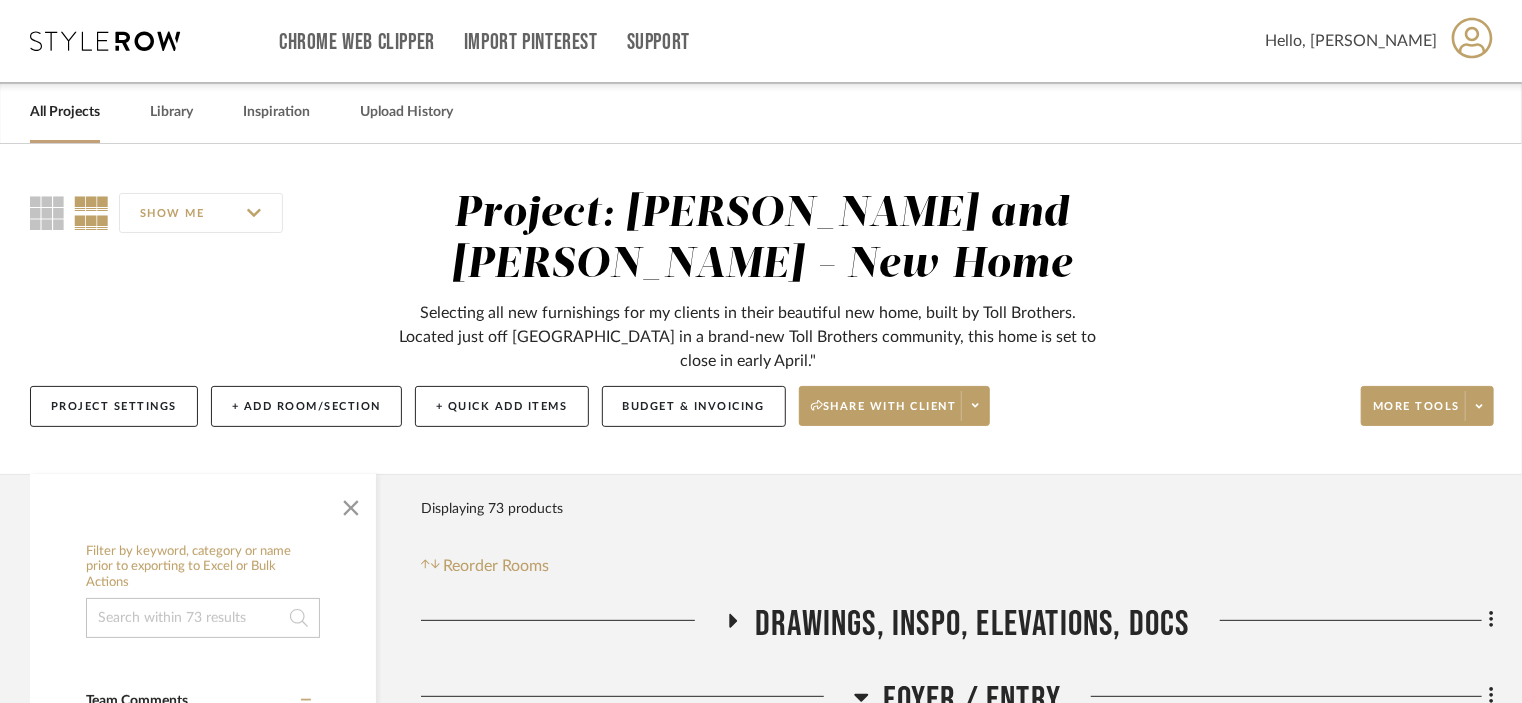 click 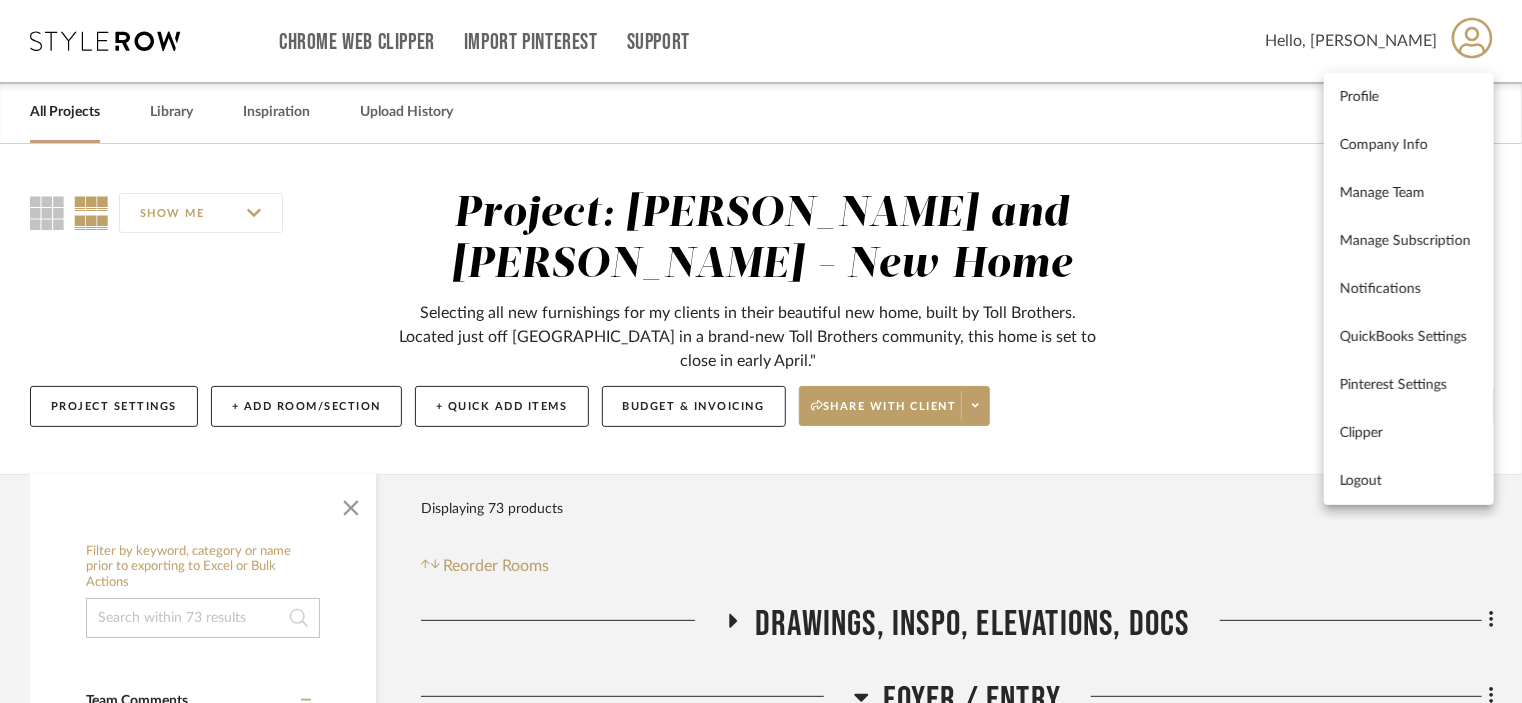 click at bounding box center (761, 351) 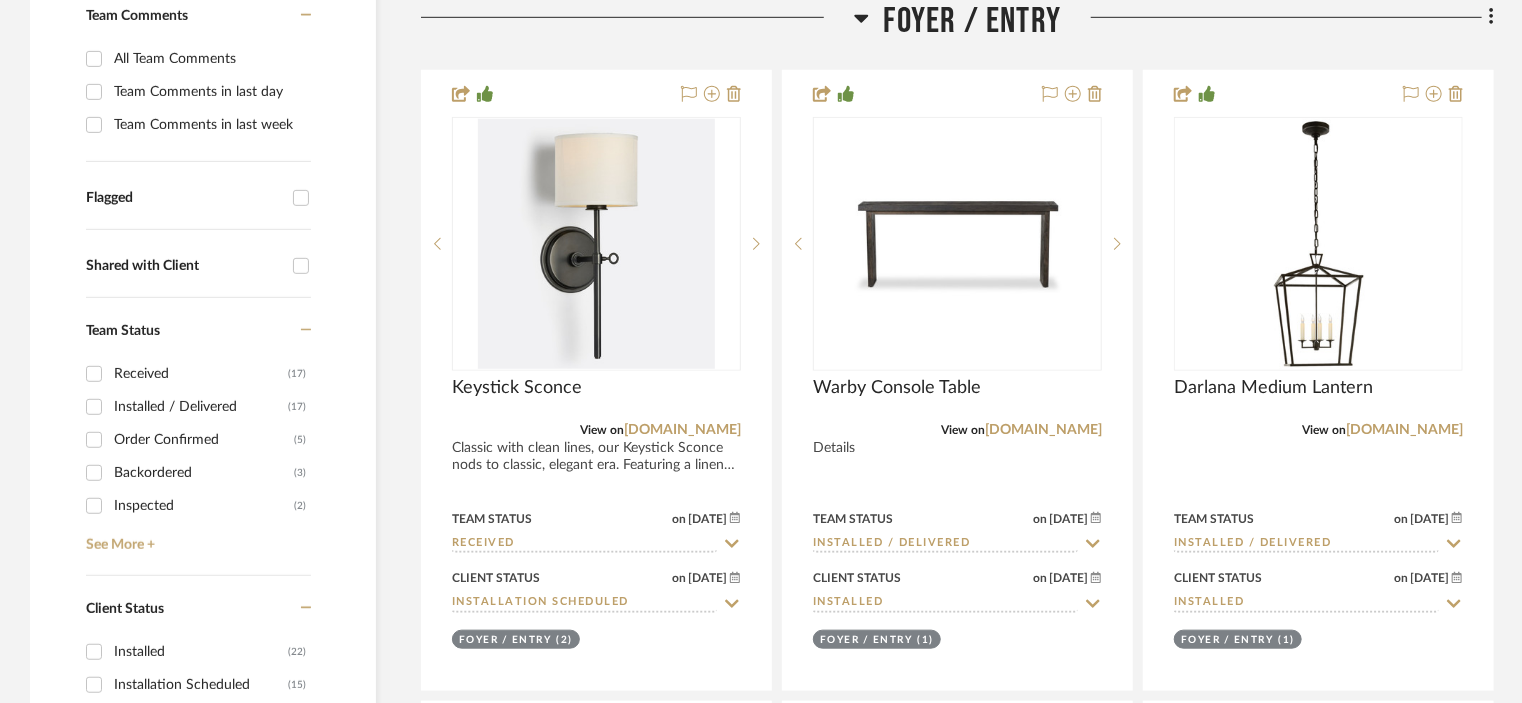scroll, scrollTop: 700, scrollLeft: 0, axis: vertical 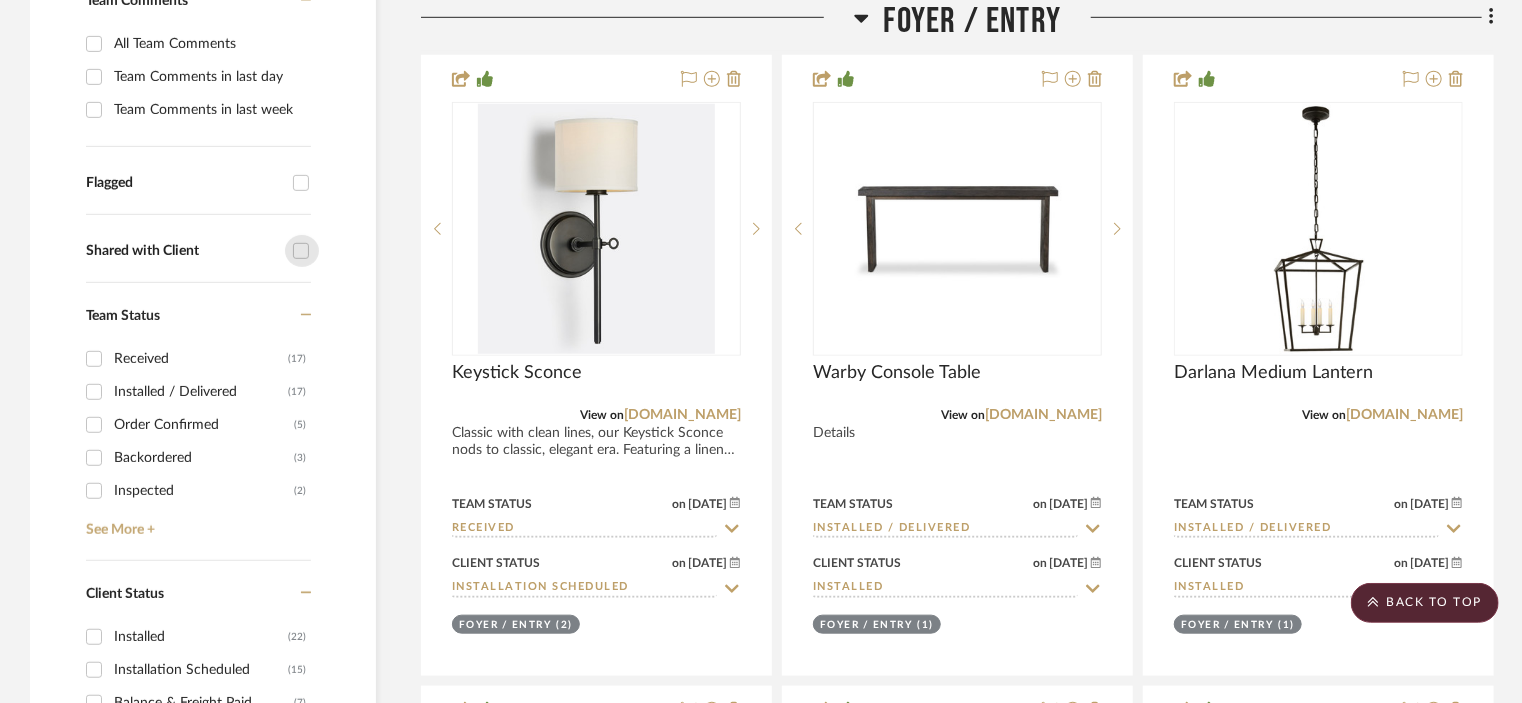 click on "Shared with Client" at bounding box center (301, 251) 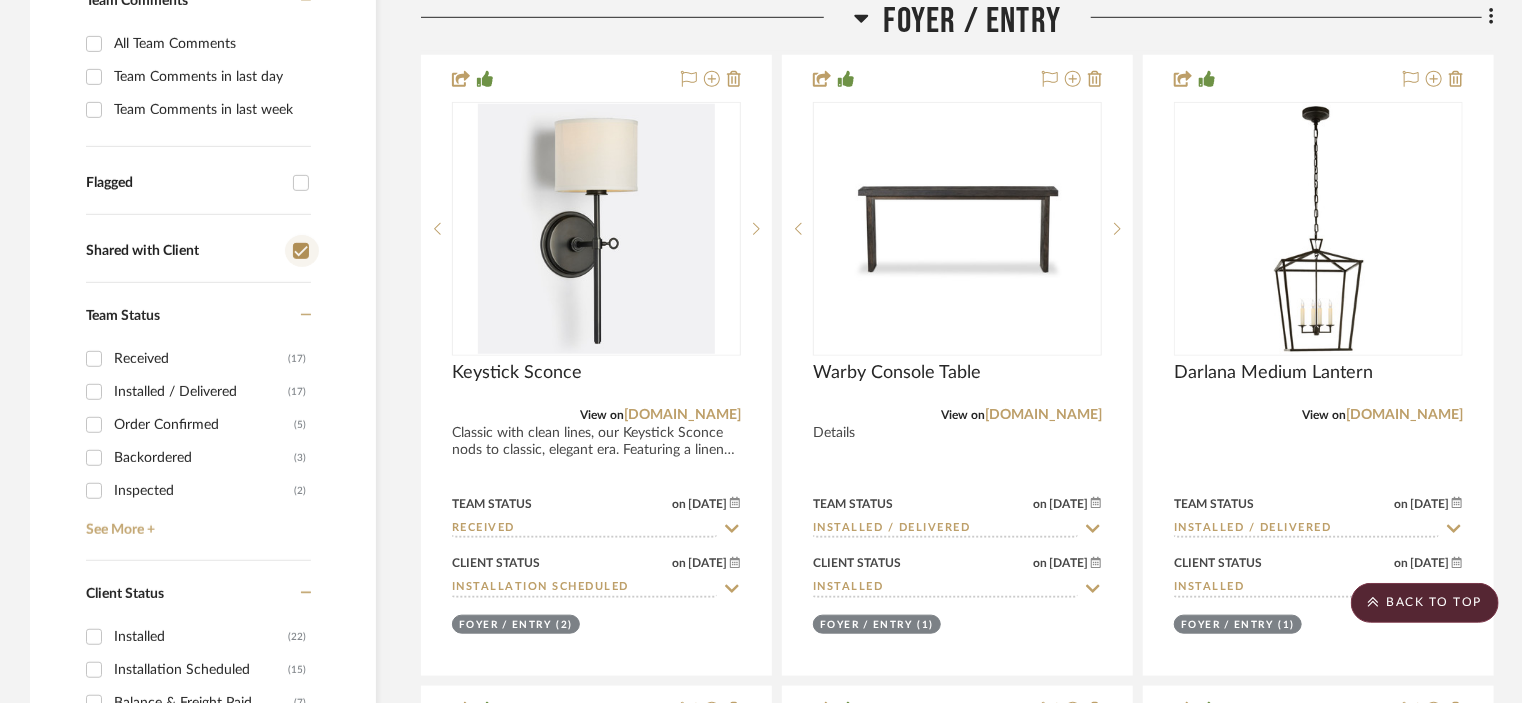 checkbox on "true" 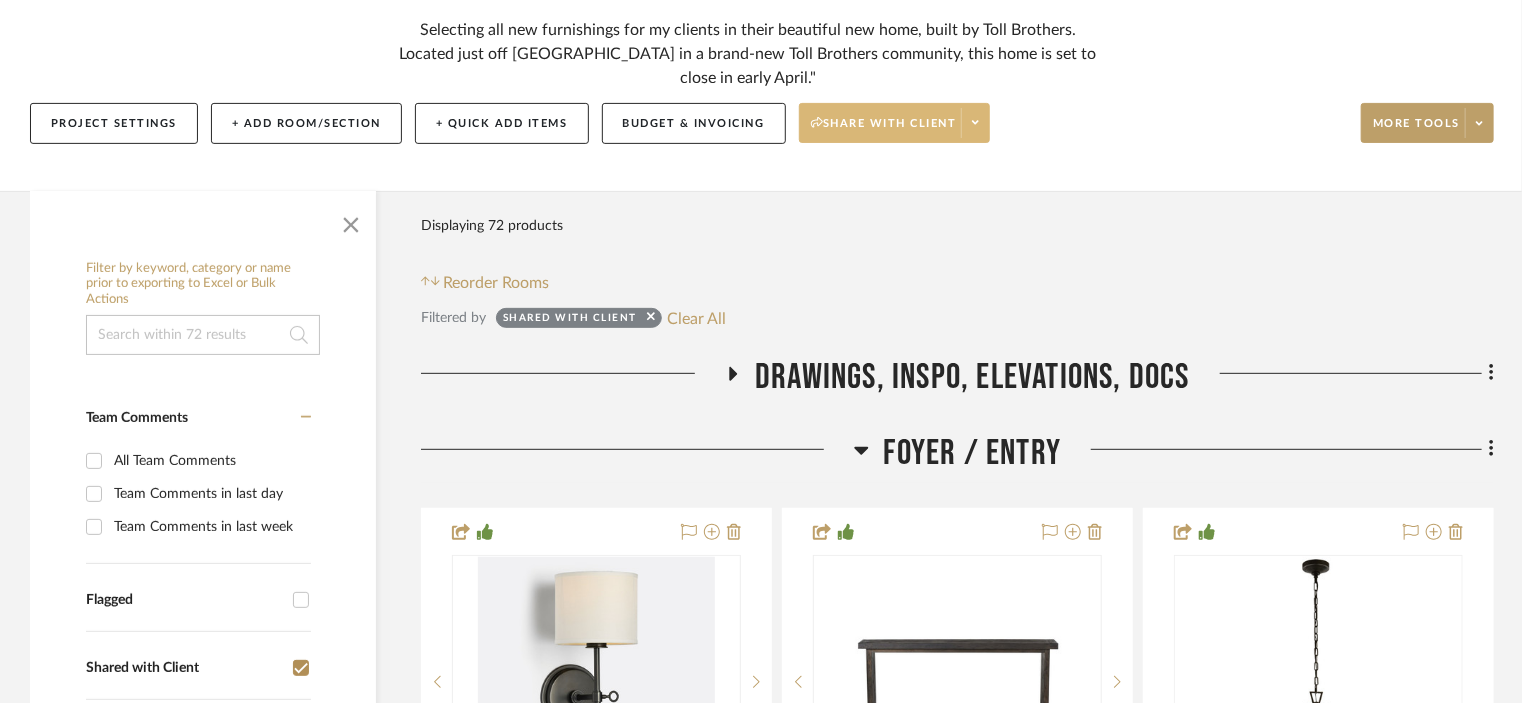scroll, scrollTop: 300, scrollLeft: 0, axis: vertical 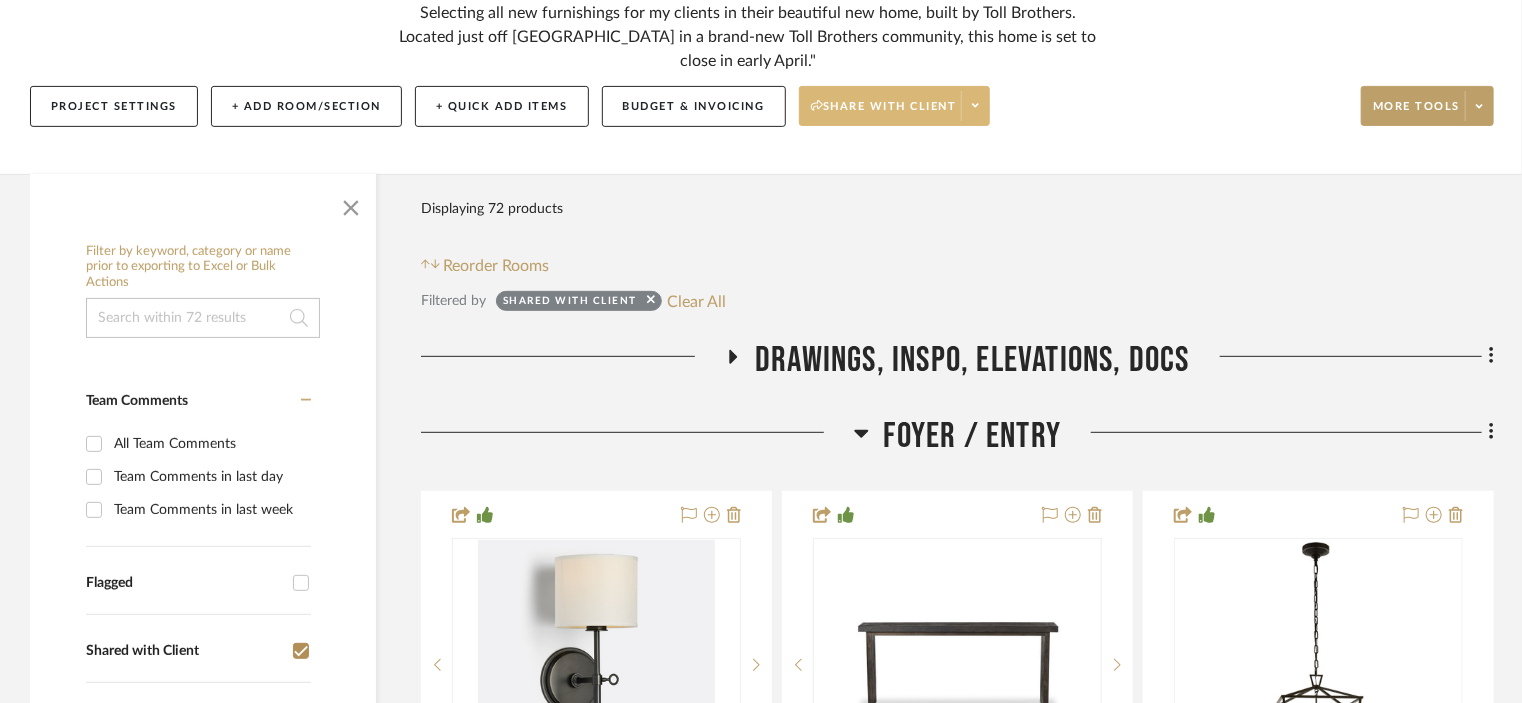 click 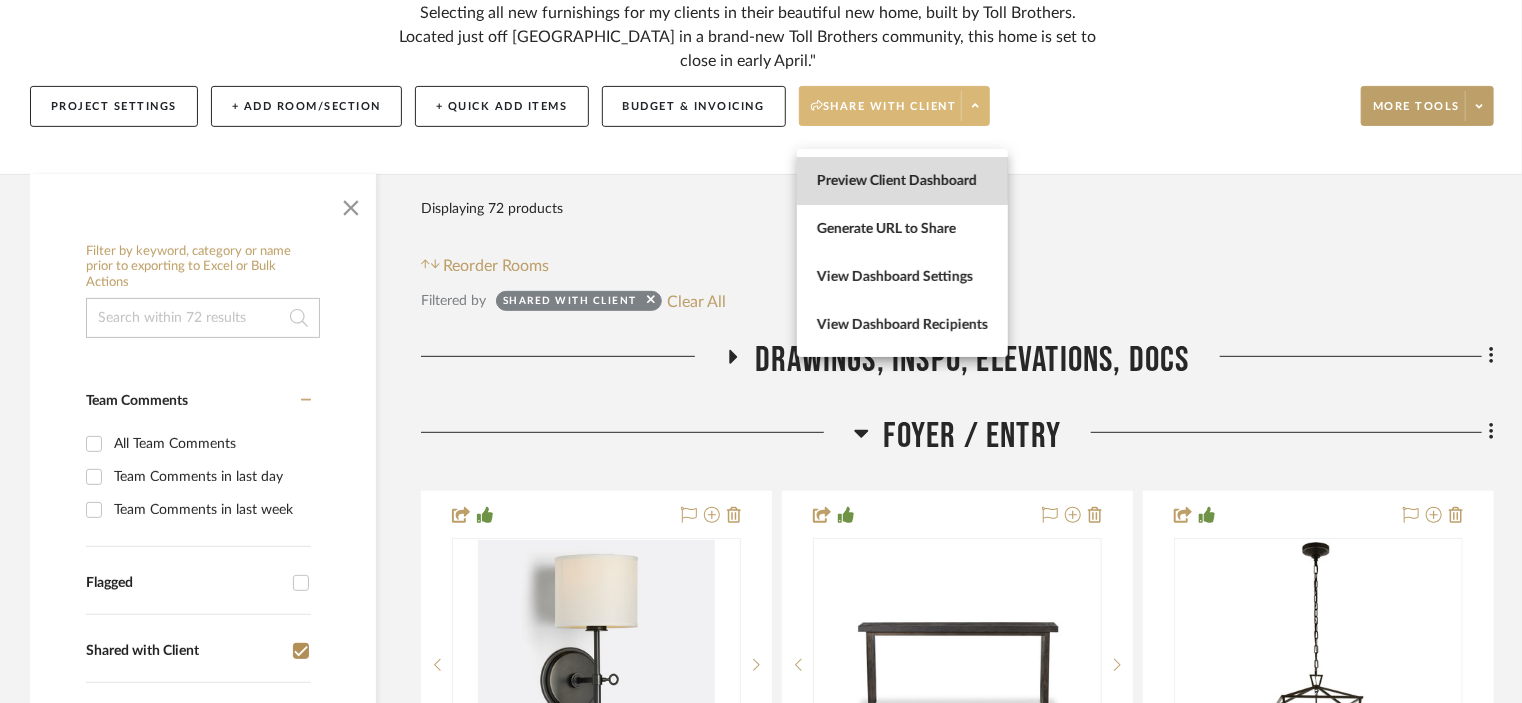 click on "Preview Client Dashboard" at bounding box center (902, 181) 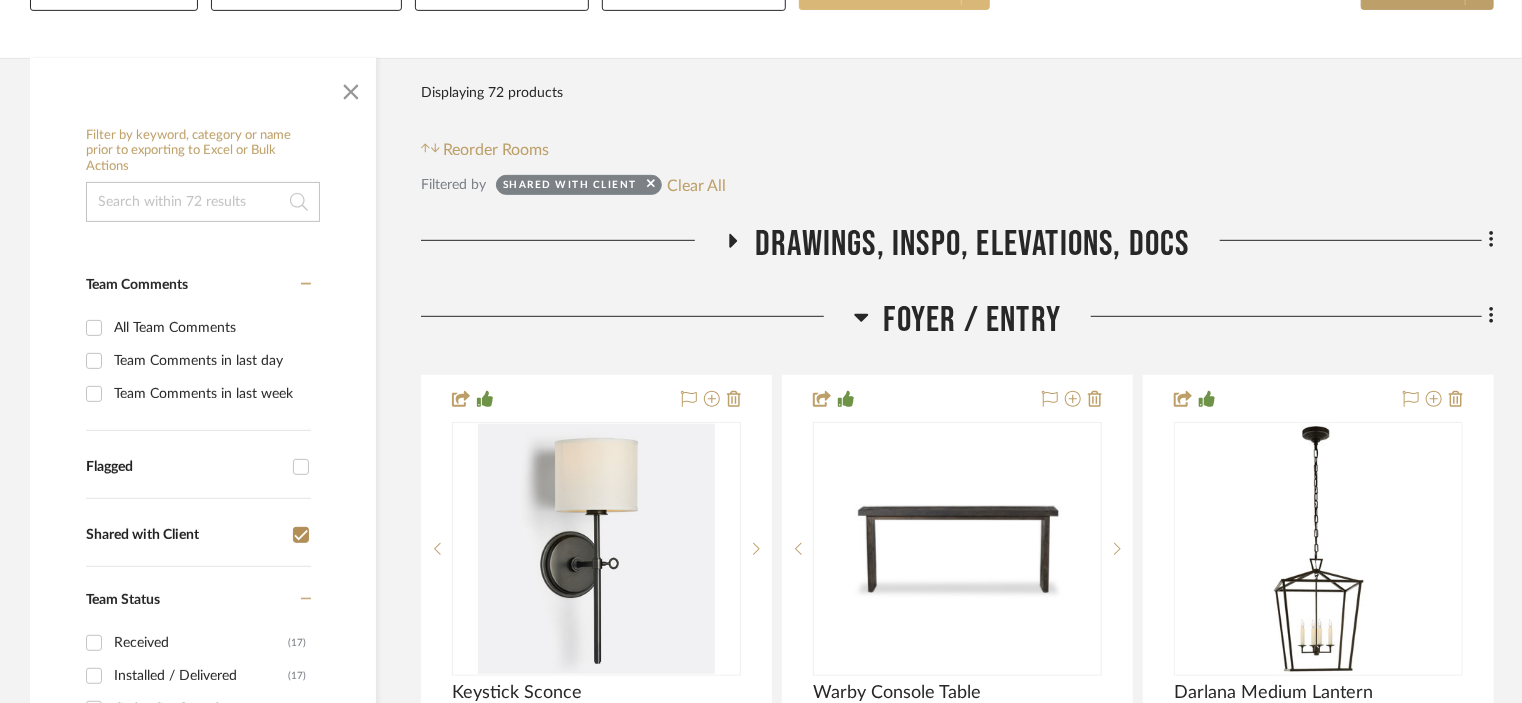 scroll, scrollTop: 300, scrollLeft: 0, axis: vertical 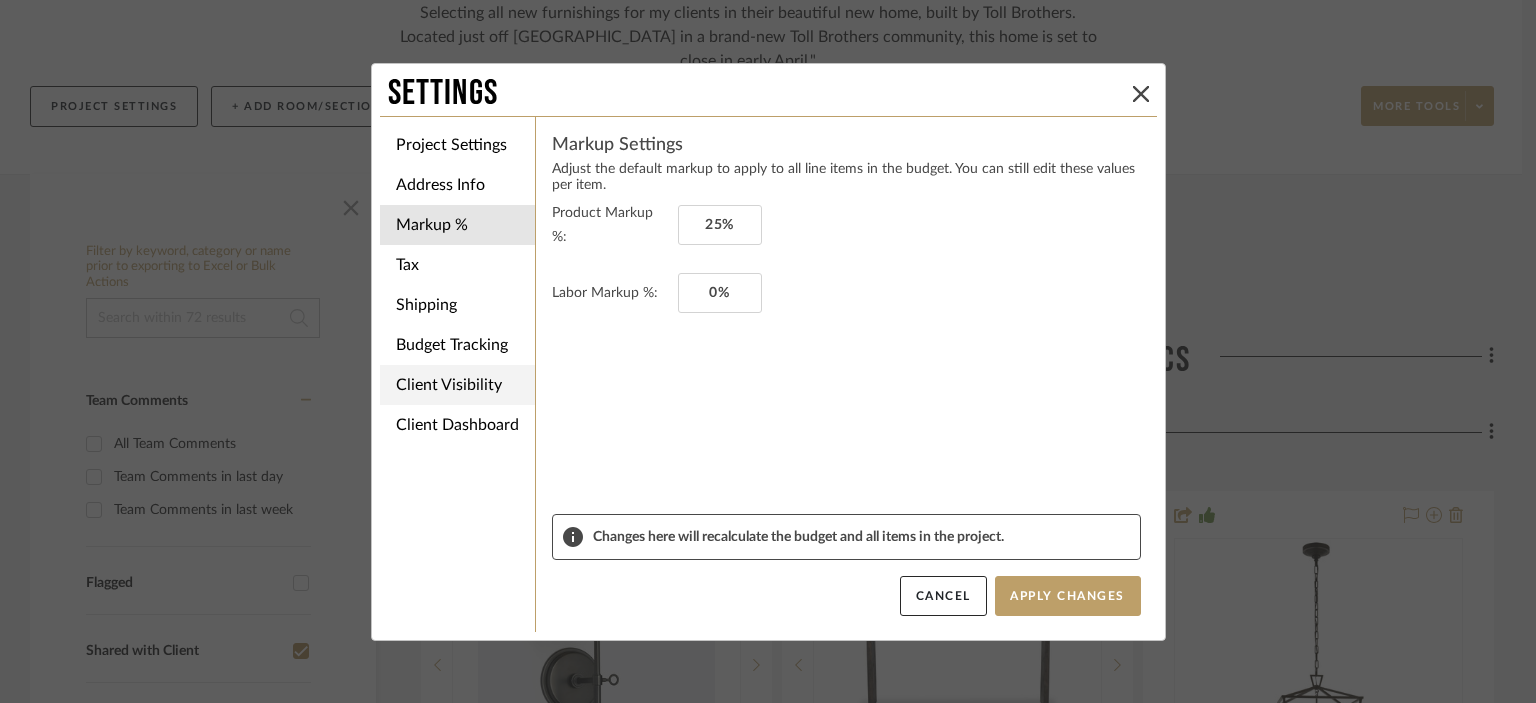 click on "Client Visibility" at bounding box center (457, 385) 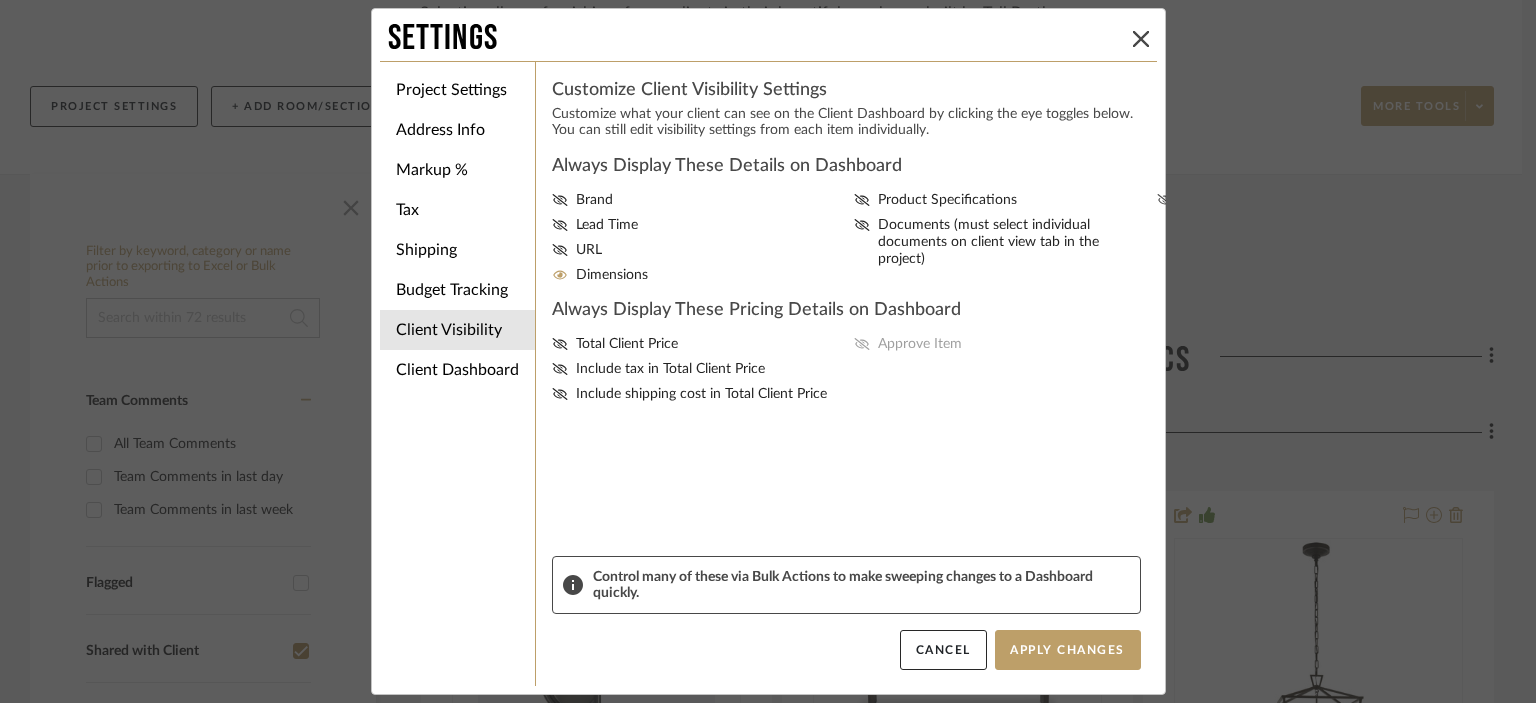 click 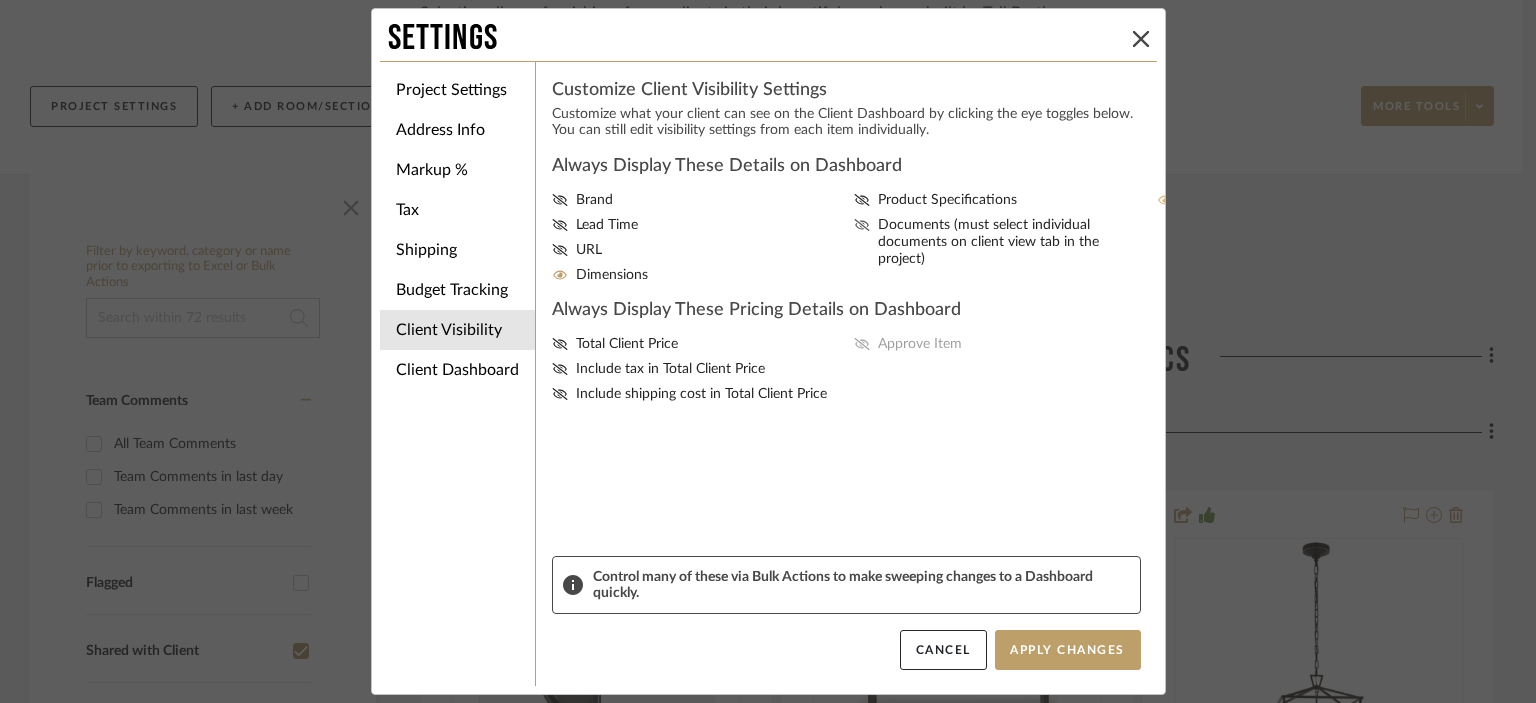 click 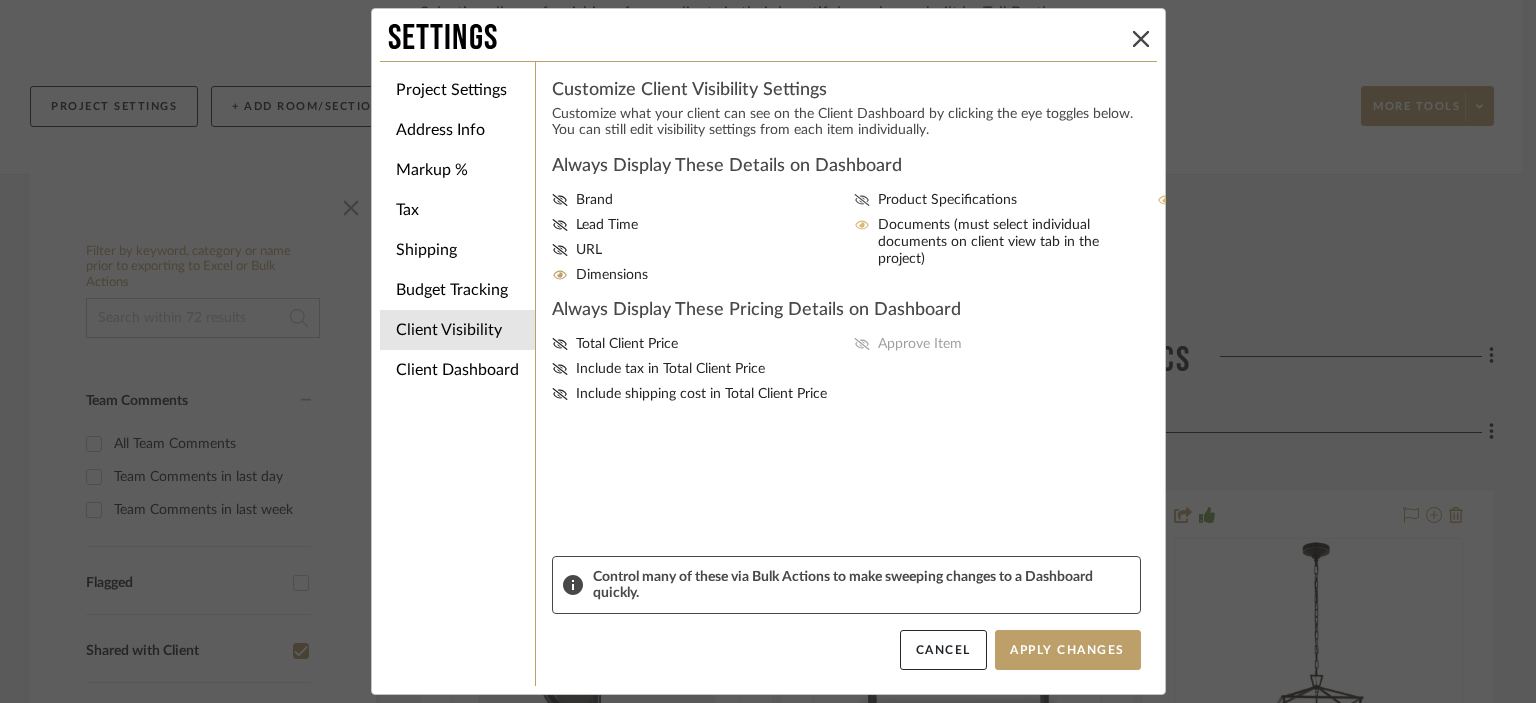 click 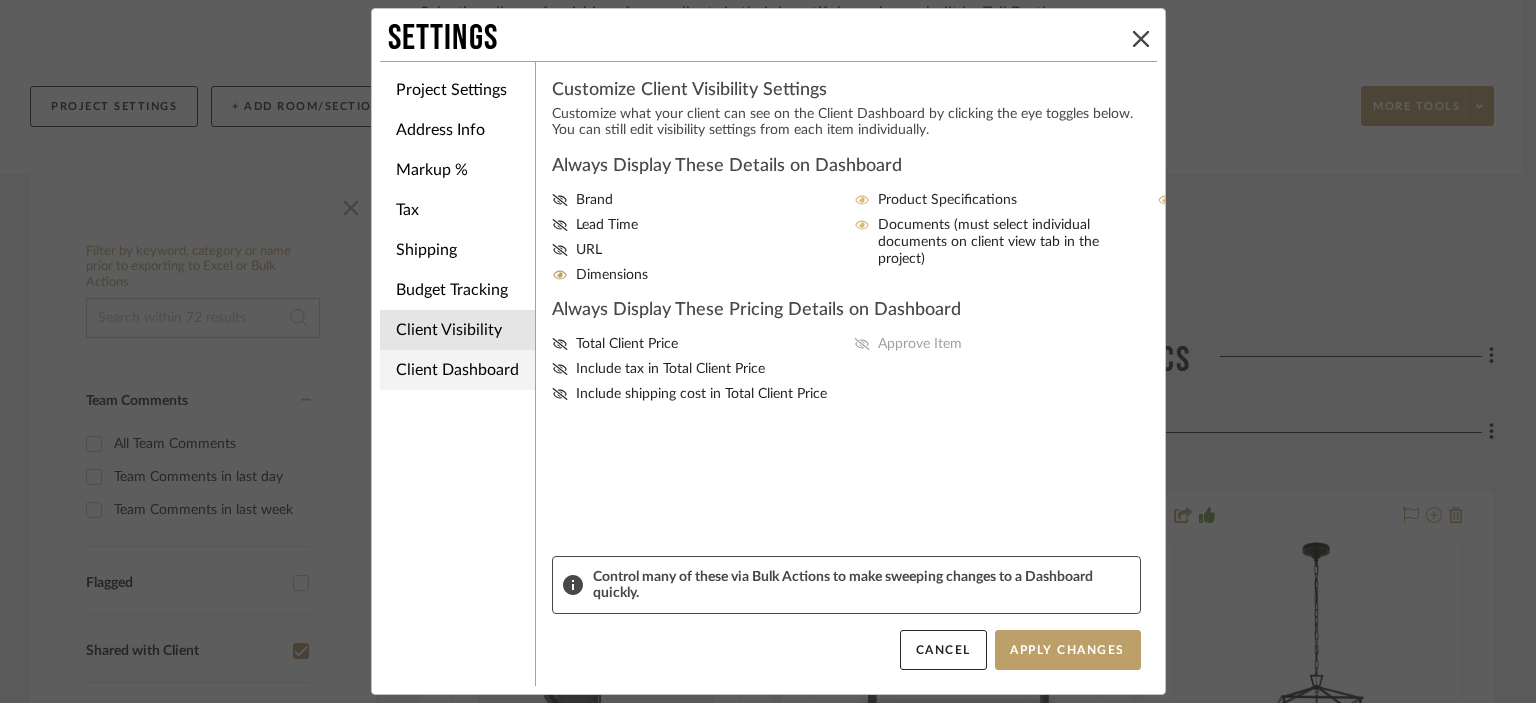 click on "Client Dashboard" at bounding box center [457, 370] 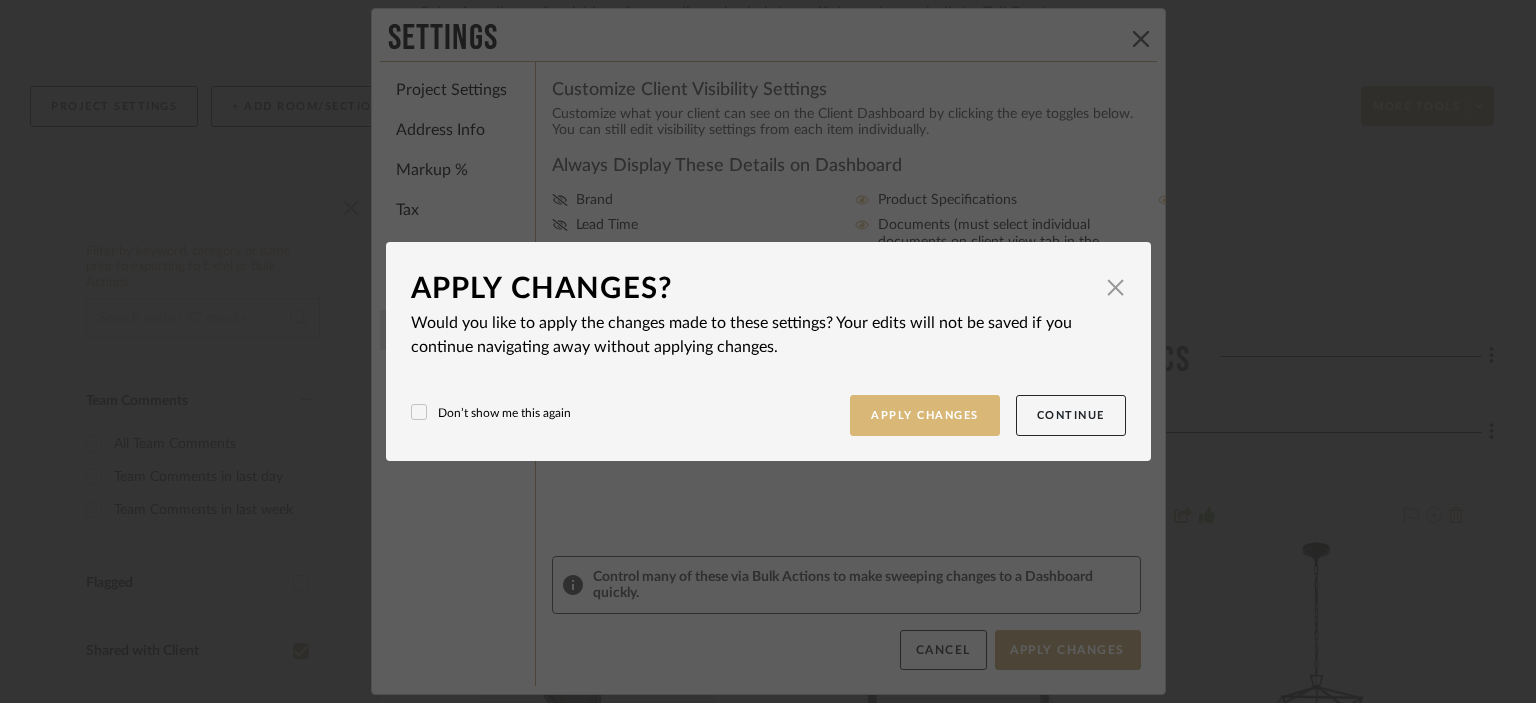 click on "Apply Changes" at bounding box center (925, 415) 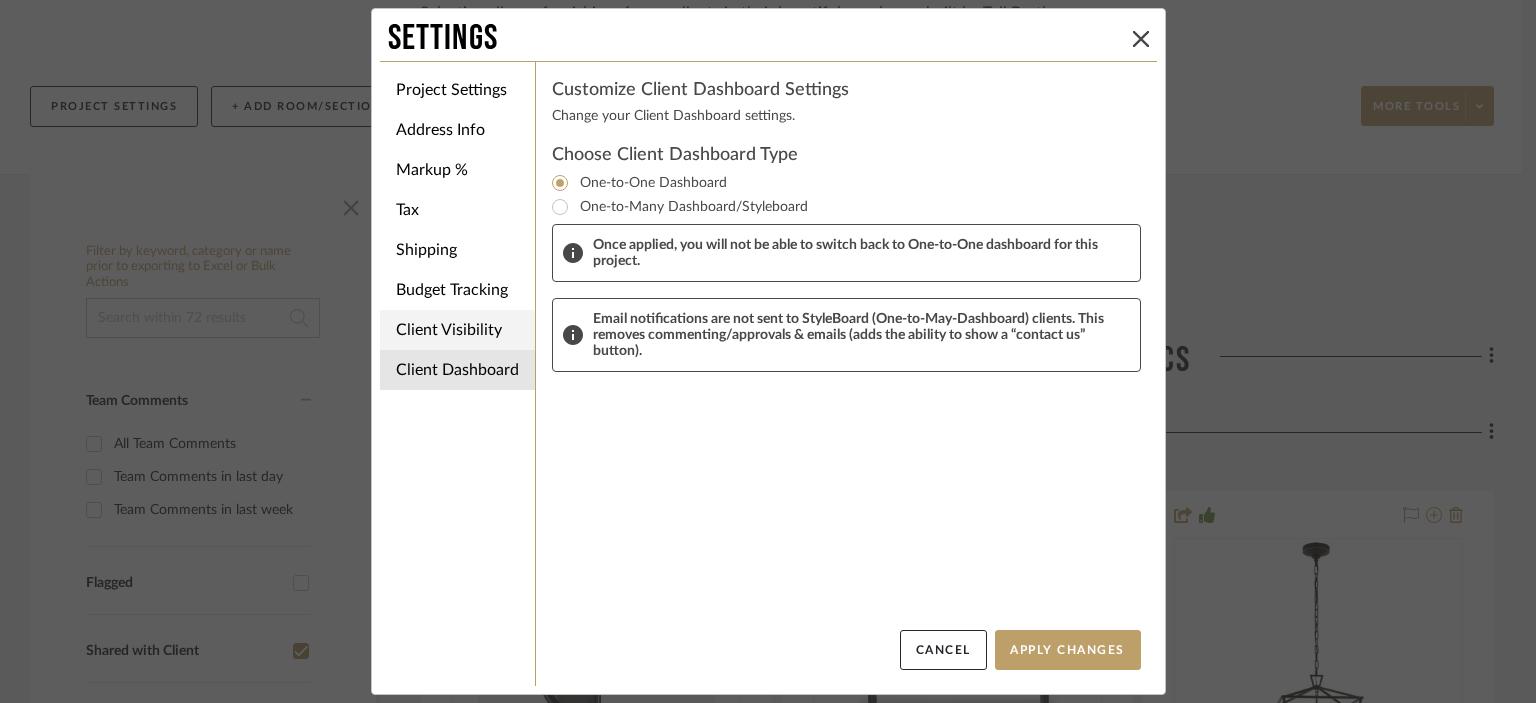 click on "Client Visibility" at bounding box center (457, 330) 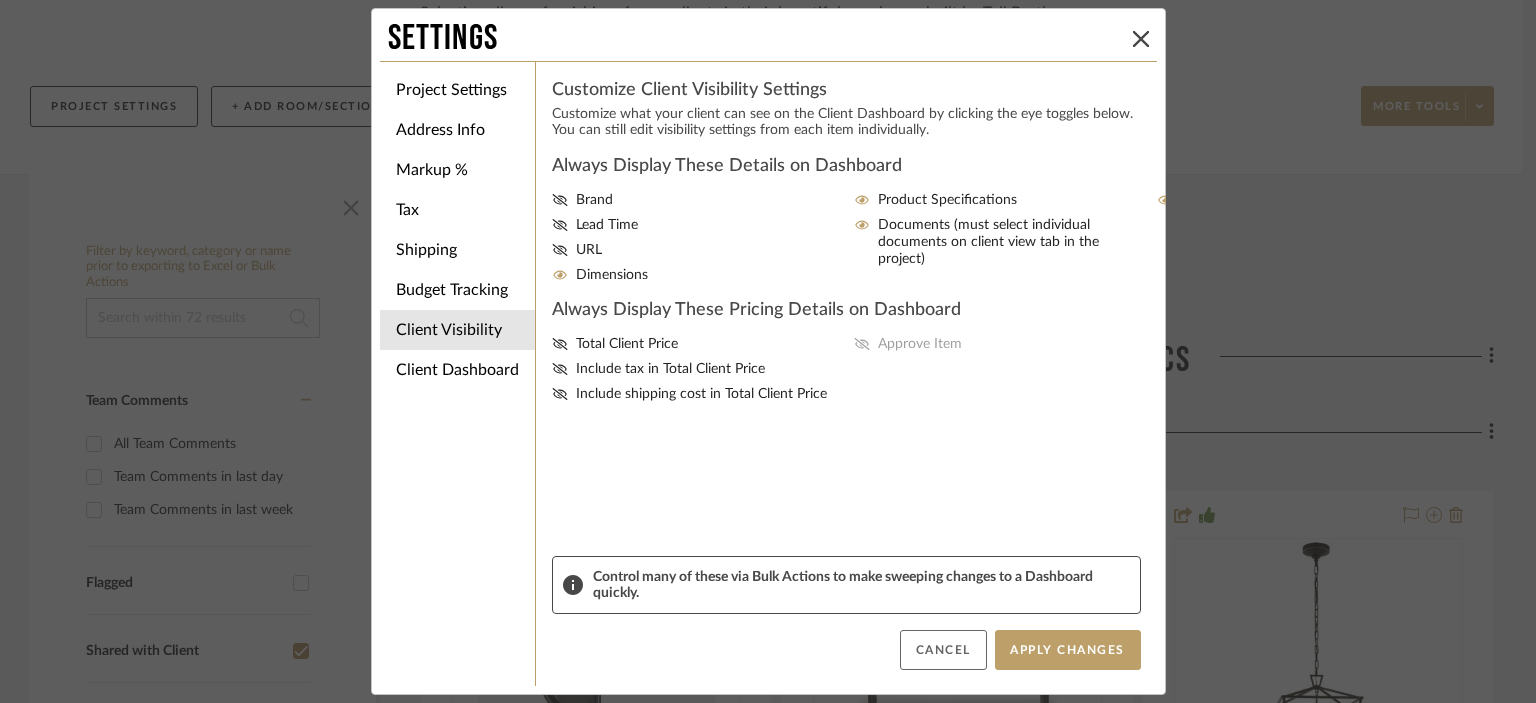 click on "Cancel" at bounding box center [943, 650] 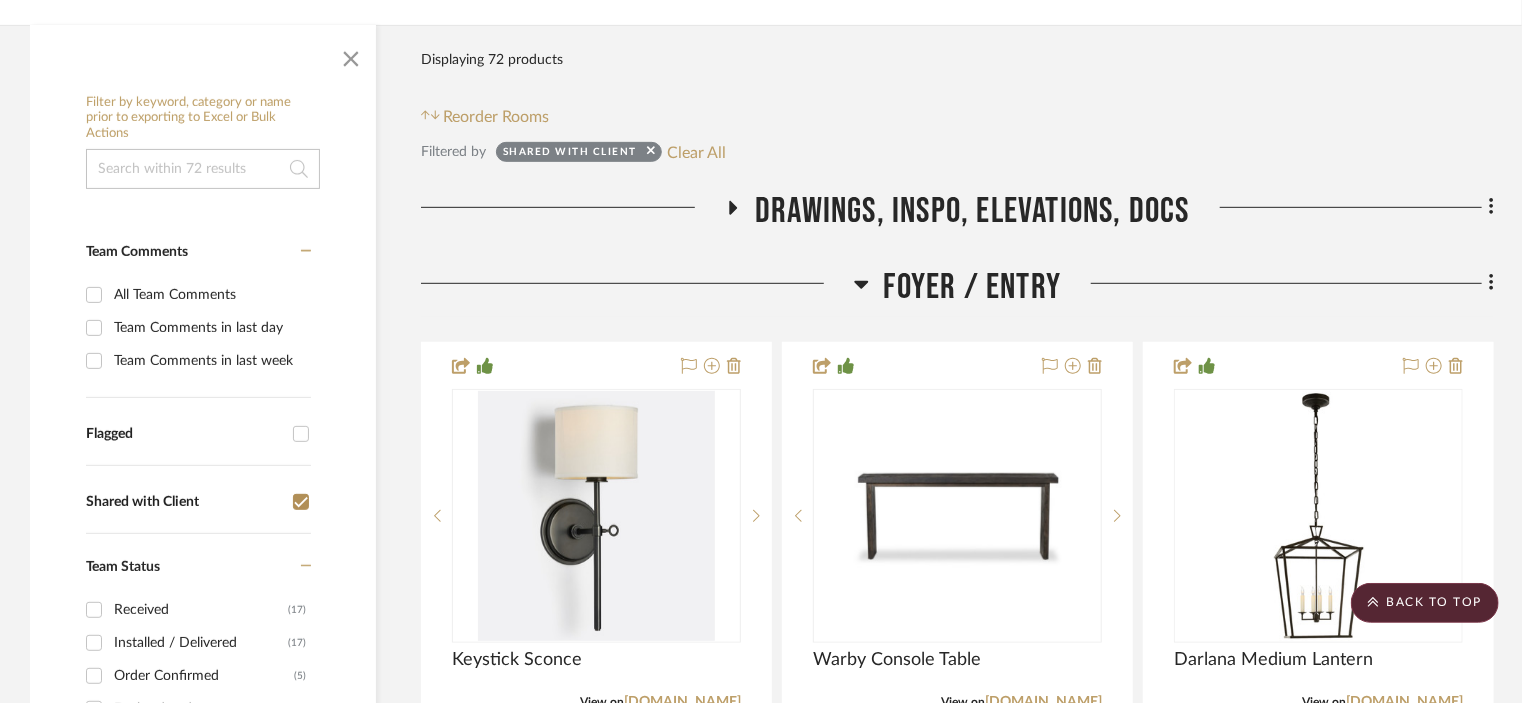 scroll, scrollTop: 400, scrollLeft: 0, axis: vertical 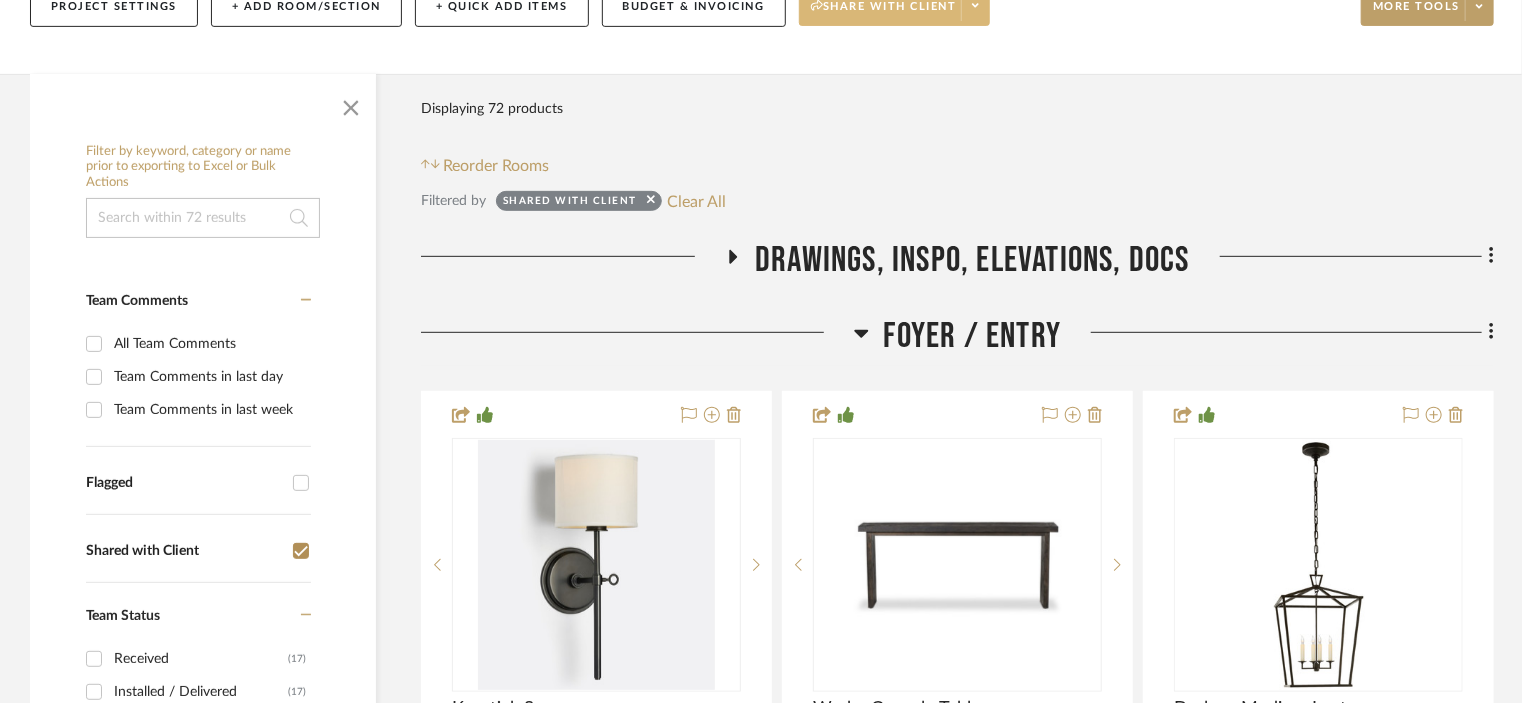 click 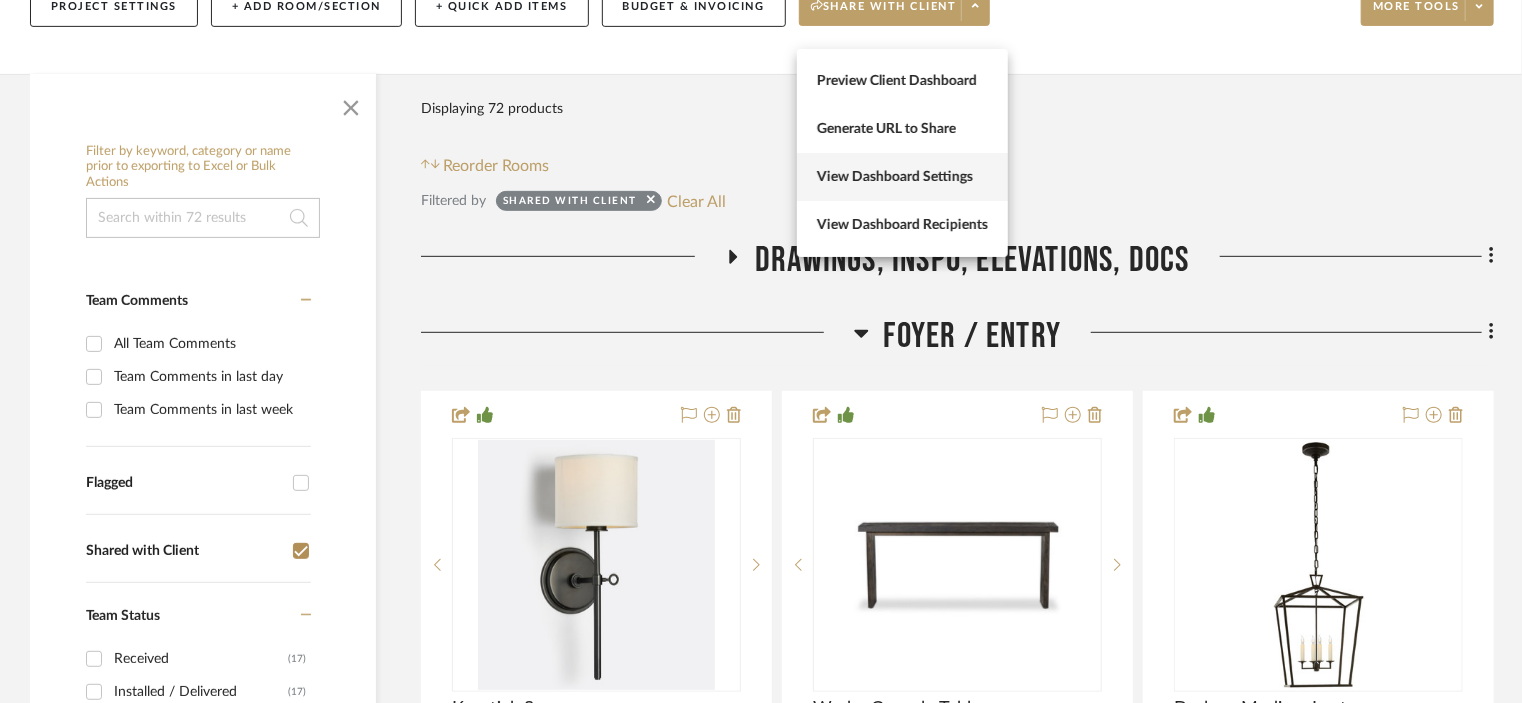 click on "View Dashboard Settings" at bounding box center [902, 177] 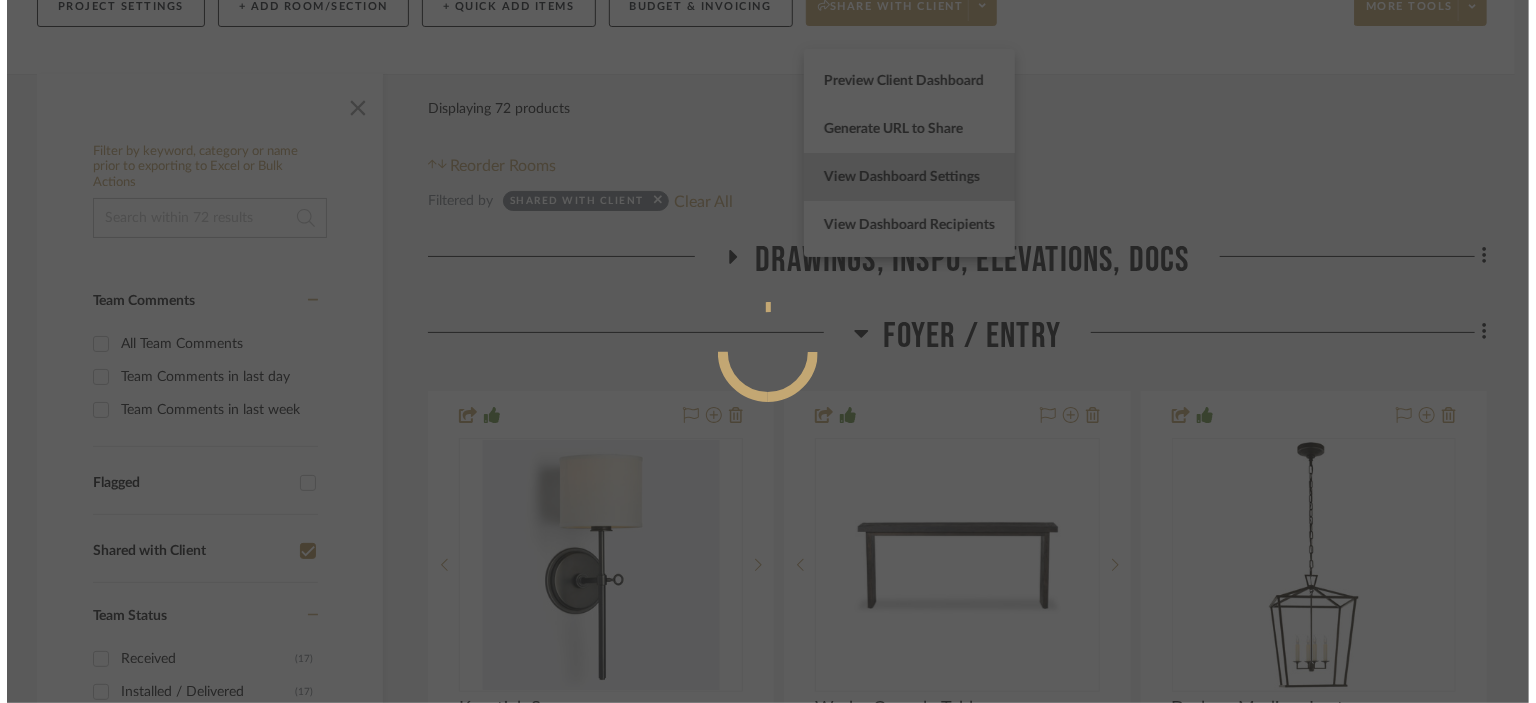 scroll, scrollTop: 0, scrollLeft: 0, axis: both 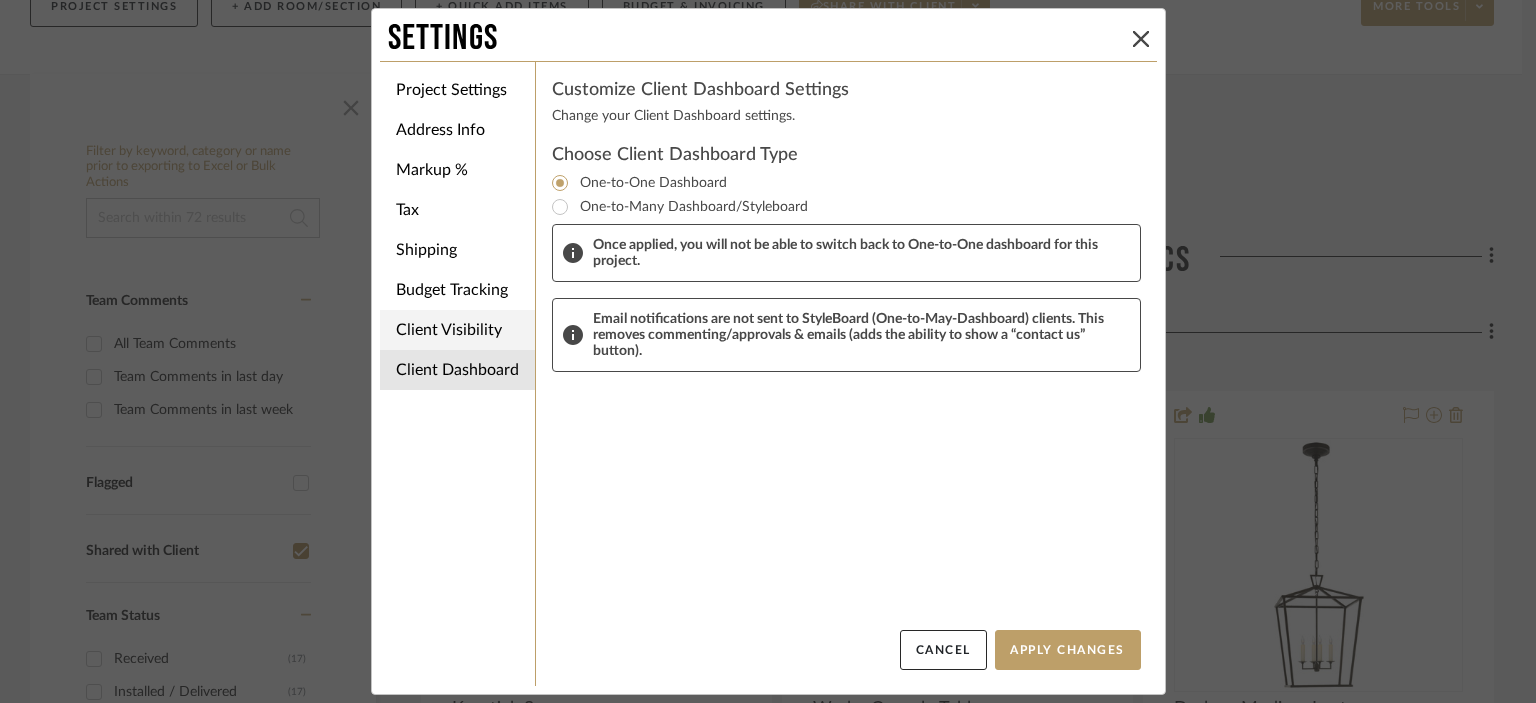 click on "Client Visibility" at bounding box center (457, 330) 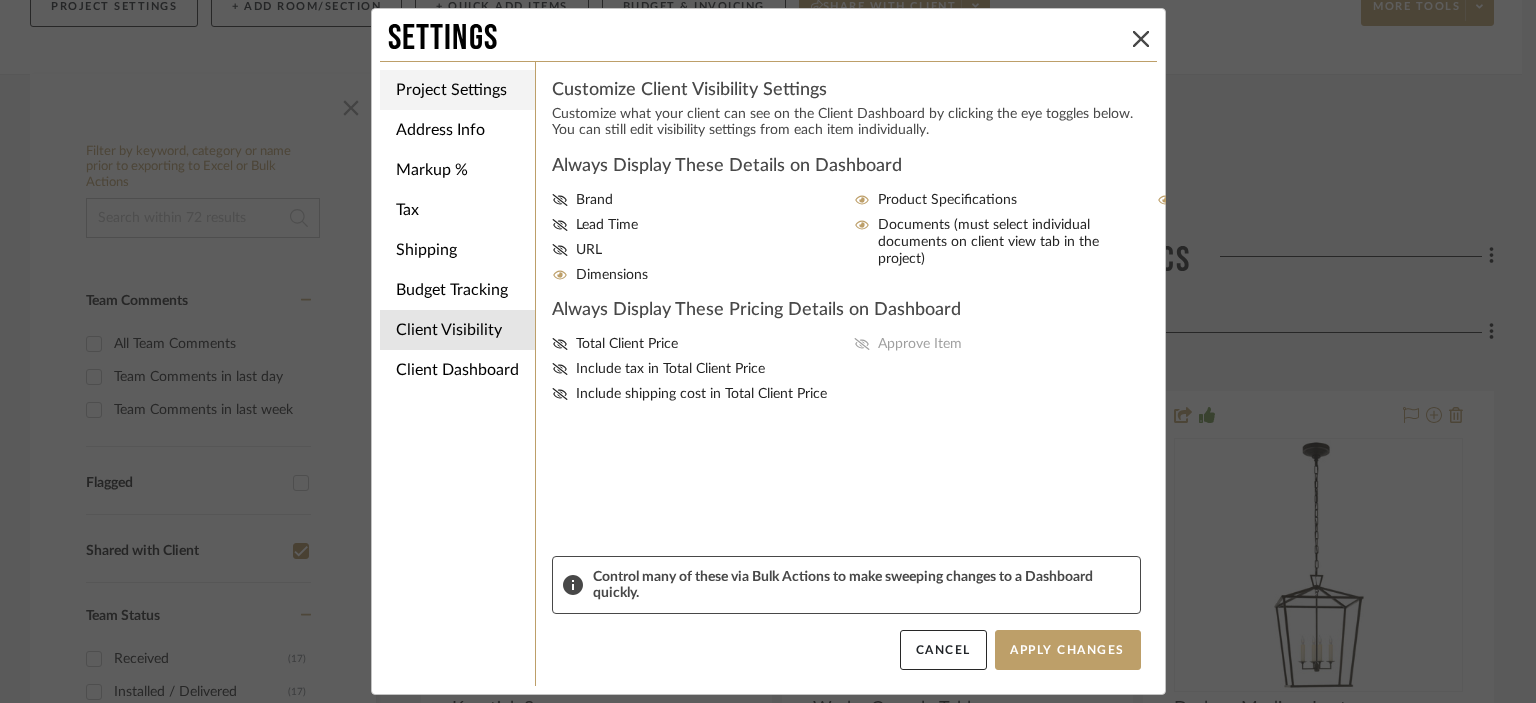 click on "Project Settings" at bounding box center [457, 90] 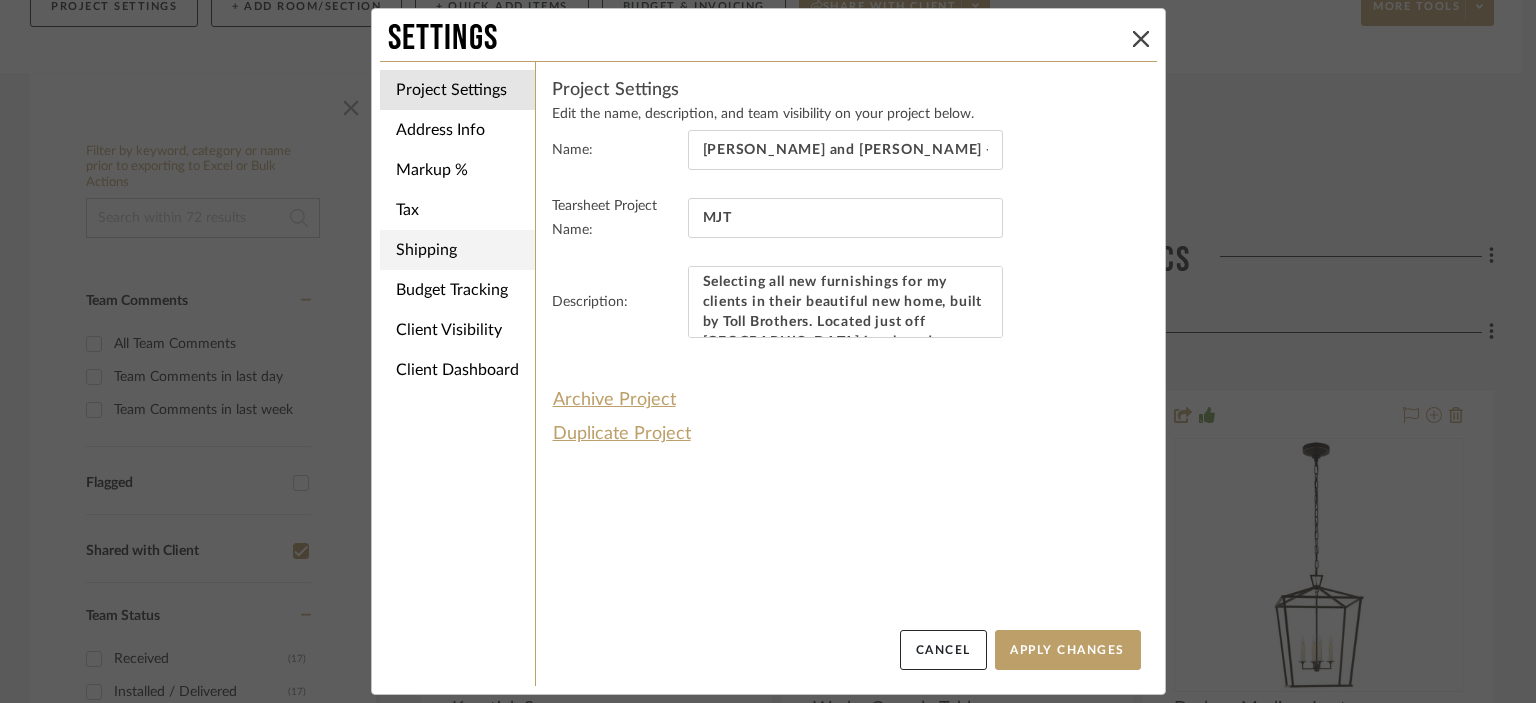 click on "Shipping" at bounding box center (457, 250) 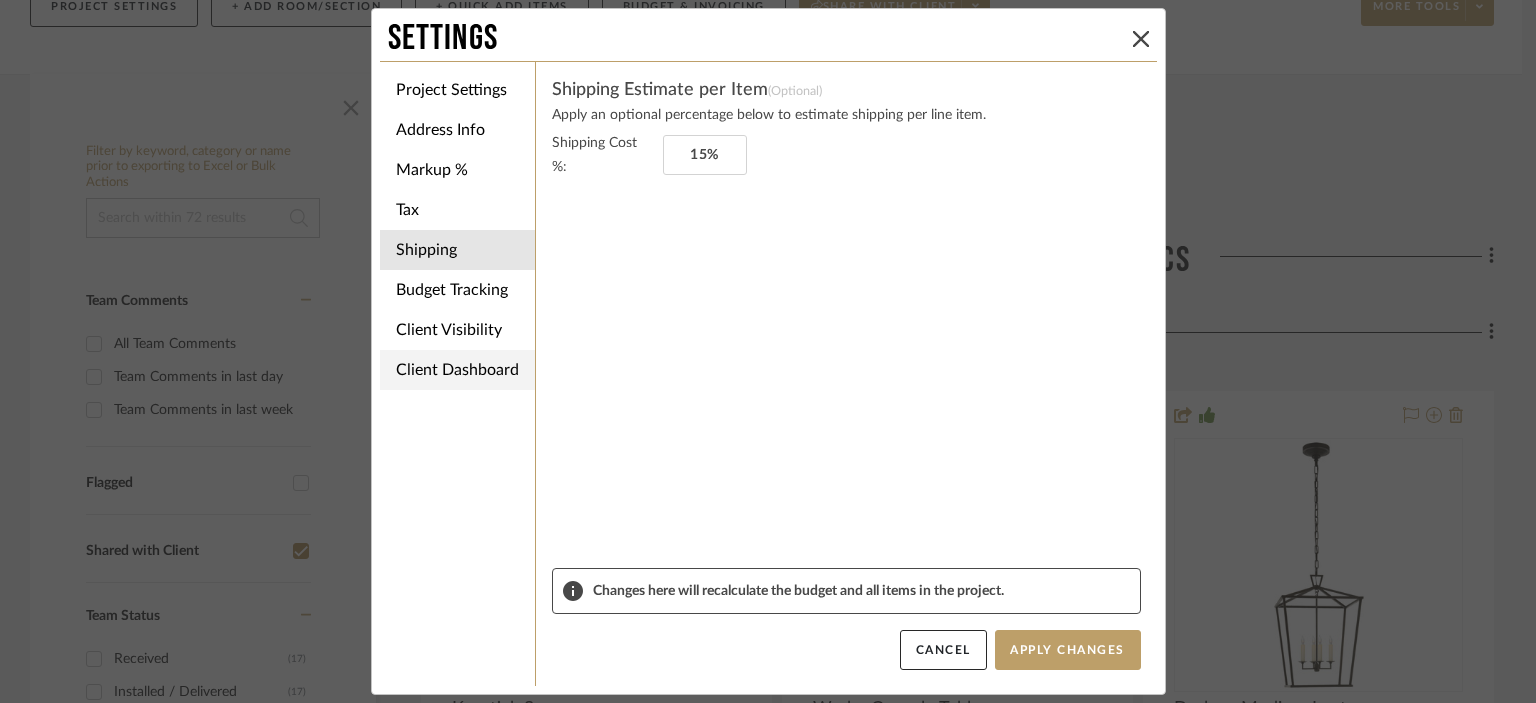 click on "Client Dashboard" at bounding box center (457, 370) 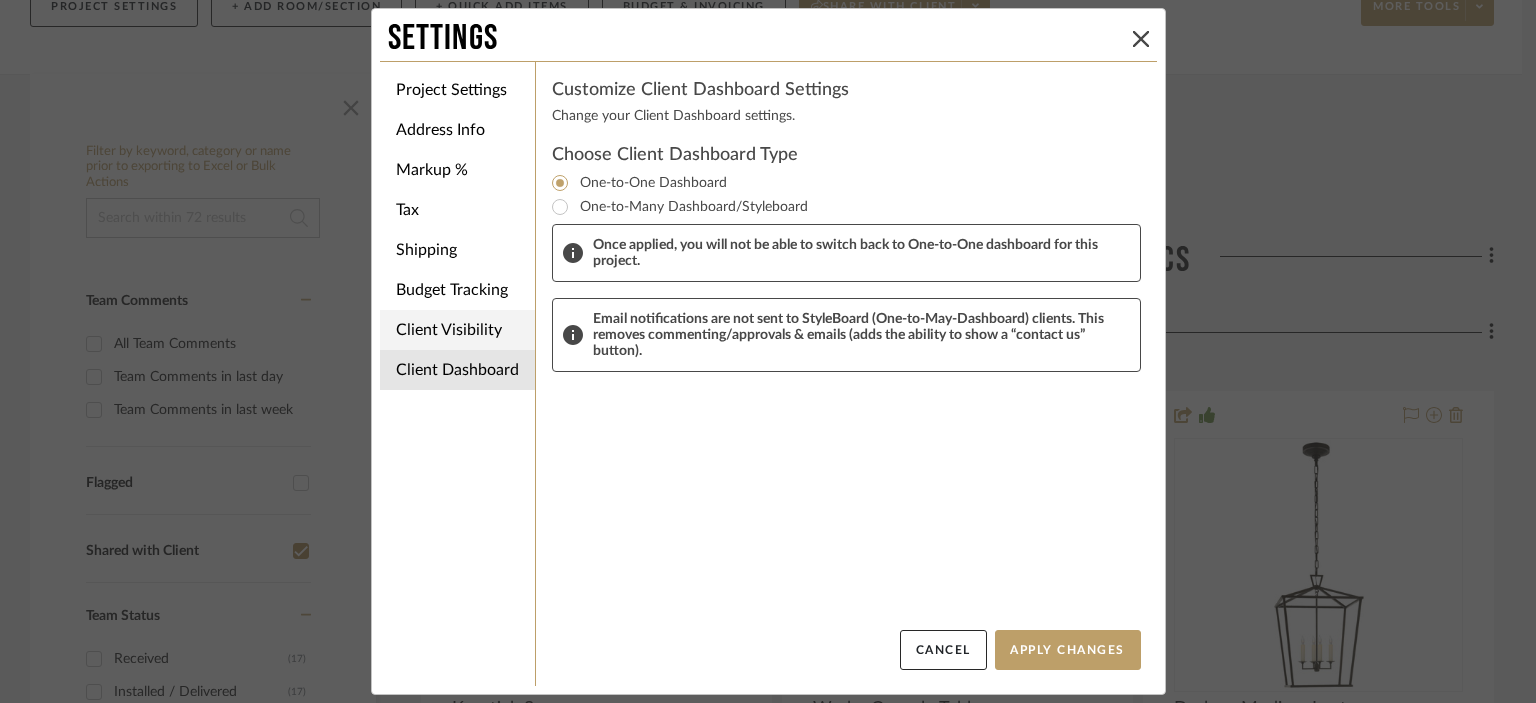 click on "Client Visibility" at bounding box center [457, 330] 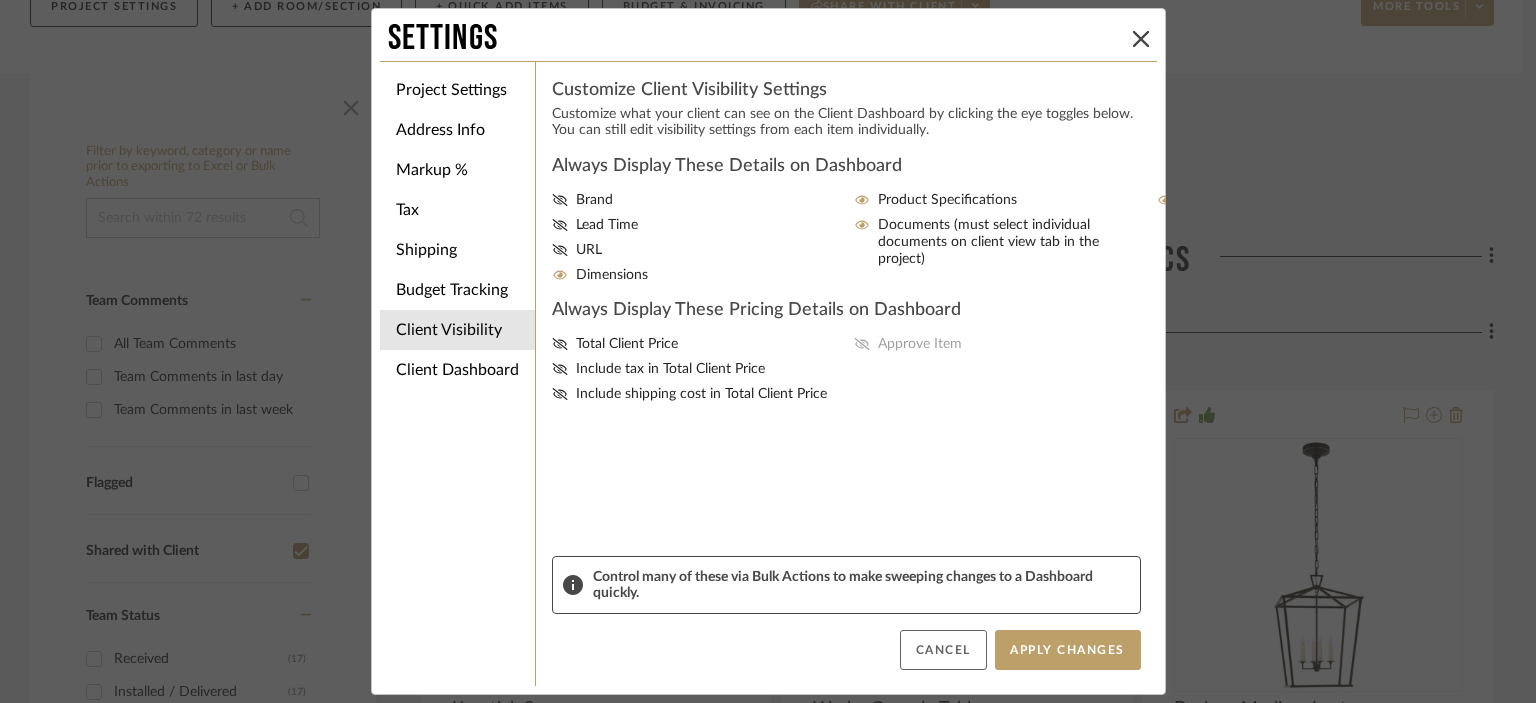 click on "Cancel" at bounding box center (943, 650) 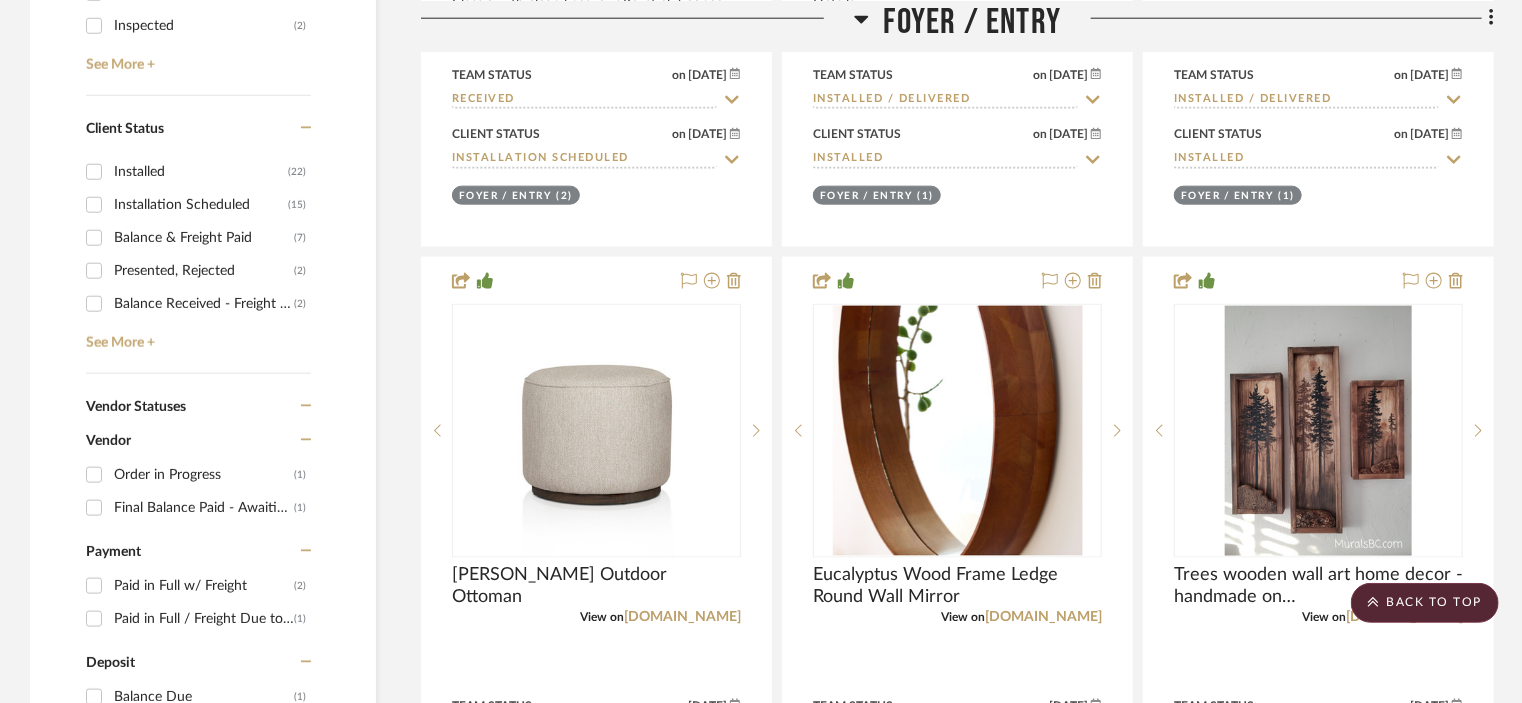 scroll, scrollTop: 1200, scrollLeft: 0, axis: vertical 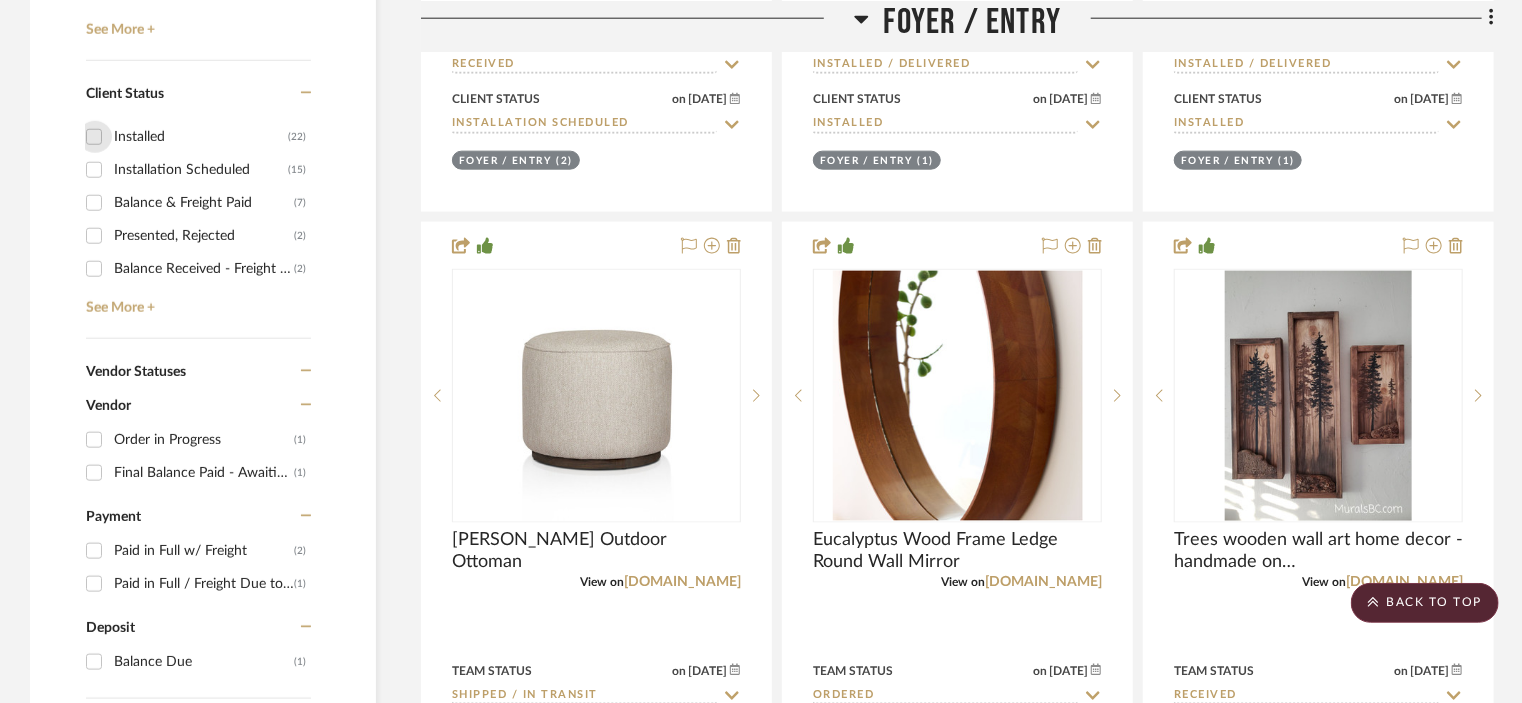 click on "Installed  (22)" at bounding box center (94, 137) 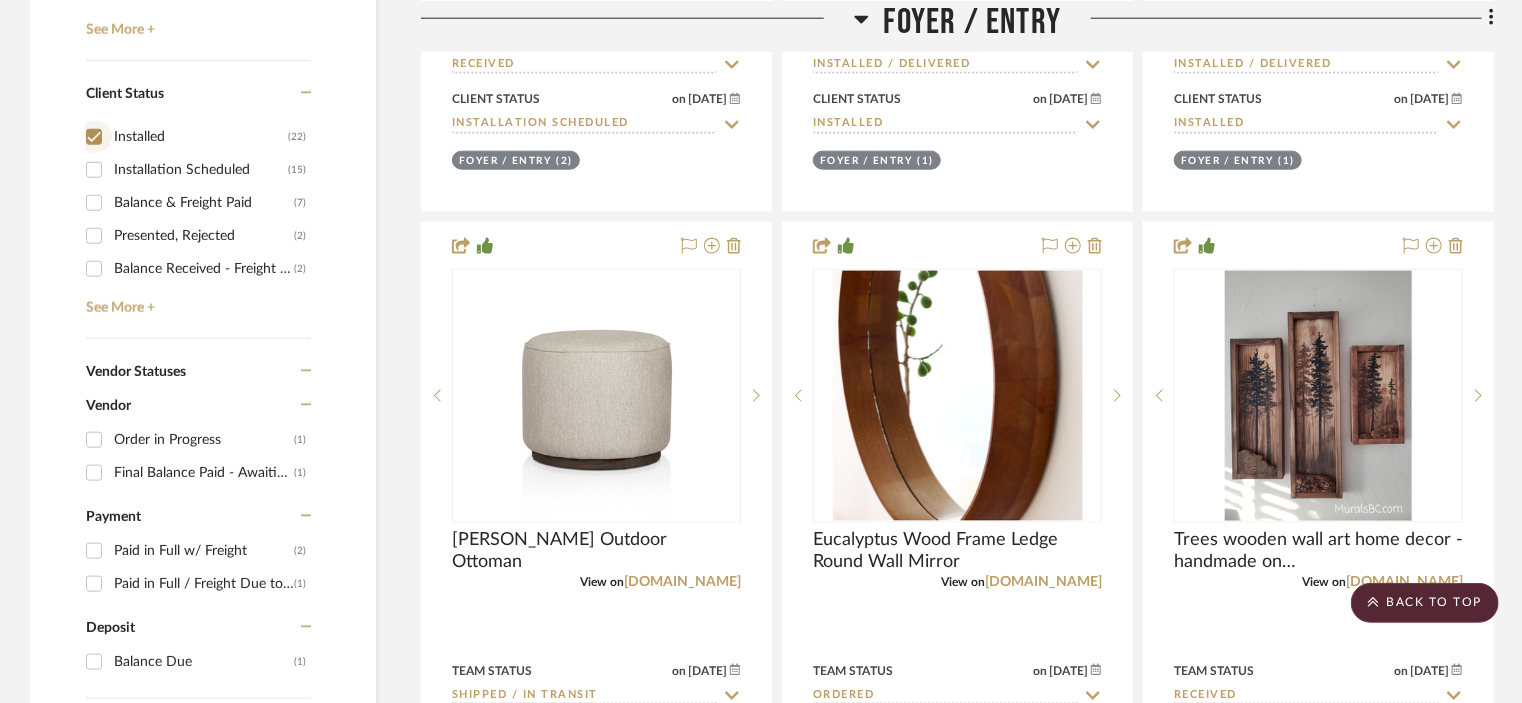 checkbox on "true" 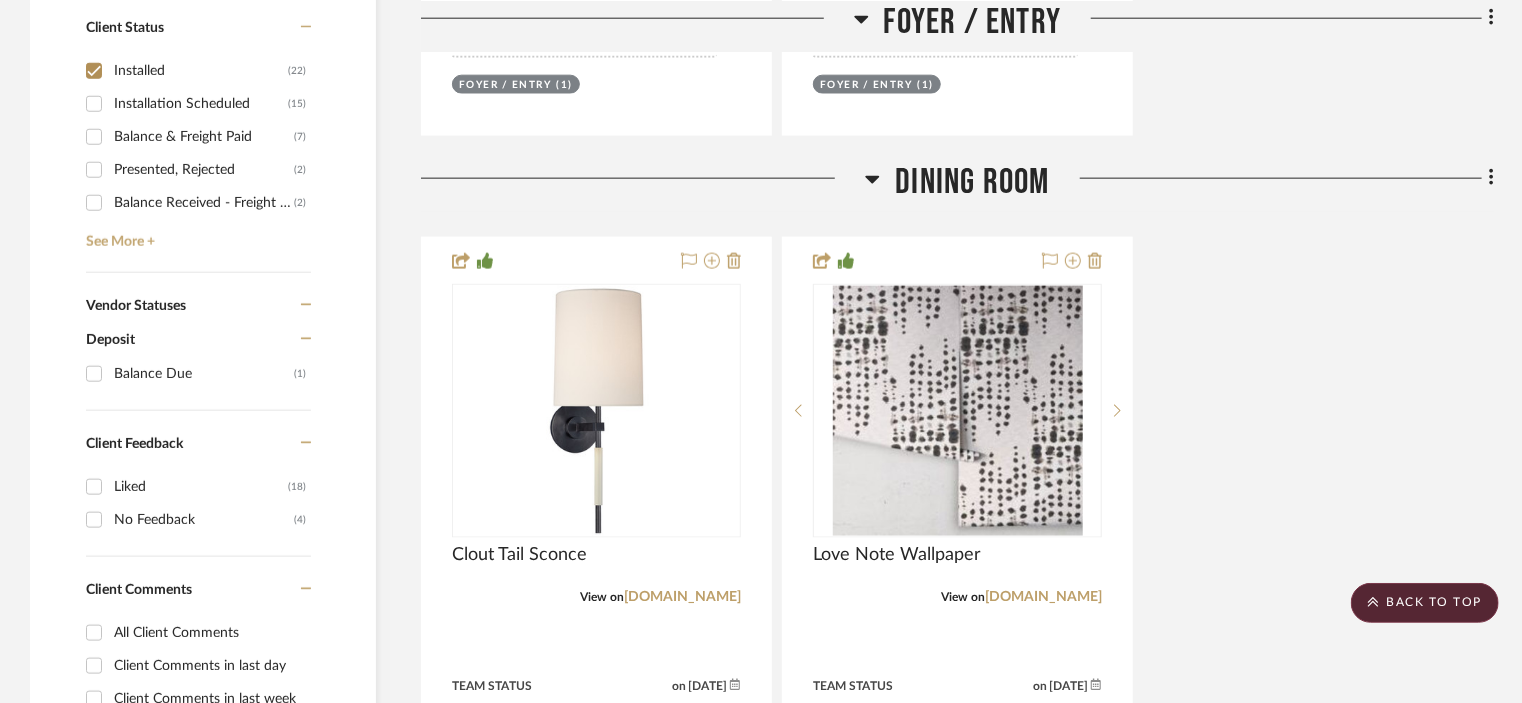 click on "Installation Scheduled  (15)" at bounding box center [94, 104] 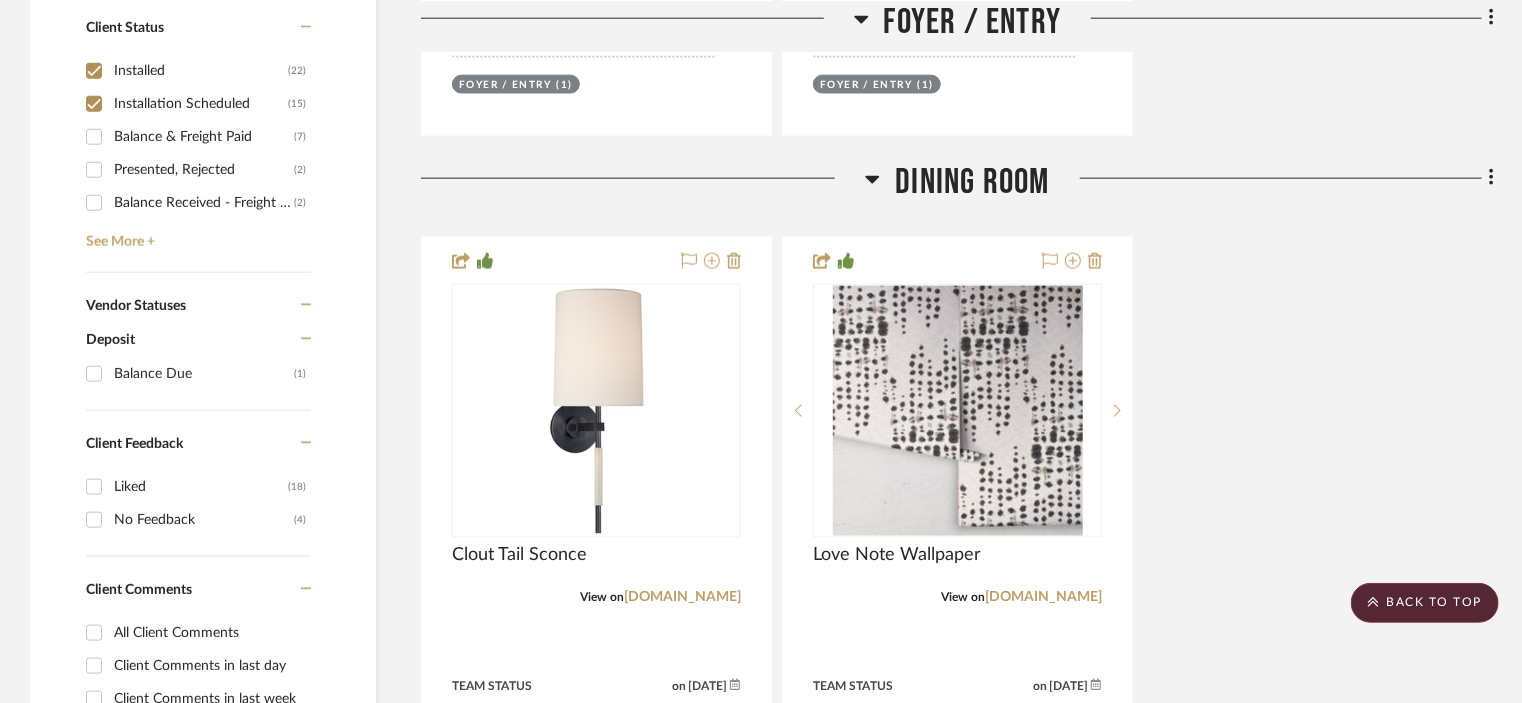 checkbox on "true" 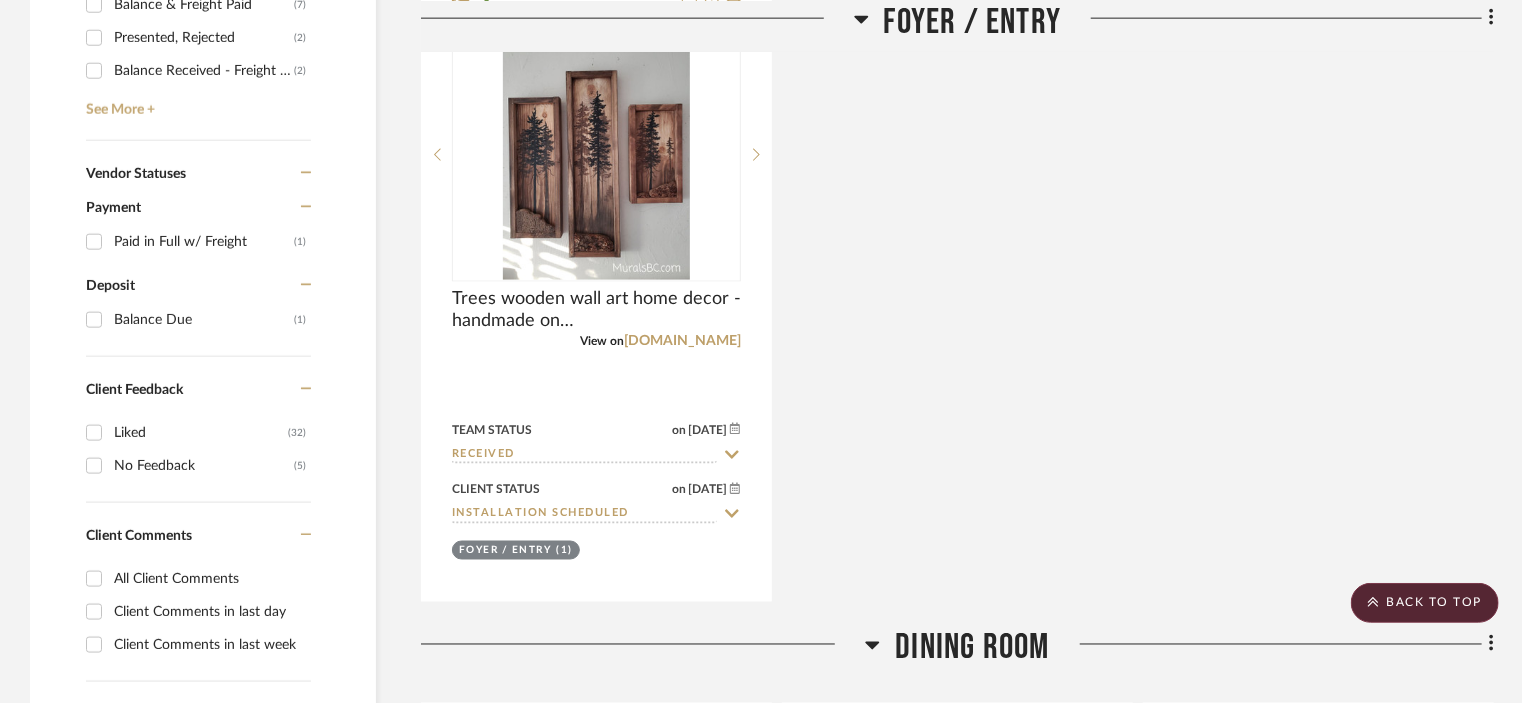 scroll, scrollTop: 1400, scrollLeft: 0, axis: vertical 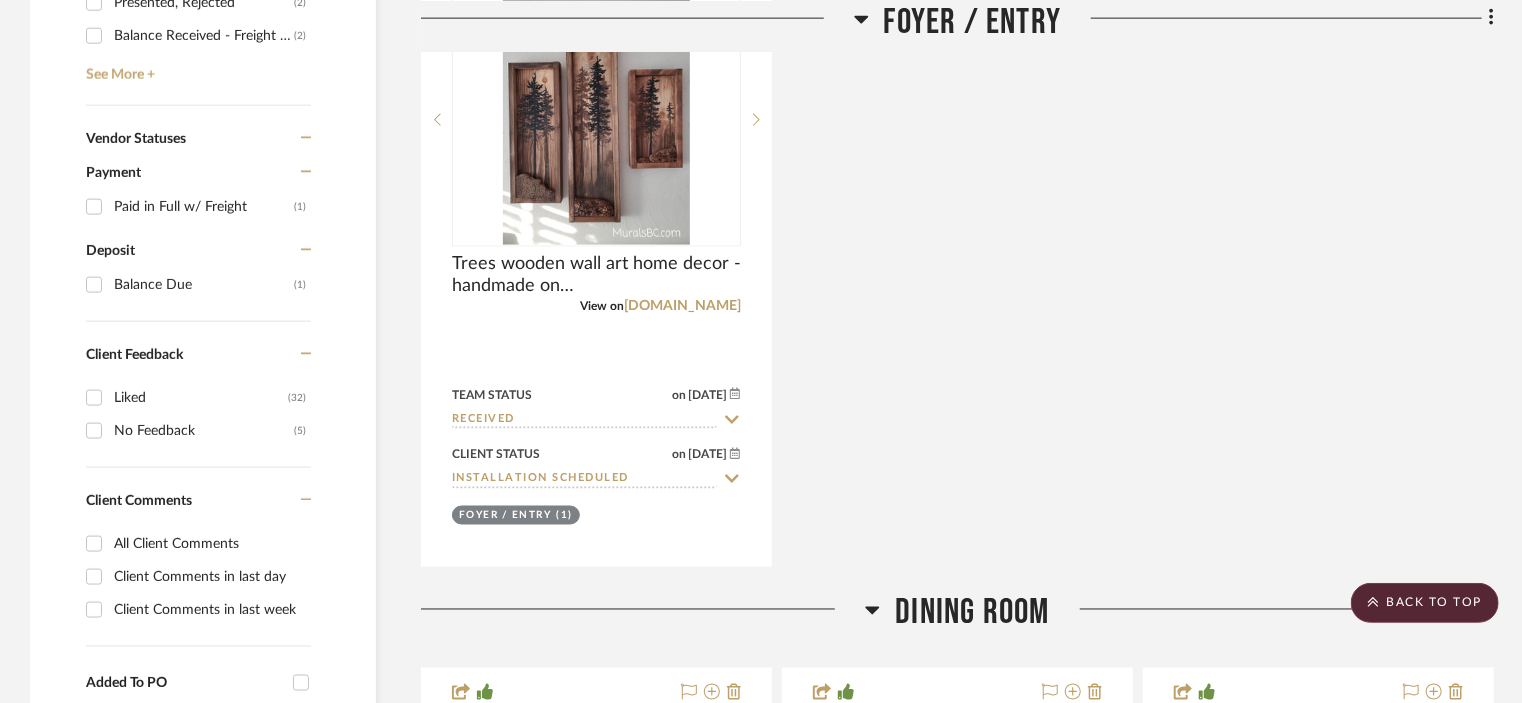 click on "Paid in Full w/ Freight  (1)" at bounding box center [94, 207] 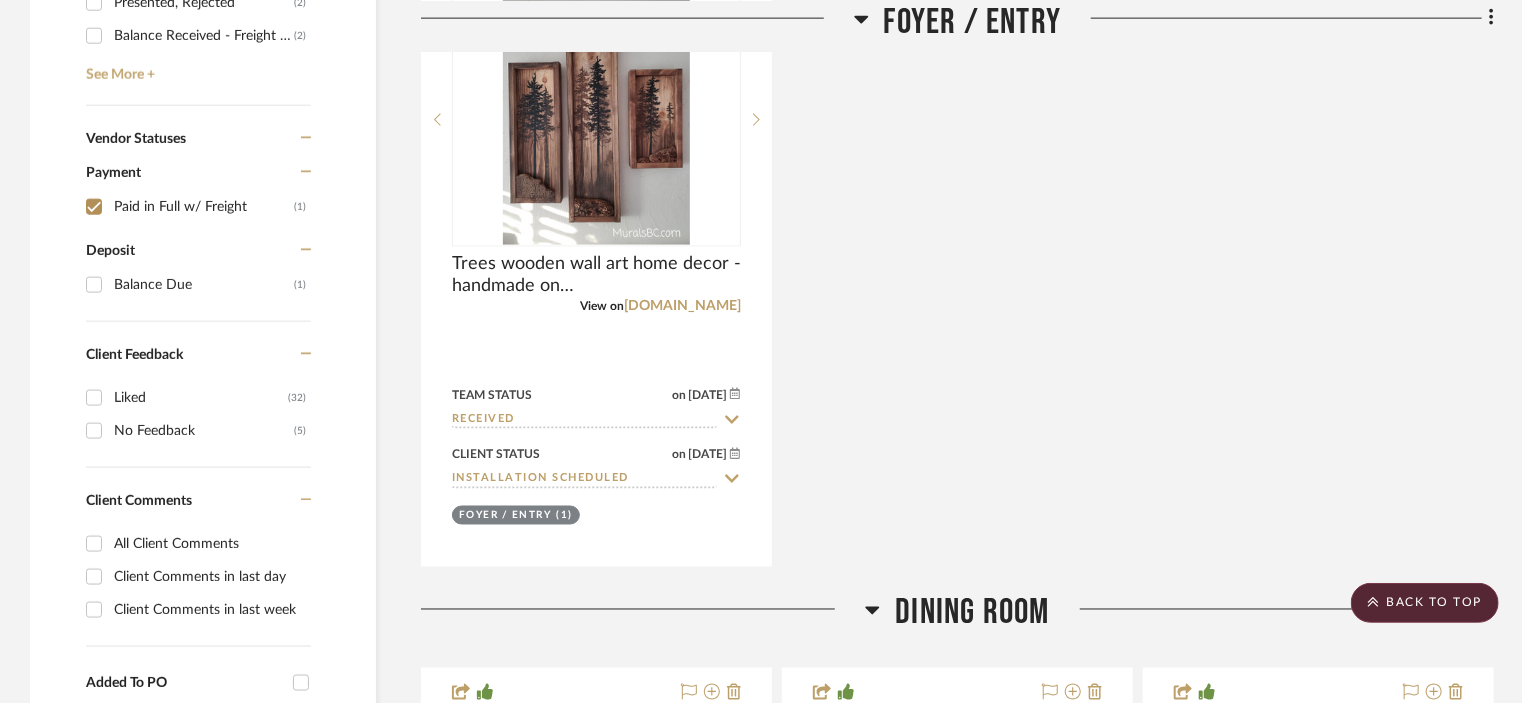 checkbox on "true" 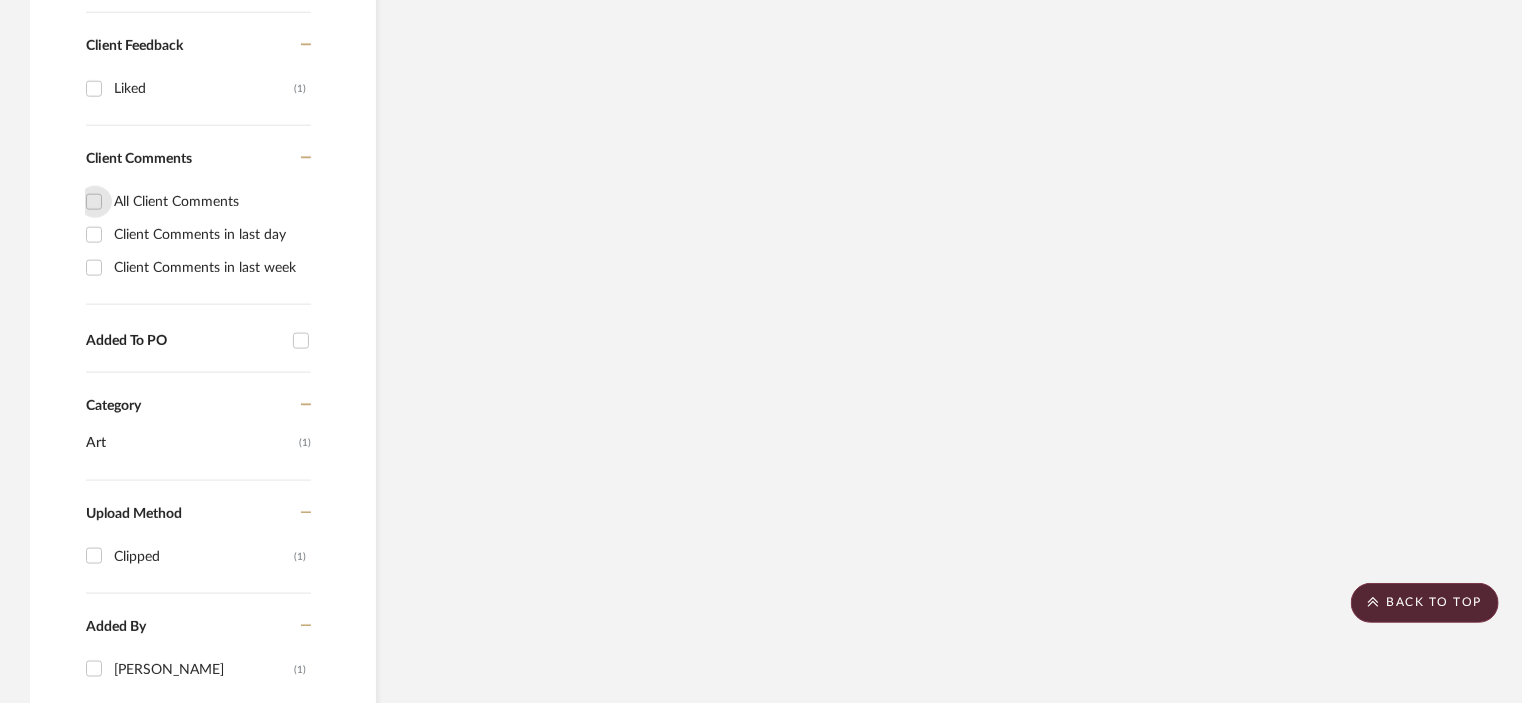 click on "All Client Comments" at bounding box center (94, 202) 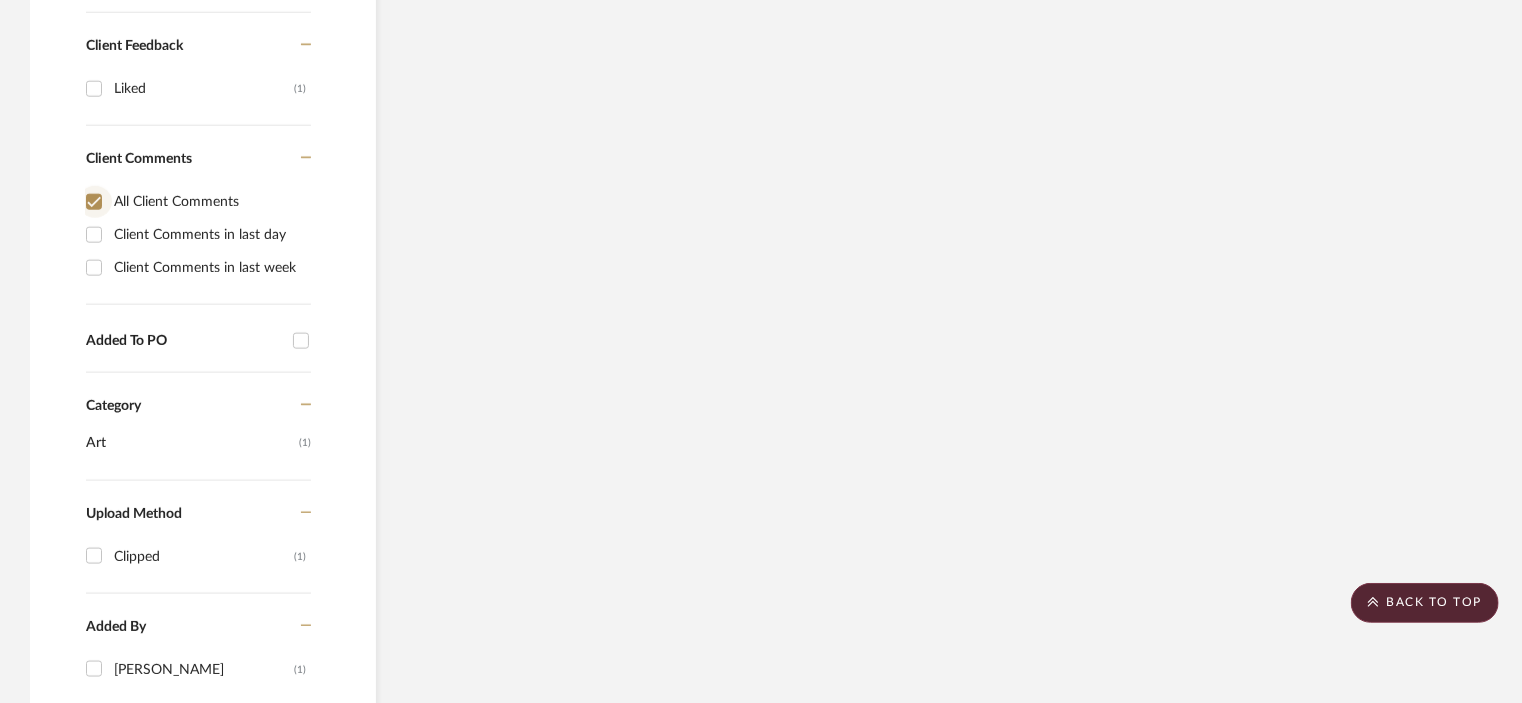 checkbox on "true" 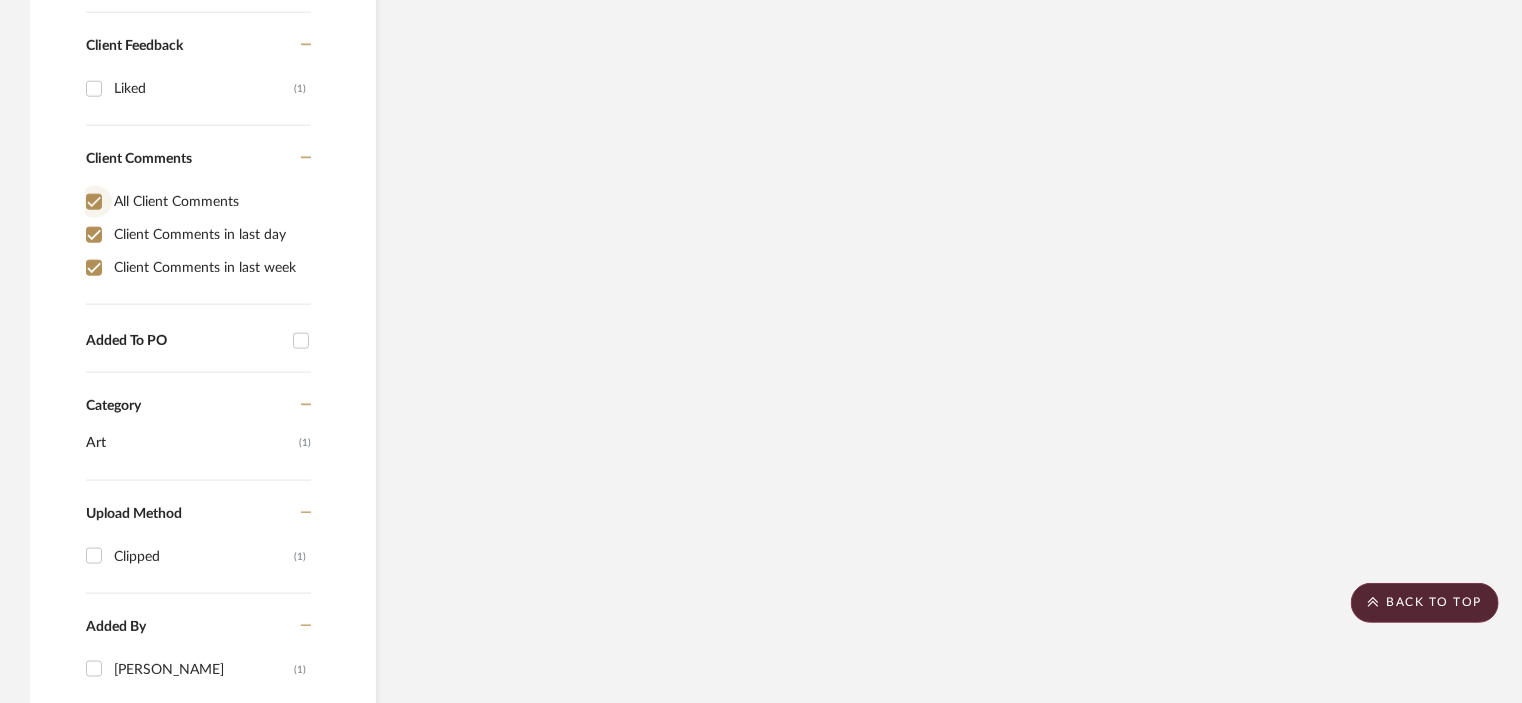 checkbox on "true" 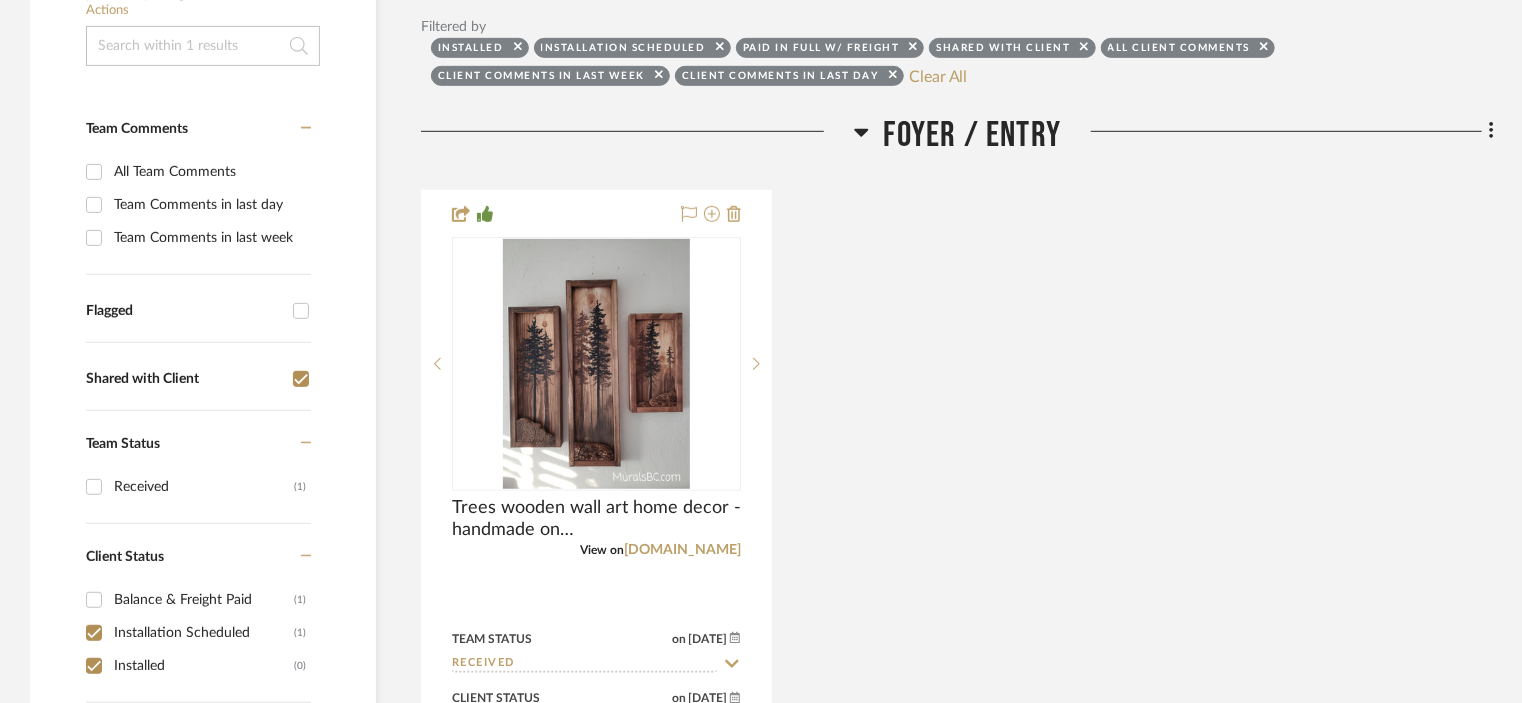 scroll, scrollTop: 600, scrollLeft: 0, axis: vertical 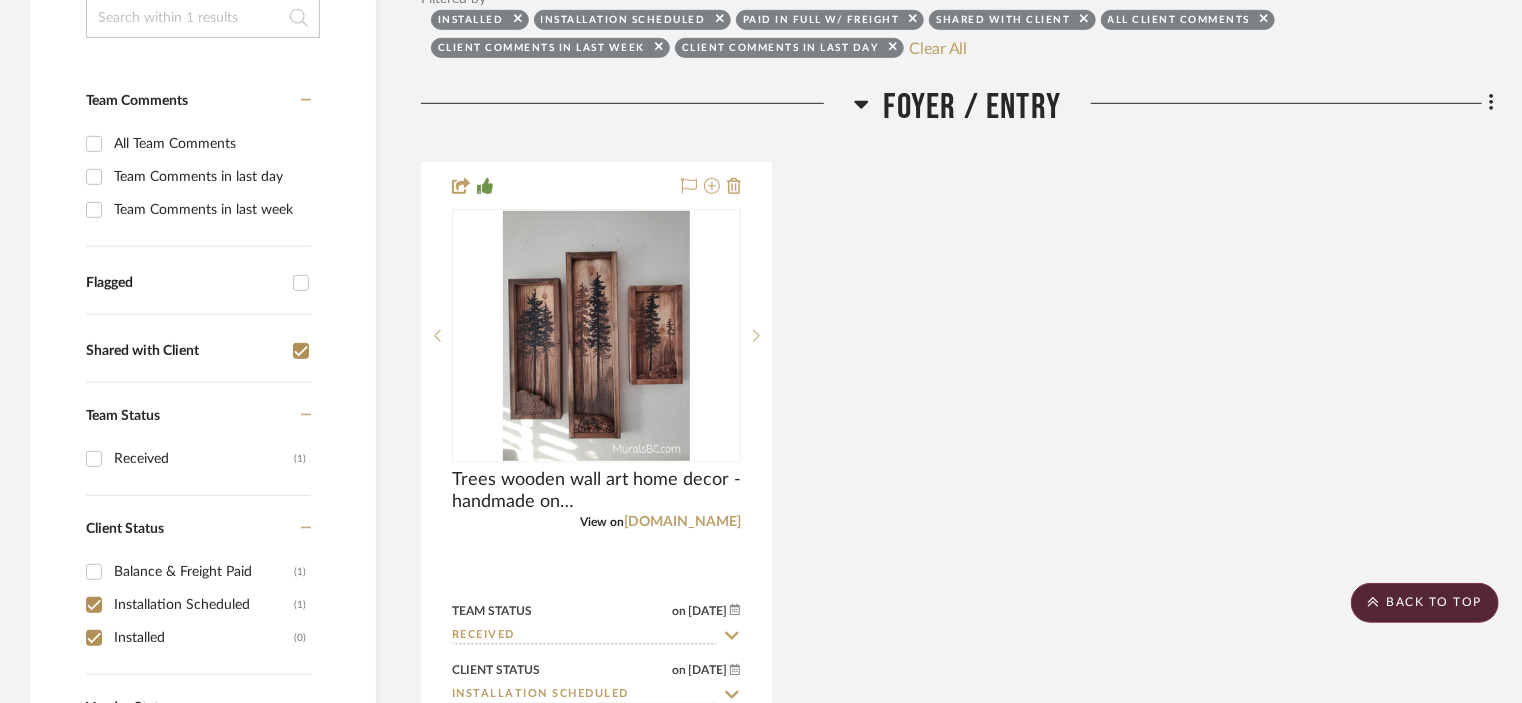 click on "All Team Comments" at bounding box center (94, 144) 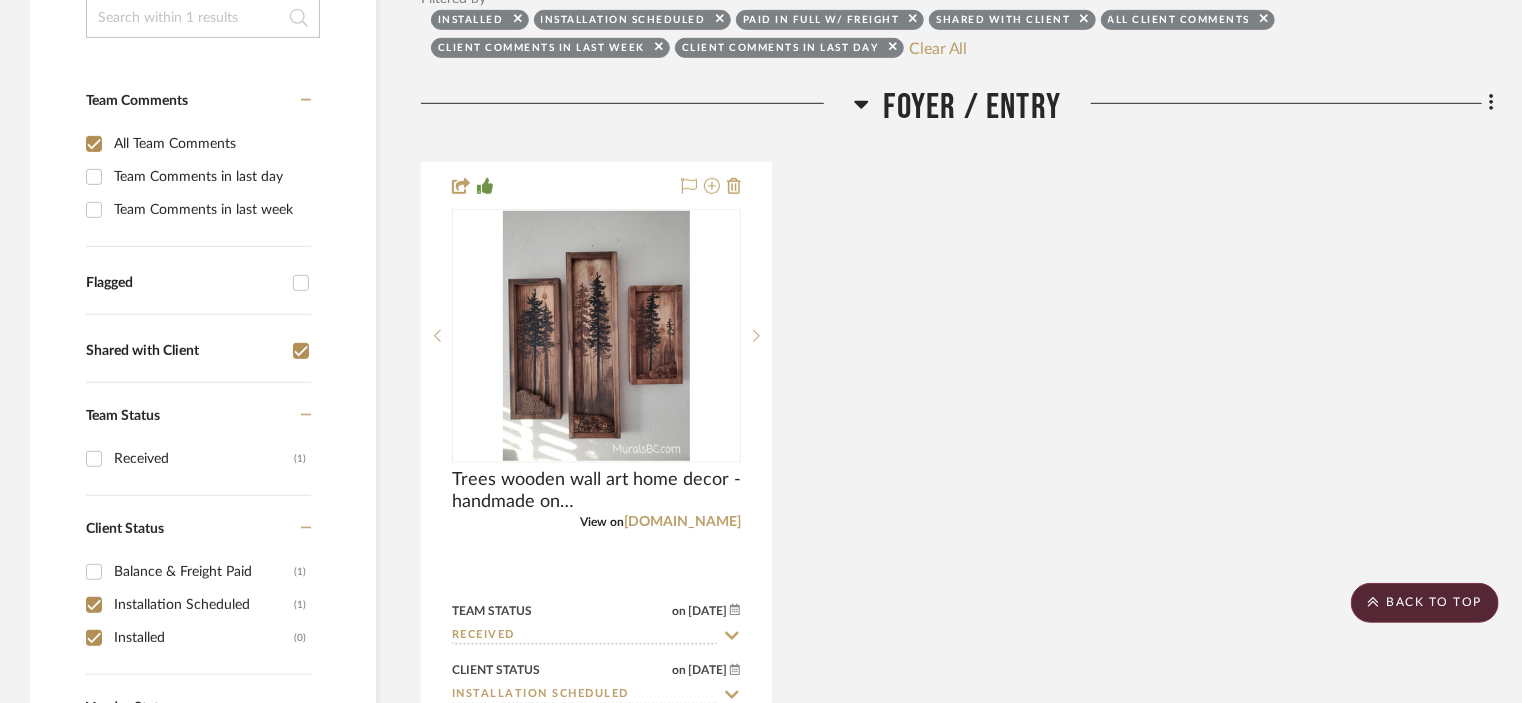 checkbox on "true" 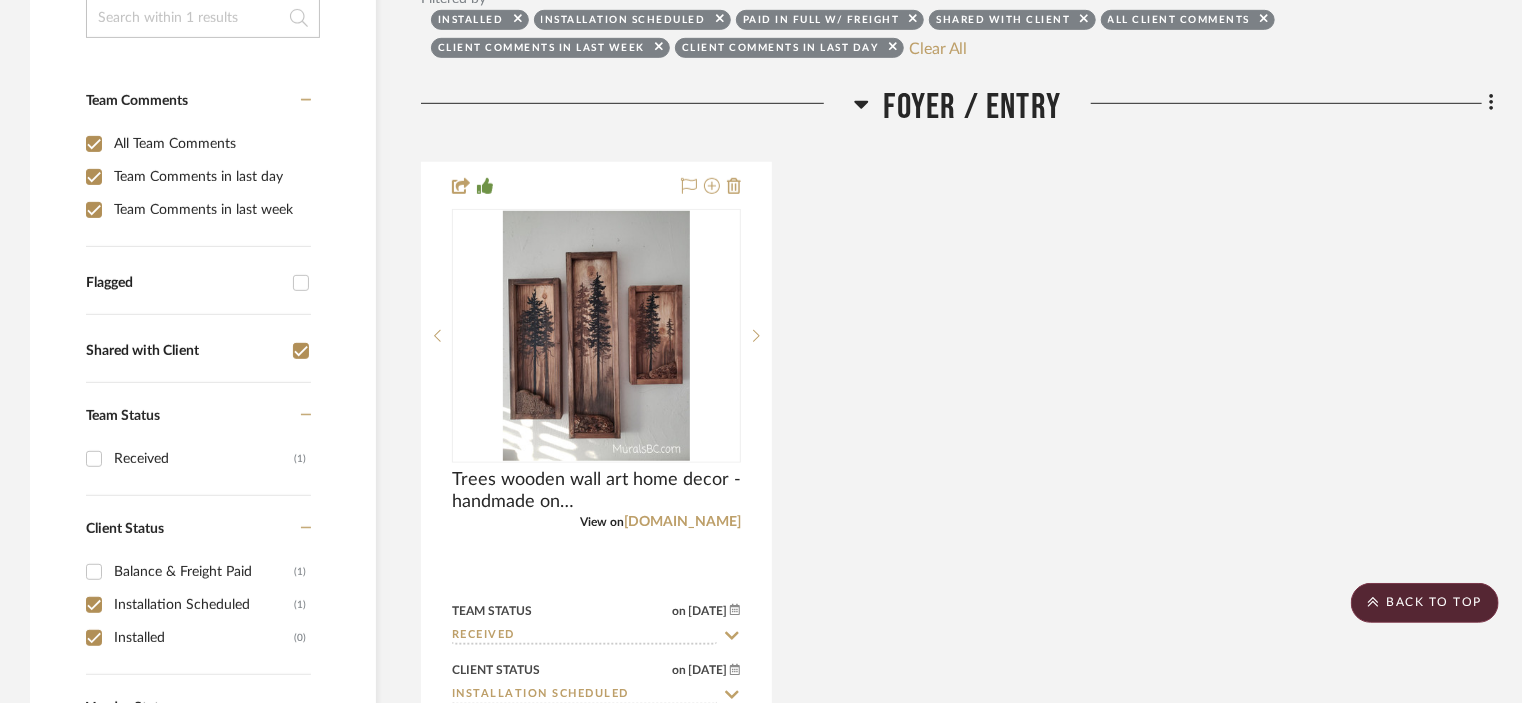 checkbox on "true" 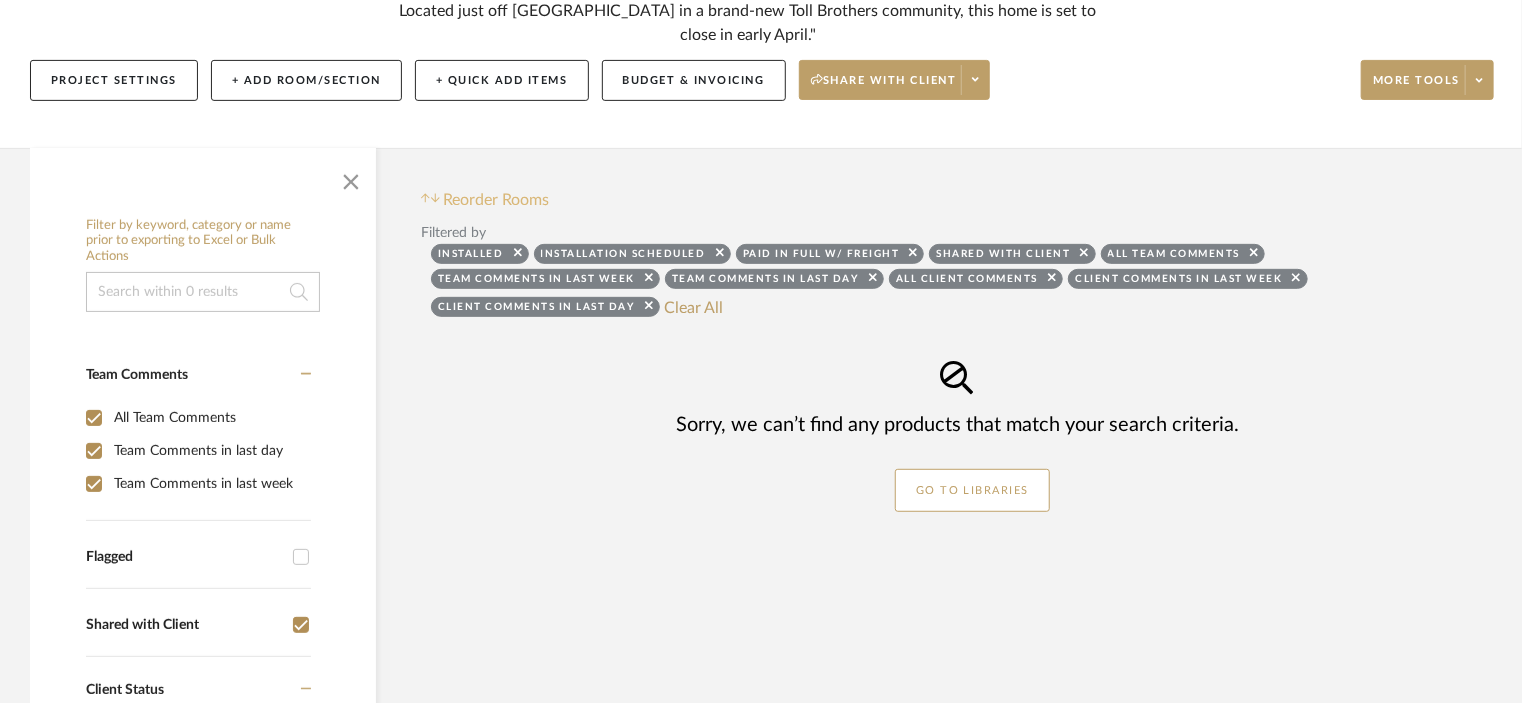scroll, scrollTop: 500, scrollLeft: 0, axis: vertical 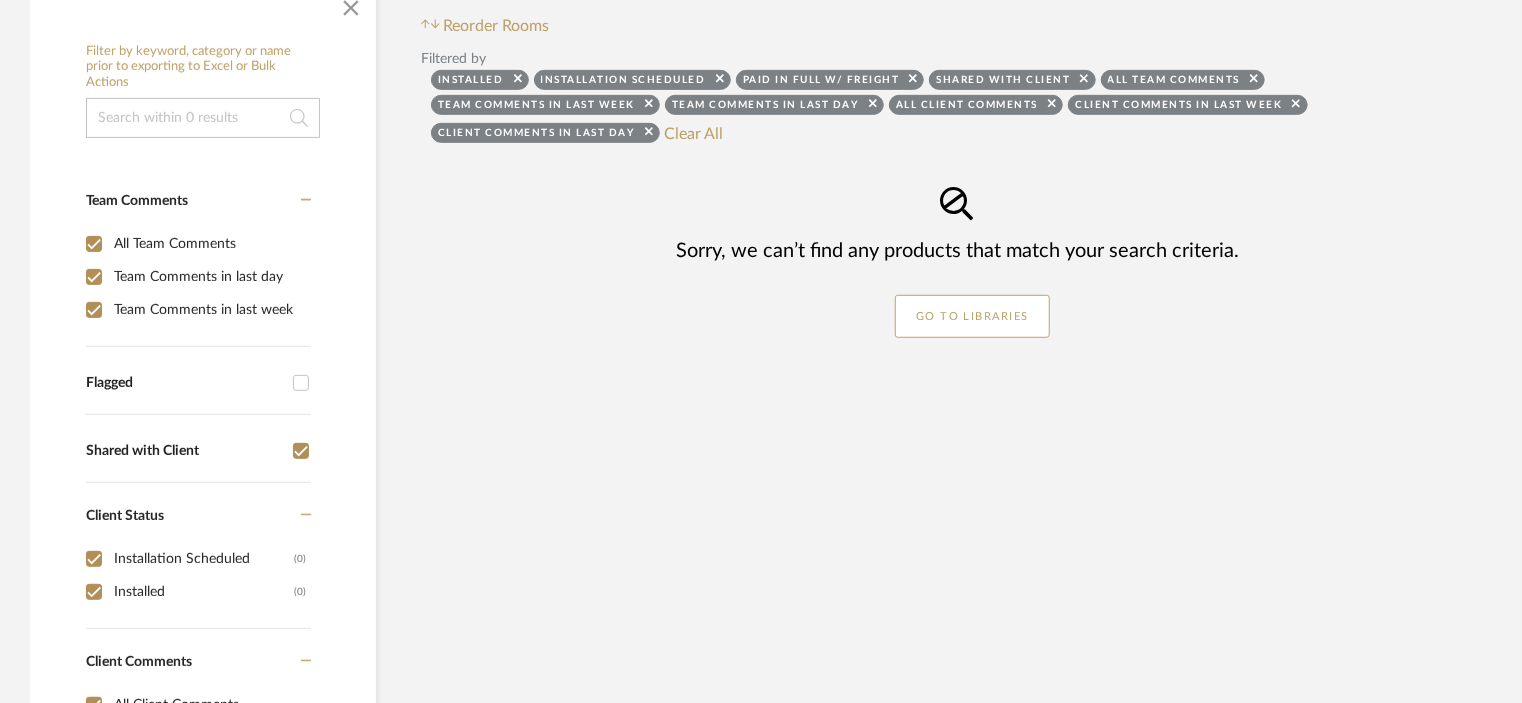 click on "Installed  (0)" at bounding box center [94, 592] 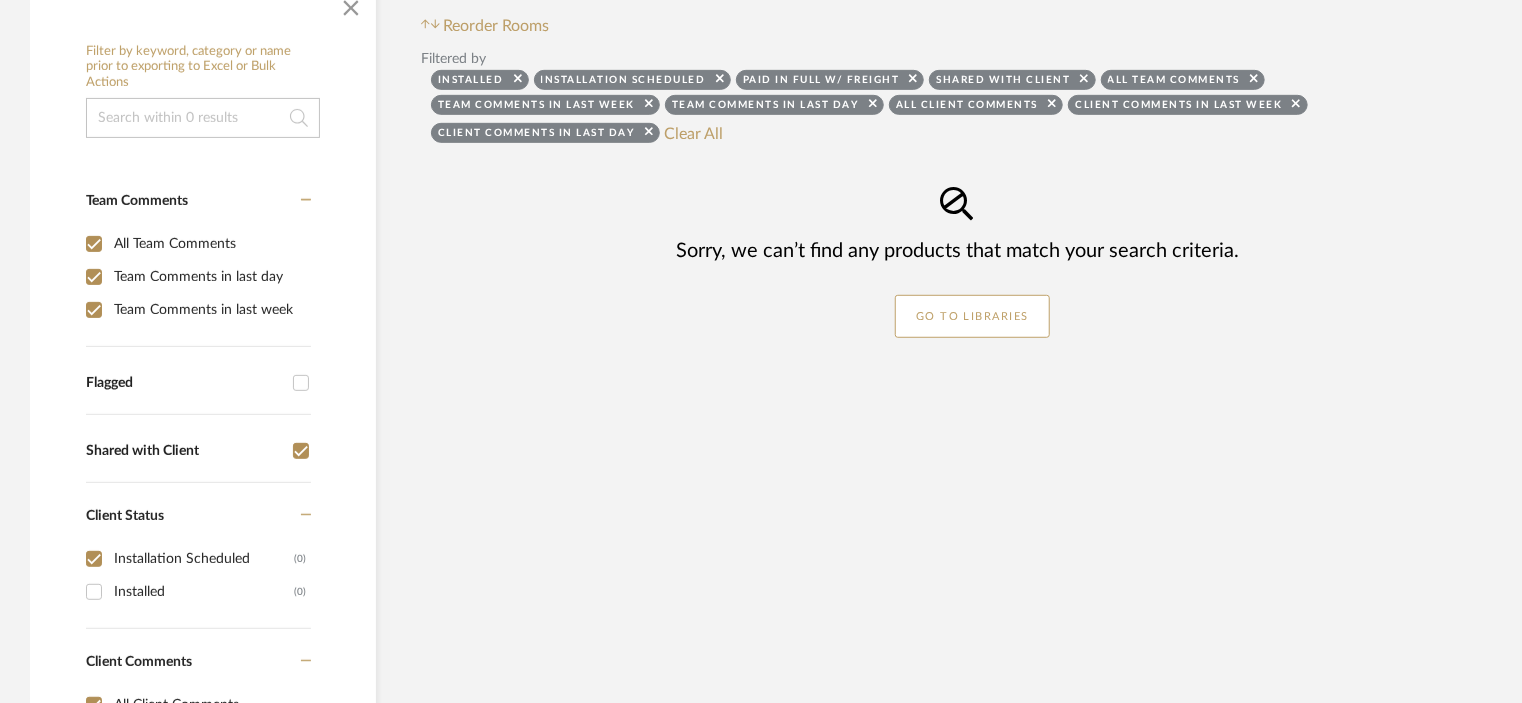 checkbox on "false" 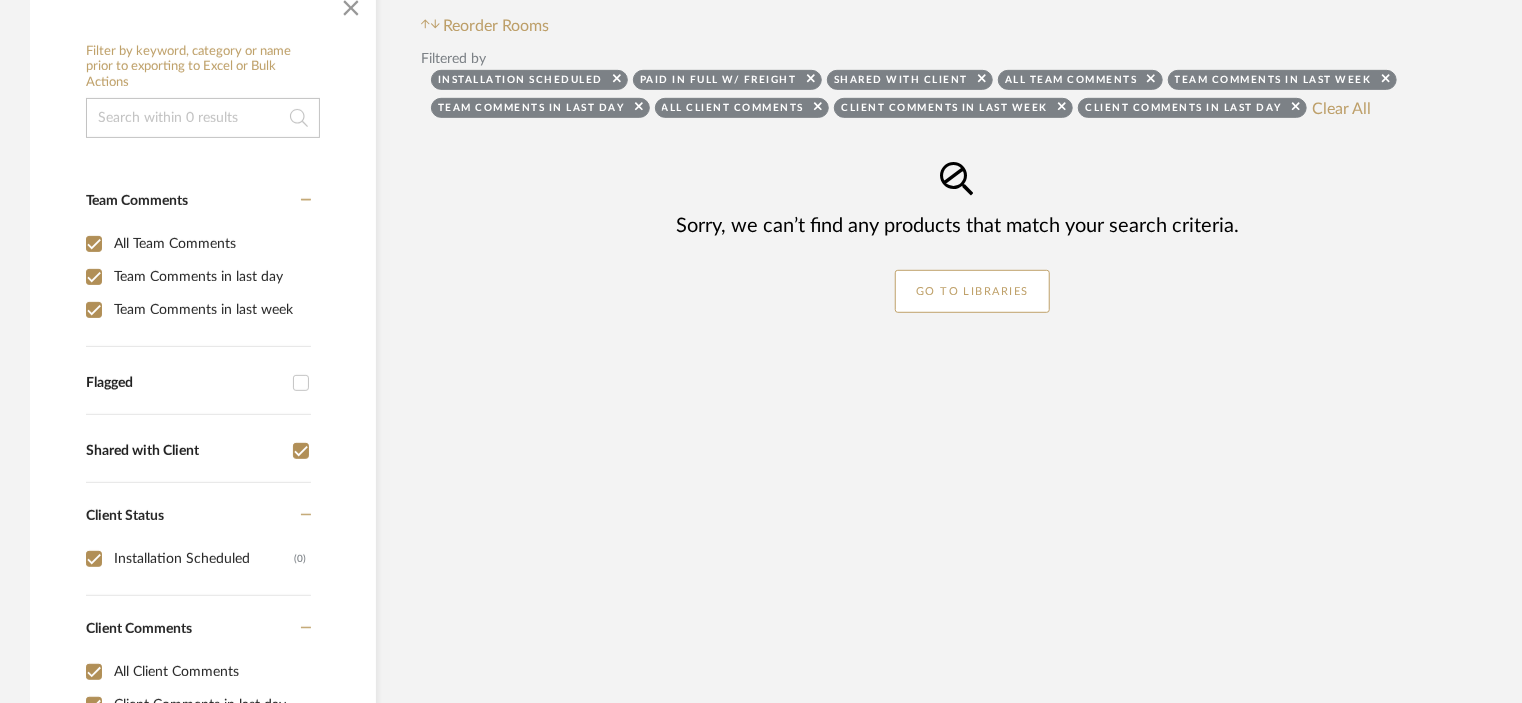 click on "Installation Scheduled  (0)" at bounding box center (94, 559) 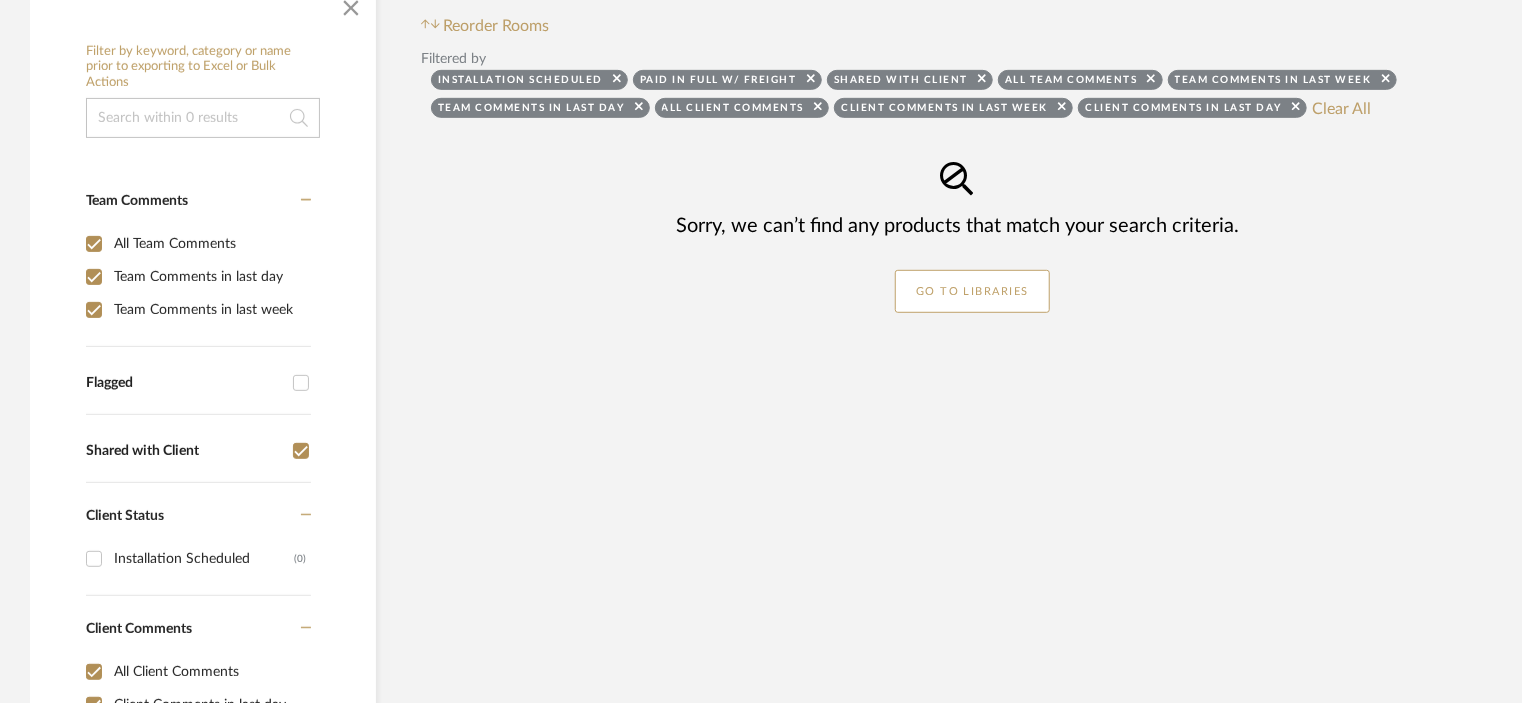 checkbox on "false" 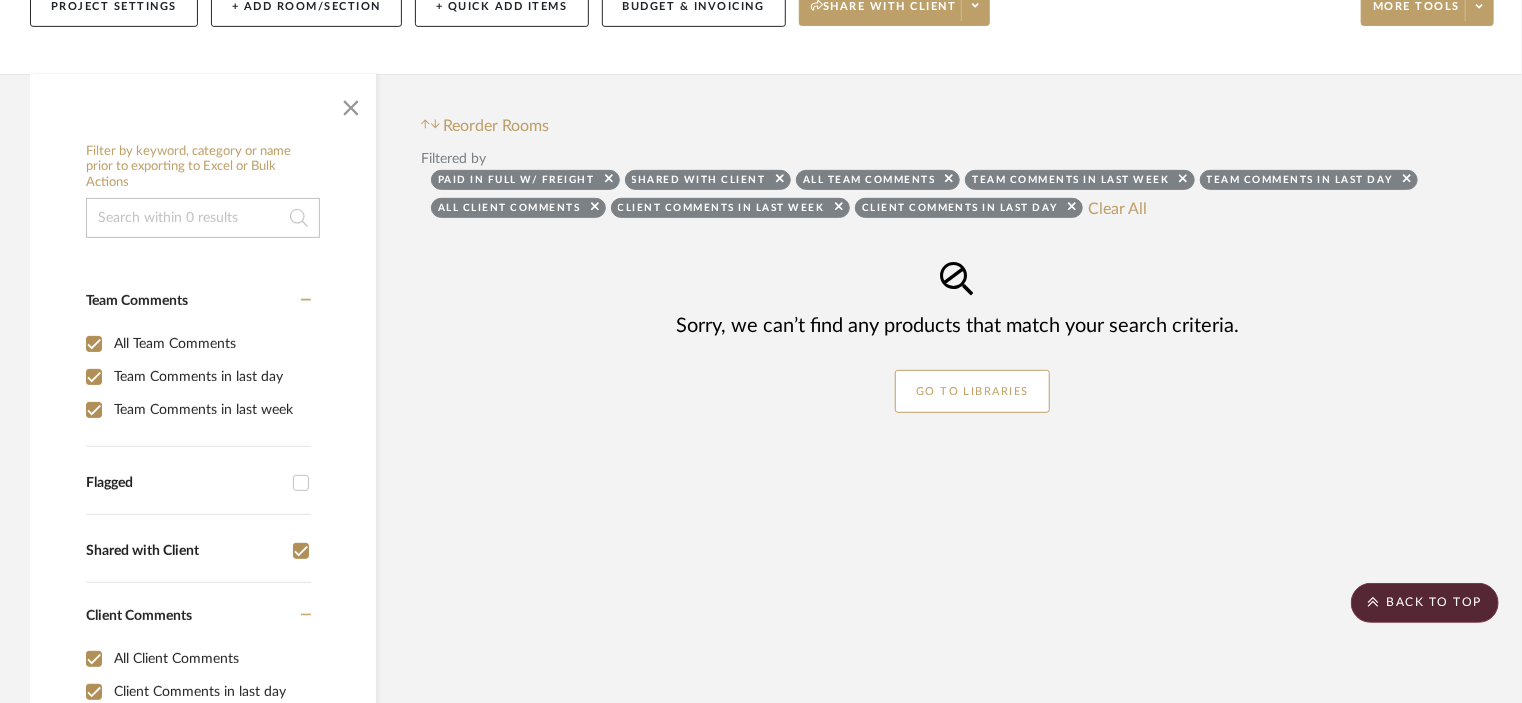 scroll, scrollTop: 0, scrollLeft: 0, axis: both 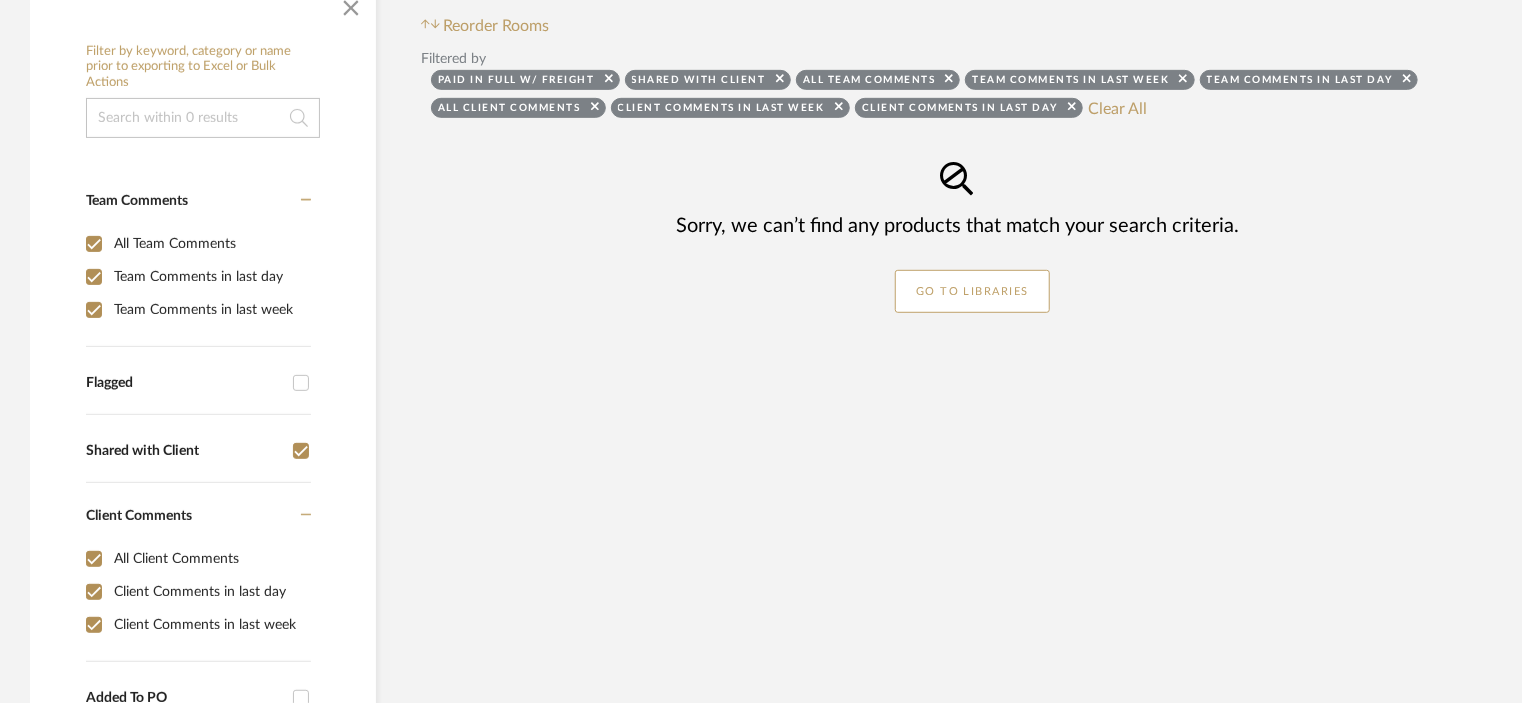 drag, startPoint x: 123, startPoint y: 377, endPoint x: 28, endPoint y: 383, distance: 95.189285 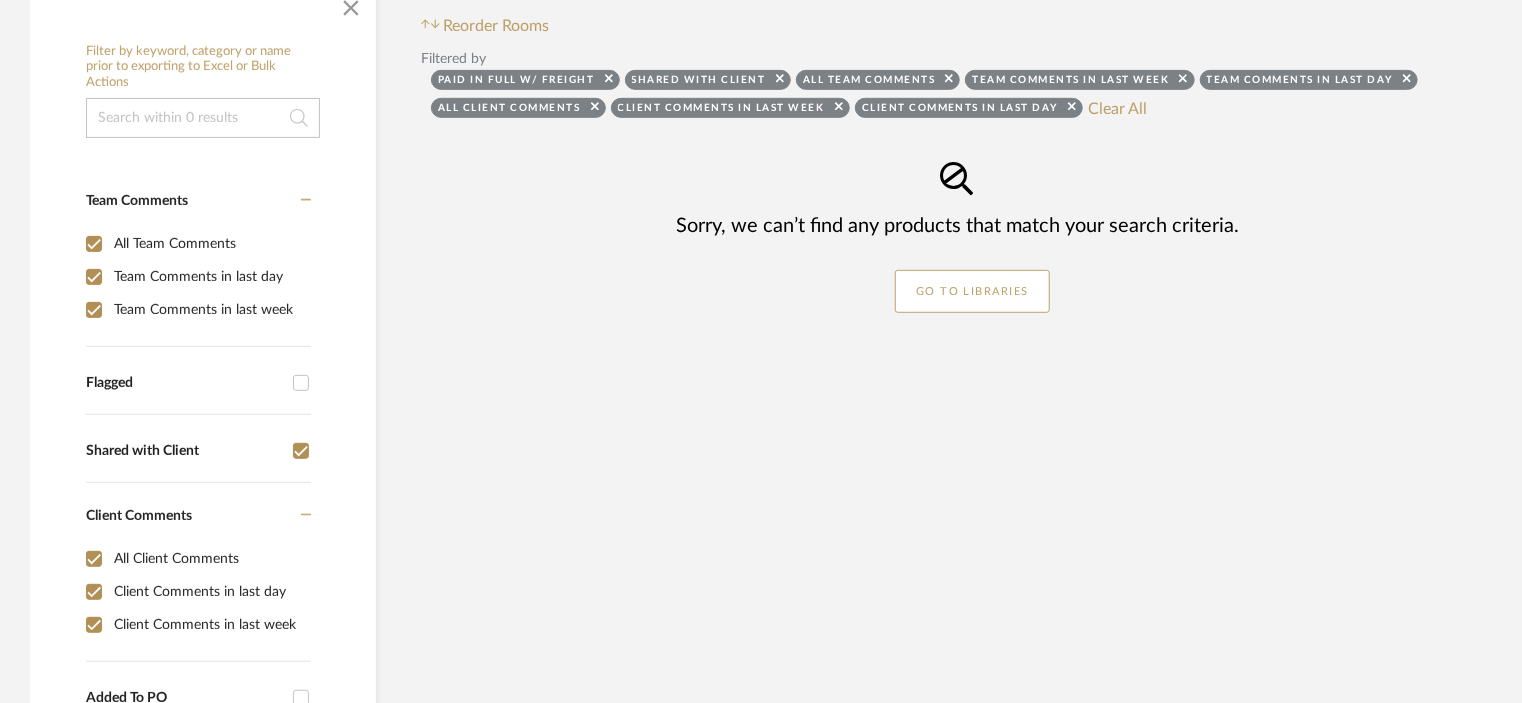 click on "All Team Comments" at bounding box center (94, 244) 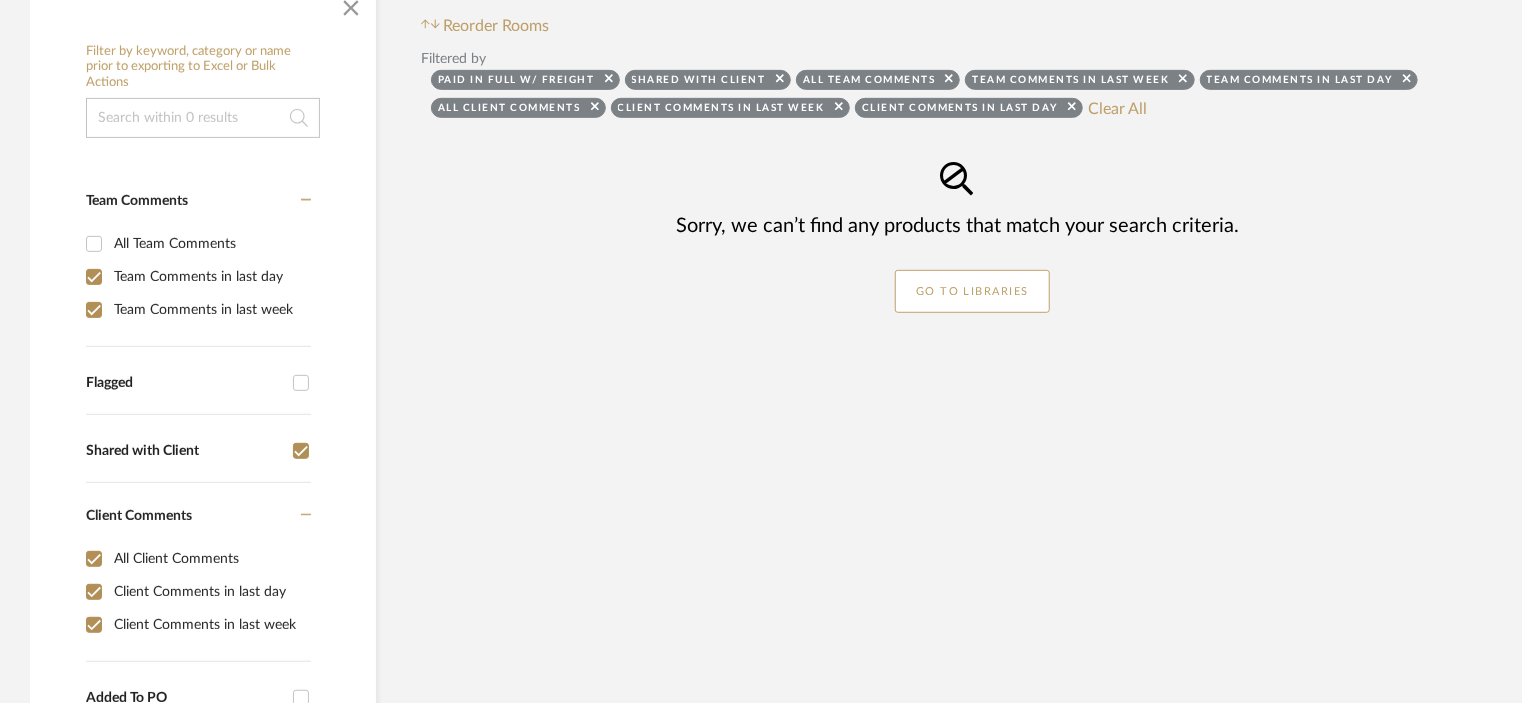 checkbox on "false" 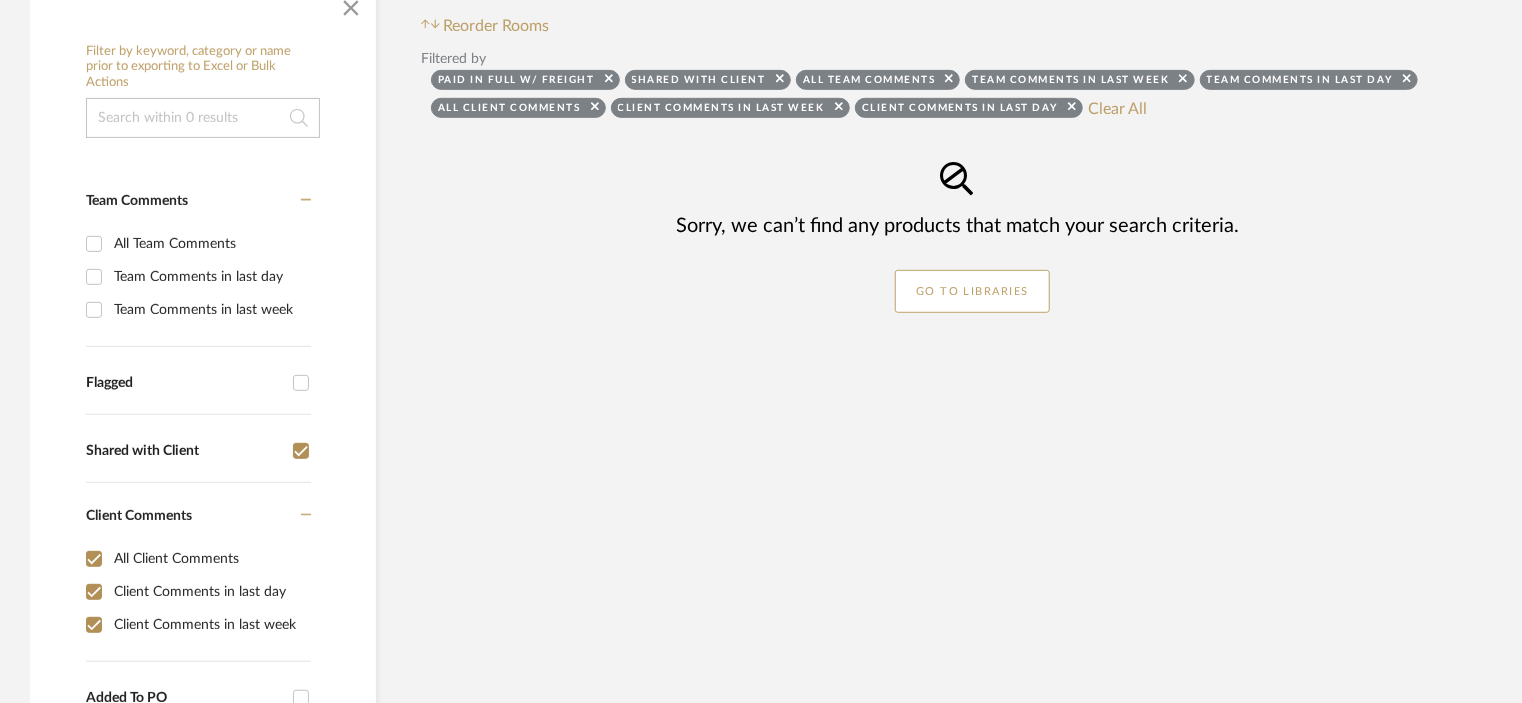checkbox on "false" 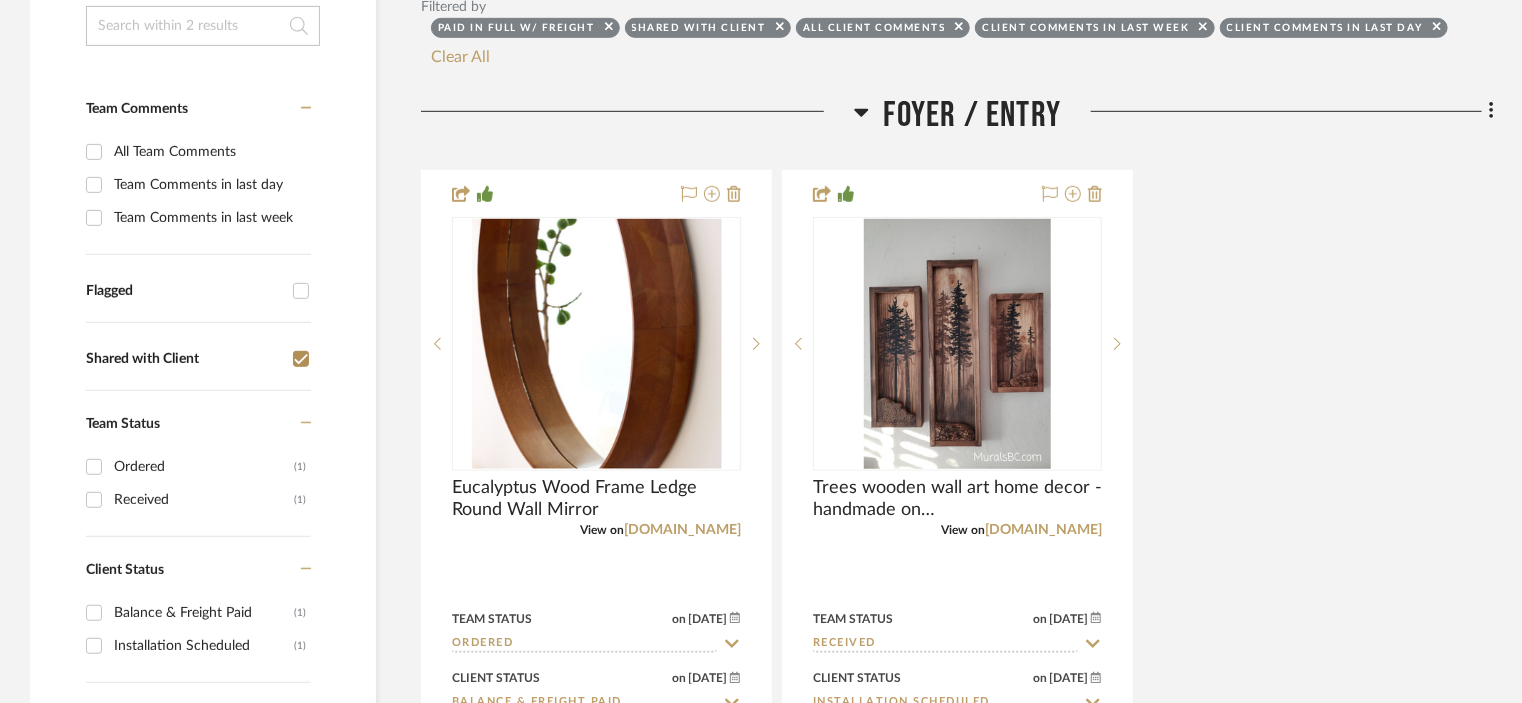 scroll, scrollTop: 900, scrollLeft: 0, axis: vertical 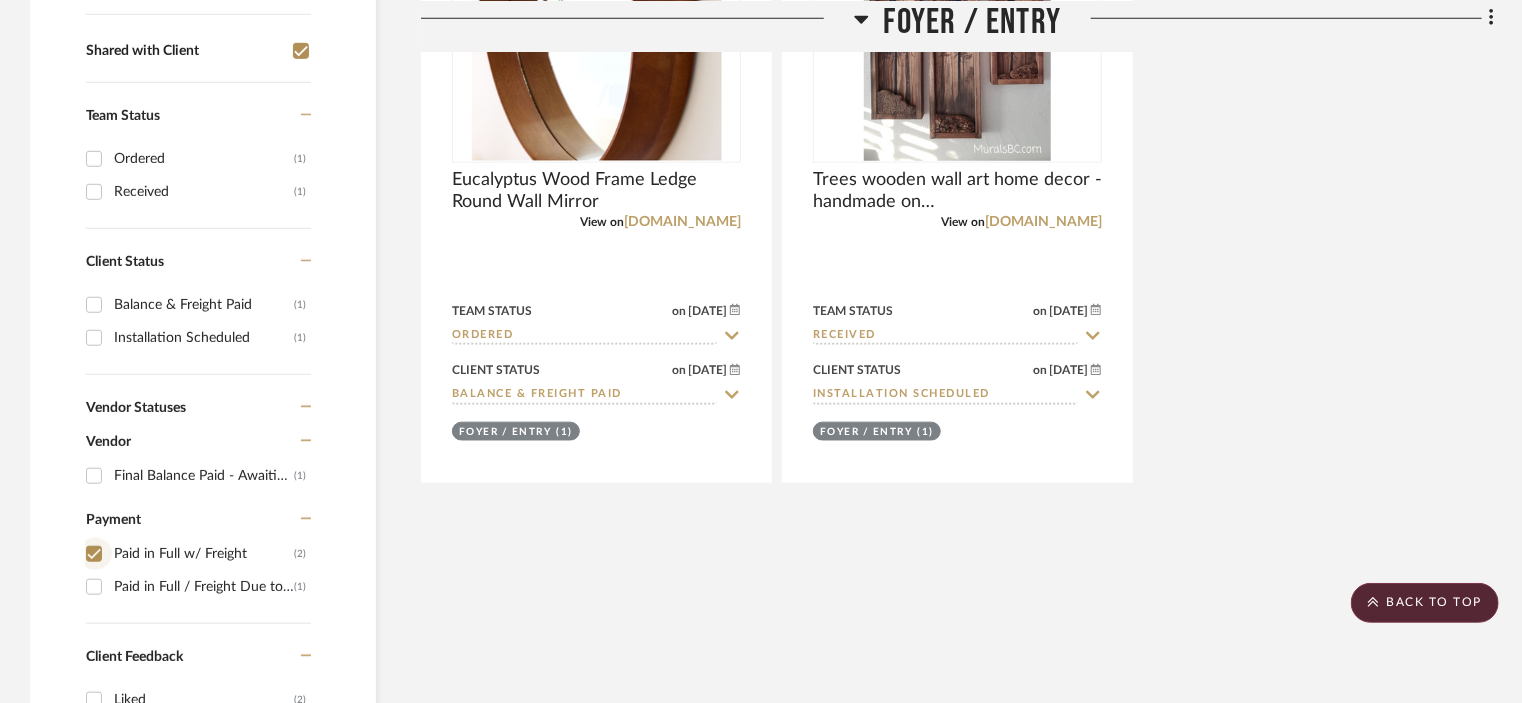 click on "Paid in Full w/ Freight  (2)" at bounding box center [94, 554] 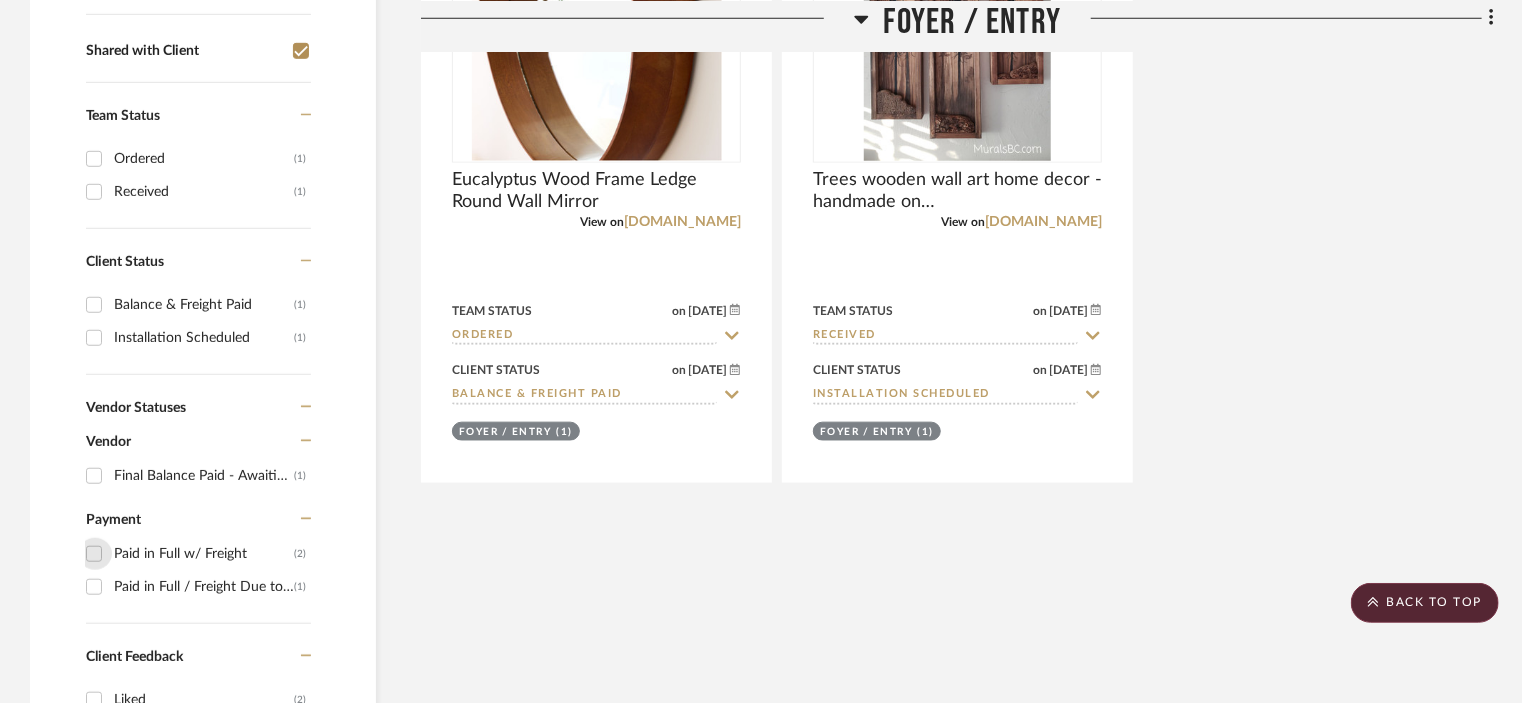 checkbox on "false" 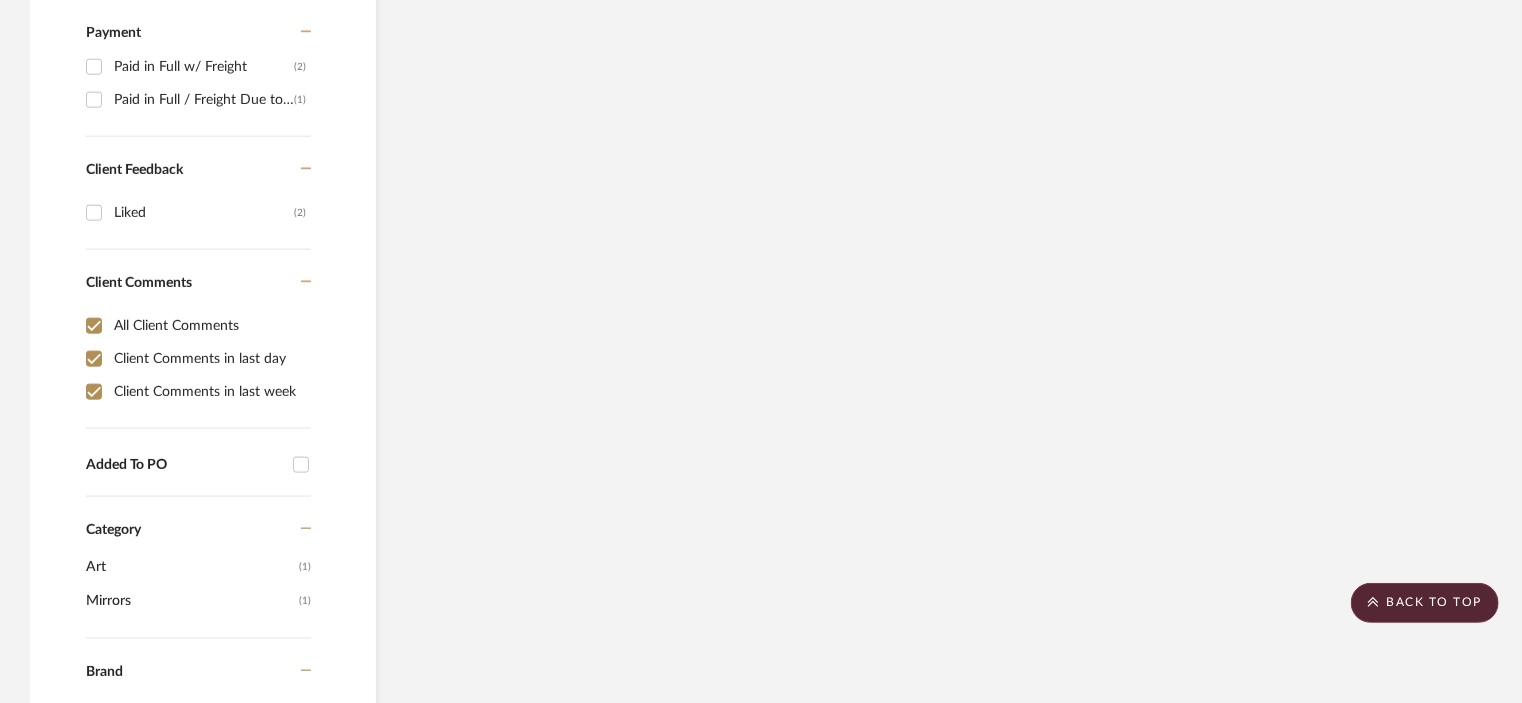 scroll, scrollTop: 1400, scrollLeft: 0, axis: vertical 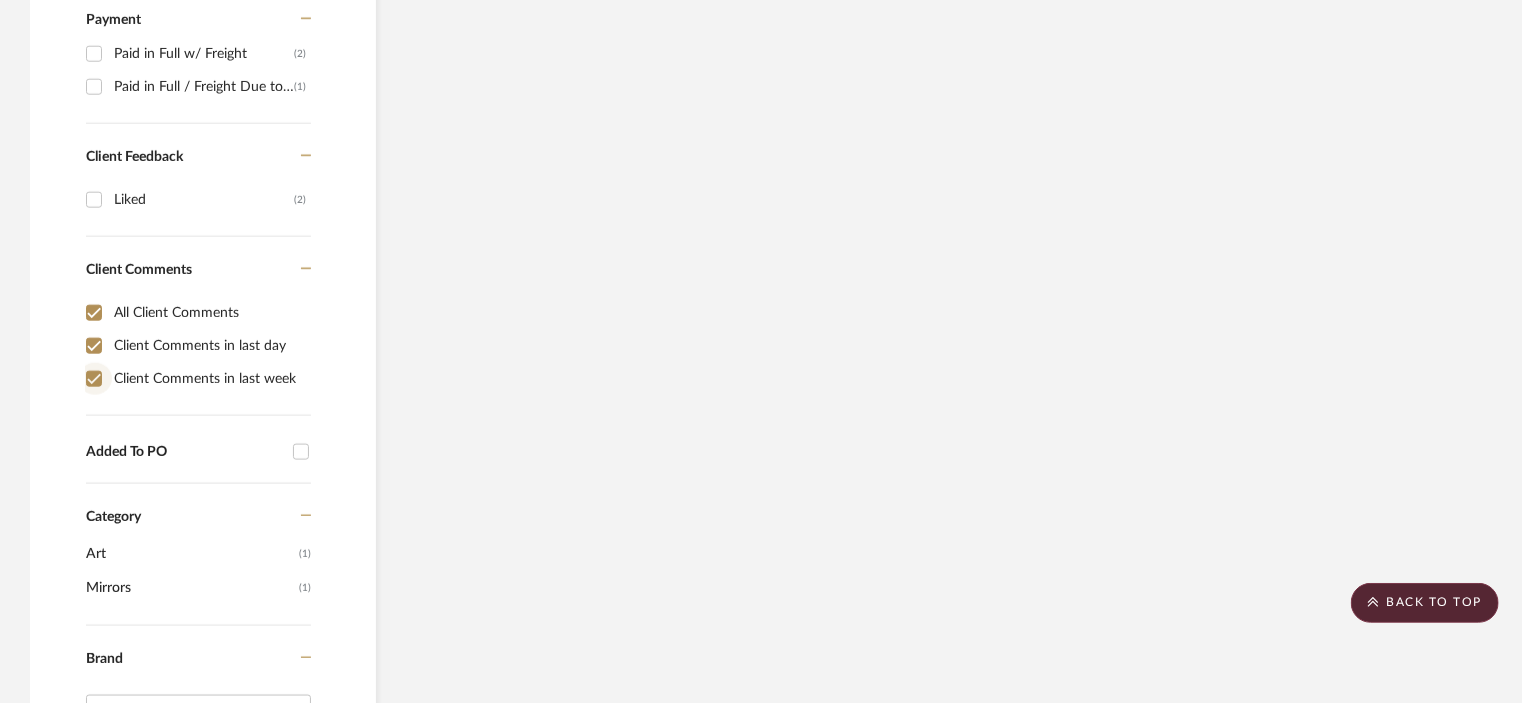 click on "Client Comments in last week" at bounding box center (94, 379) 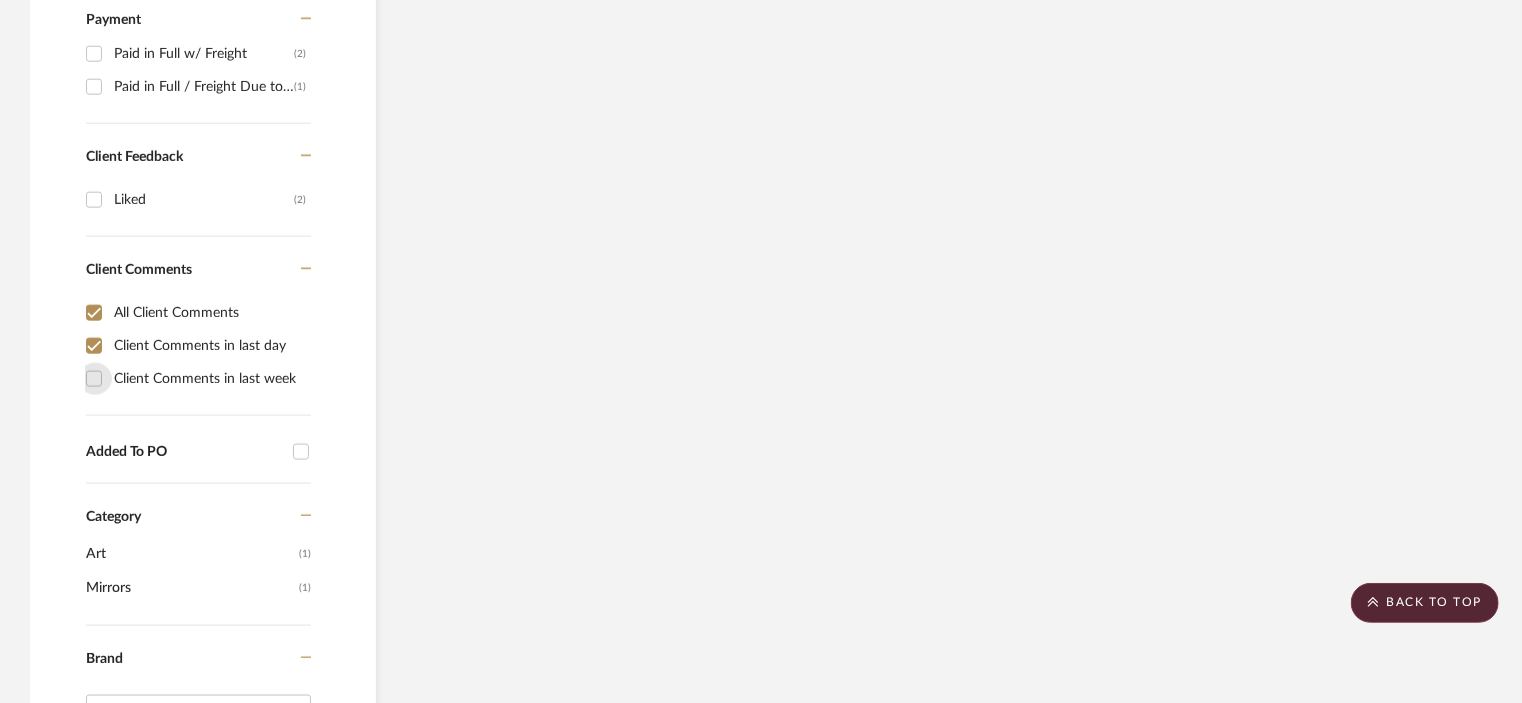 checkbox on "false" 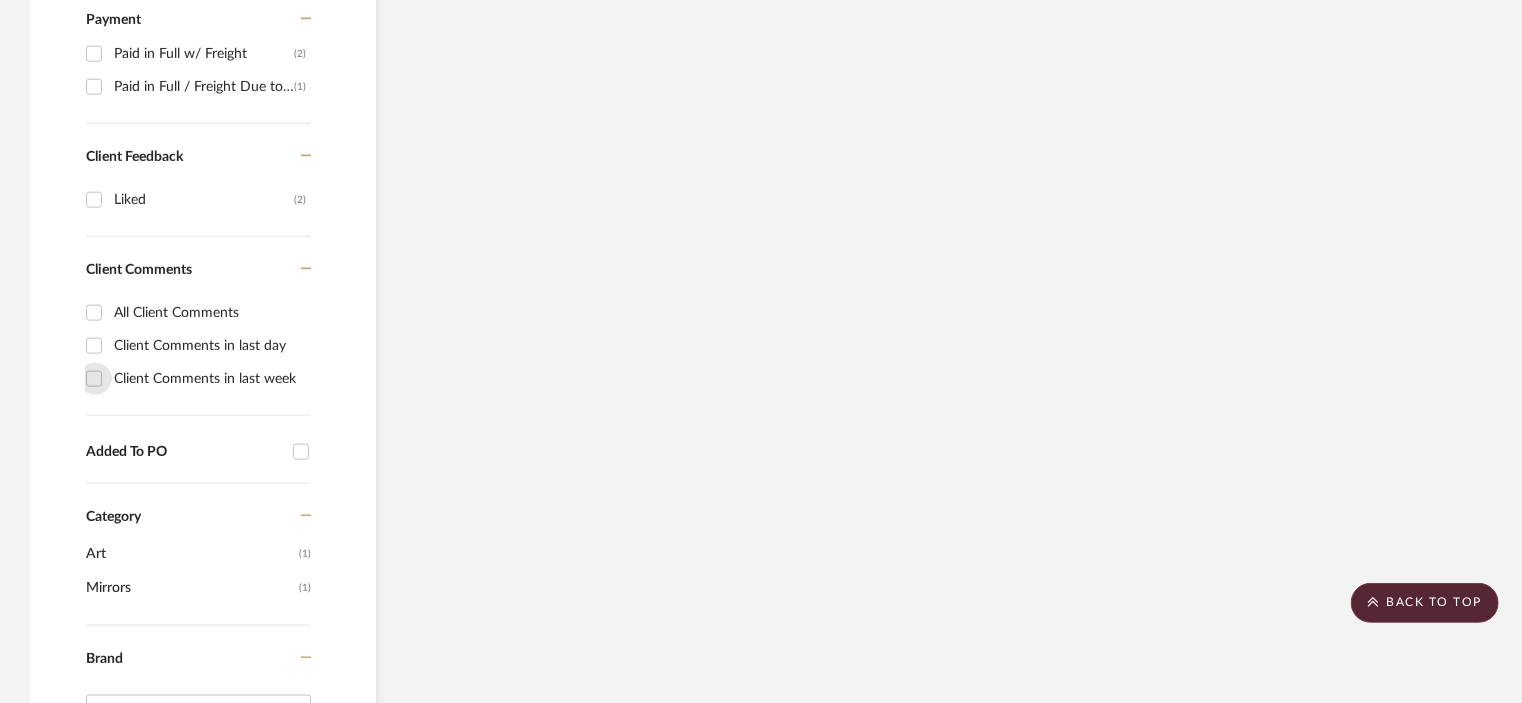 checkbox on "false" 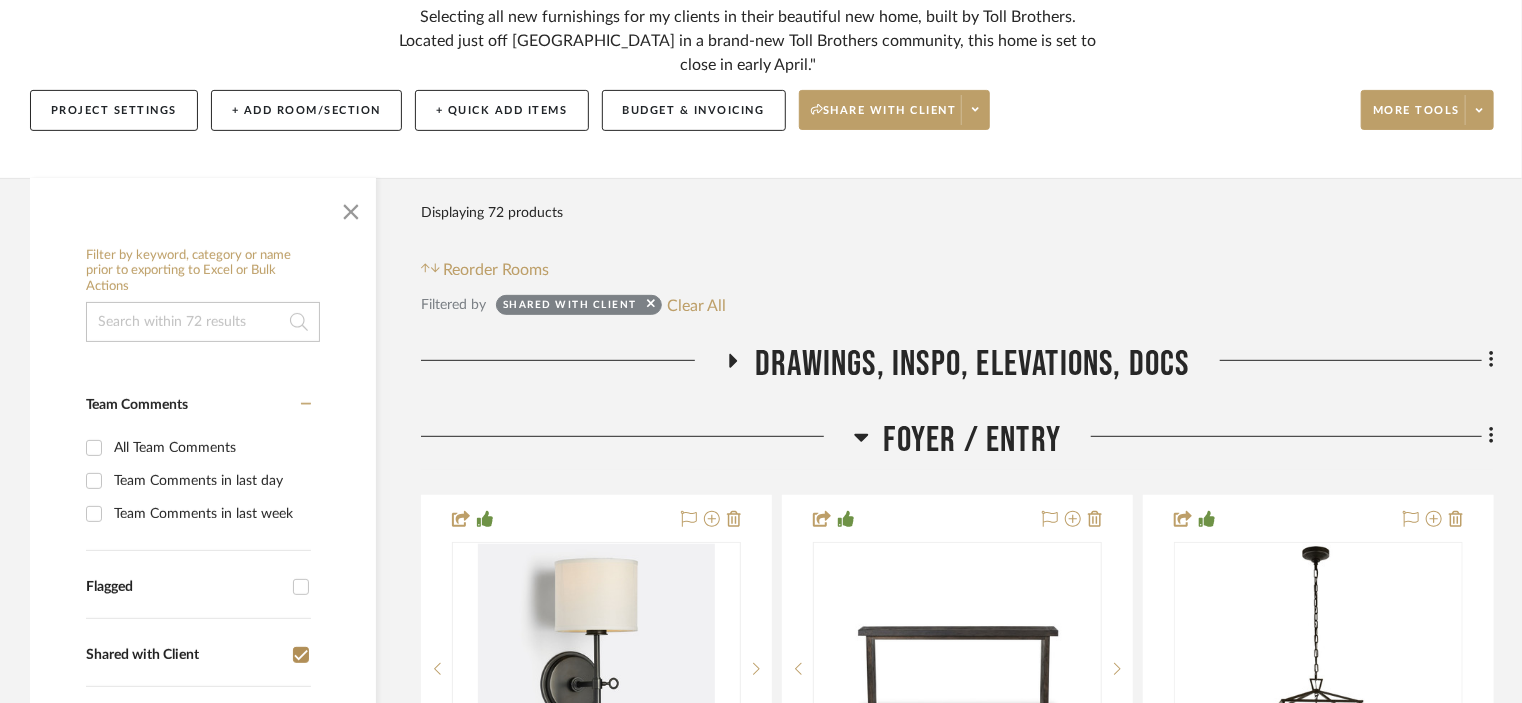 scroll, scrollTop: 0, scrollLeft: 0, axis: both 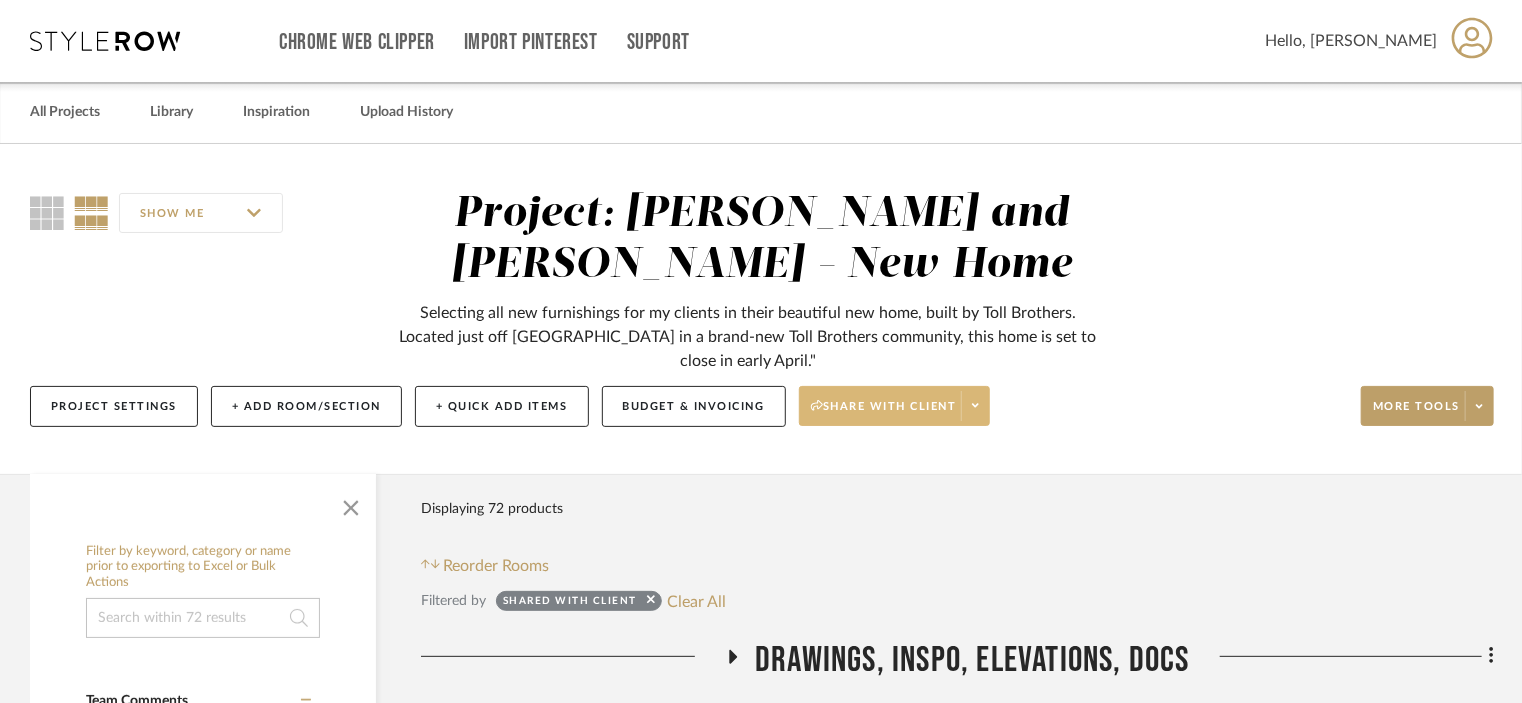 click on "Share with client" 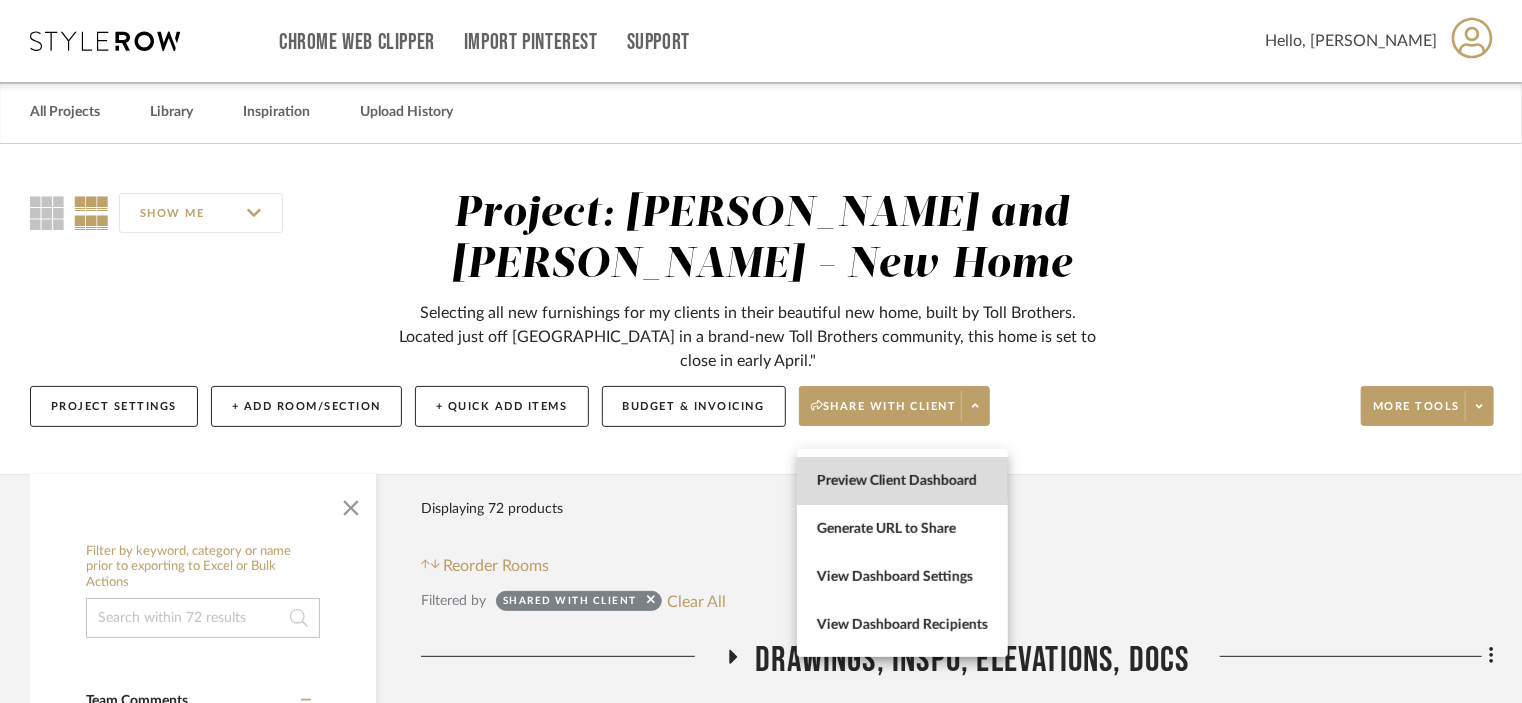 click on "Preview Client Dashboard" at bounding box center (902, 481) 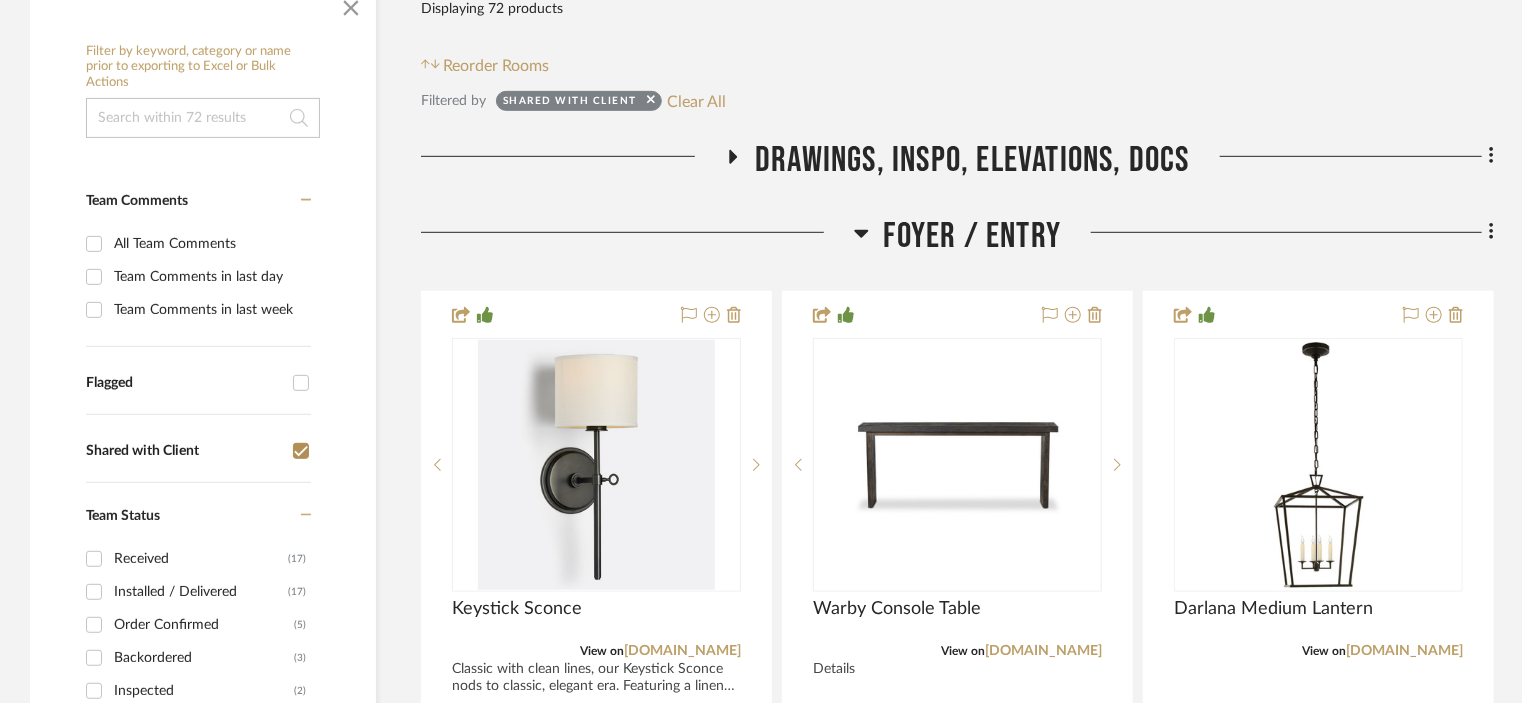 scroll, scrollTop: 0, scrollLeft: 0, axis: both 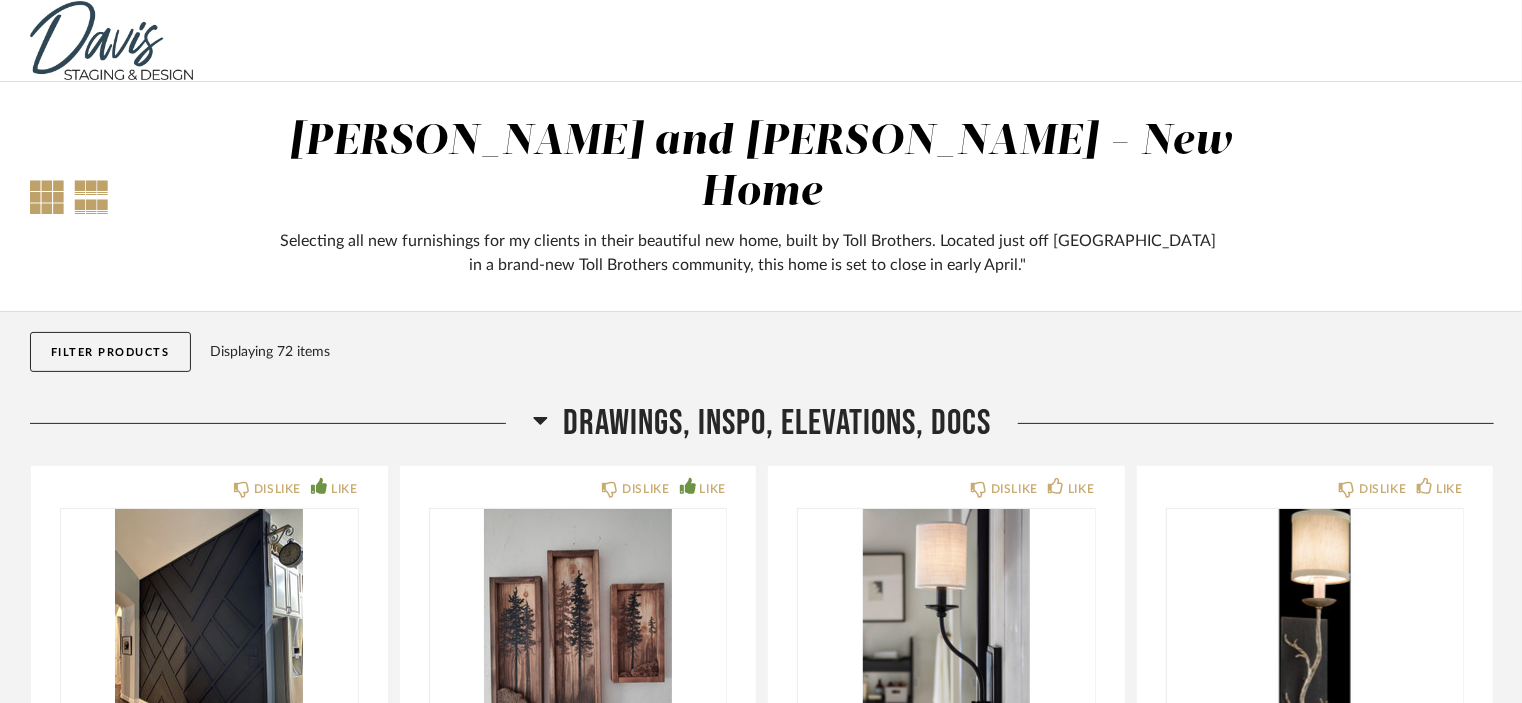 click 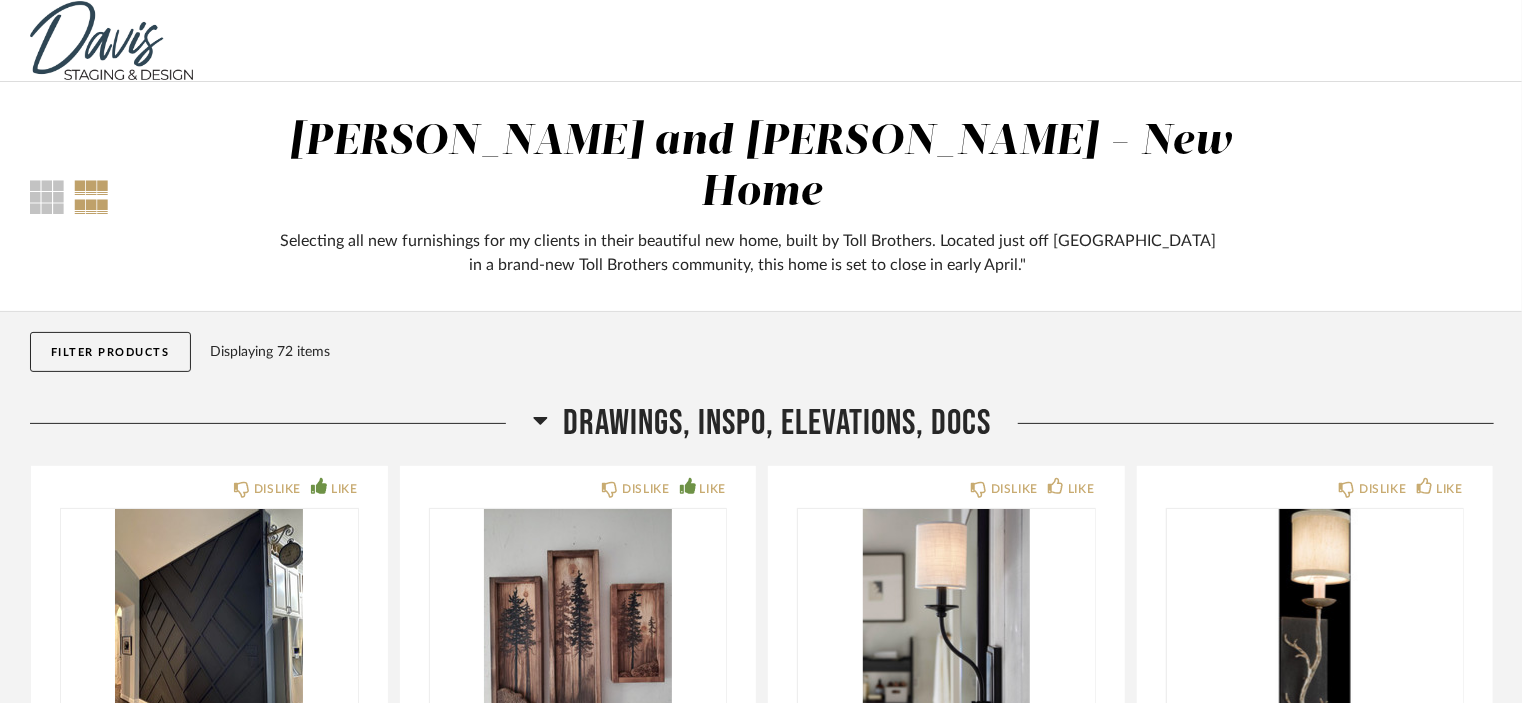 click on "Filter Products" 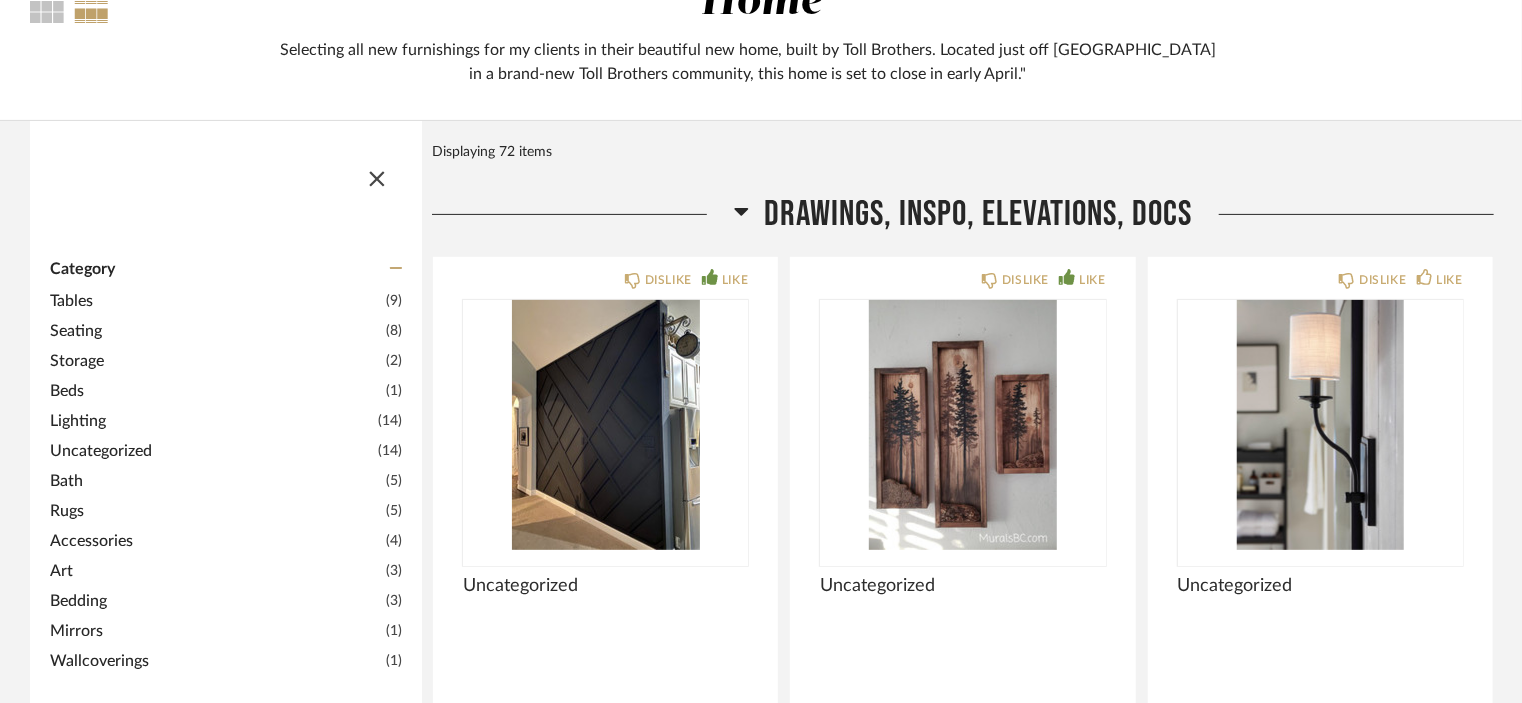 scroll, scrollTop: 0, scrollLeft: 0, axis: both 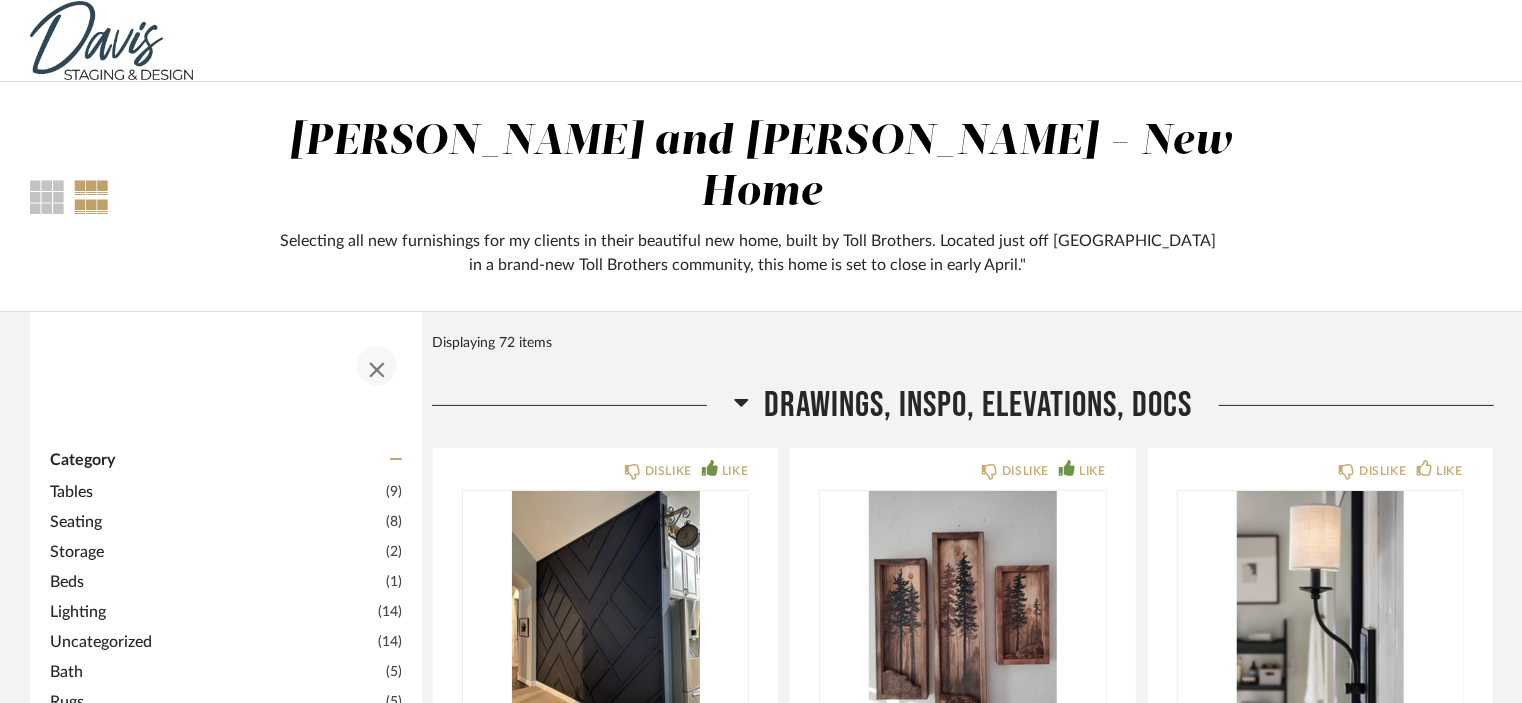 click 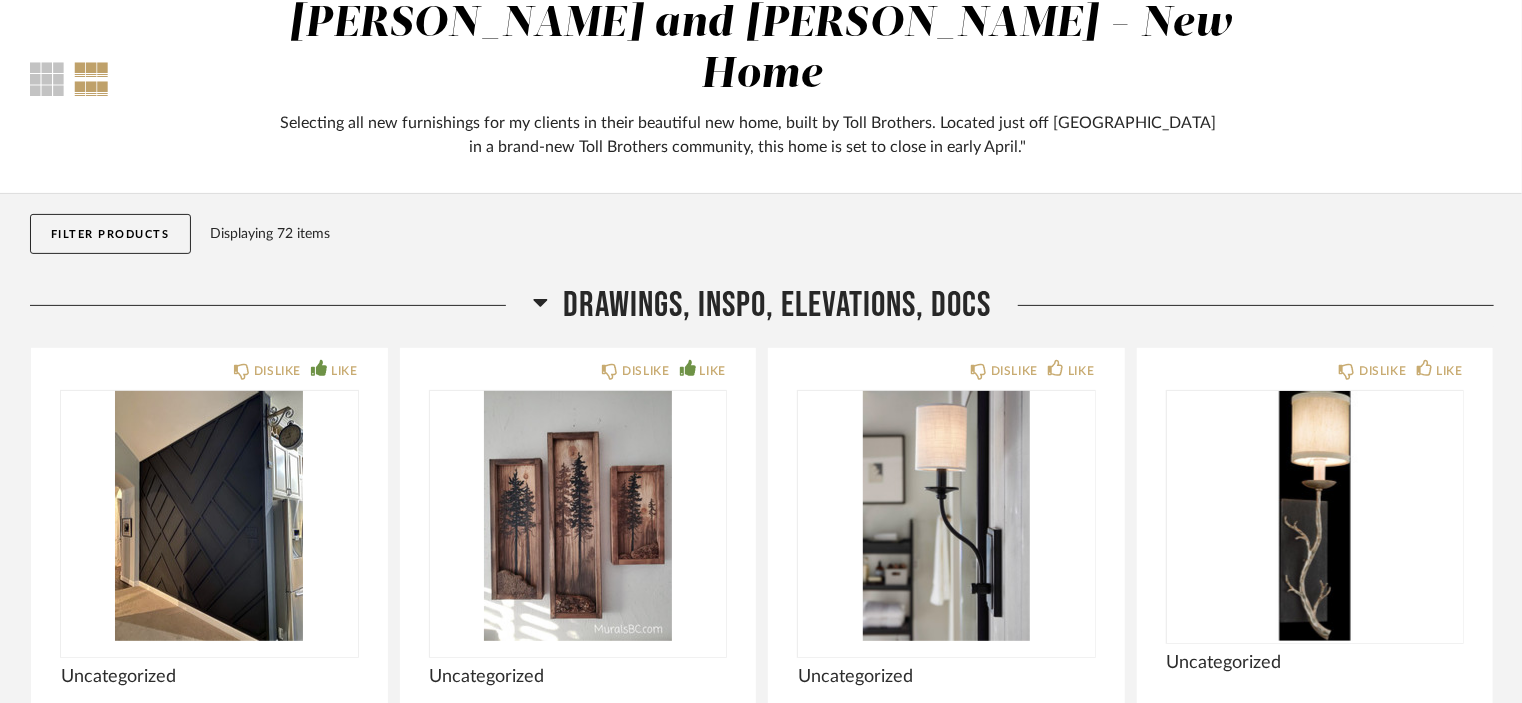 scroll, scrollTop: 0, scrollLeft: 0, axis: both 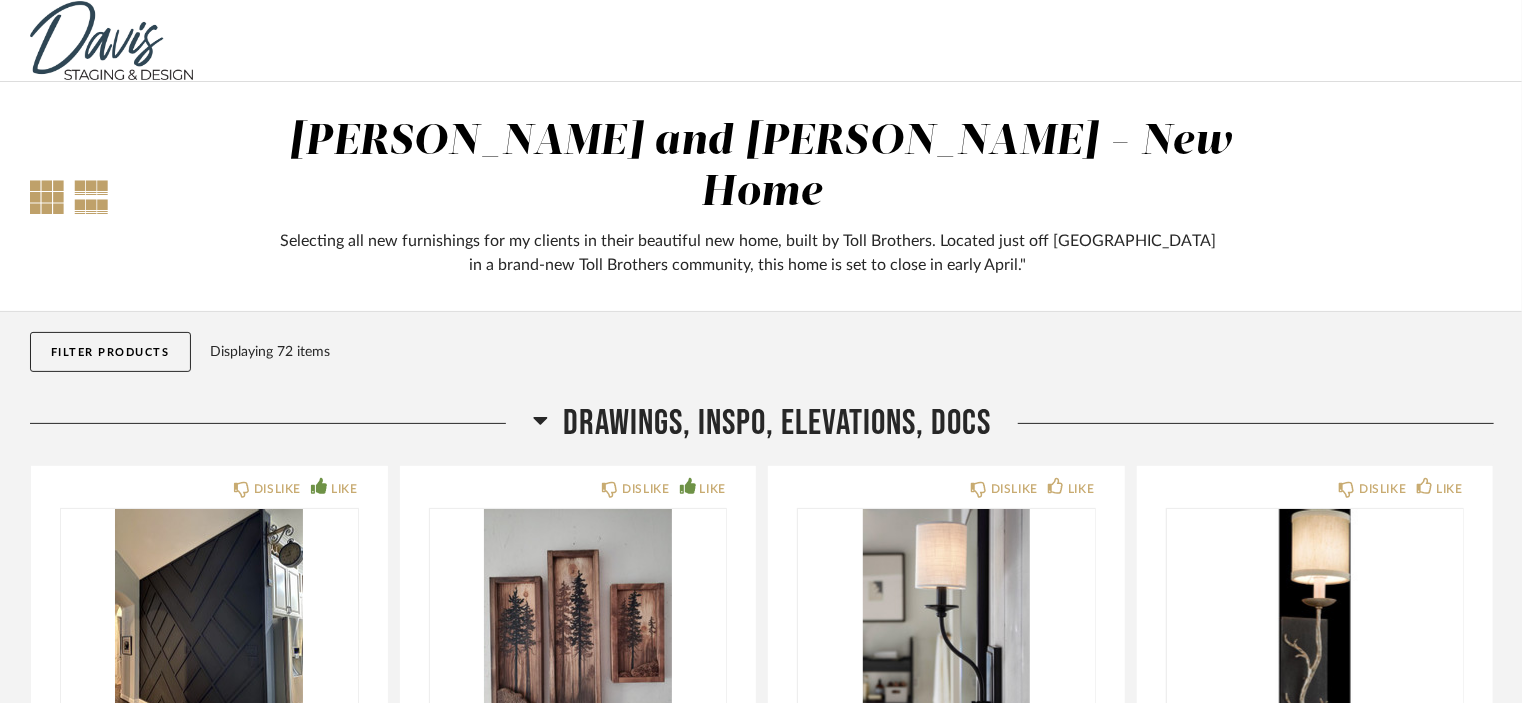 click 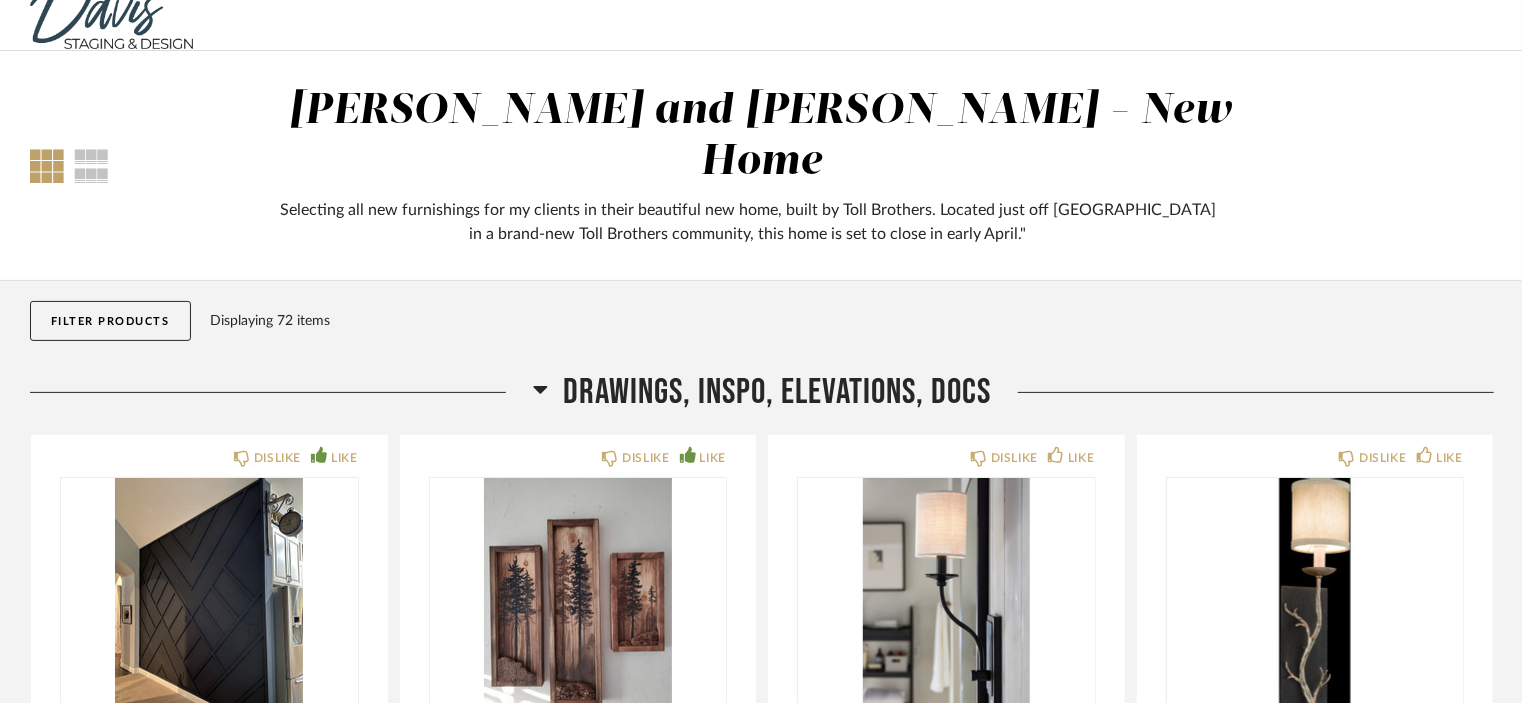 scroll, scrollTop: 0, scrollLeft: 0, axis: both 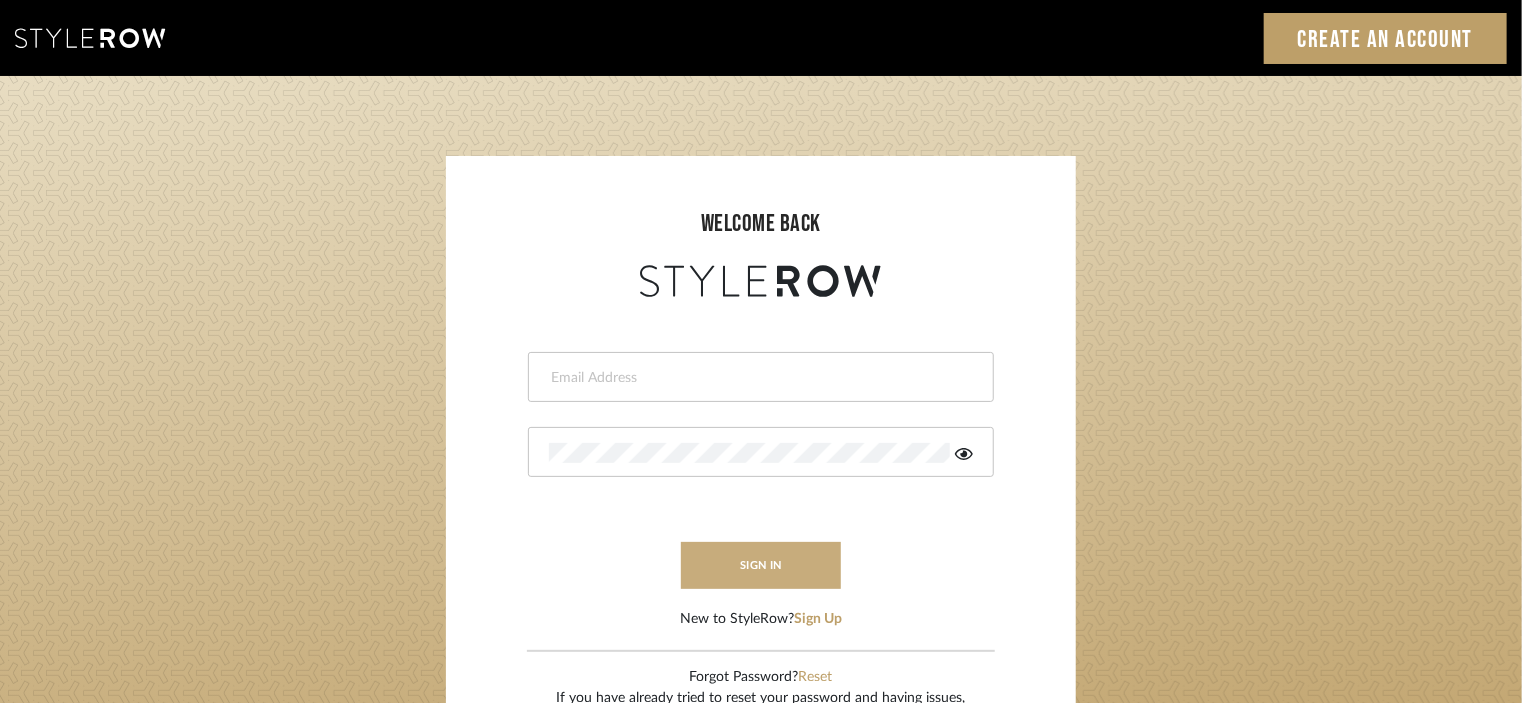 type on "[PERSON_NAME][EMAIL_ADDRESS][DOMAIN_NAME]" 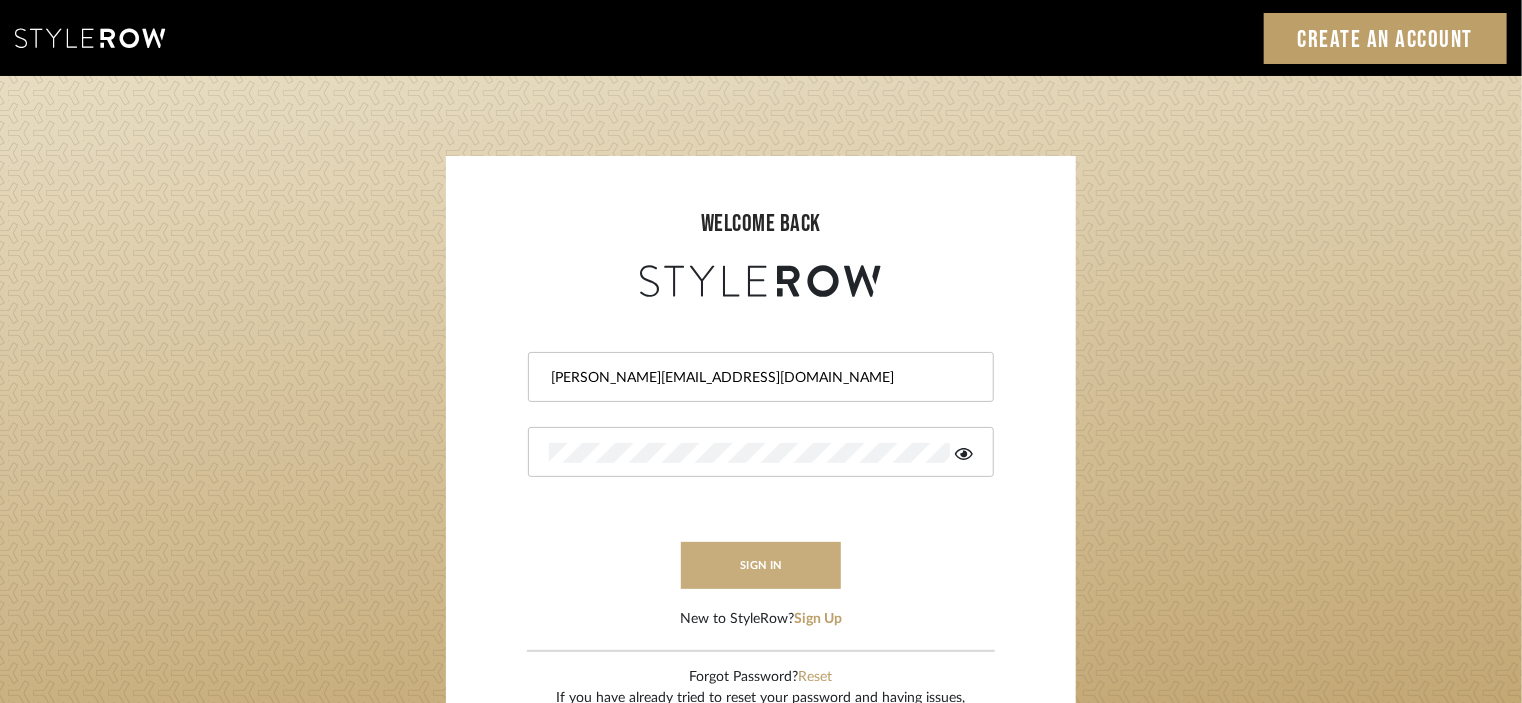 click on "sign in" at bounding box center (761, 565) 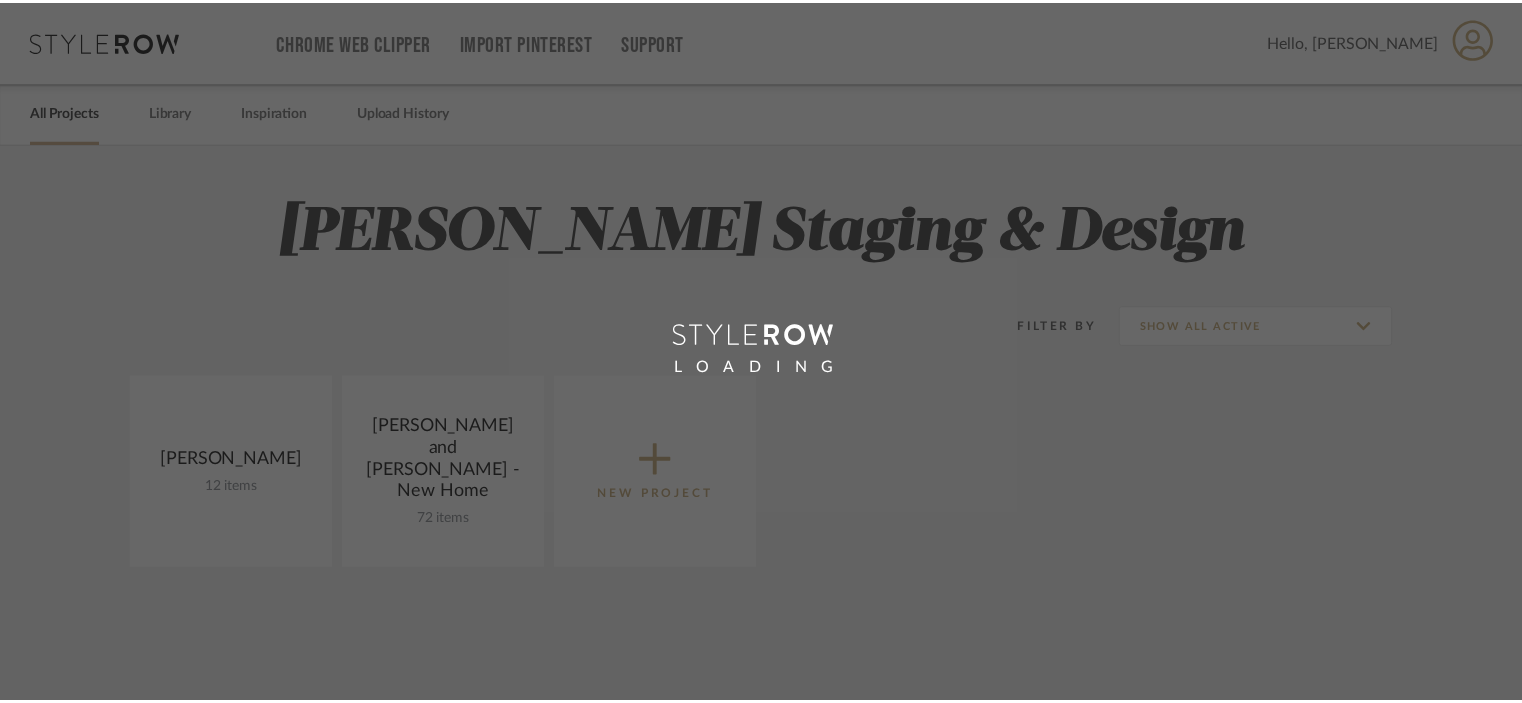 scroll, scrollTop: 0, scrollLeft: 0, axis: both 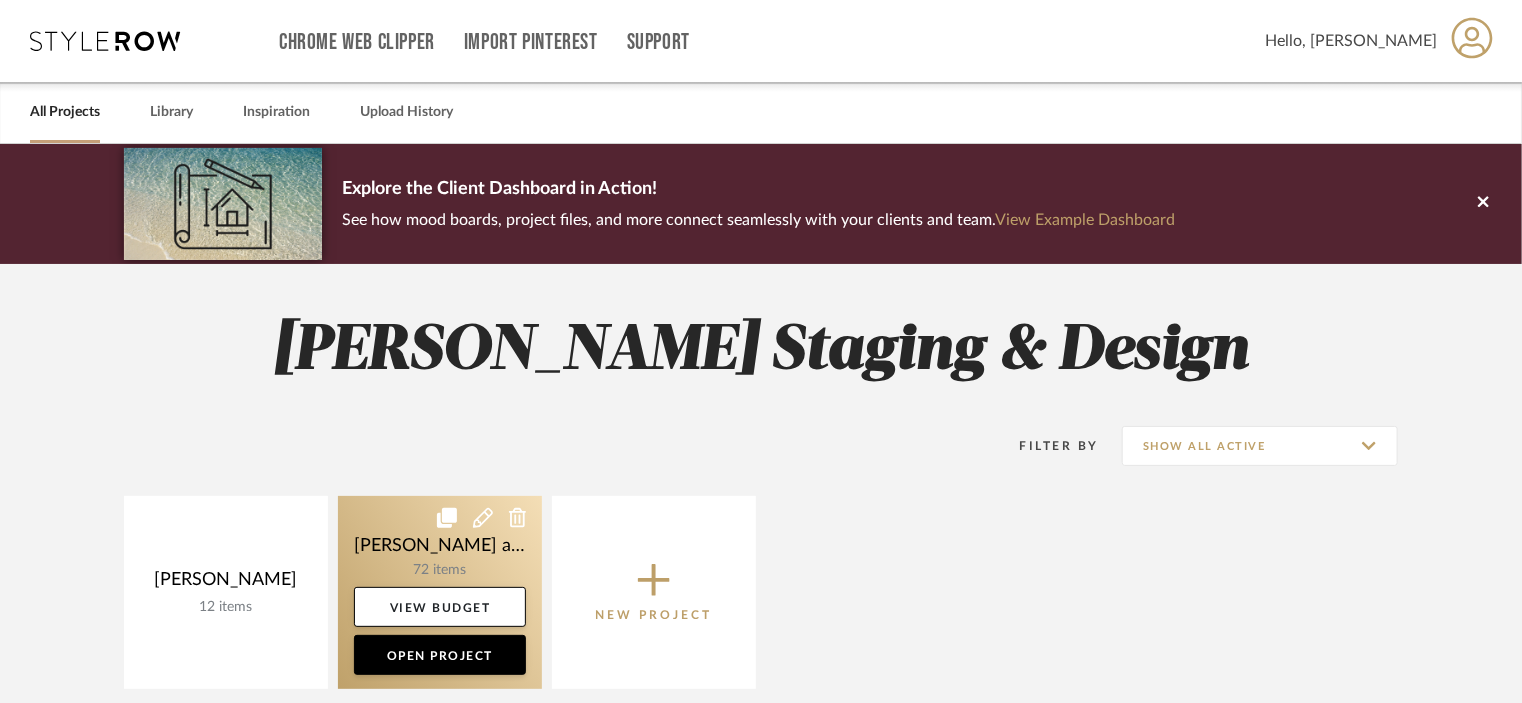 click 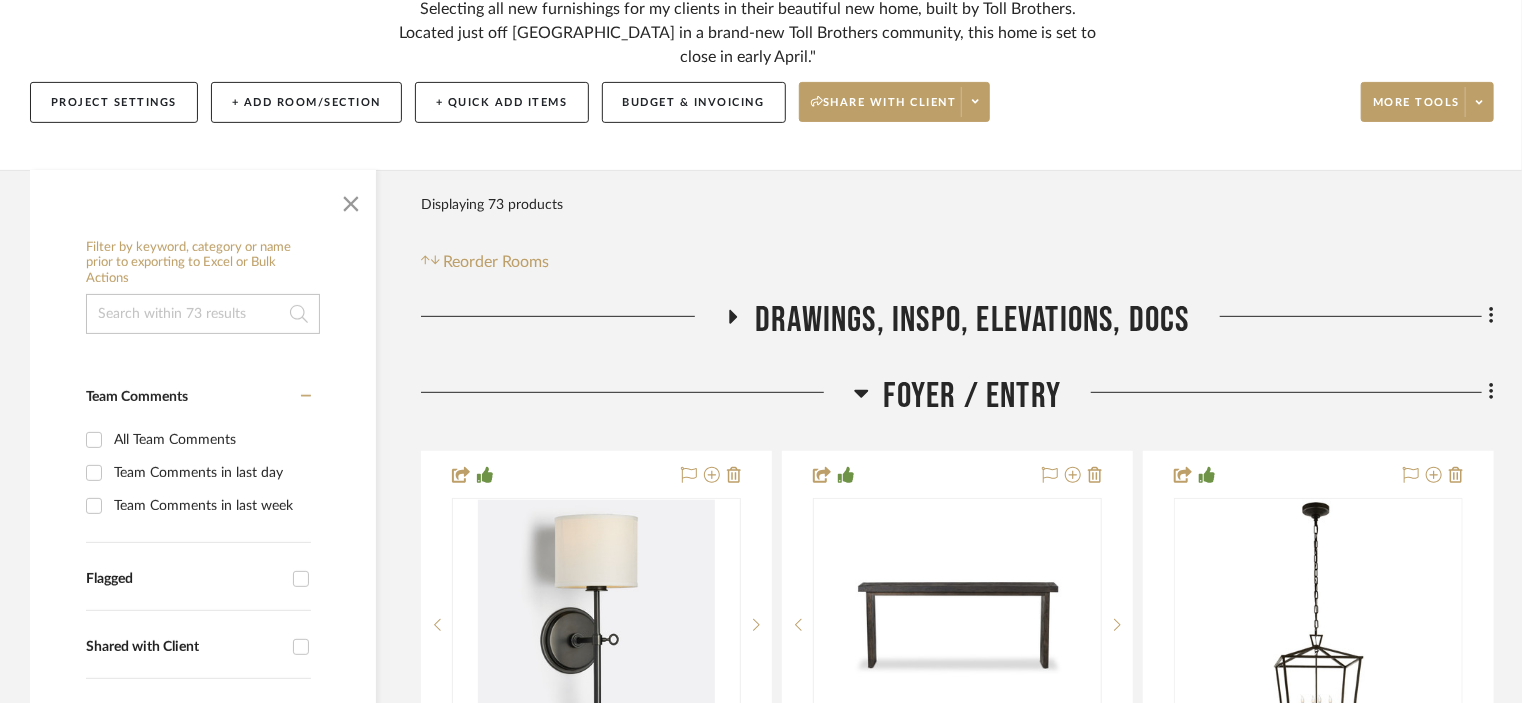 scroll, scrollTop: 300, scrollLeft: 0, axis: vertical 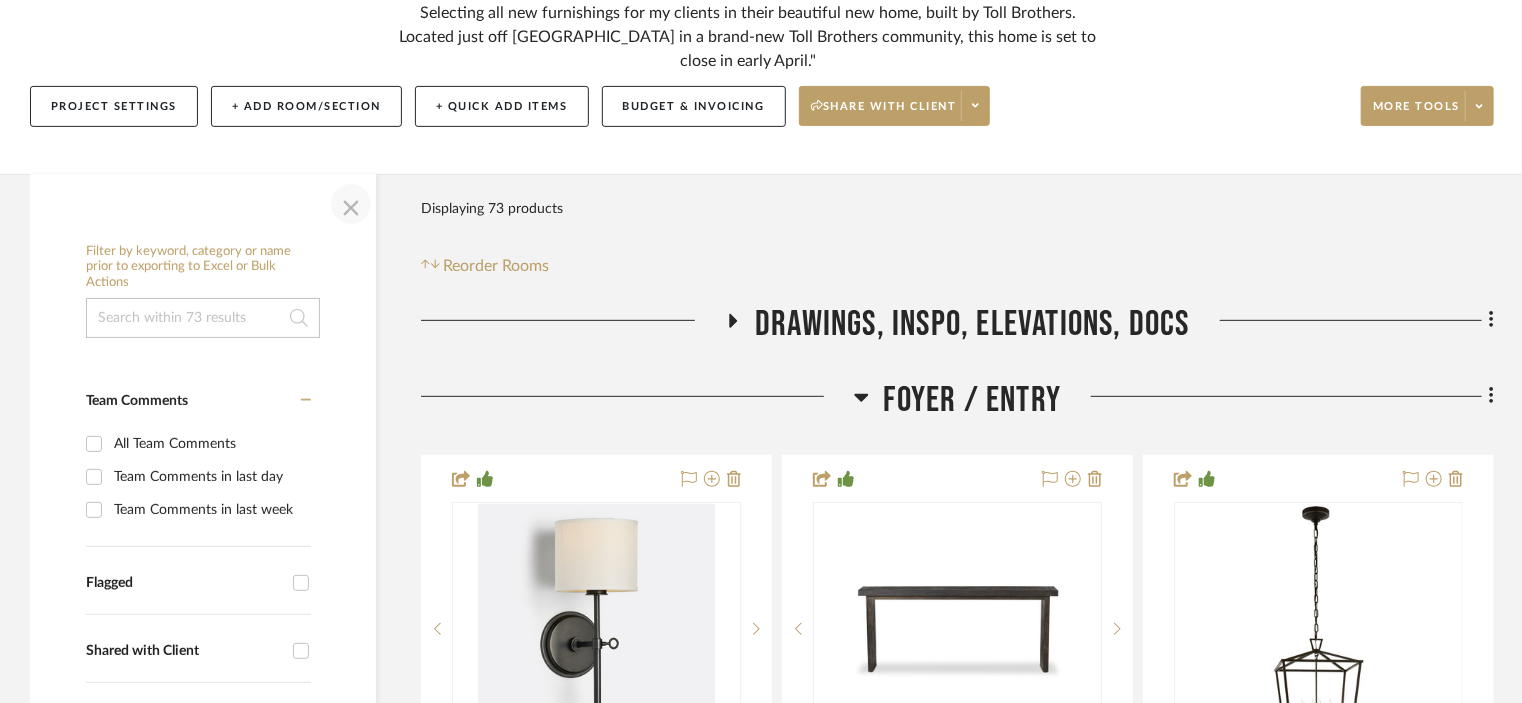 click 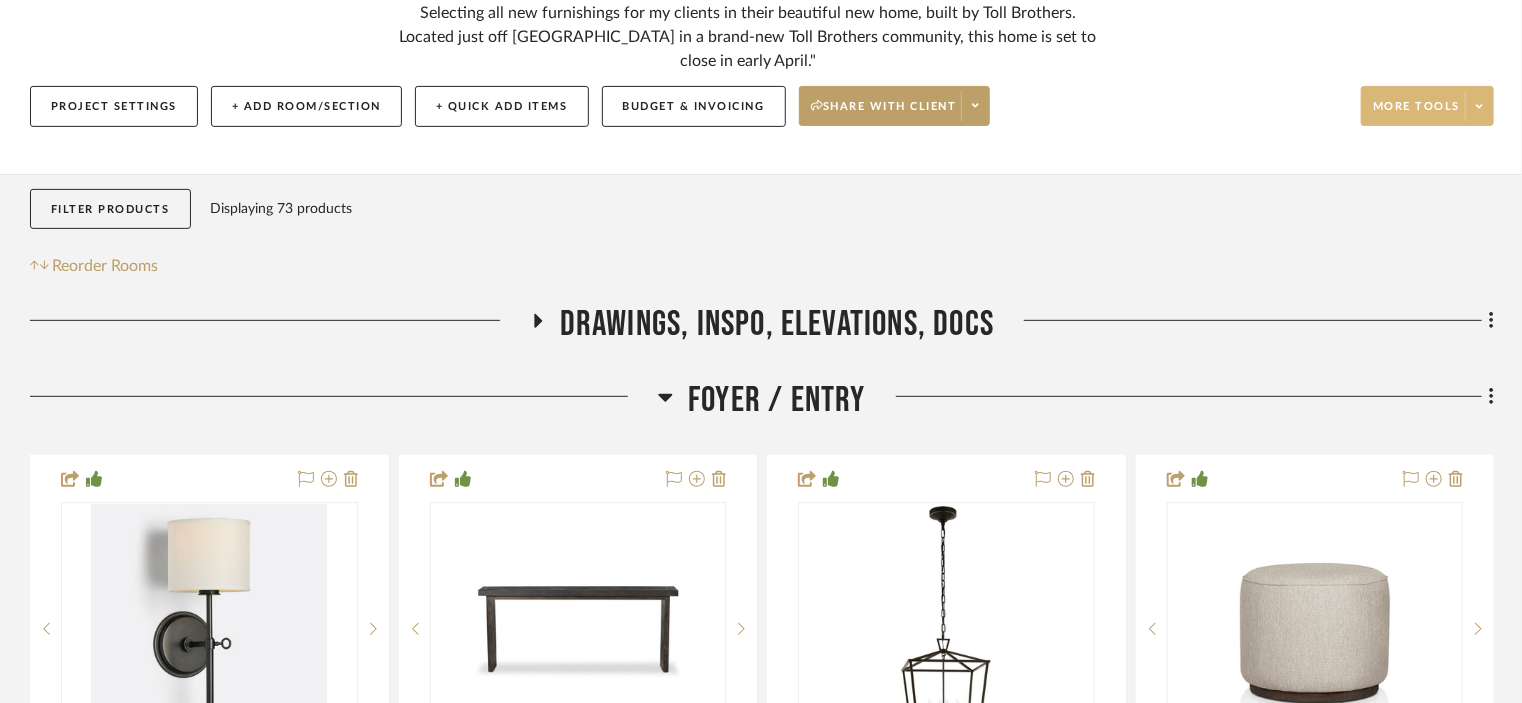 click 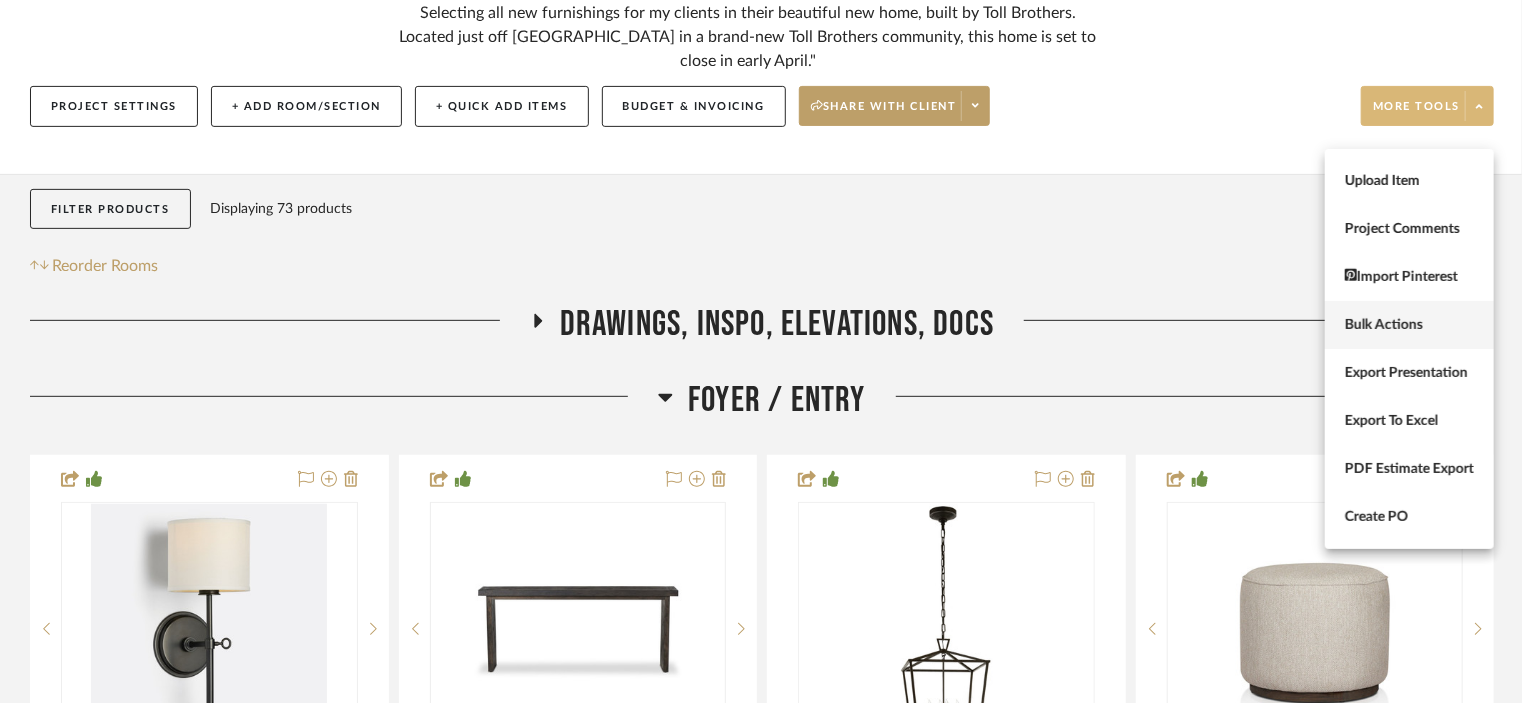click on "Bulk Actions" at bounding box center (1409, 325) 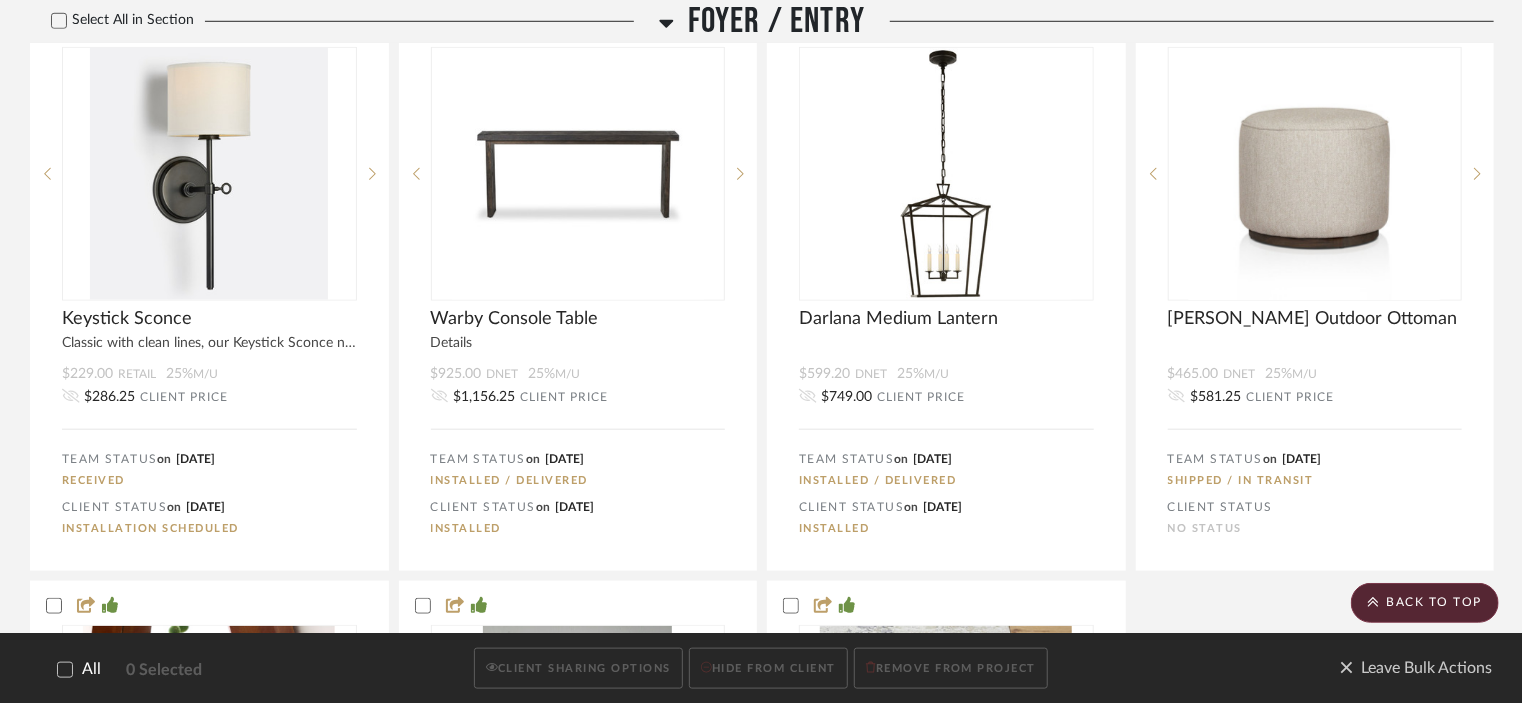 scroll, scrollTop: 1000, scrollLeft: 0, axis: vertical 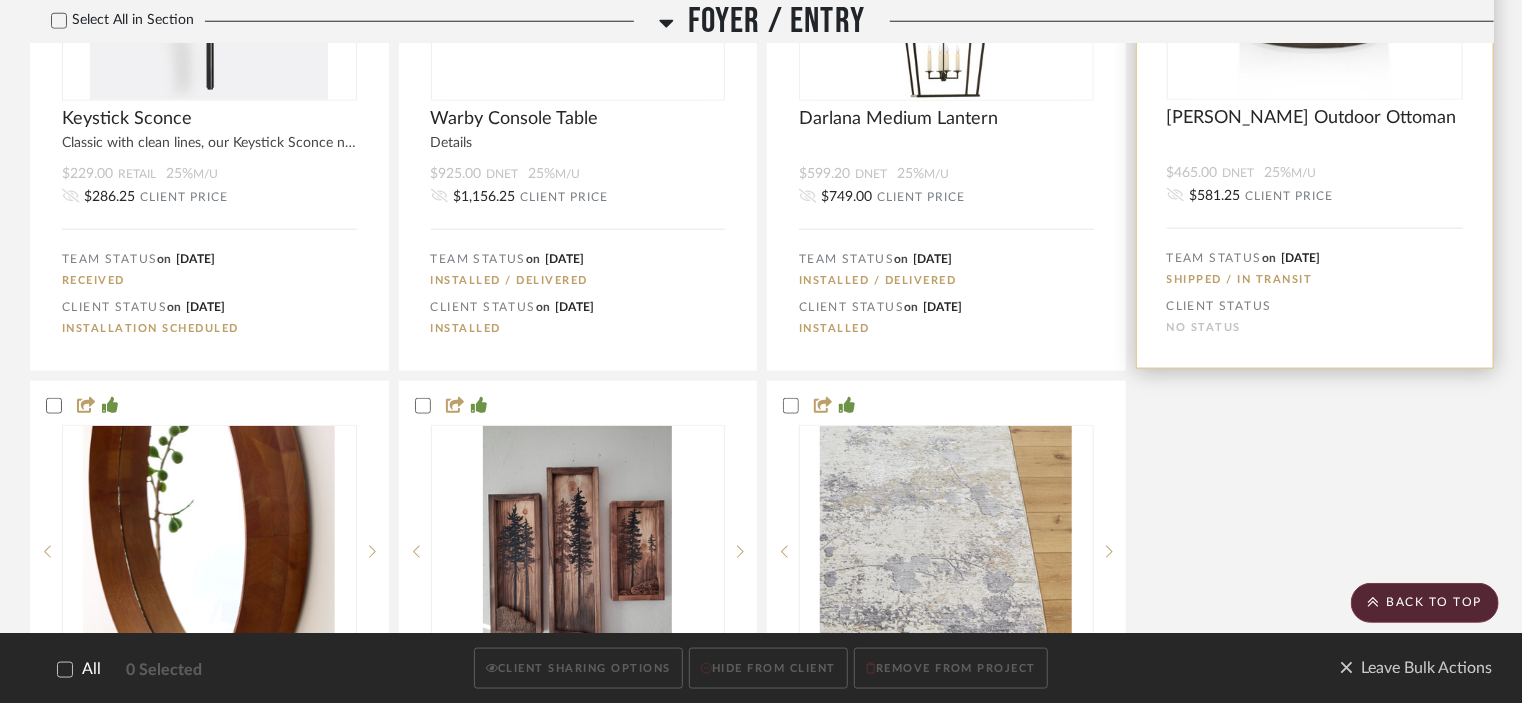 click on "5/22/2025" 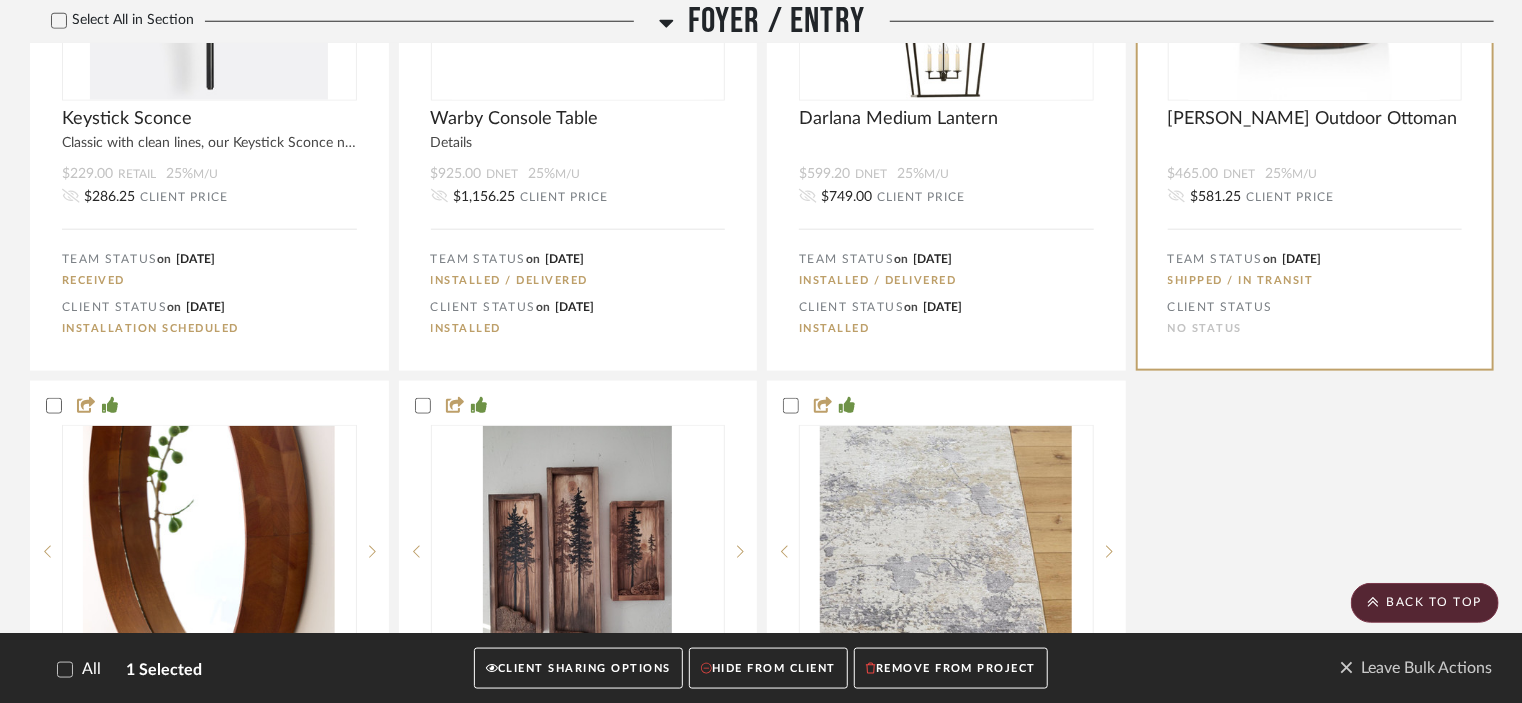click on "CLIENT SHARING OPTIONS" 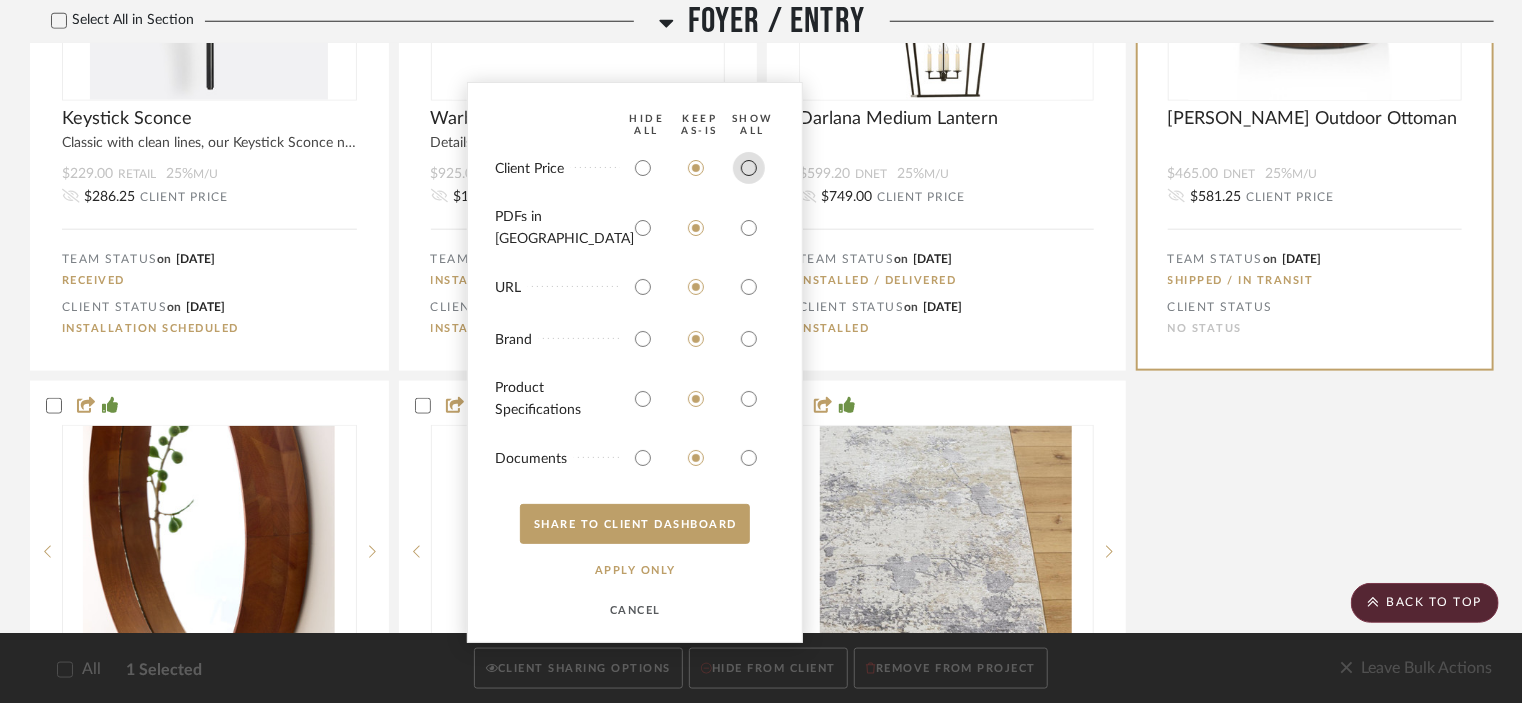 click at bounding box center (749, 168) 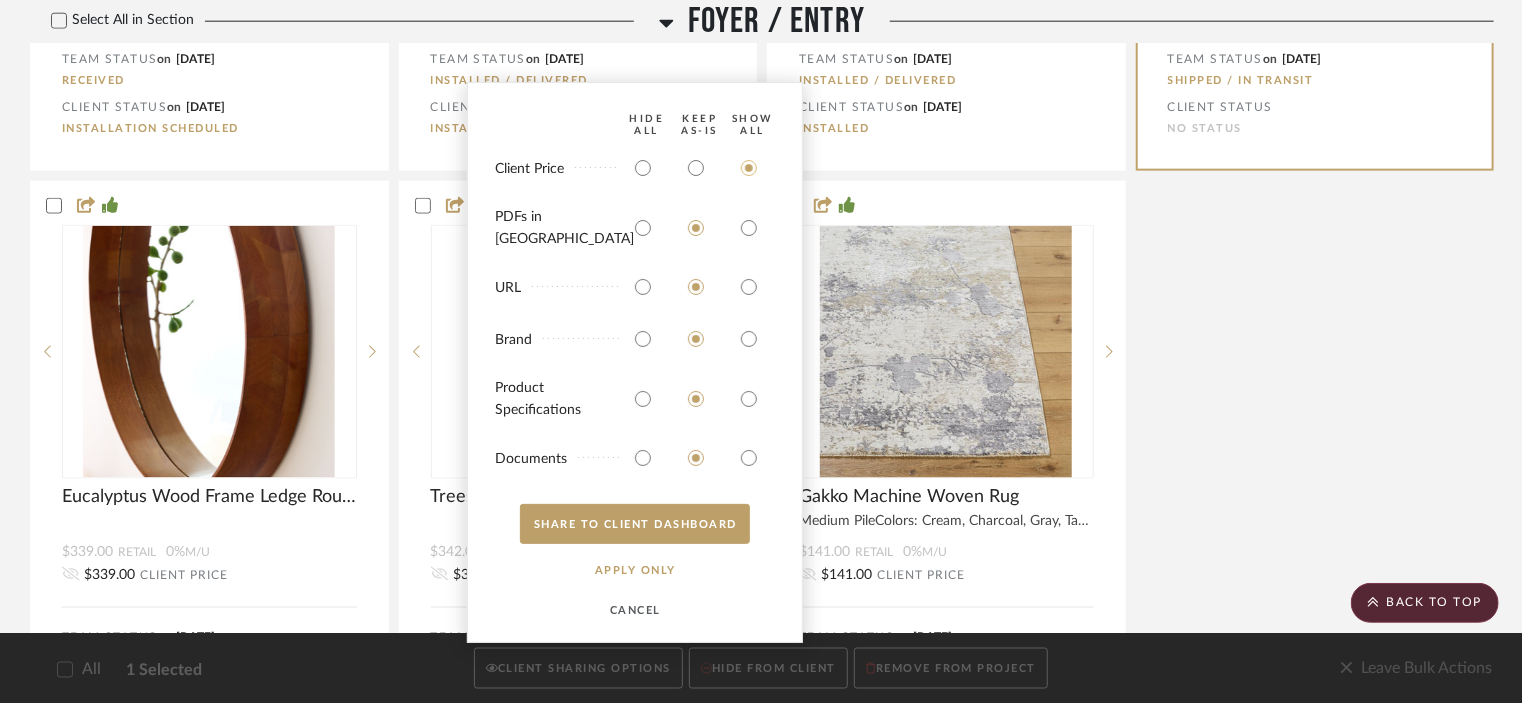 scroll, scrollTop: 800, scrollLeft: 0, axis: vertical 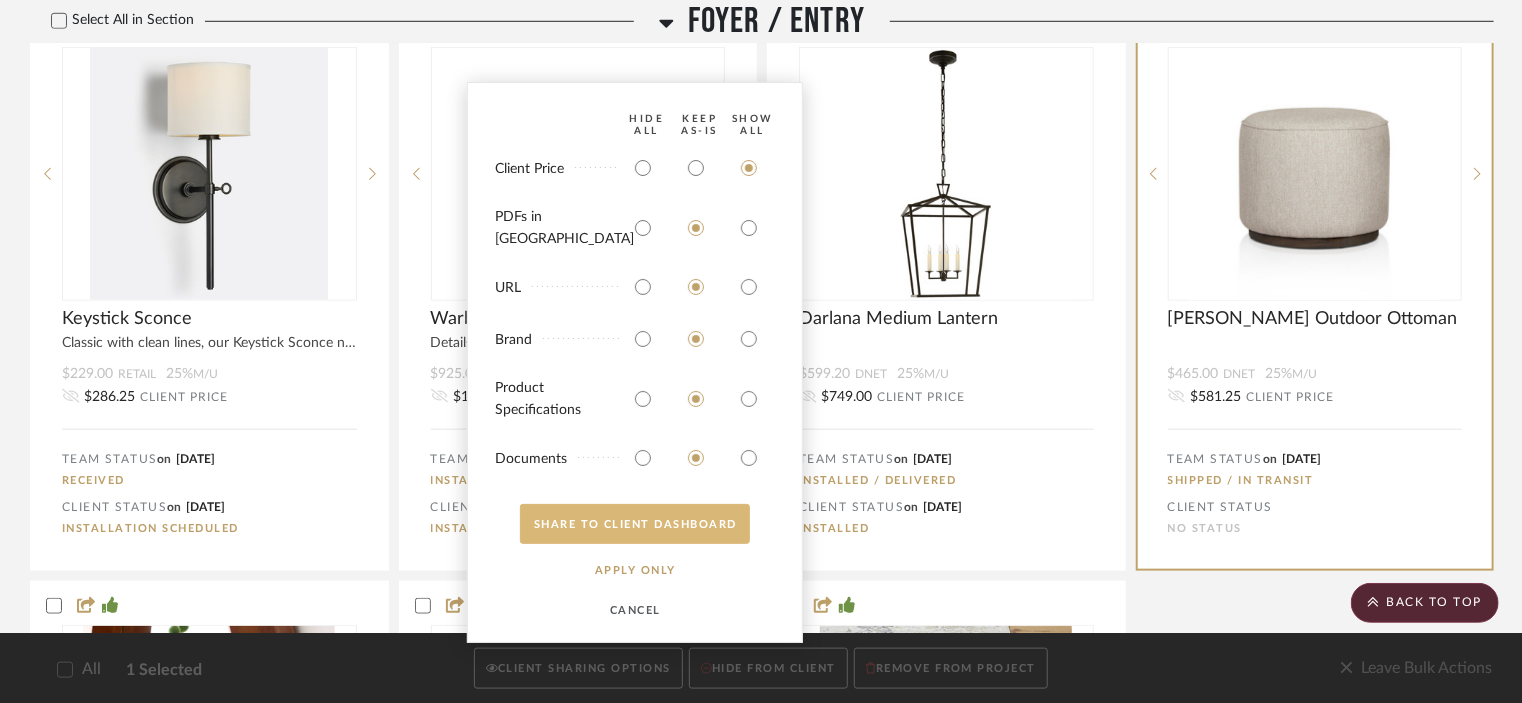 click on "SHARE TO CLIENT Dashboard" at bounding box center [635, 524] 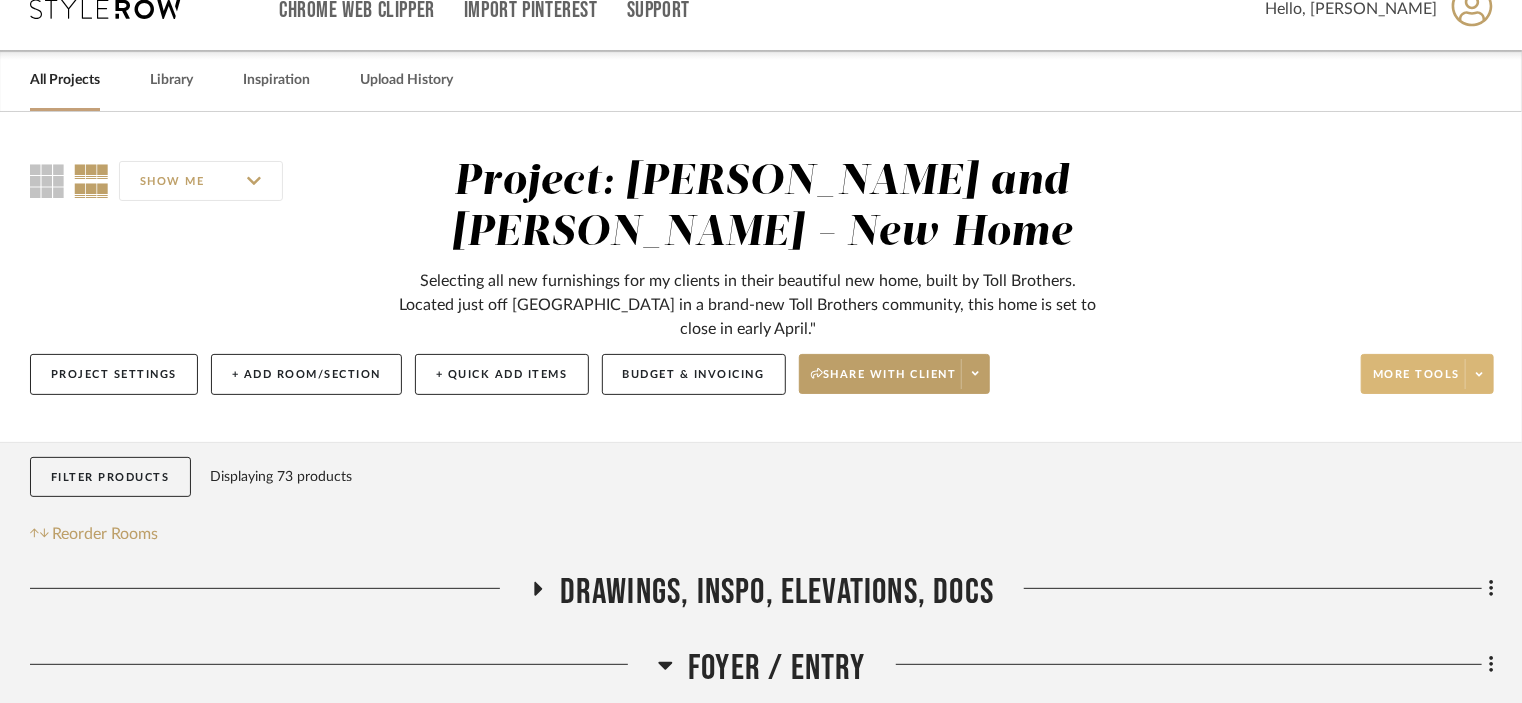 scroll, scrollTop: 0, scrollLeft: 0, axis: both 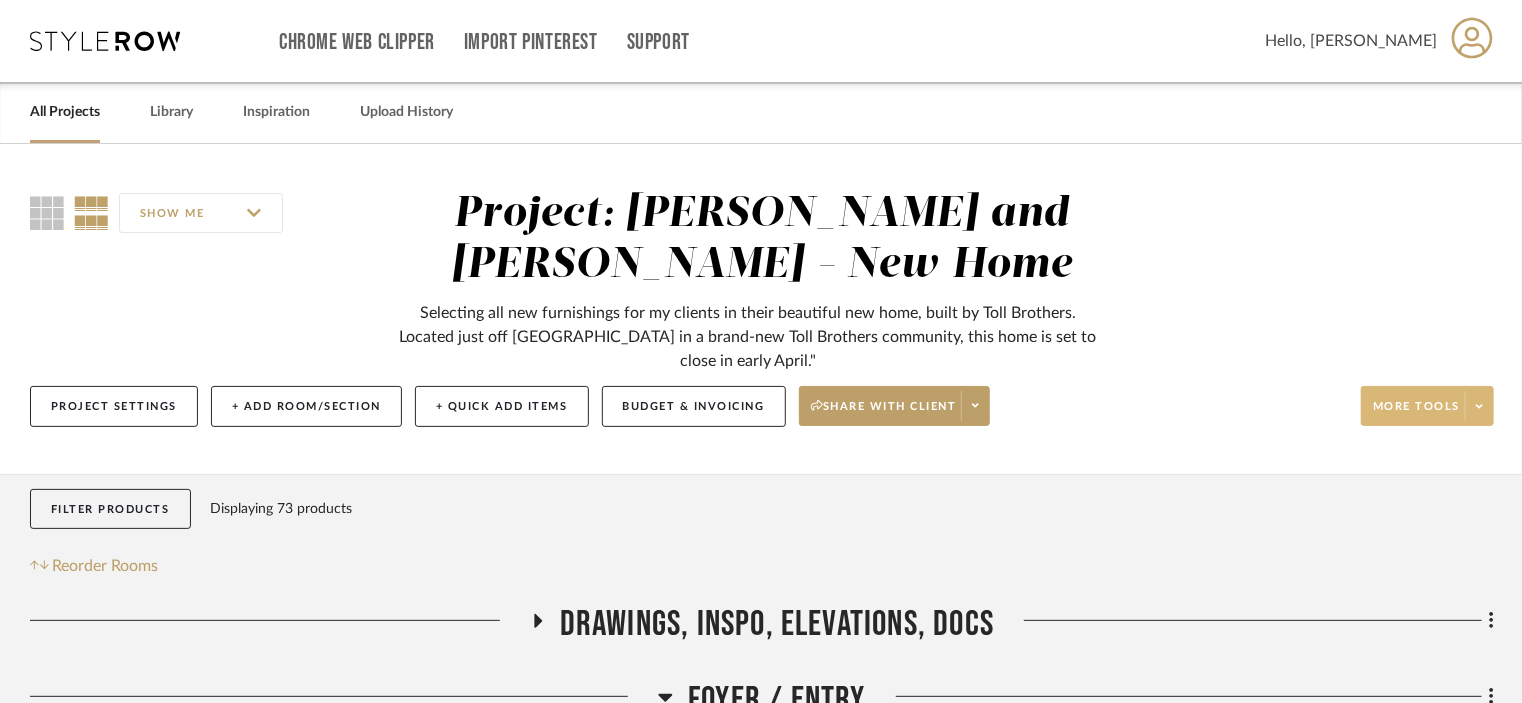 click on "Hello, [PERSON_NAME]" at bounding box center (1351, 41) 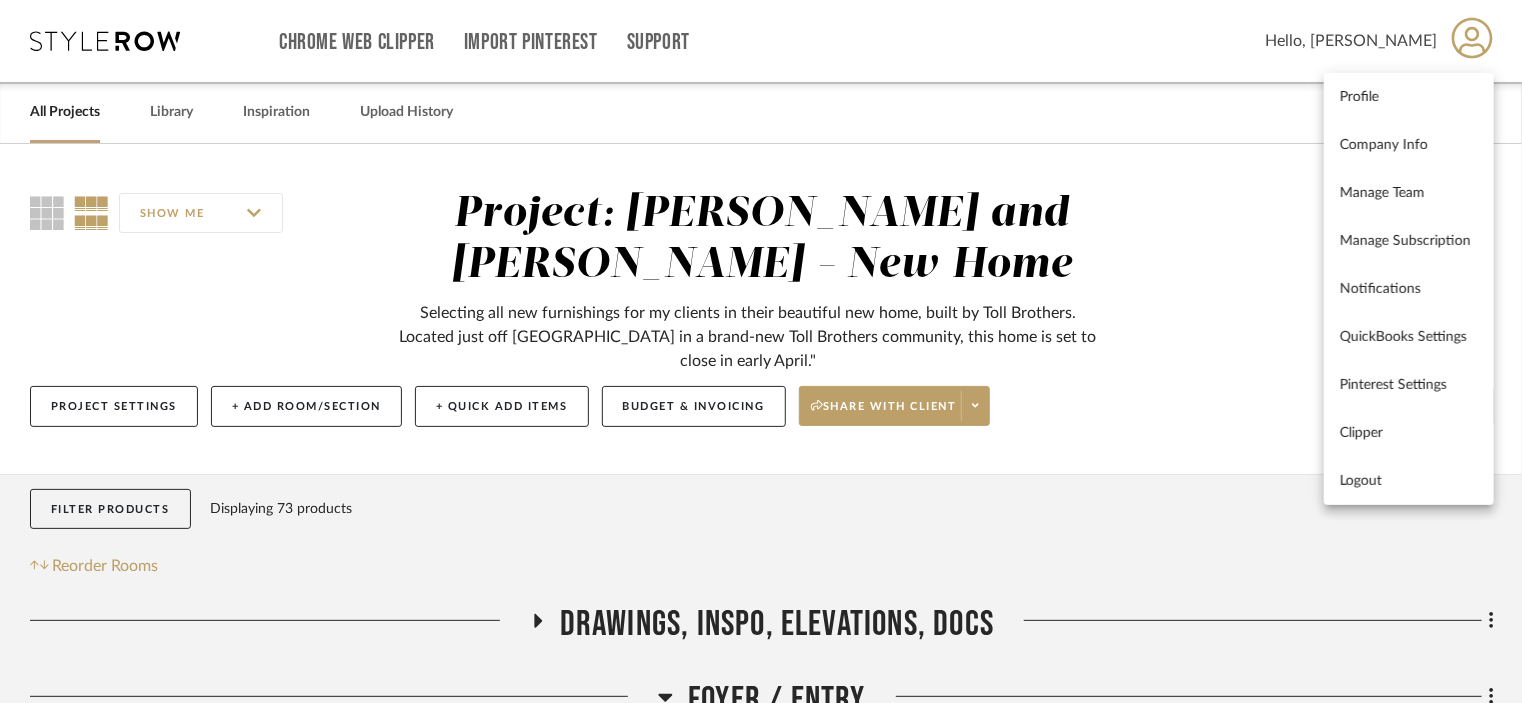 click at bounding box center [761, 351] 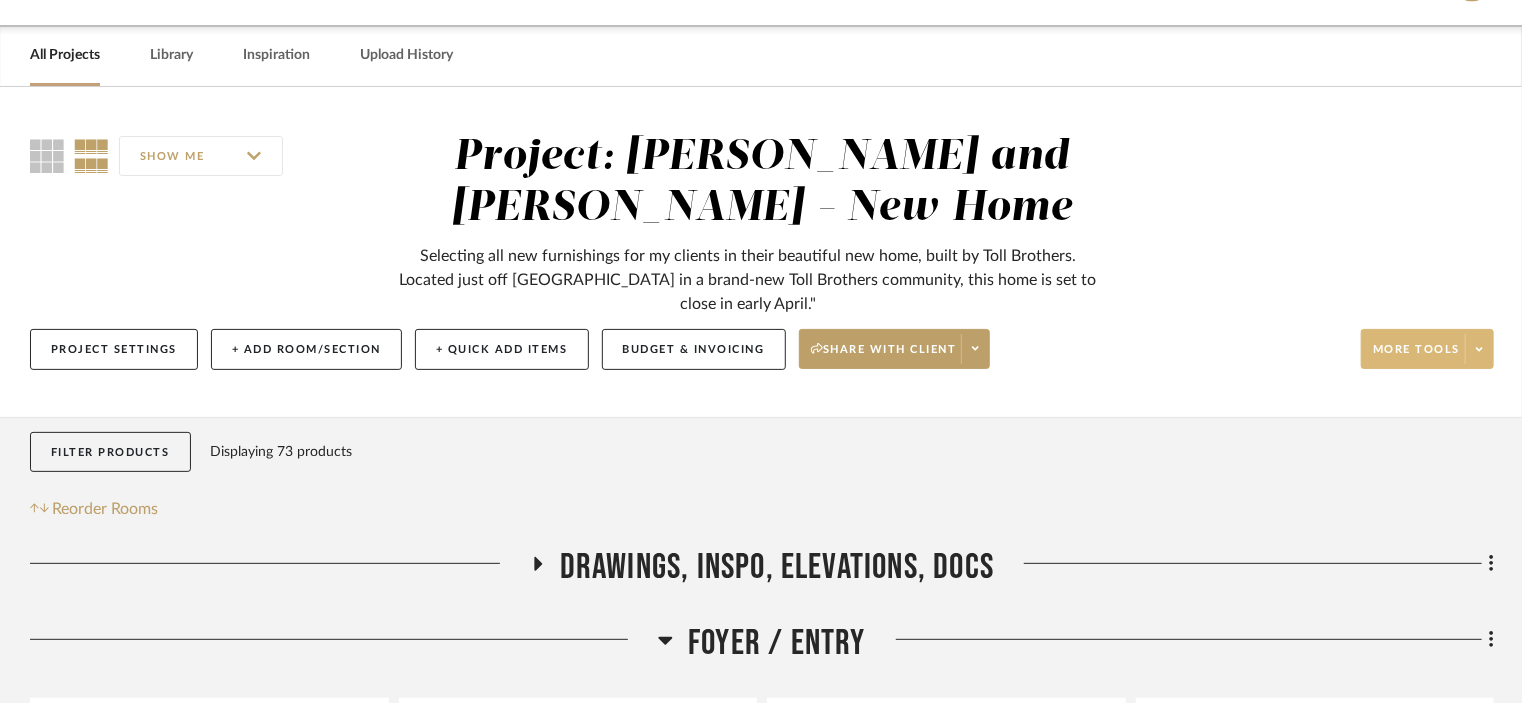 scroll, scrollTop: 100, scrollLeft: 0, axis: vertical 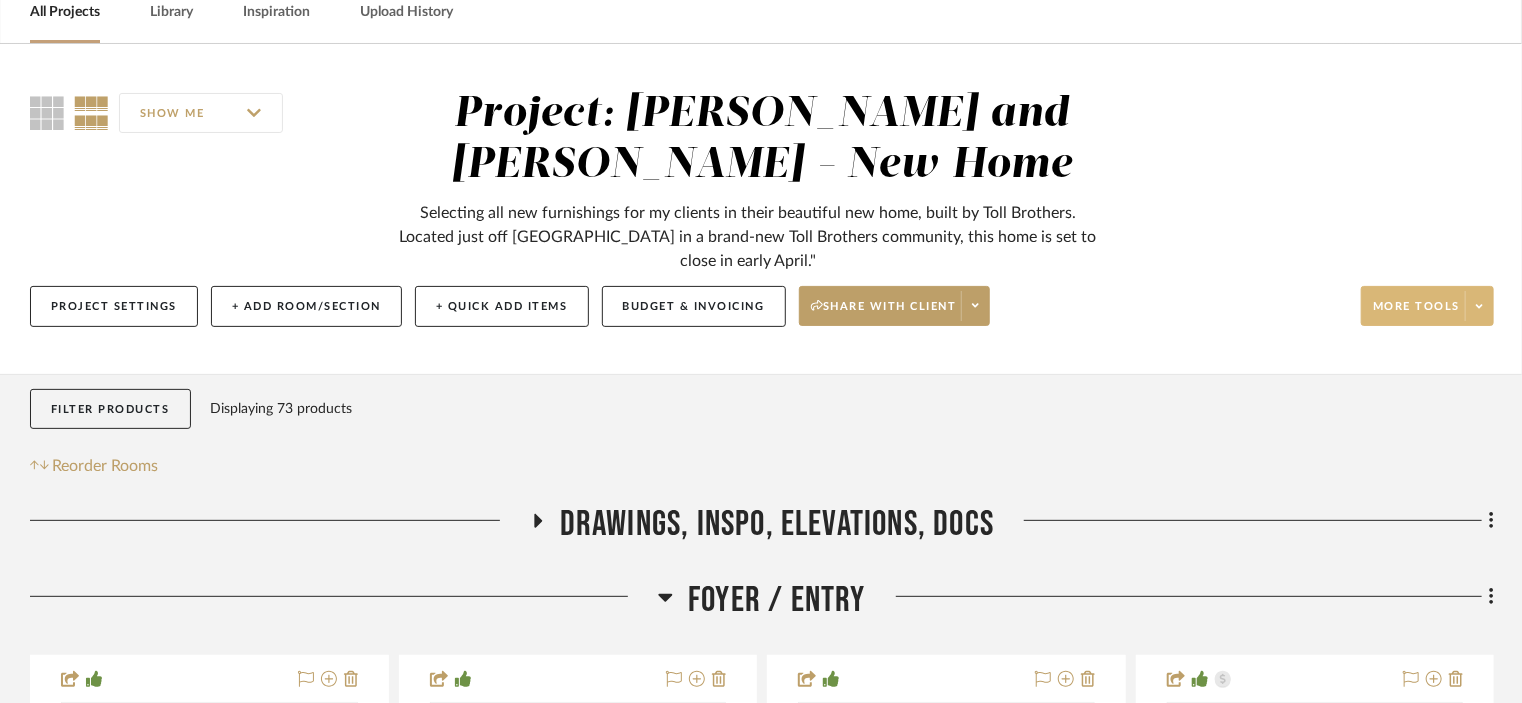 click on "Project Settings   + Add Room/Section   + Quick Add Items   Budget & Invoicing   Share with client   More tools" 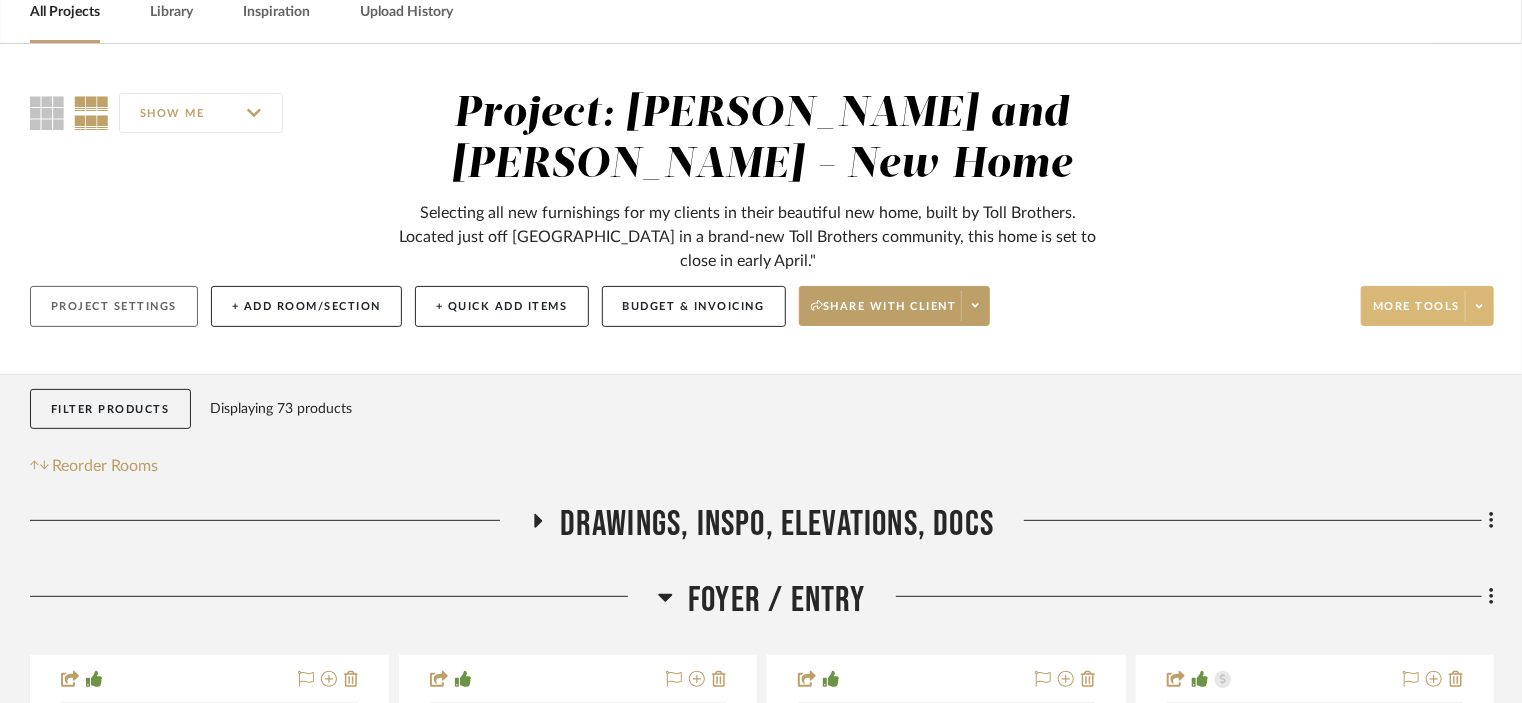 click on "Project Settings" 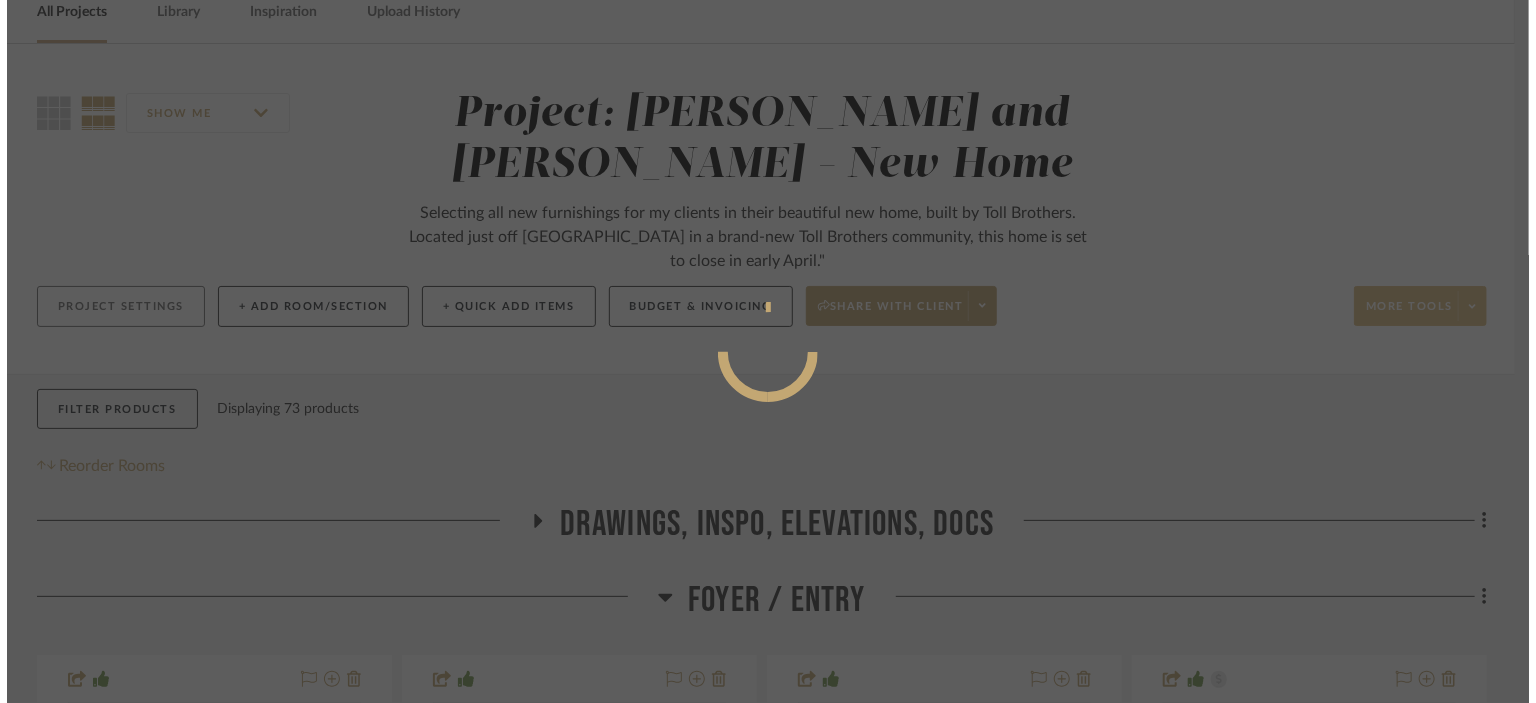 scroll, scrollTop: 0, scrollLeft: 0, axis: both 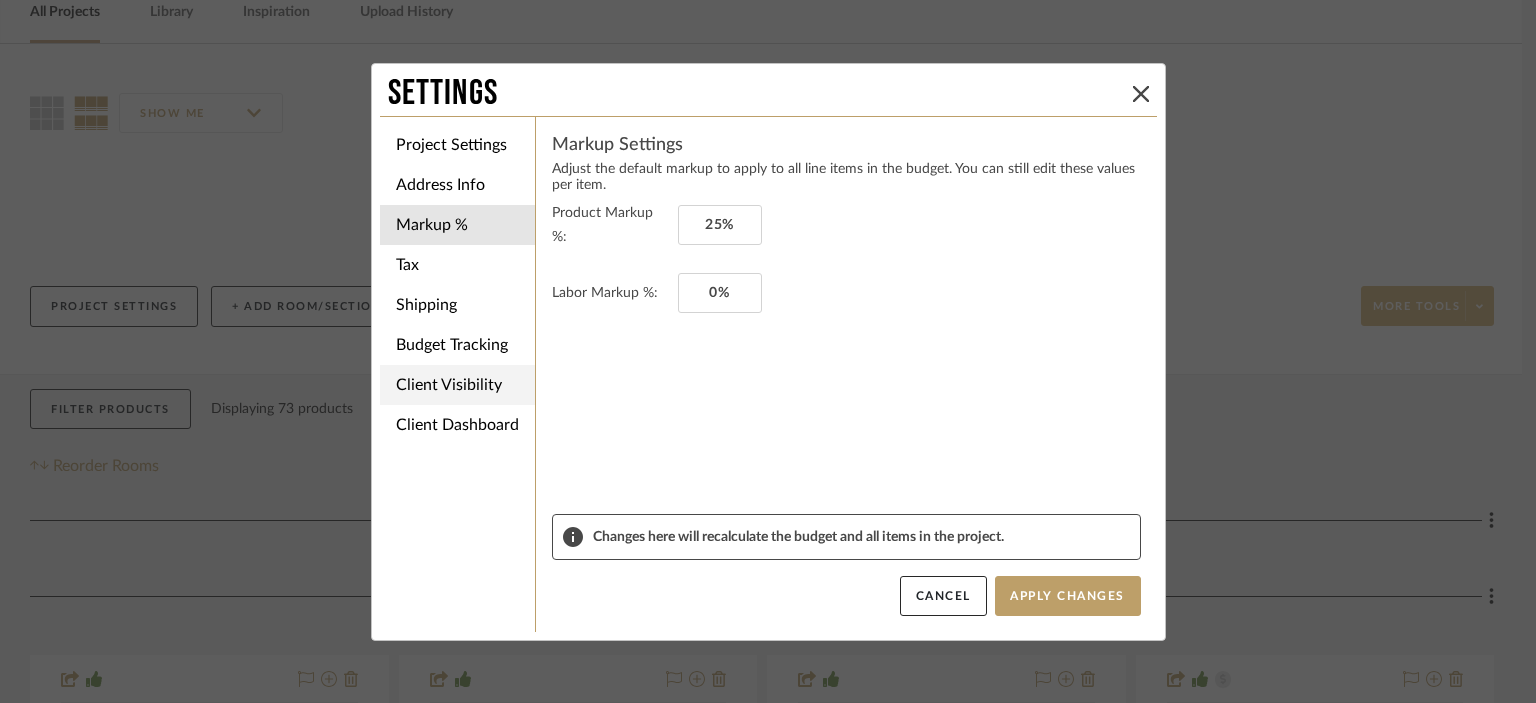 click on "Client Visibility" at bounding box center (457, 385) 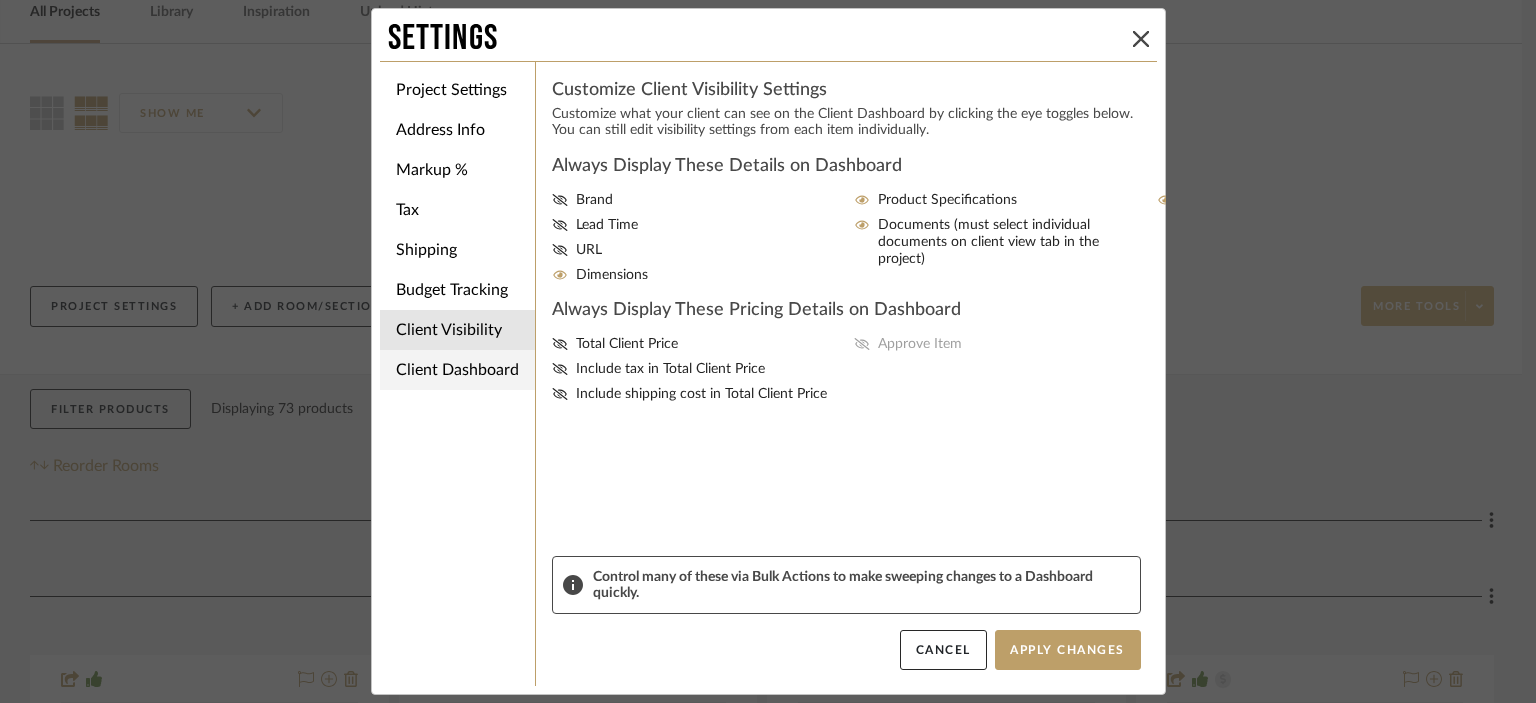 click on "Client Dashboard" at bounding box center [457, 370] 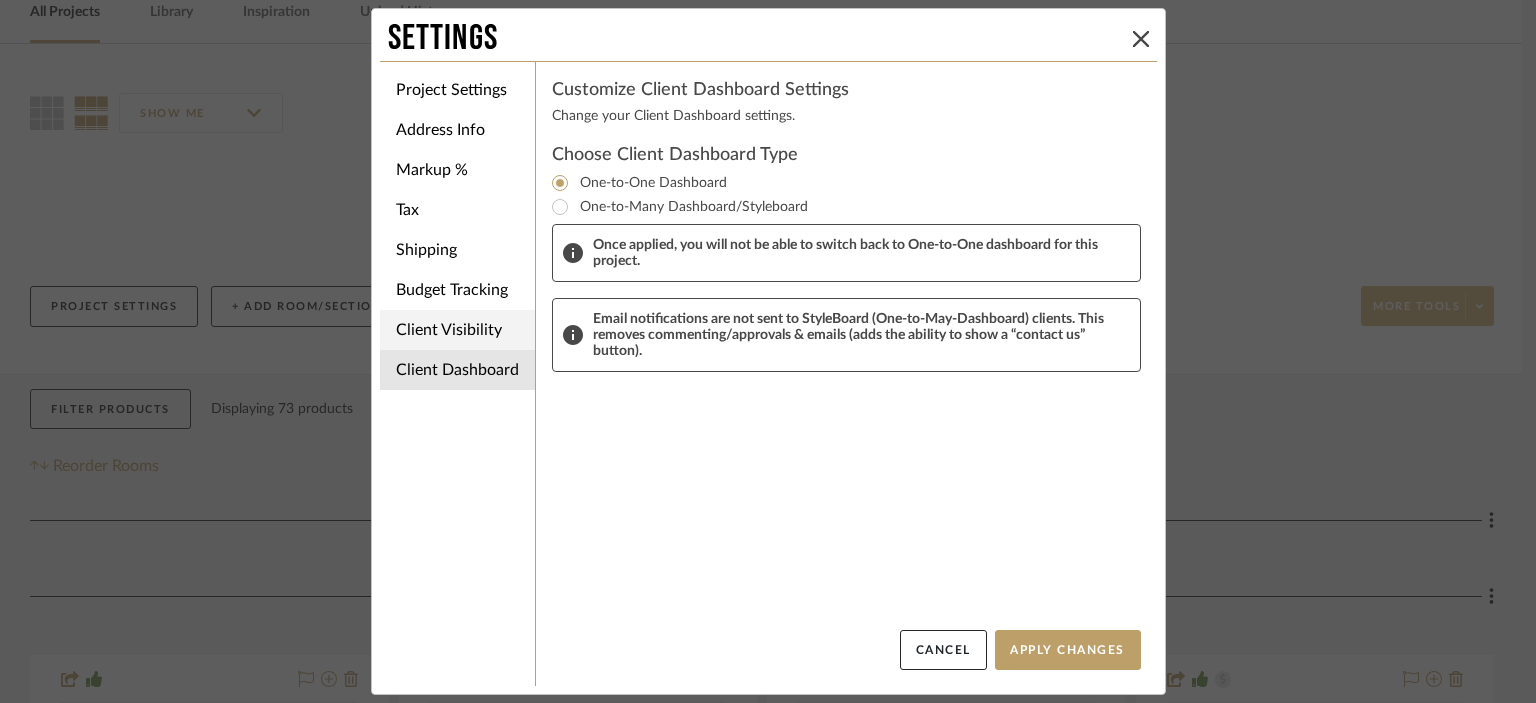 click on "Client Visibility" at bounding box center [457, 330] 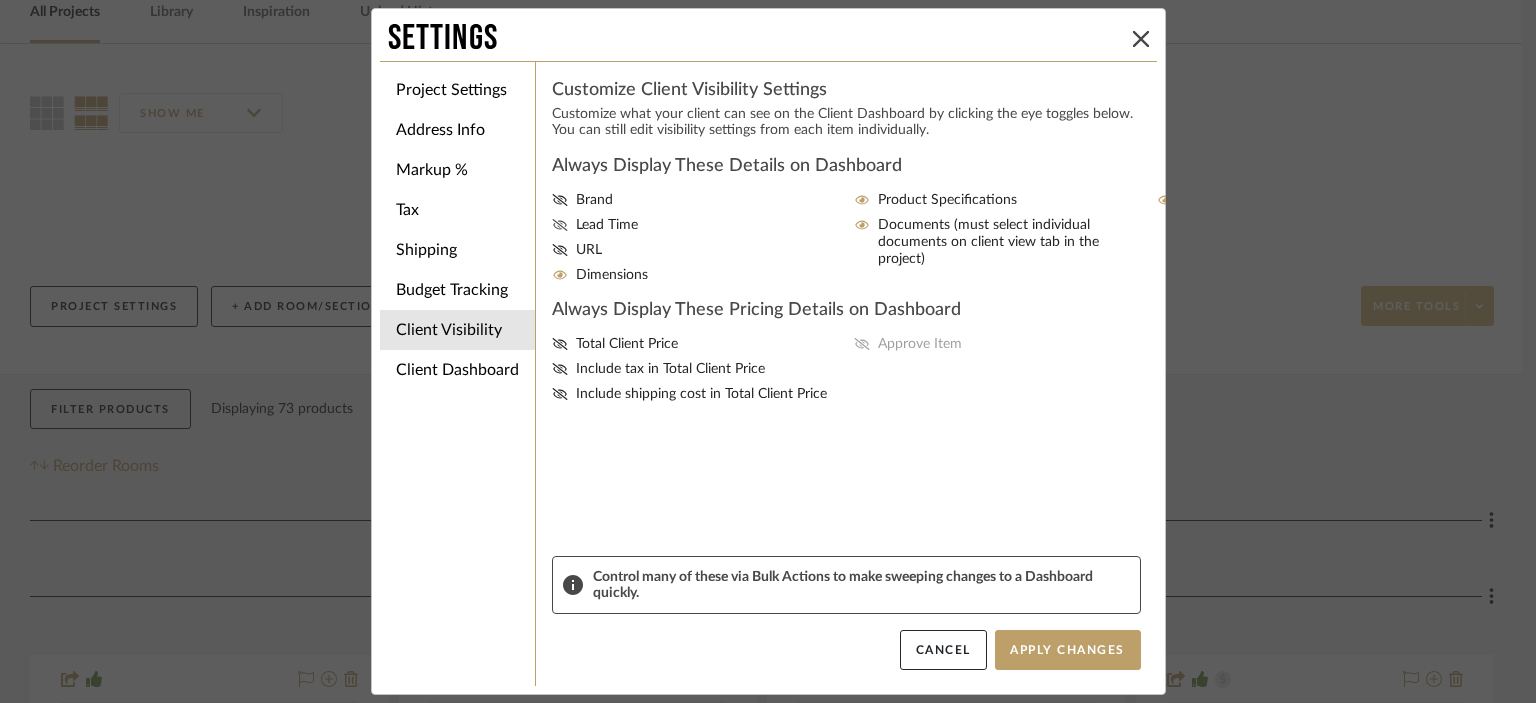 click 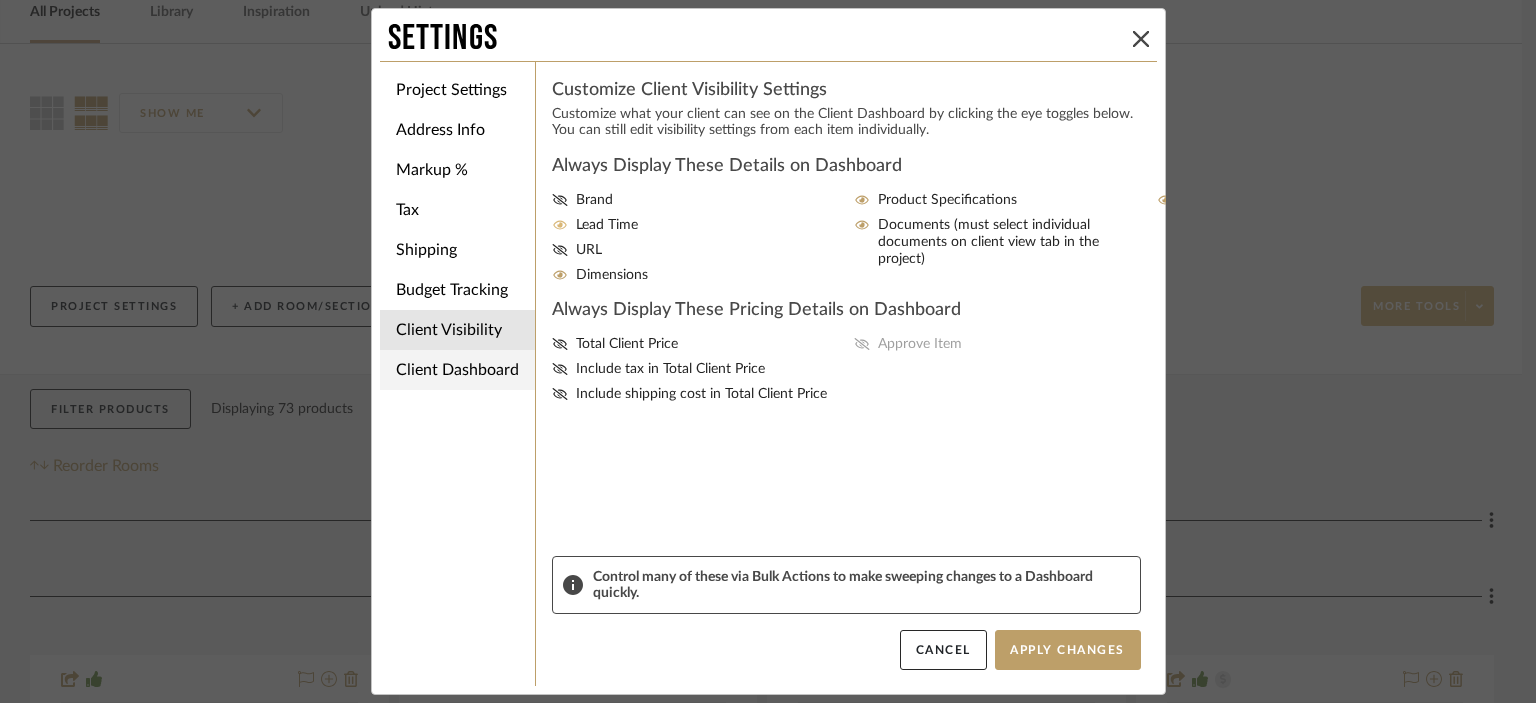 click on "Client Dashboard" at bounding box center [457, 370] 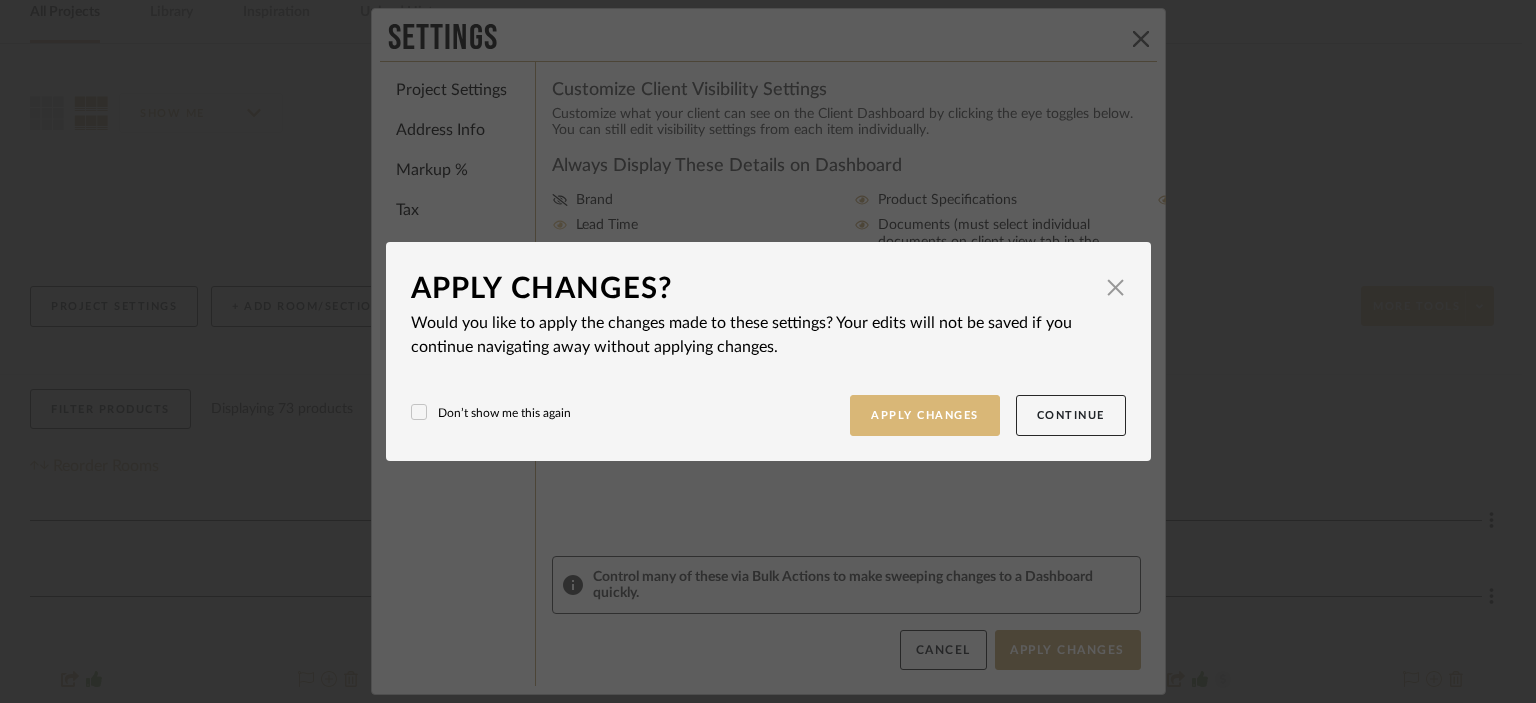 click on "Apply Changes" at bounding box center (925, 415) 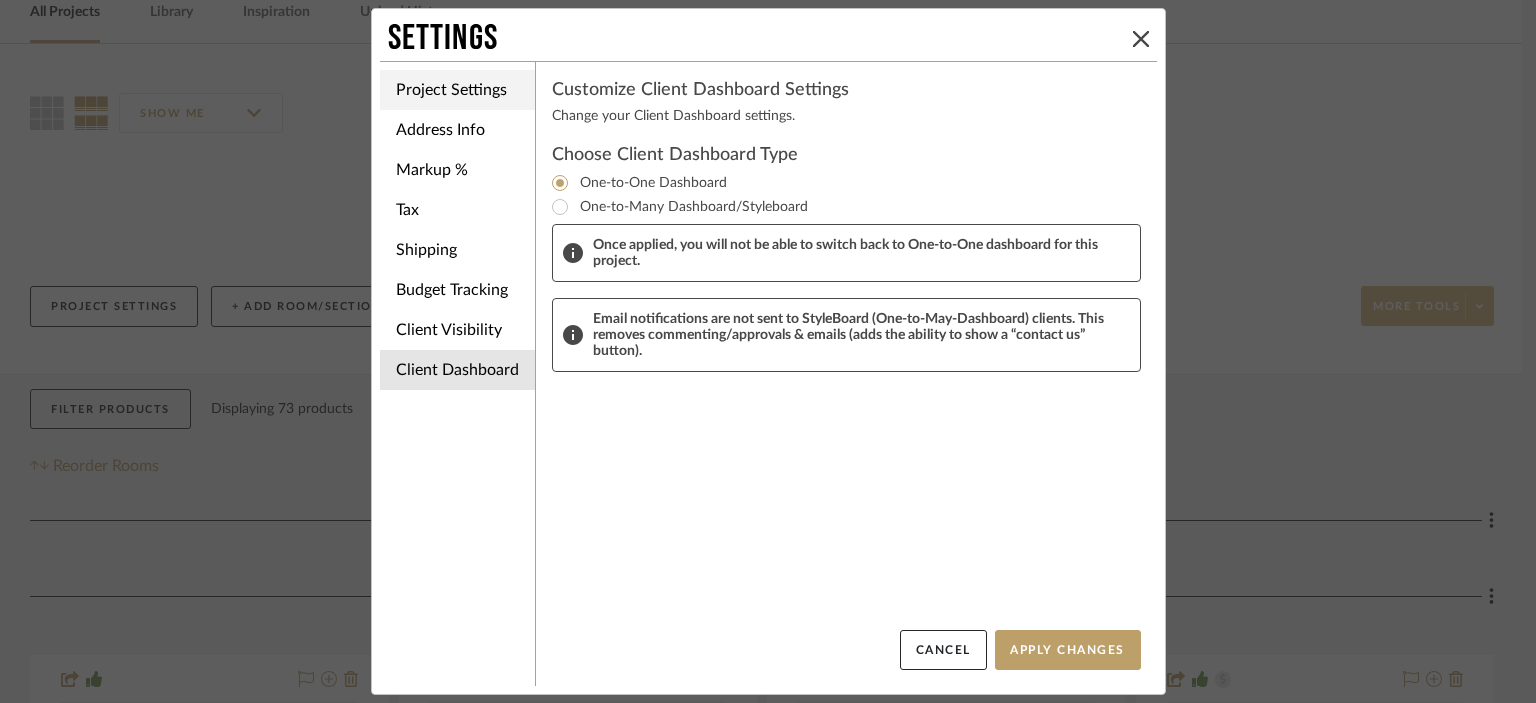 click on "Project Settings" at bounding box center [457, 90] 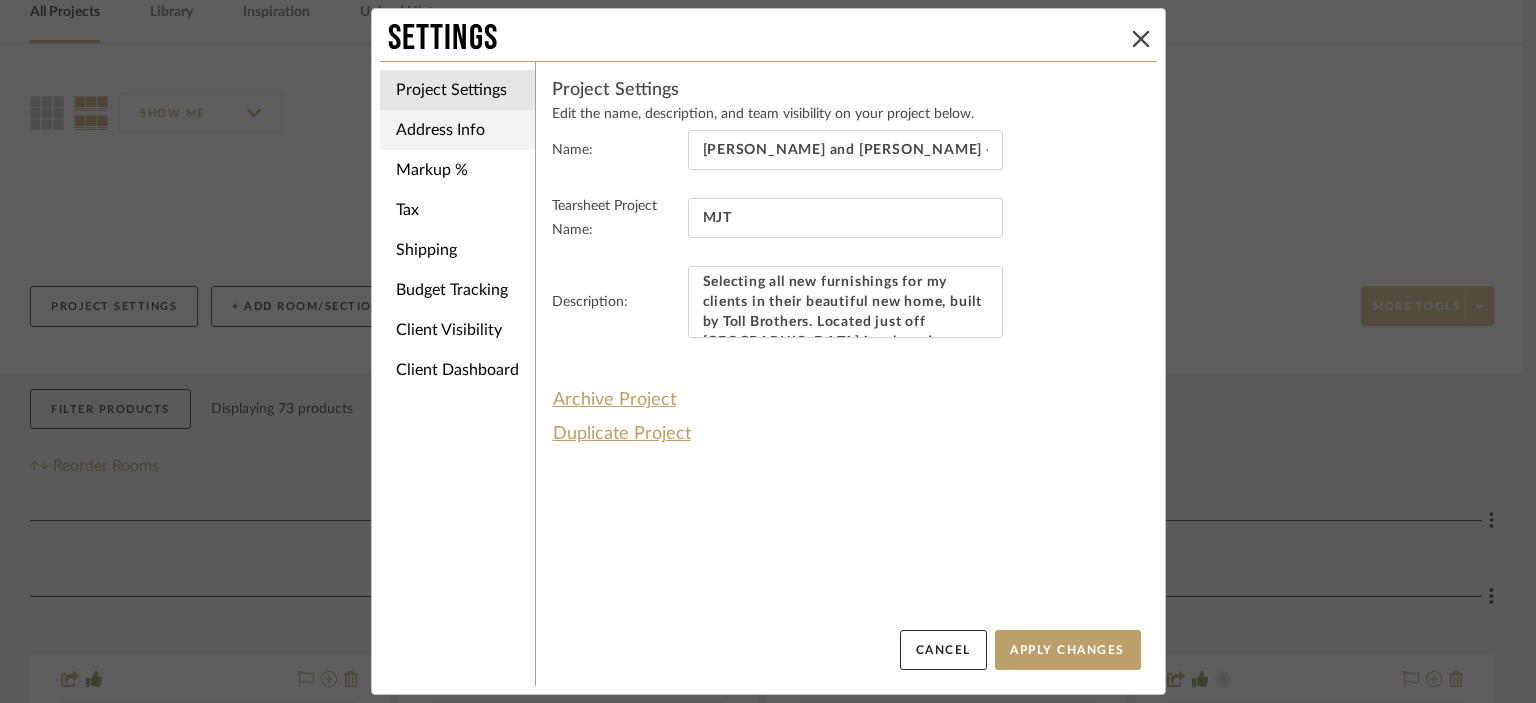 click on "Address Info" at bounding box center (457, 130) 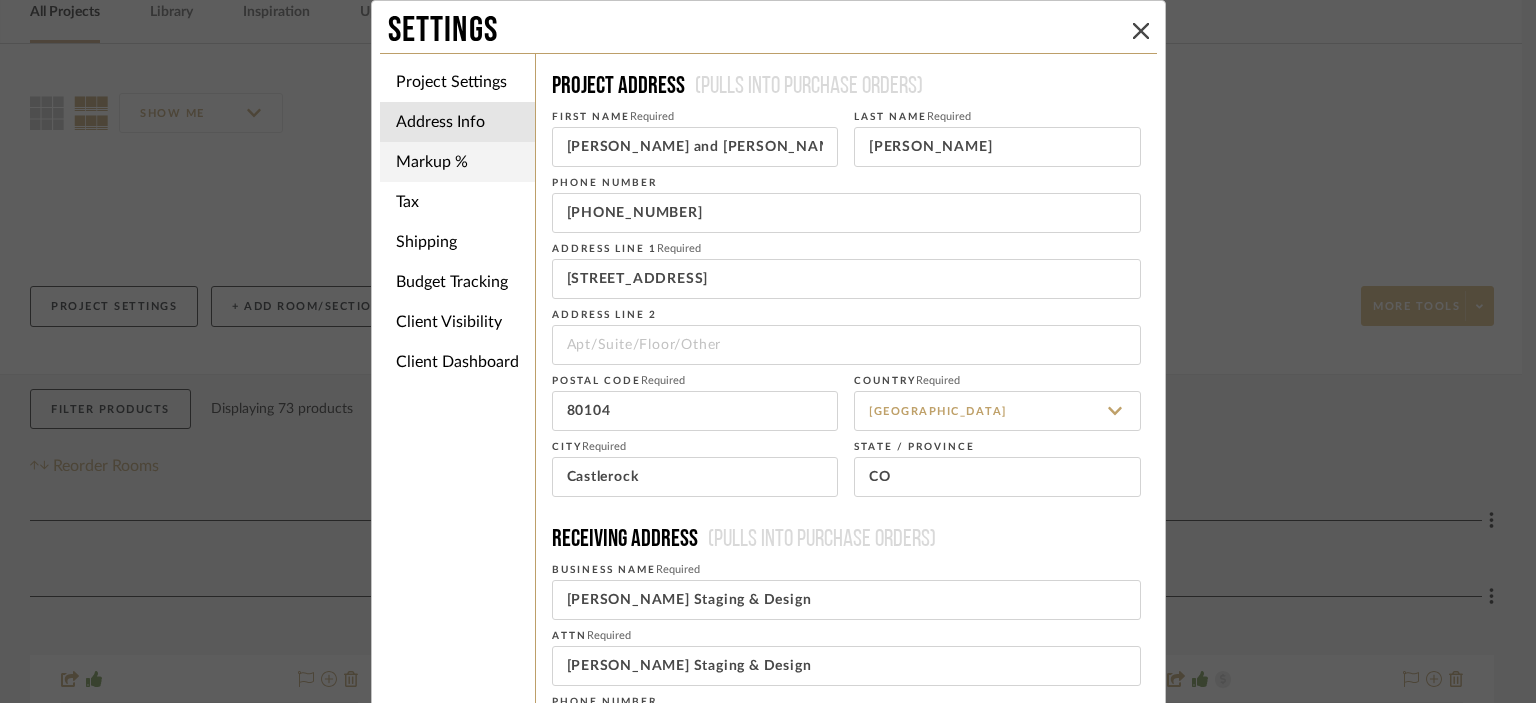 click on "Markup %" at bounding box center (457, 162) 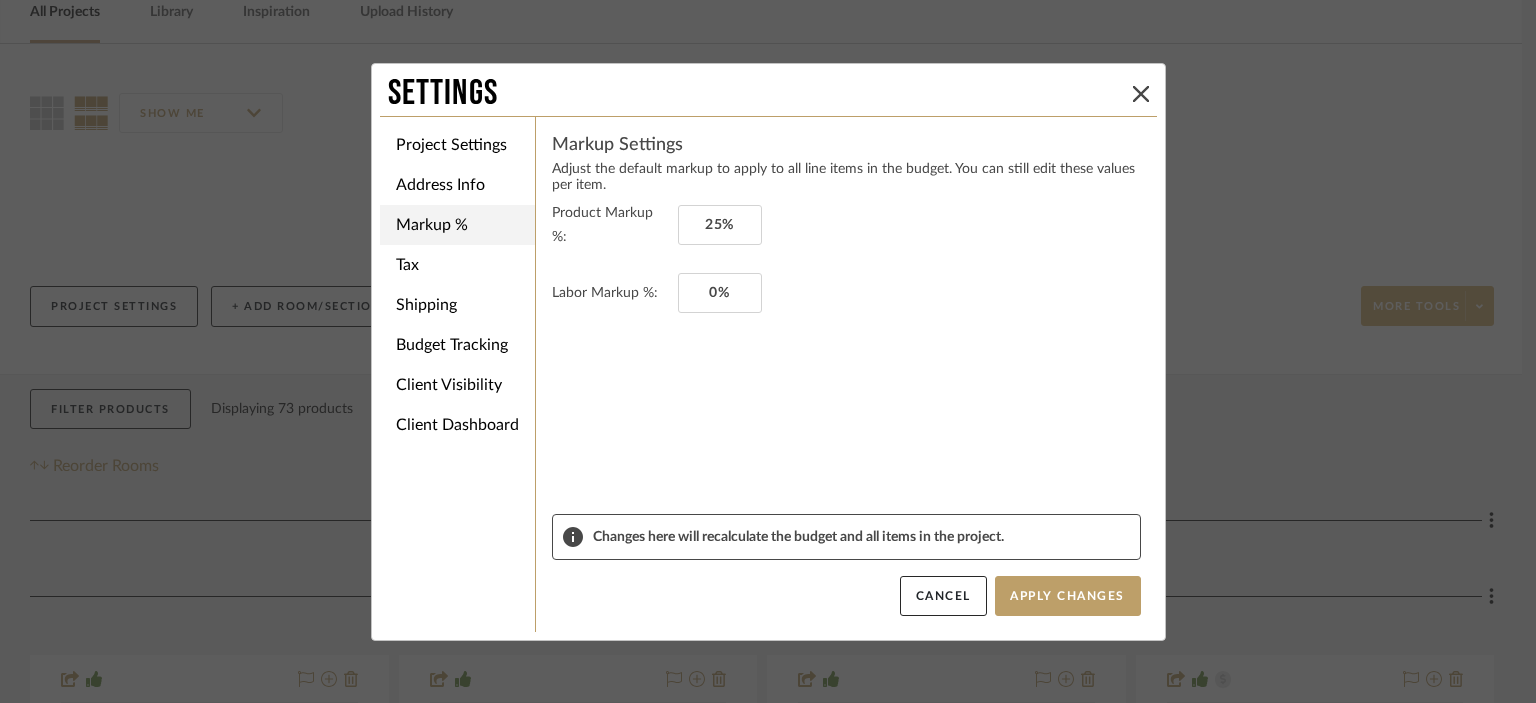 click on "Markup %" at bounding box center (457, 225) 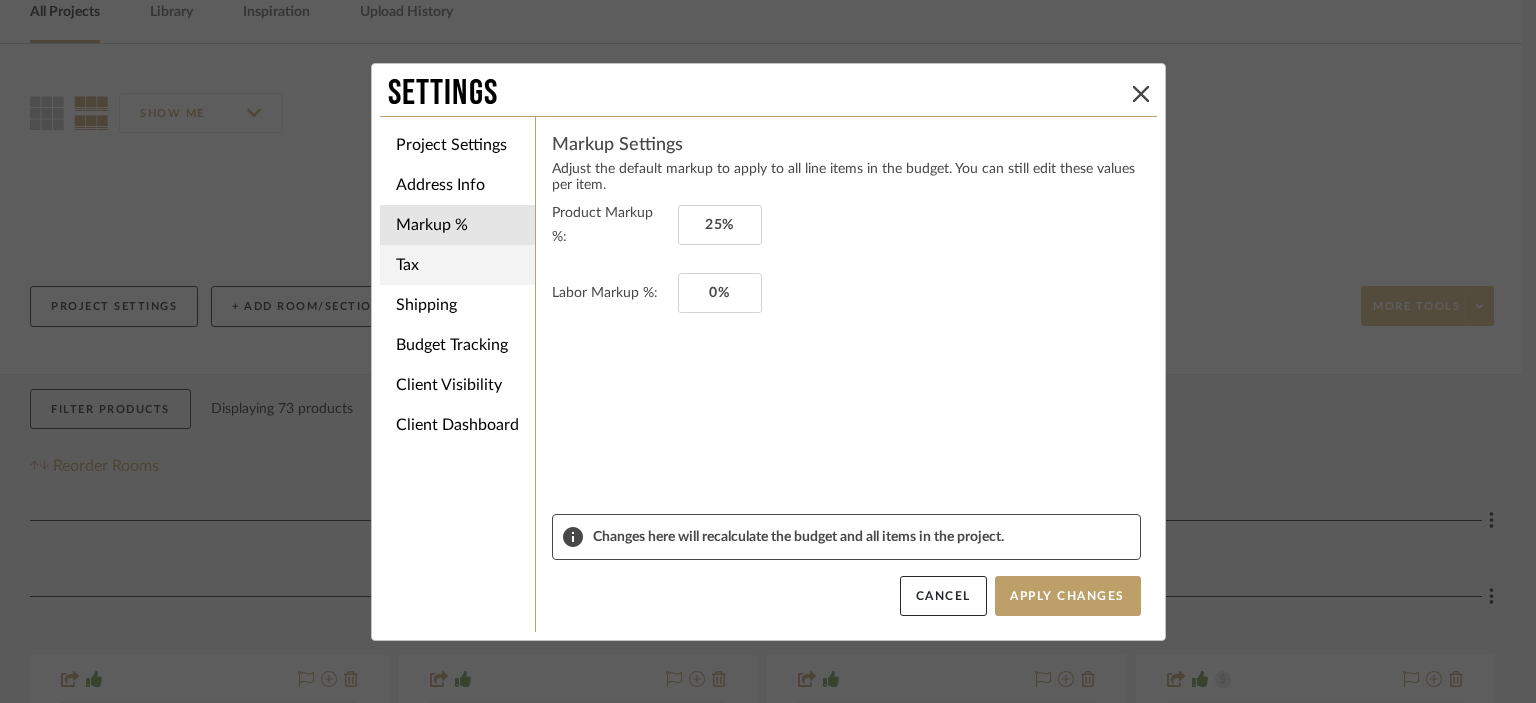 click on "Tax" at bounding box center [457, 265] 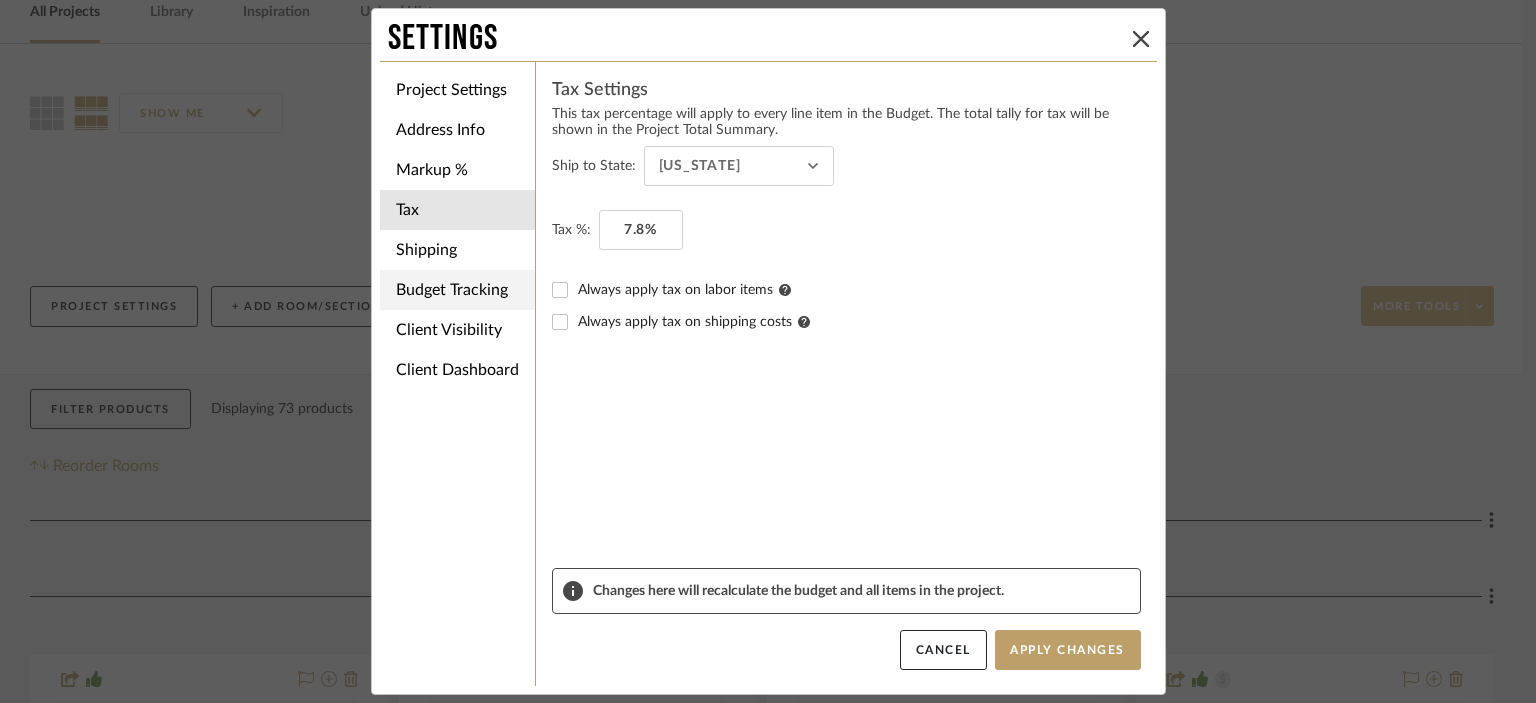click on "Budget Tracking" at bounding box center (457, 290) 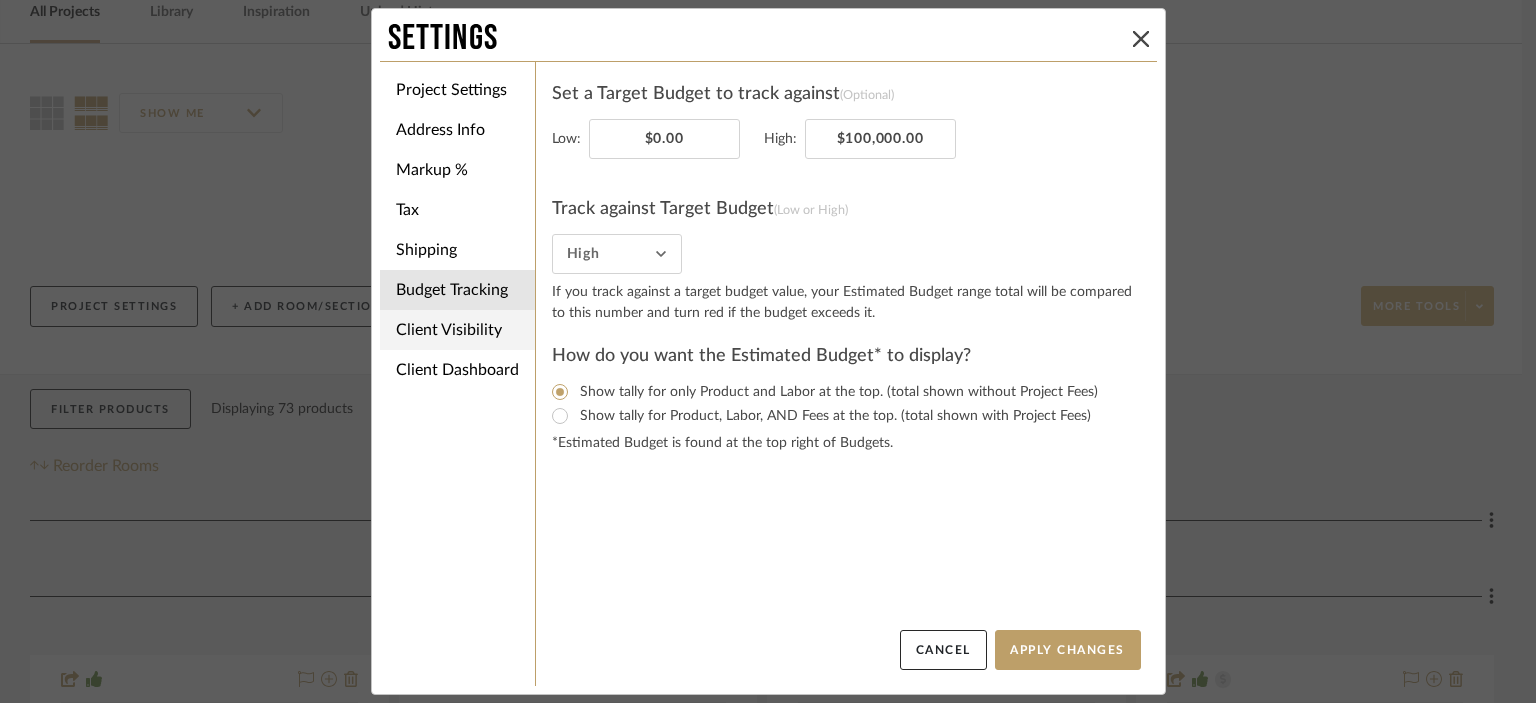 click on "Client Visibility" at bounding box center (457, 330) 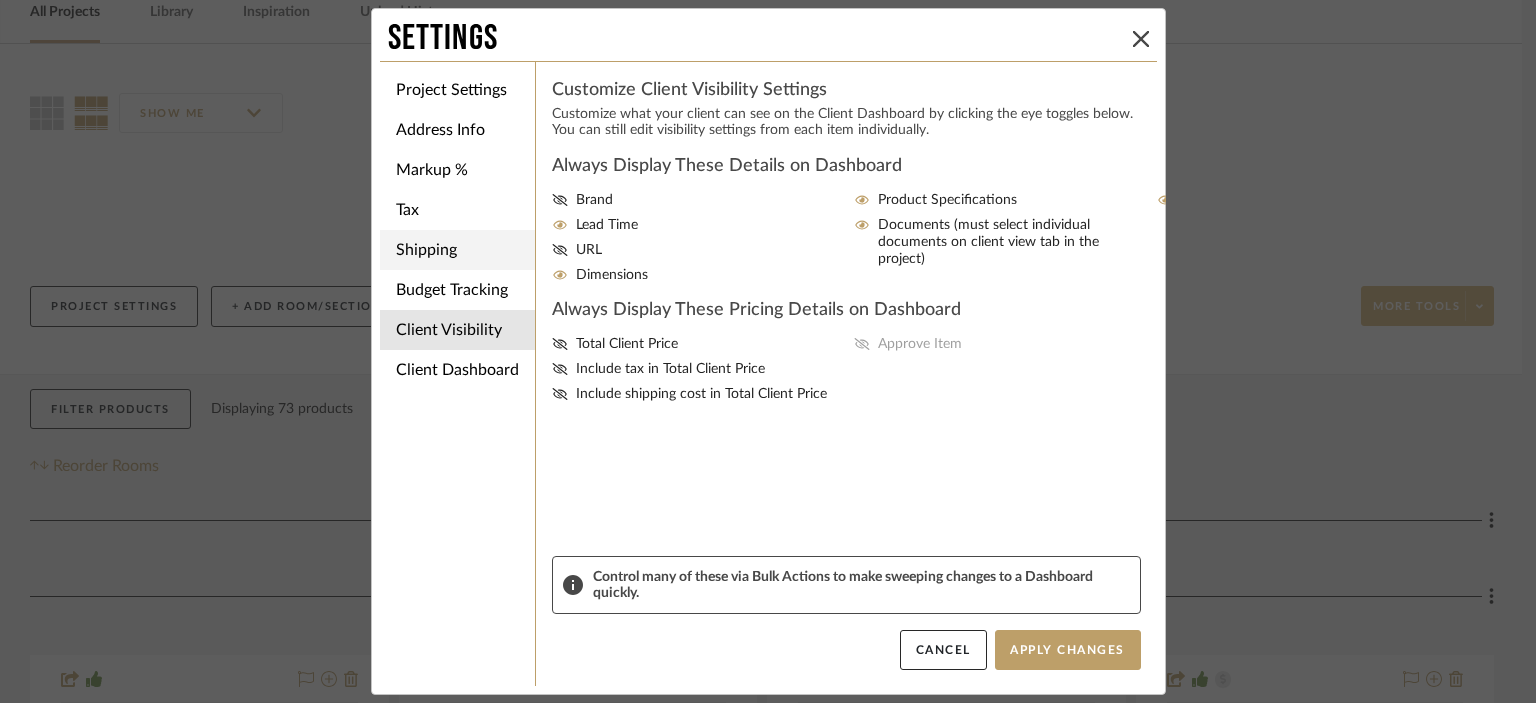 click on "Shipping" at bounding box center [457, 250] 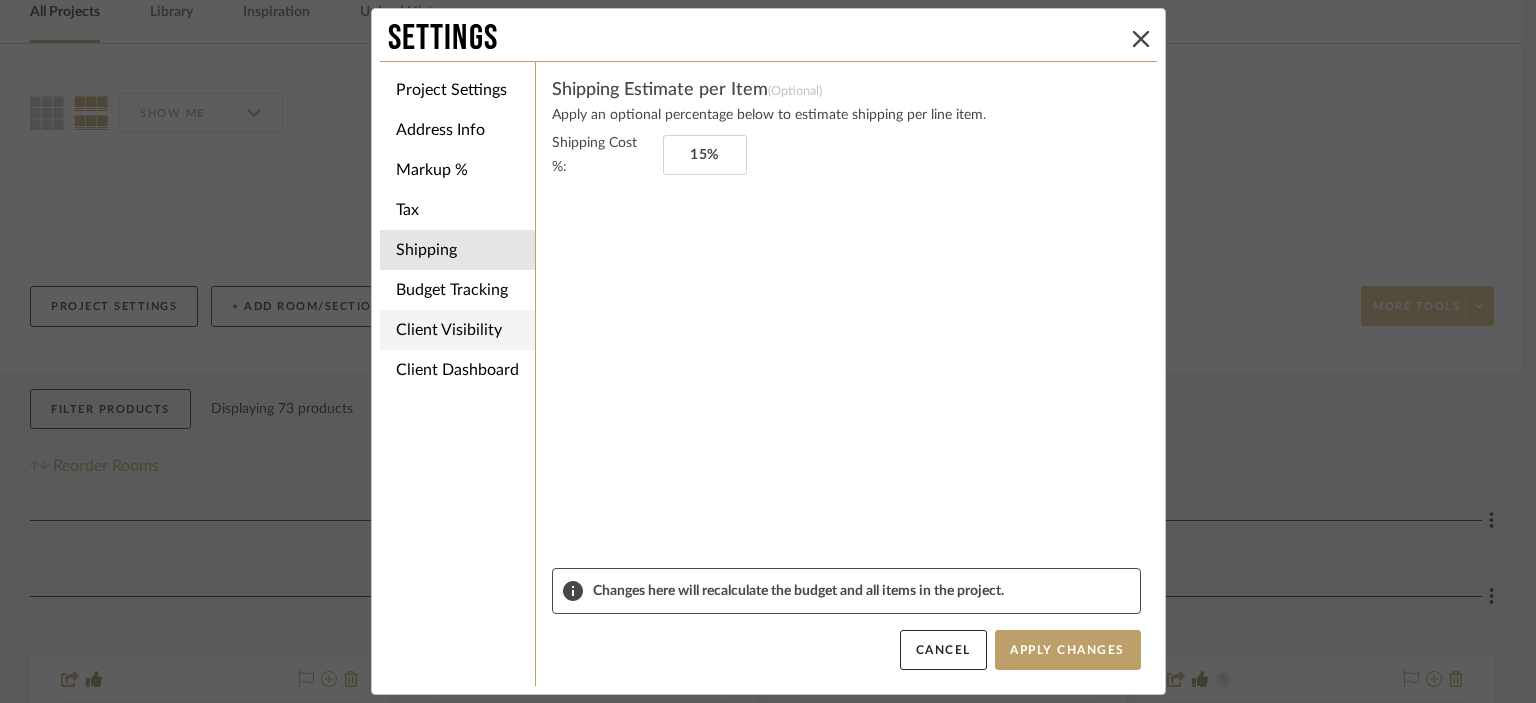 click on "Client Visibility" at bounding box center (457, 330) 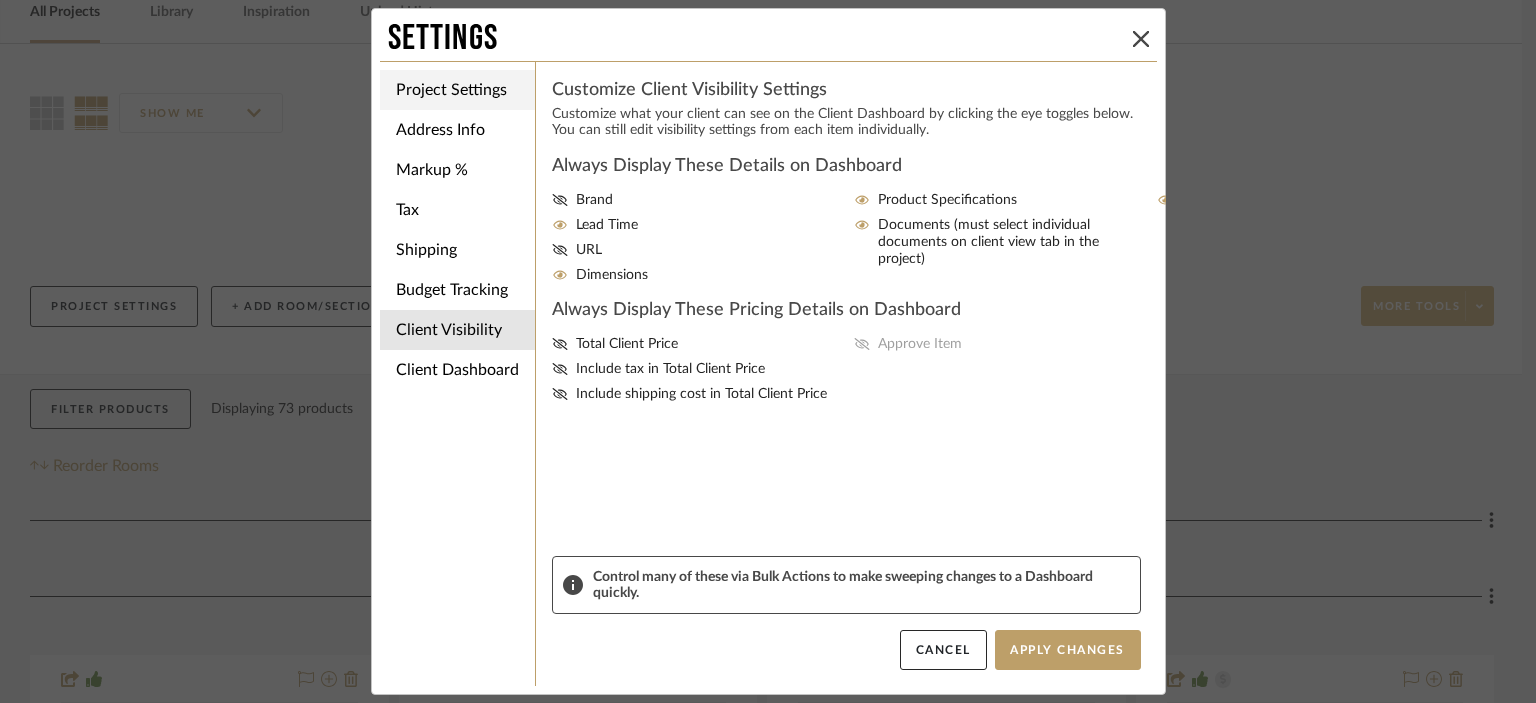 click on "Project Settings" at bounding box center [457, 90] 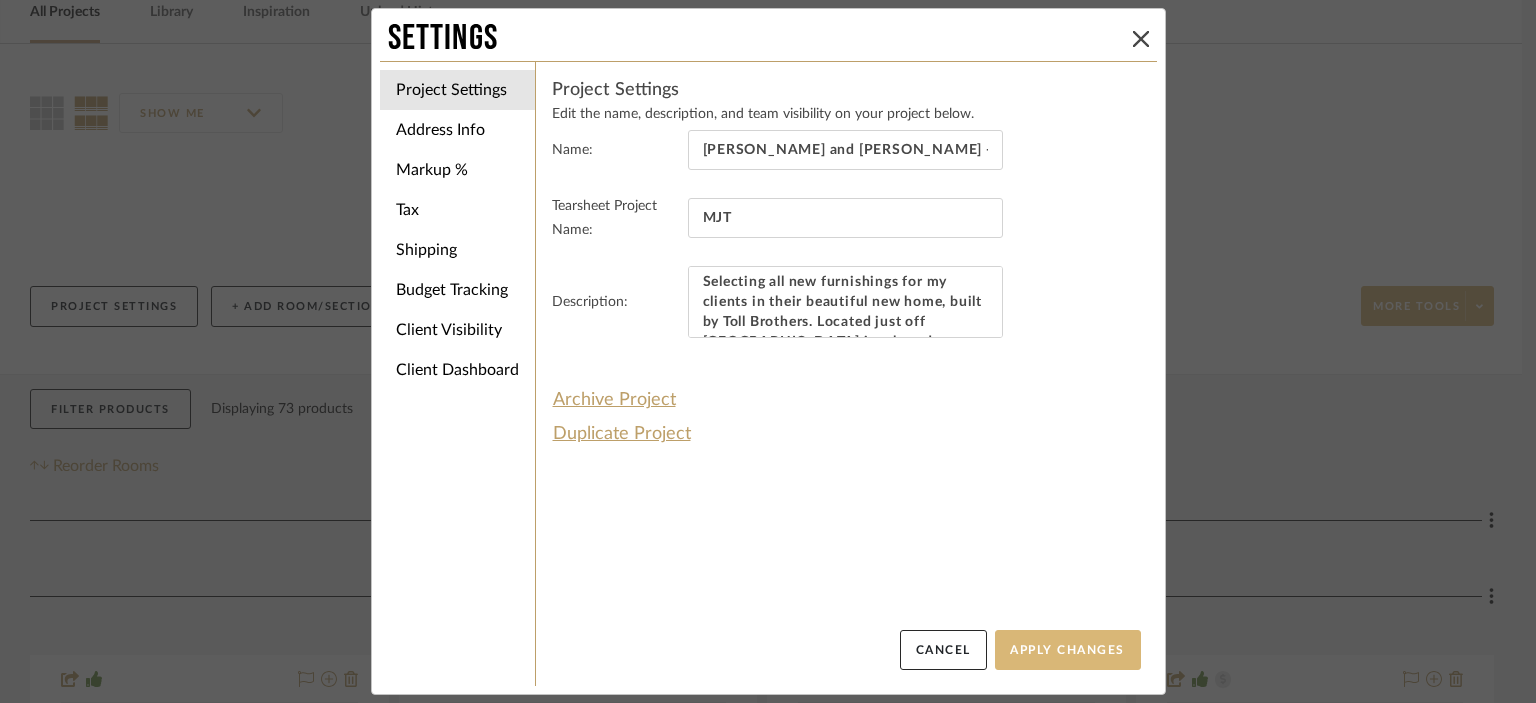 drag, startPoint x: 1063, startPoint y: 665, endPoint x: 1060, endPoint y: 635, distance: 30.149628 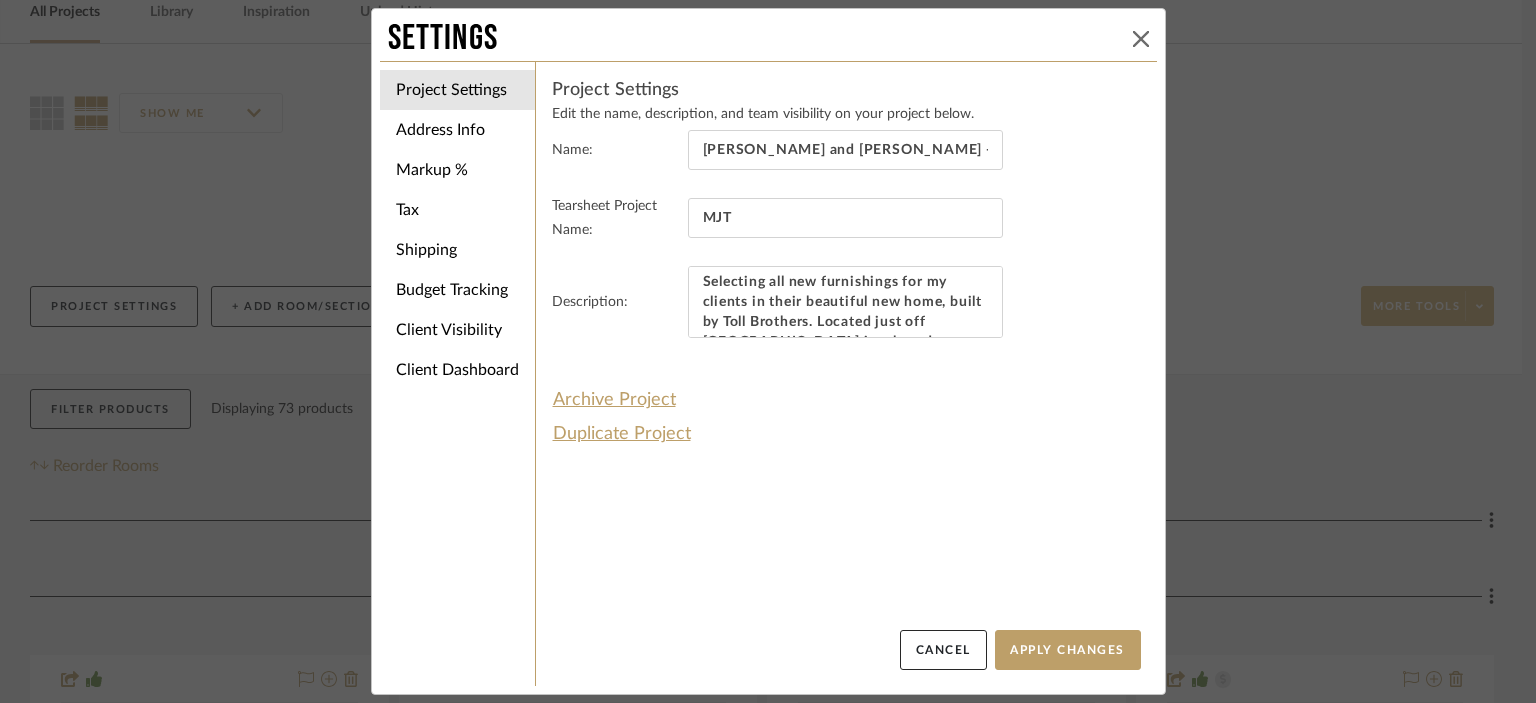 click 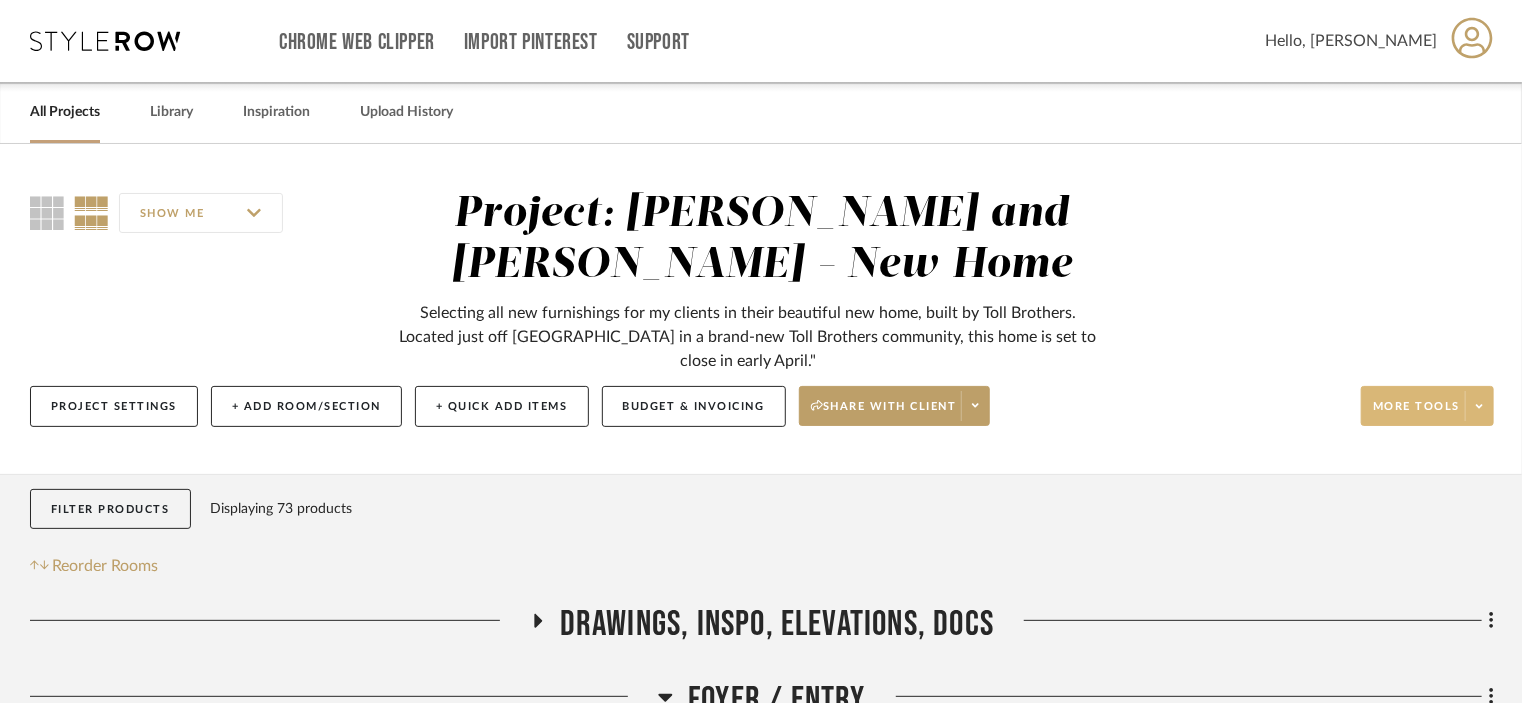 scroll, scrollTop: 100, scrollLeft: 0, axis: vertical 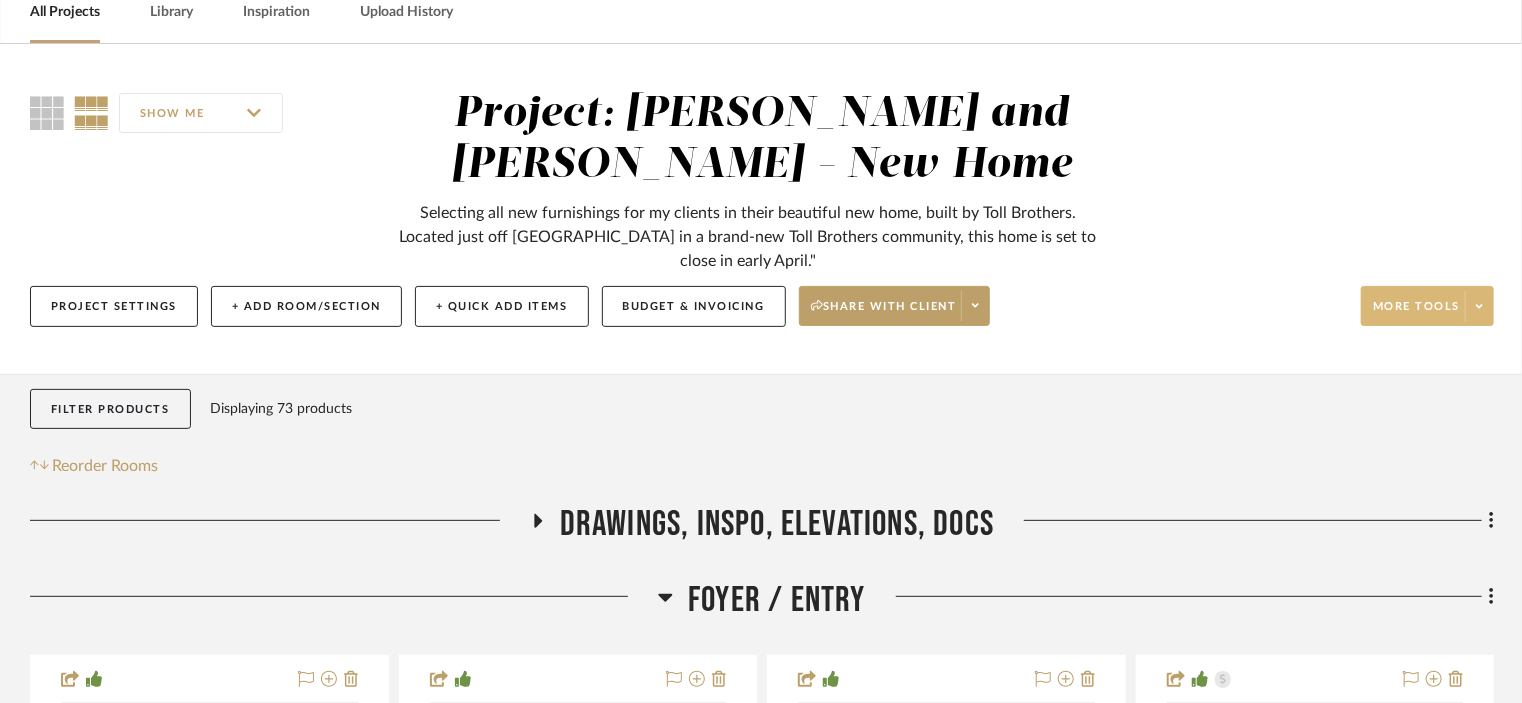 click 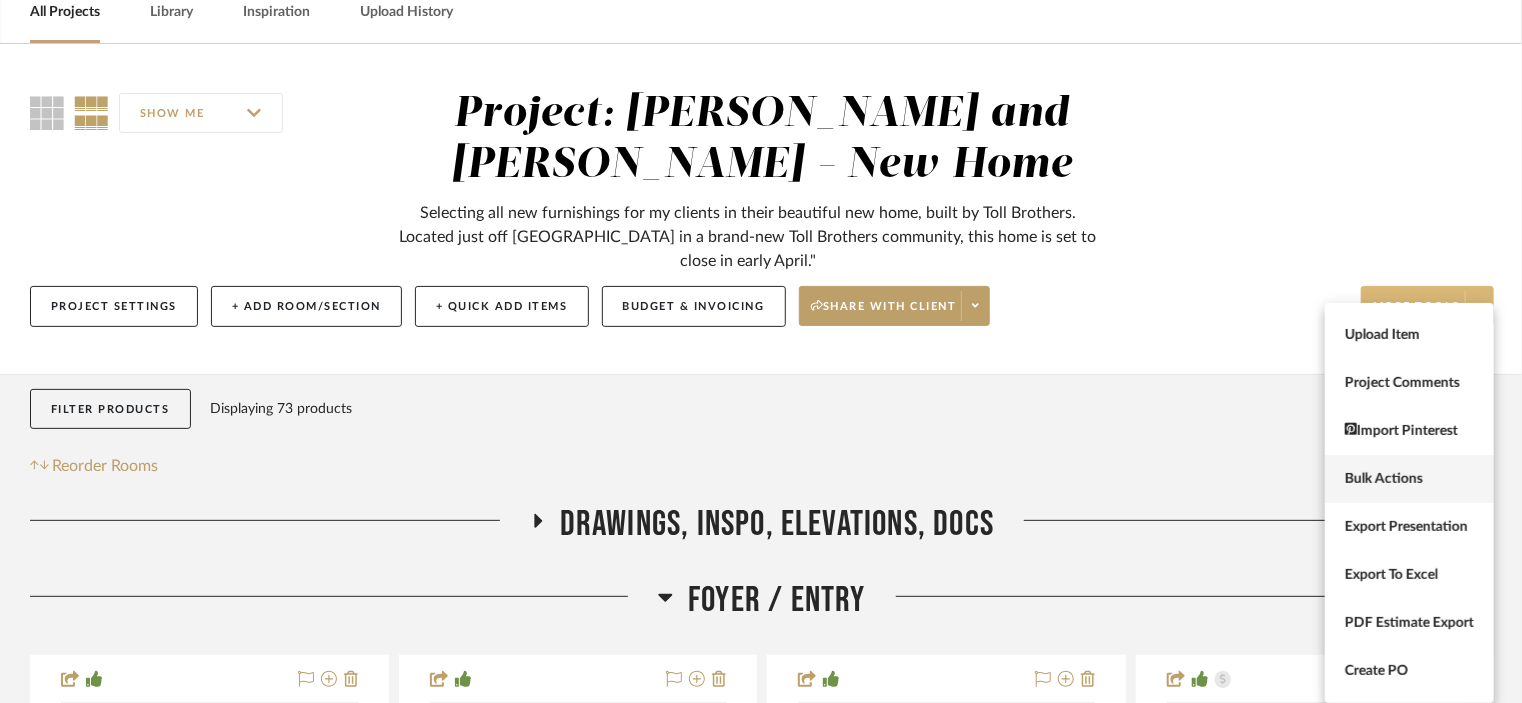 click on "Bulk Actions" at bounding box center (1409, 479) 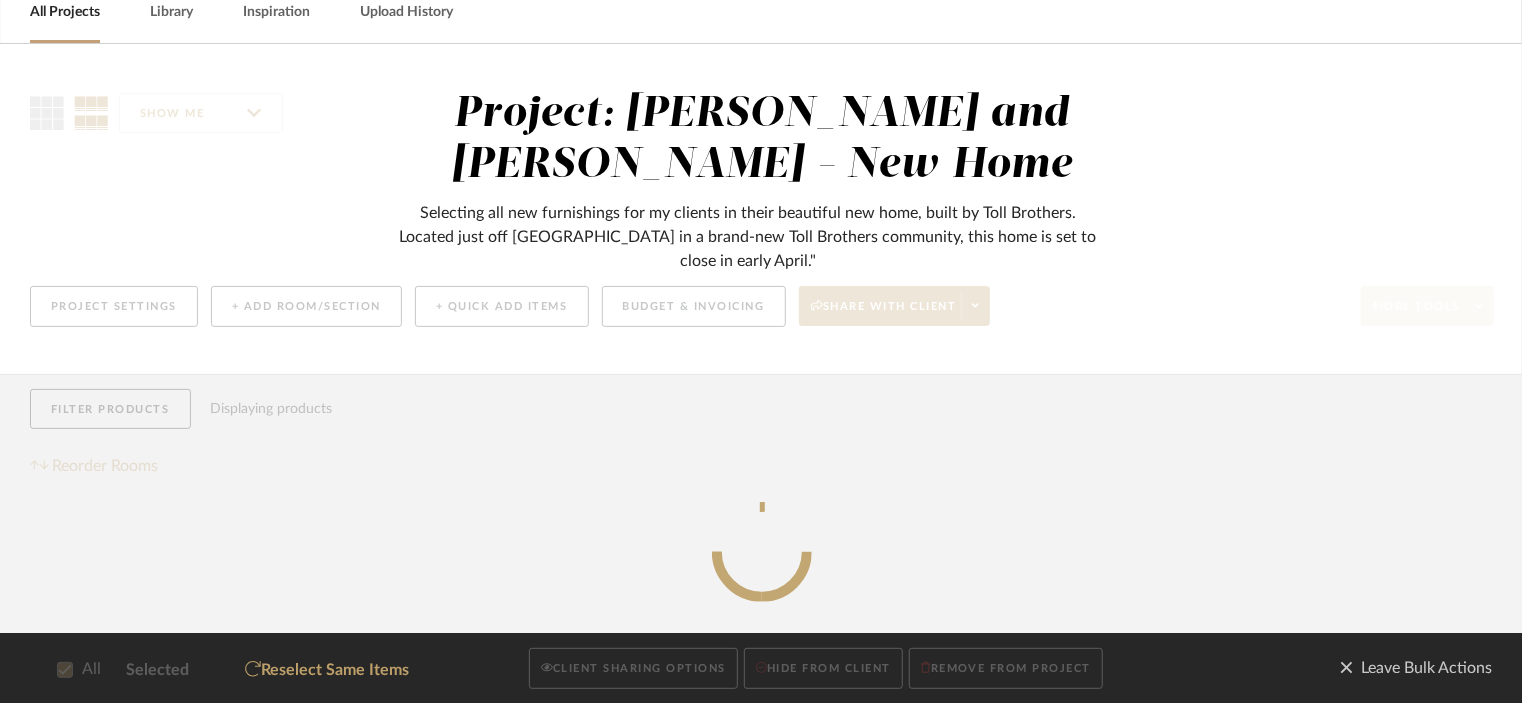 scroll, scrollTop: 0, scrollLeft: 0, axis: both 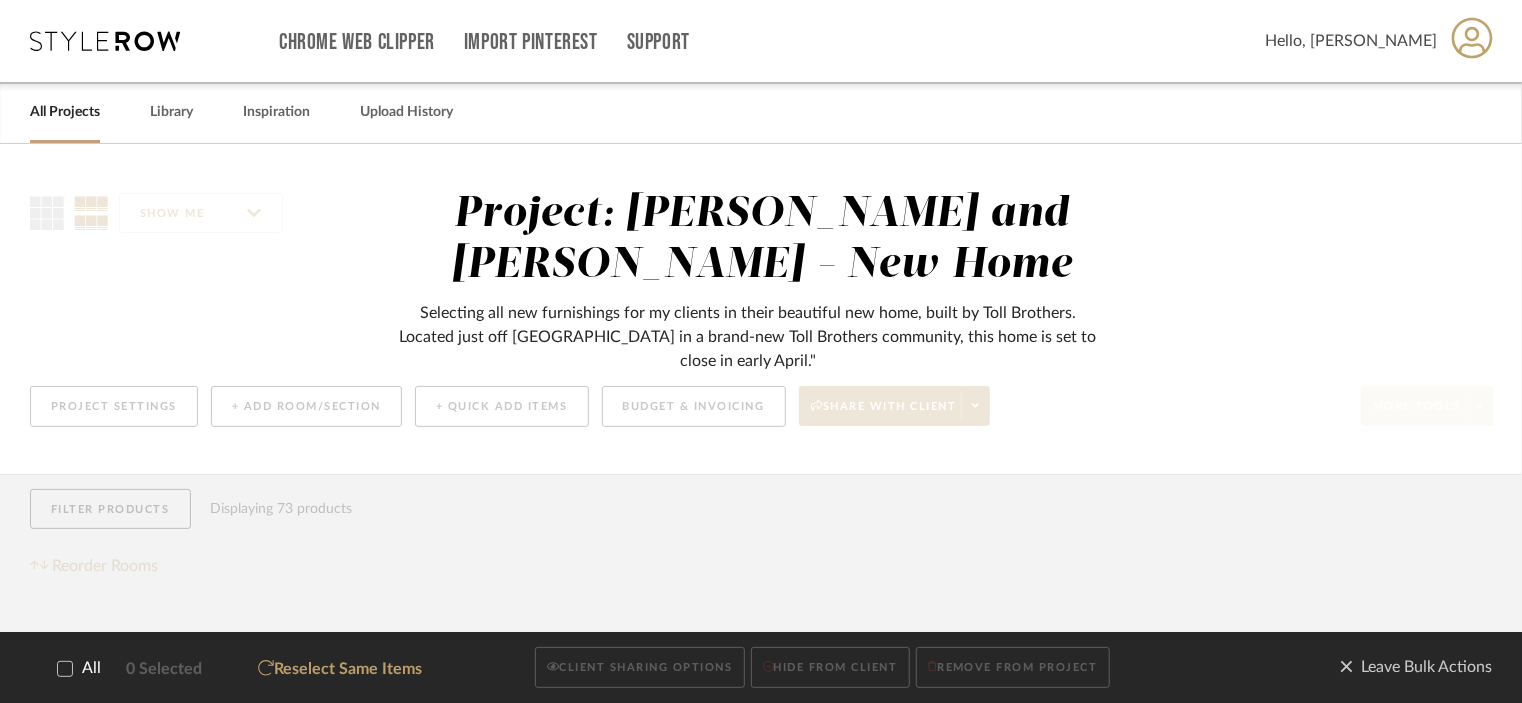 click on "All" 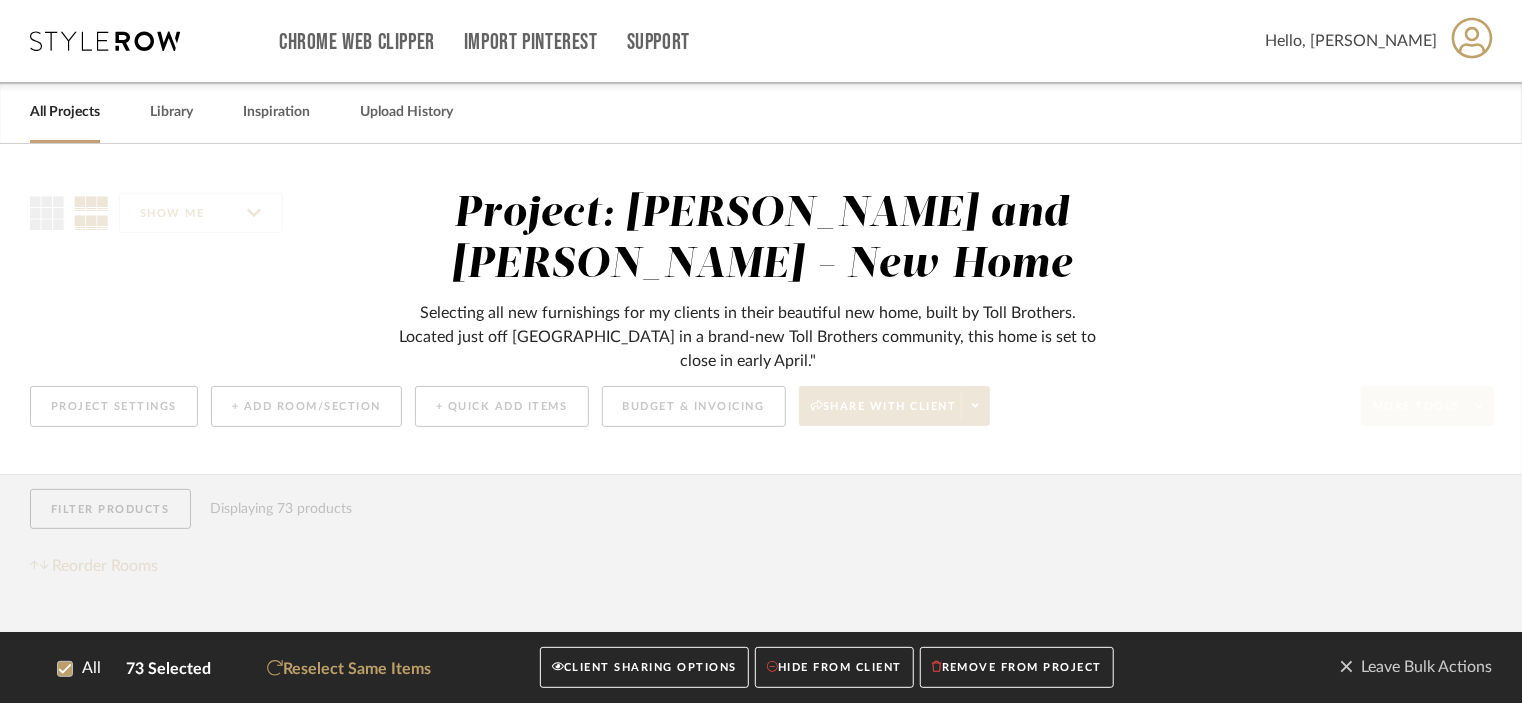click on "CLIENT SHARING OPTIONS" 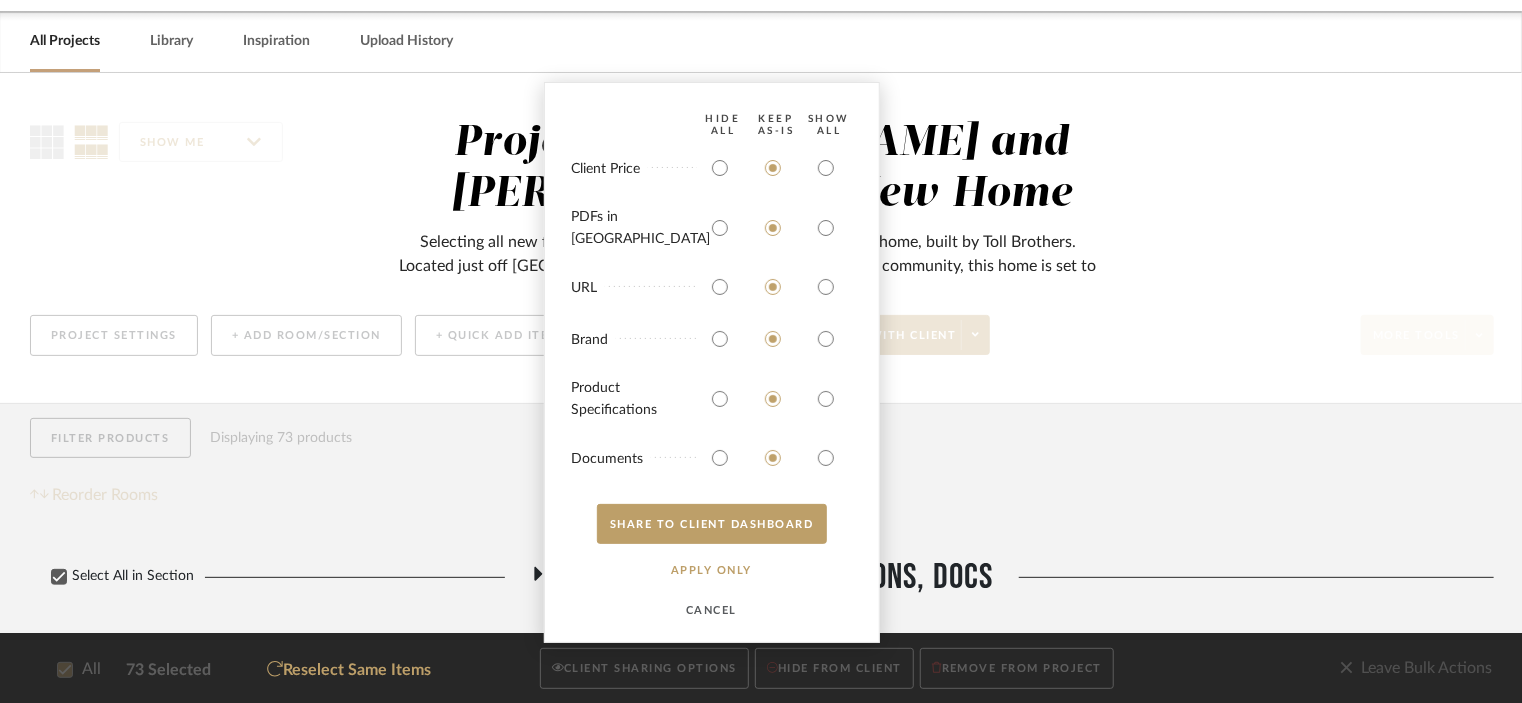 scroll, scrollTop: 0, scrollLeft: 0, axis: both 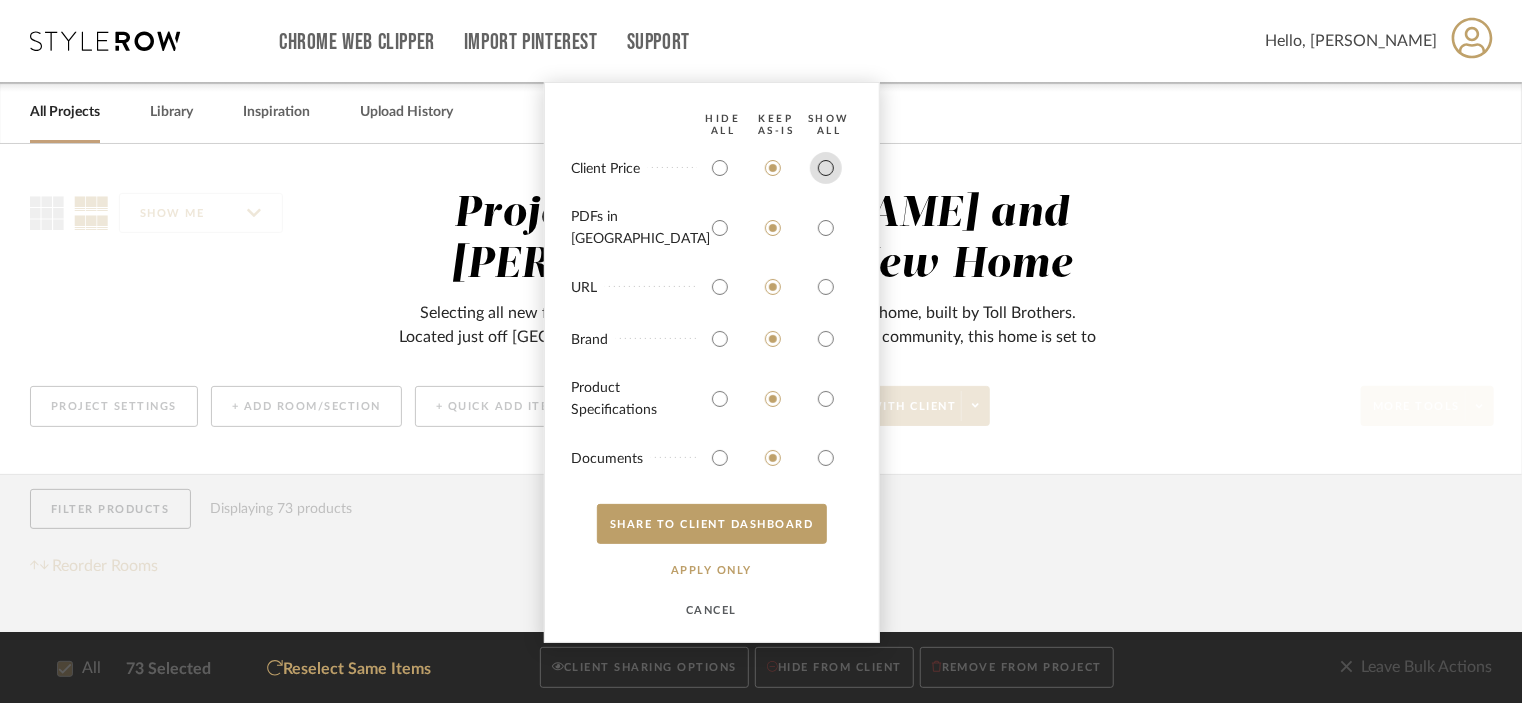 click at bounding box center [826, 168] 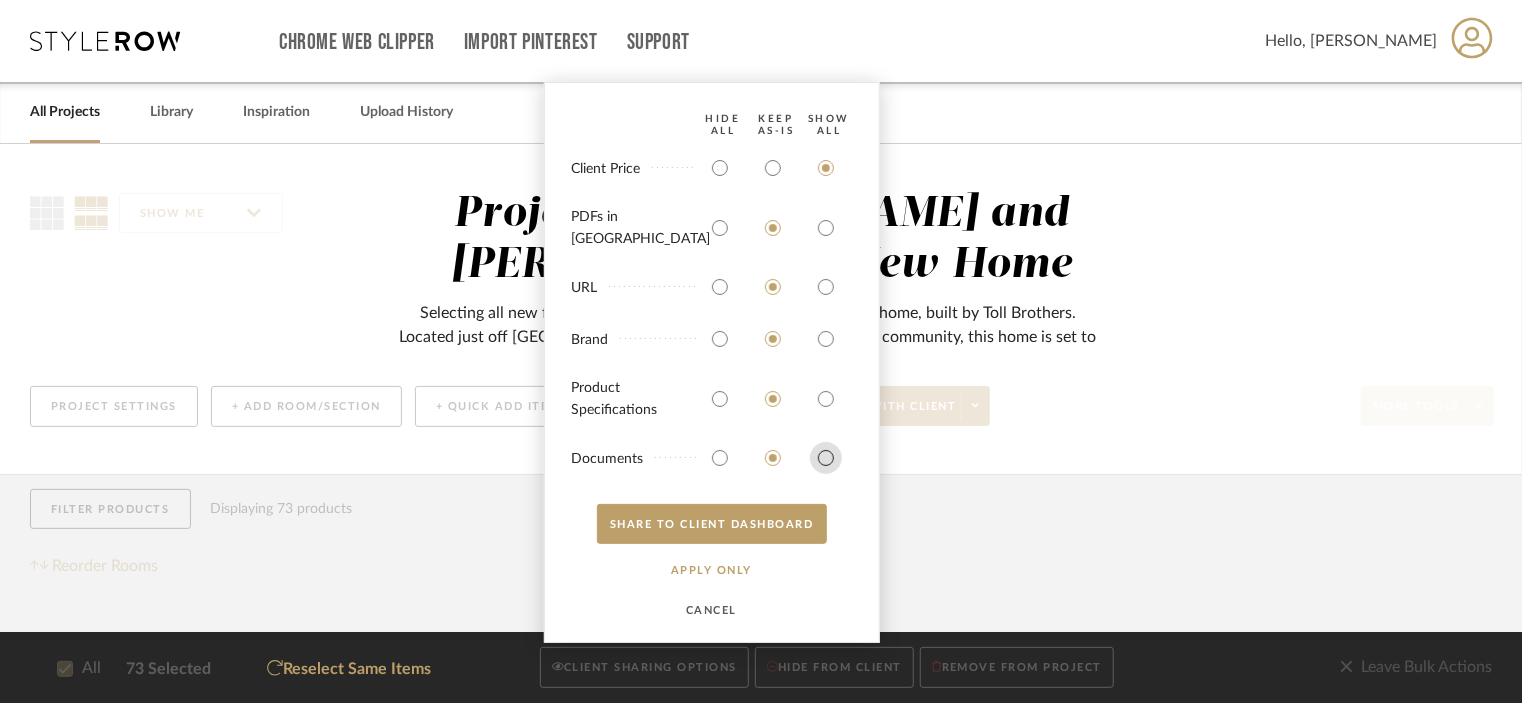 click at bounding box center [826, 458] 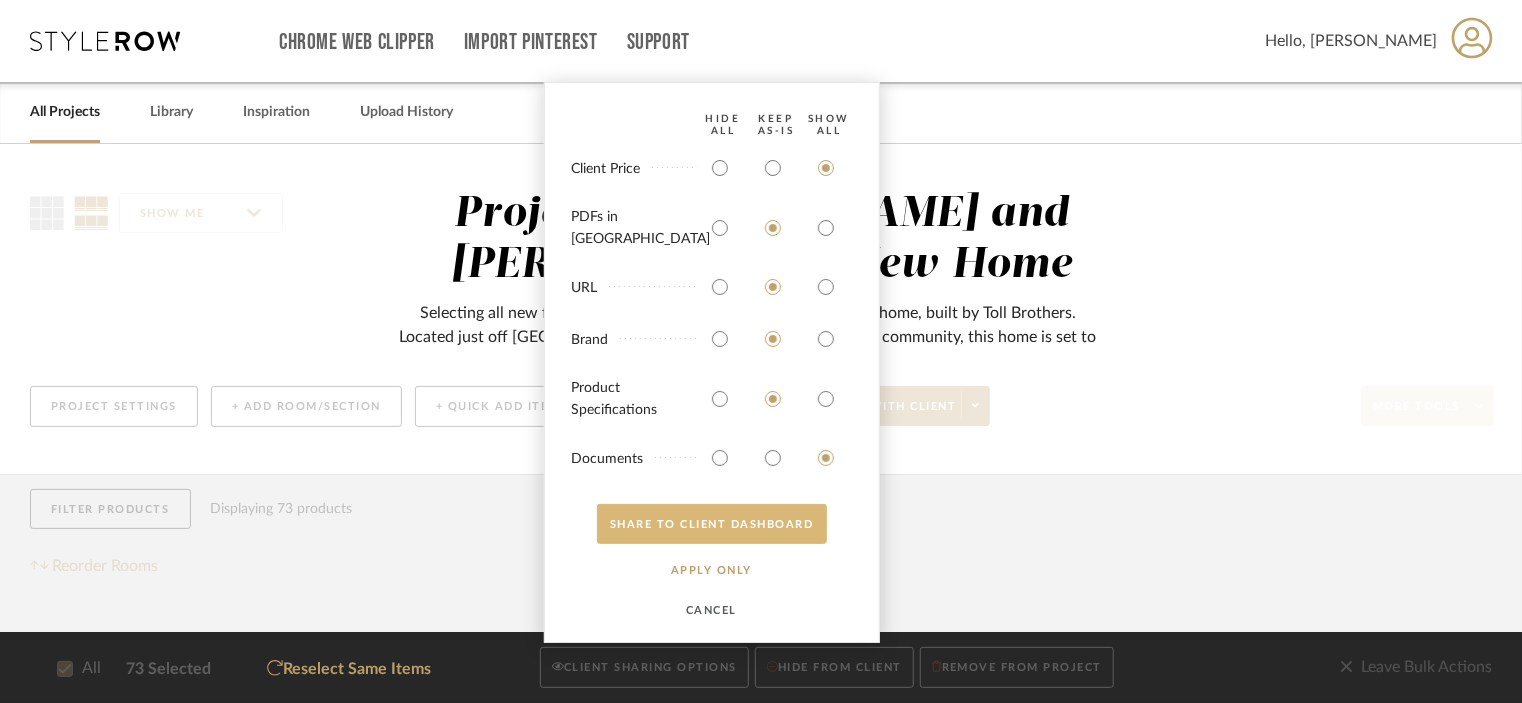 click on "SHARE TO CLIENT Dashboard" at bounding box center (712, 524) 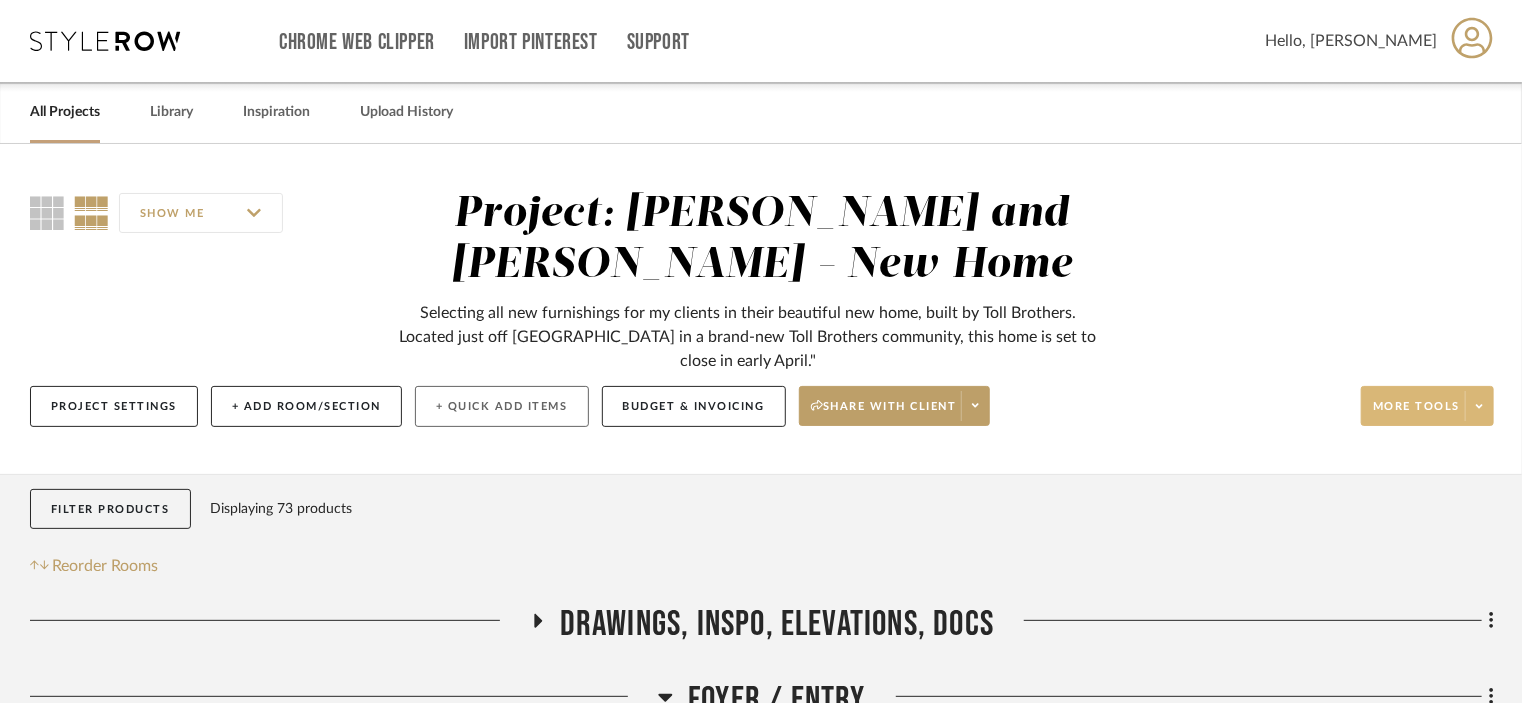 click on "+ Quick Add Items" 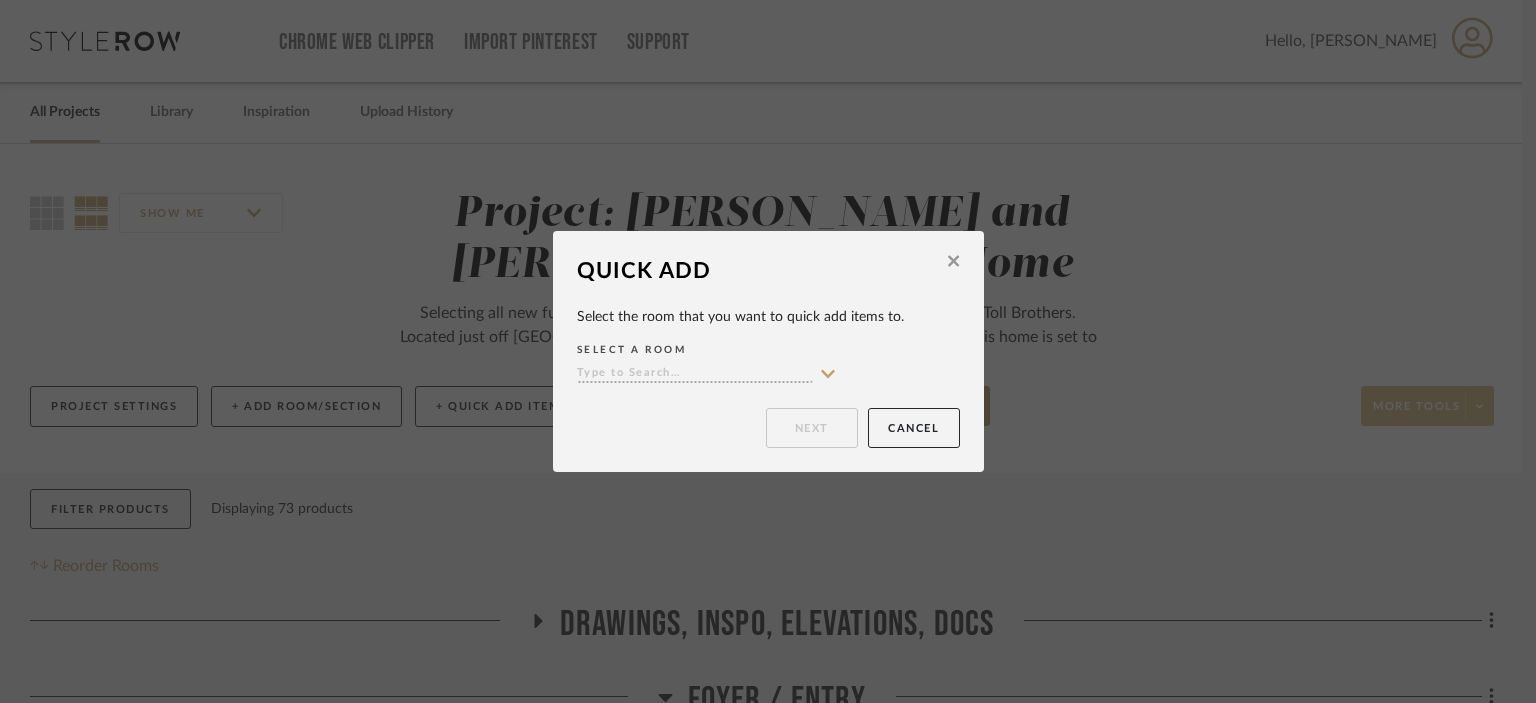 click 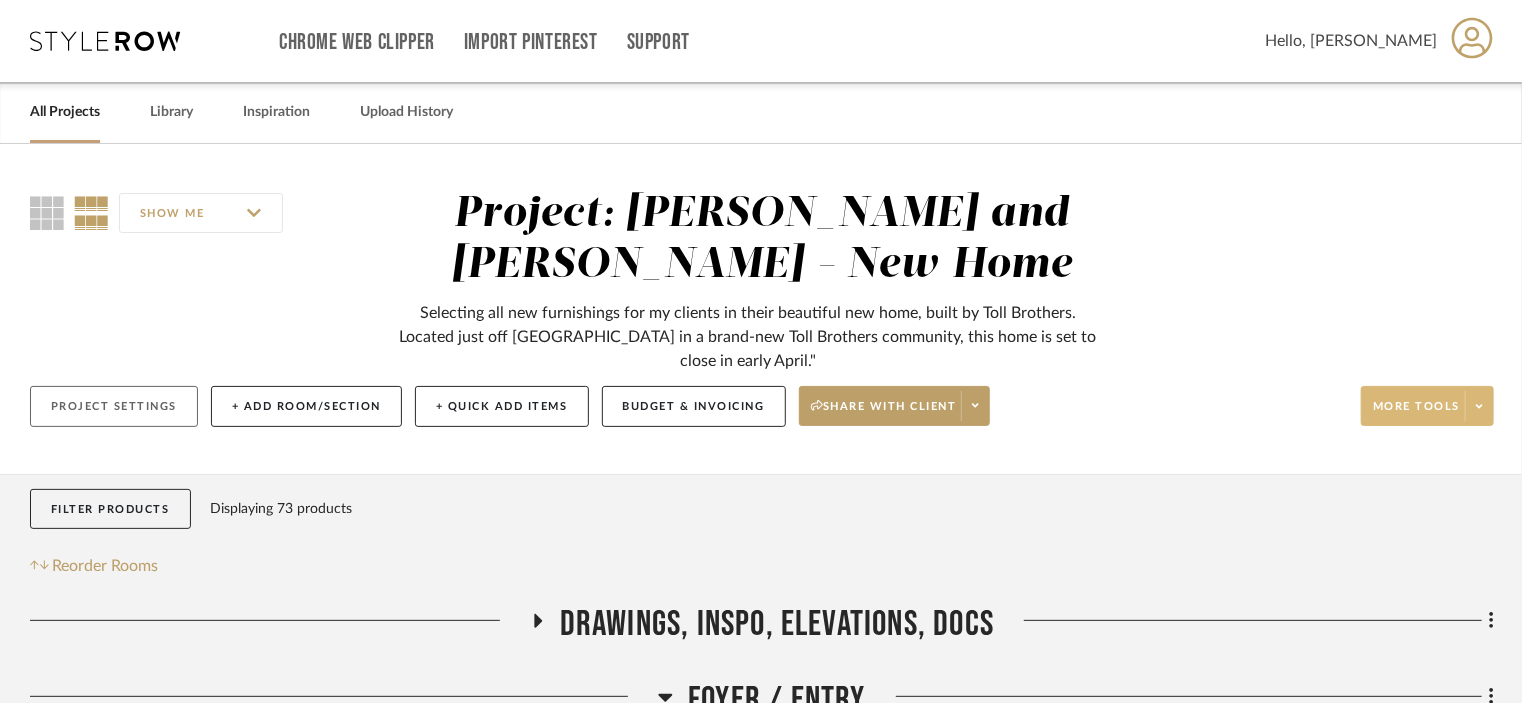 click on "Project Settings" 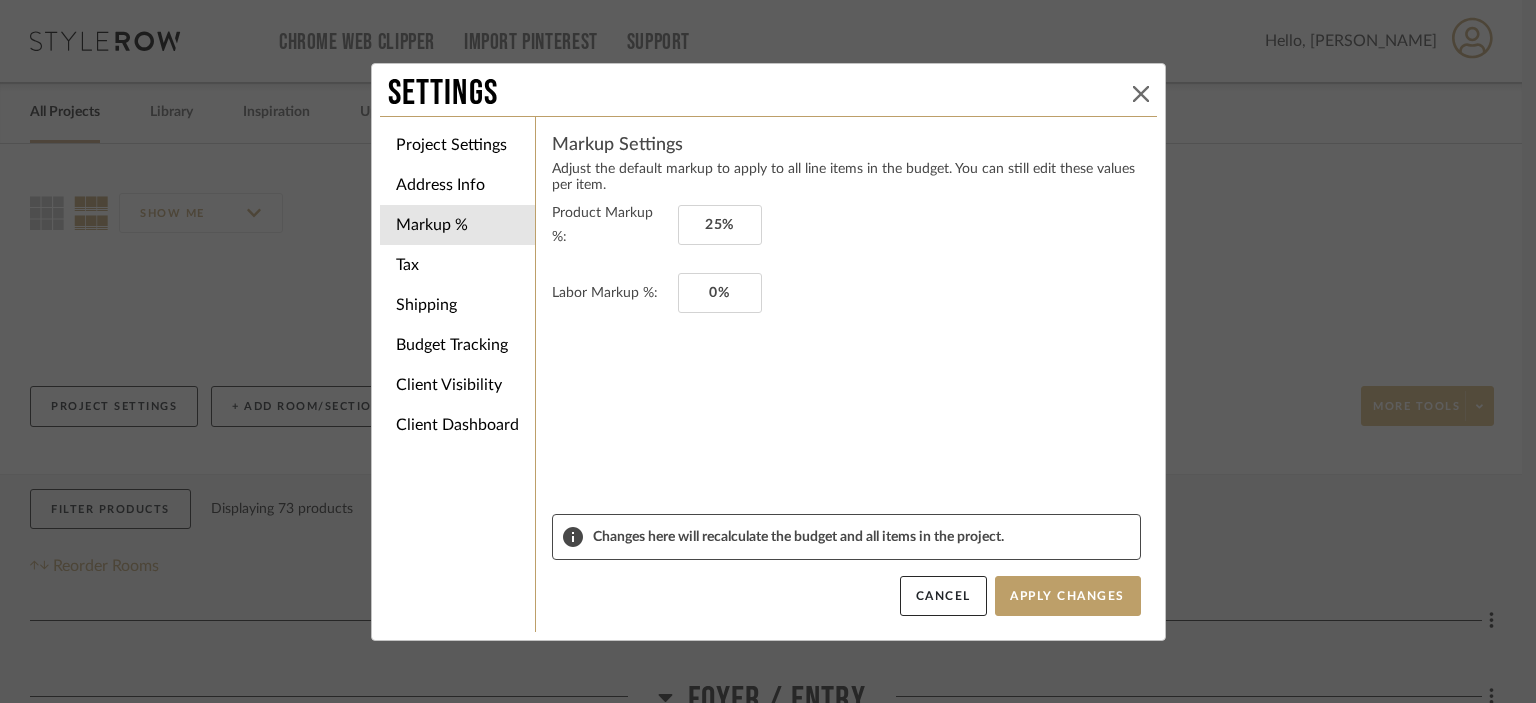 click 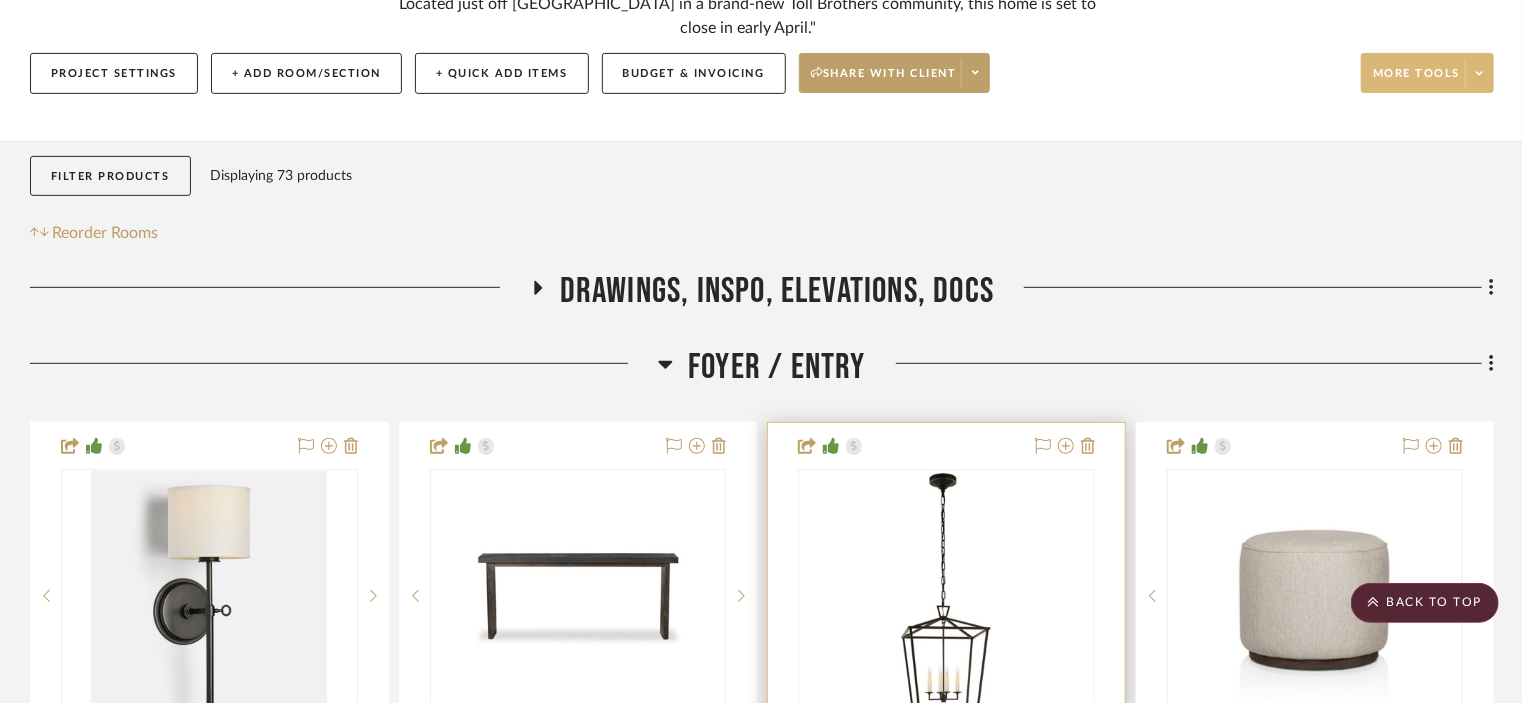 scroll, scrollTop: 300, scrollLeft: 0, axis: vertical 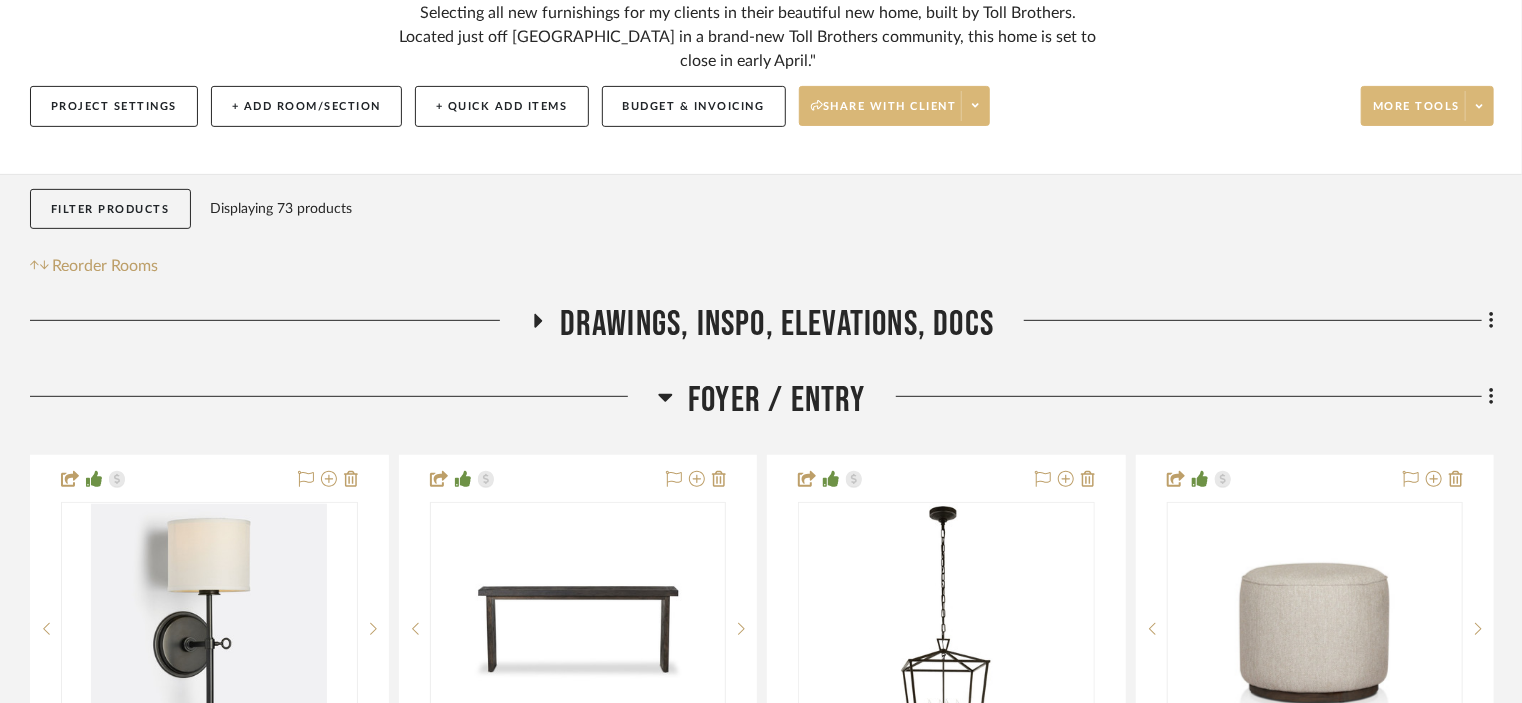click on "Share with client" 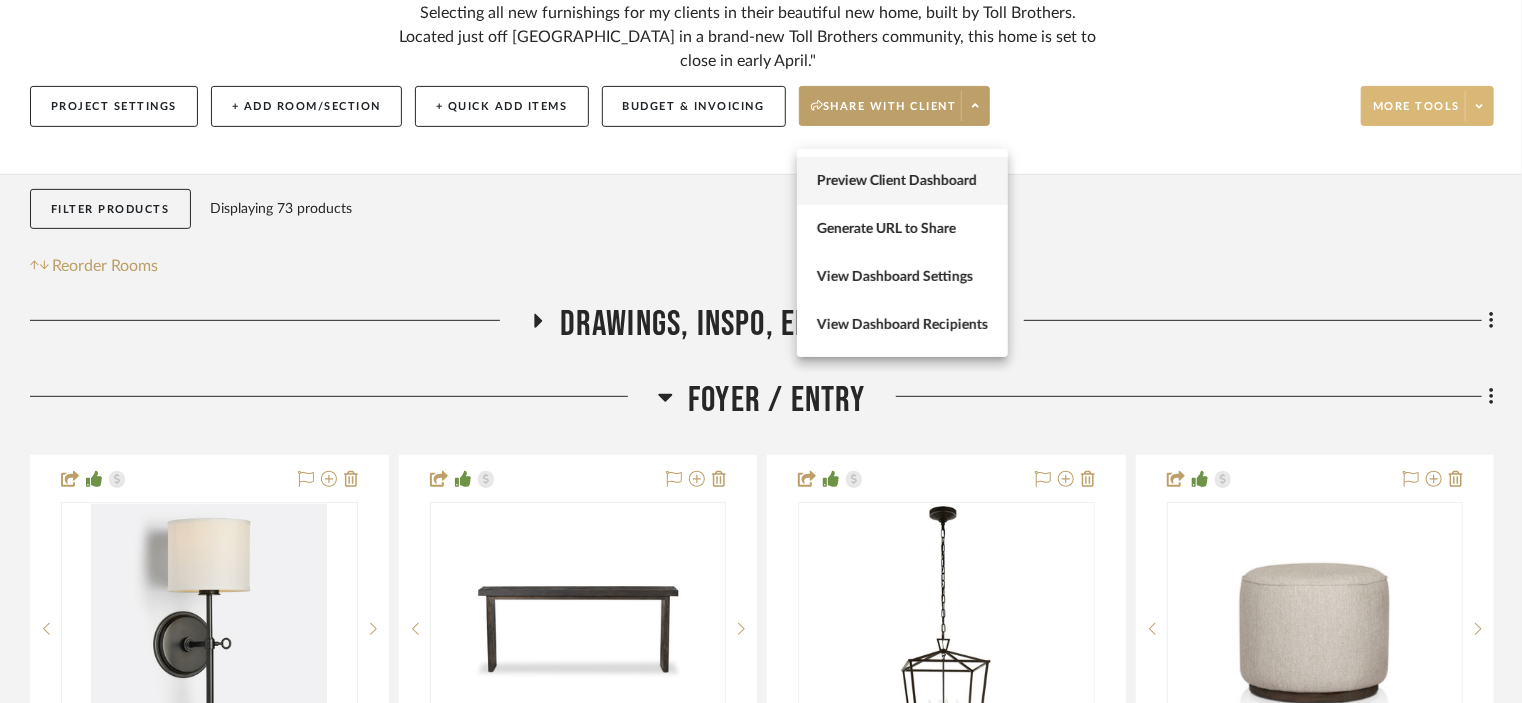 click on "Preview Client Dashboard" at bounding box center (902, 181) 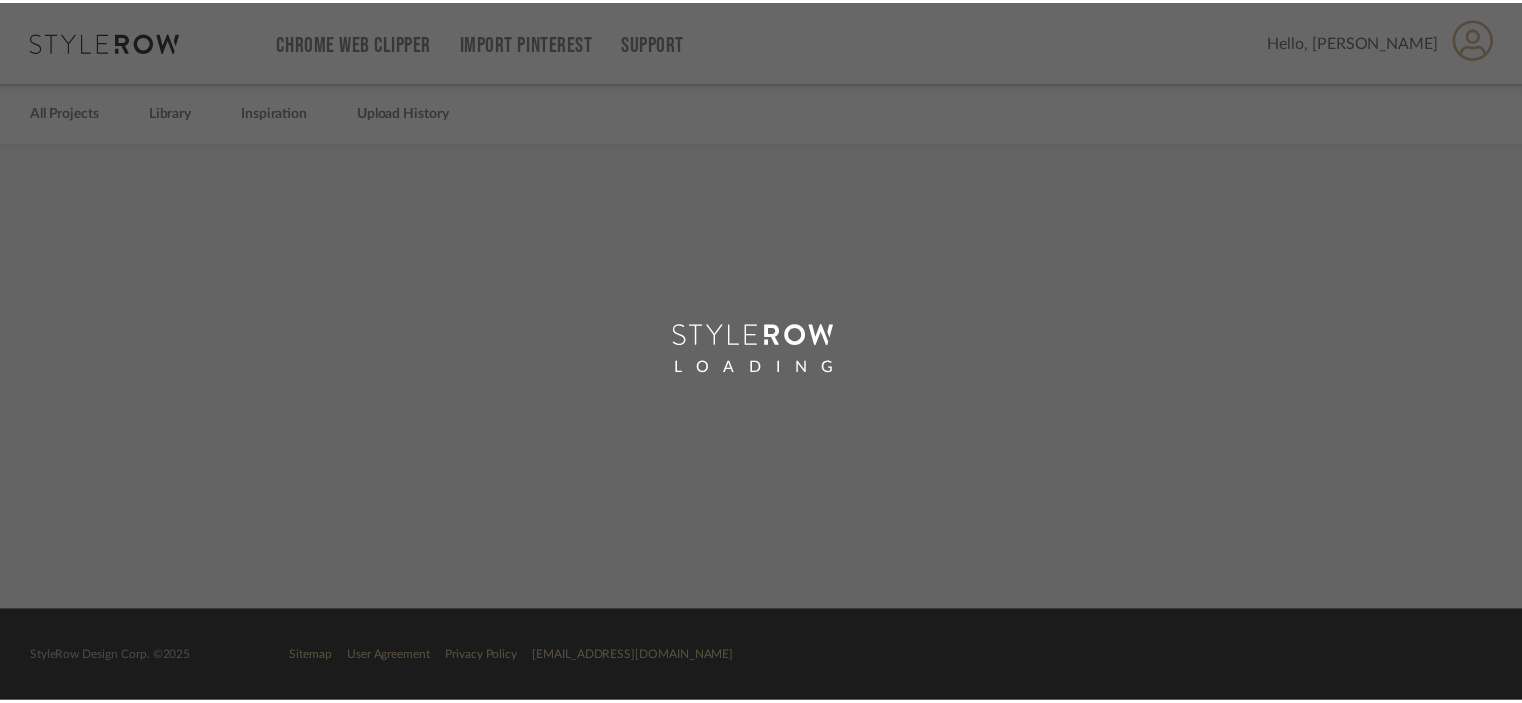 scroll, scrollTop: 0, scrollLeft: 0, axis: both 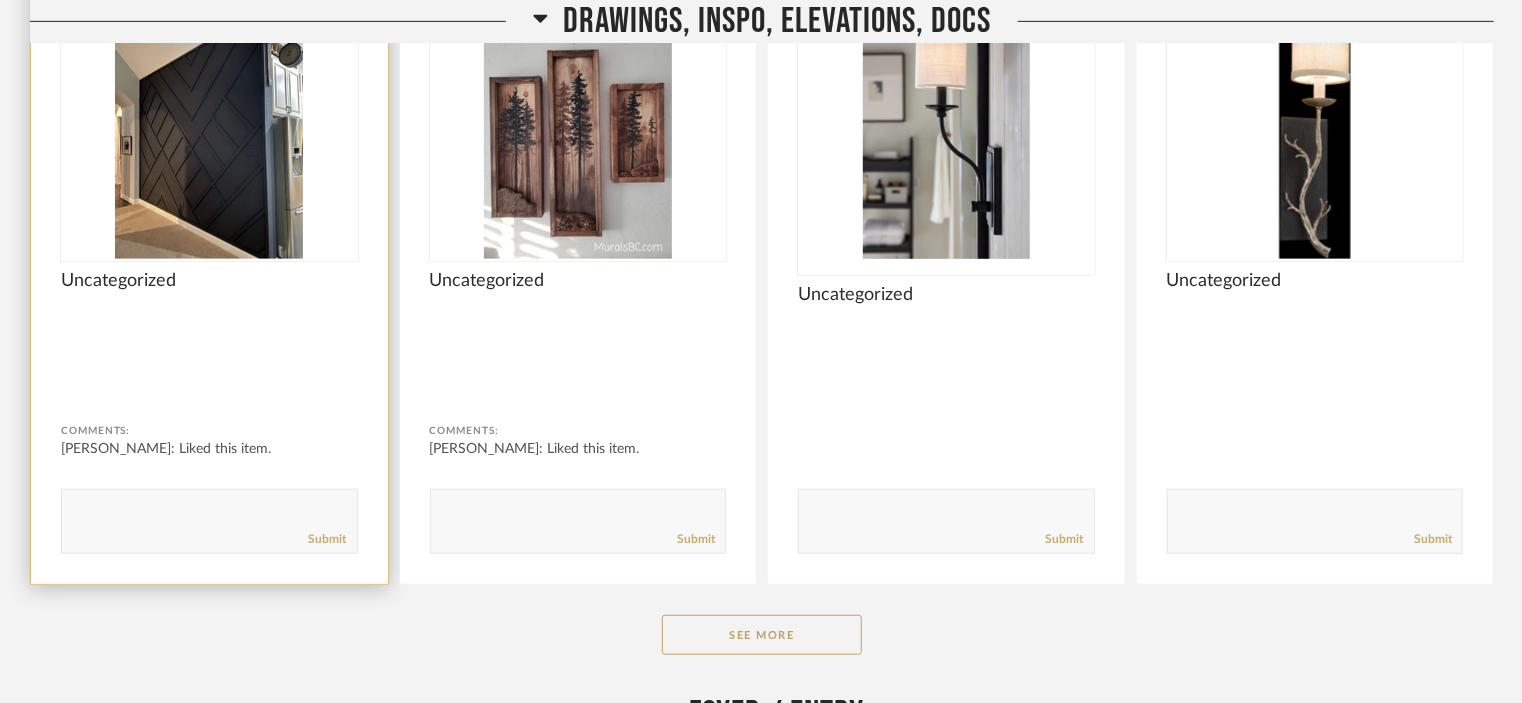 click 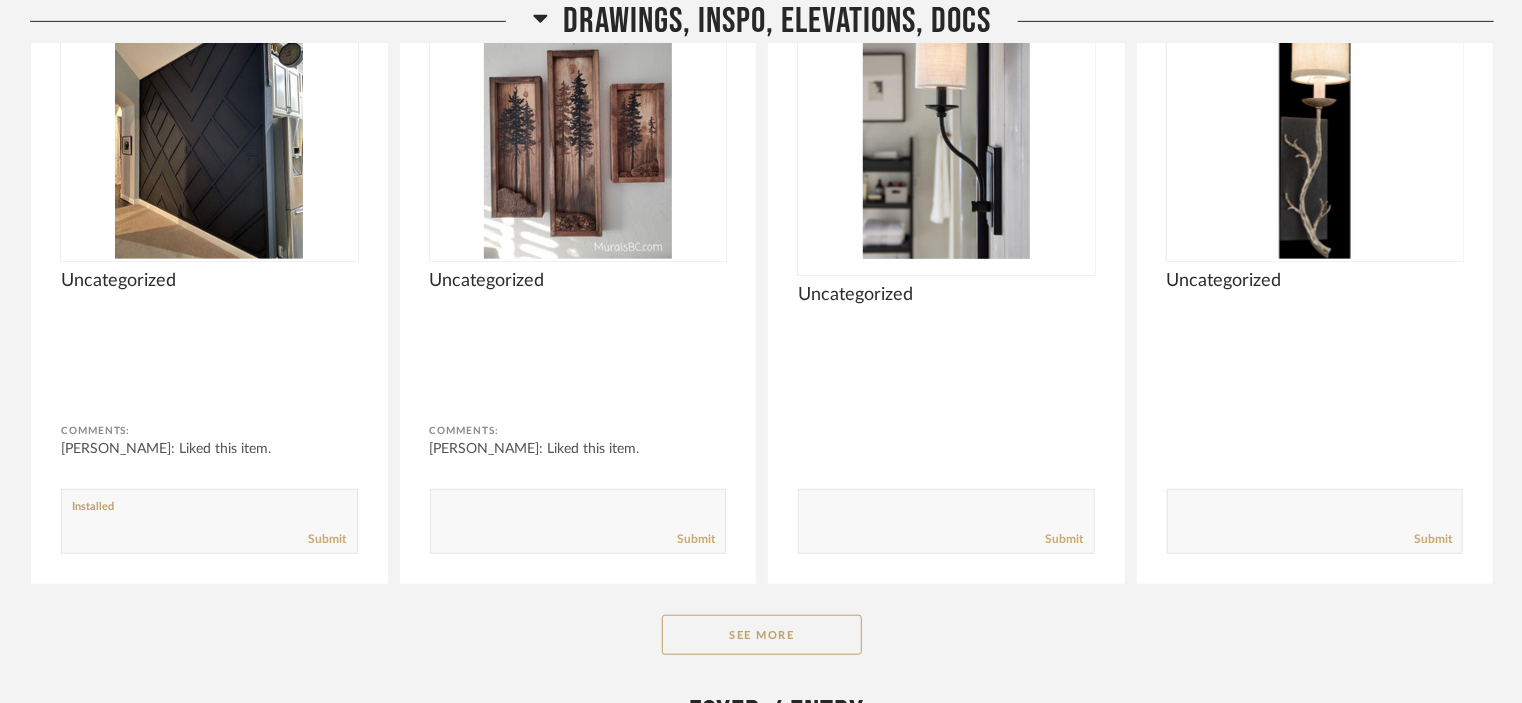 type on "Installed" 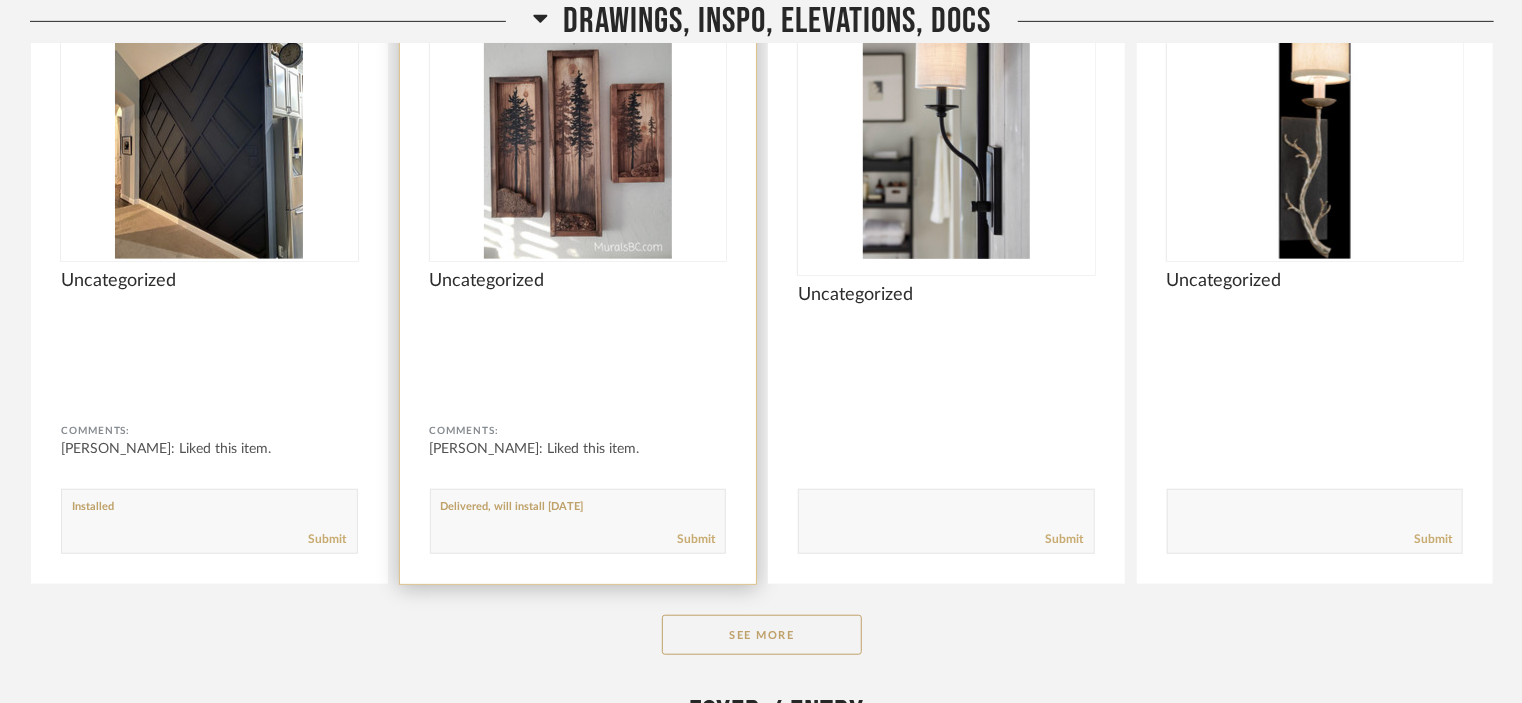 click 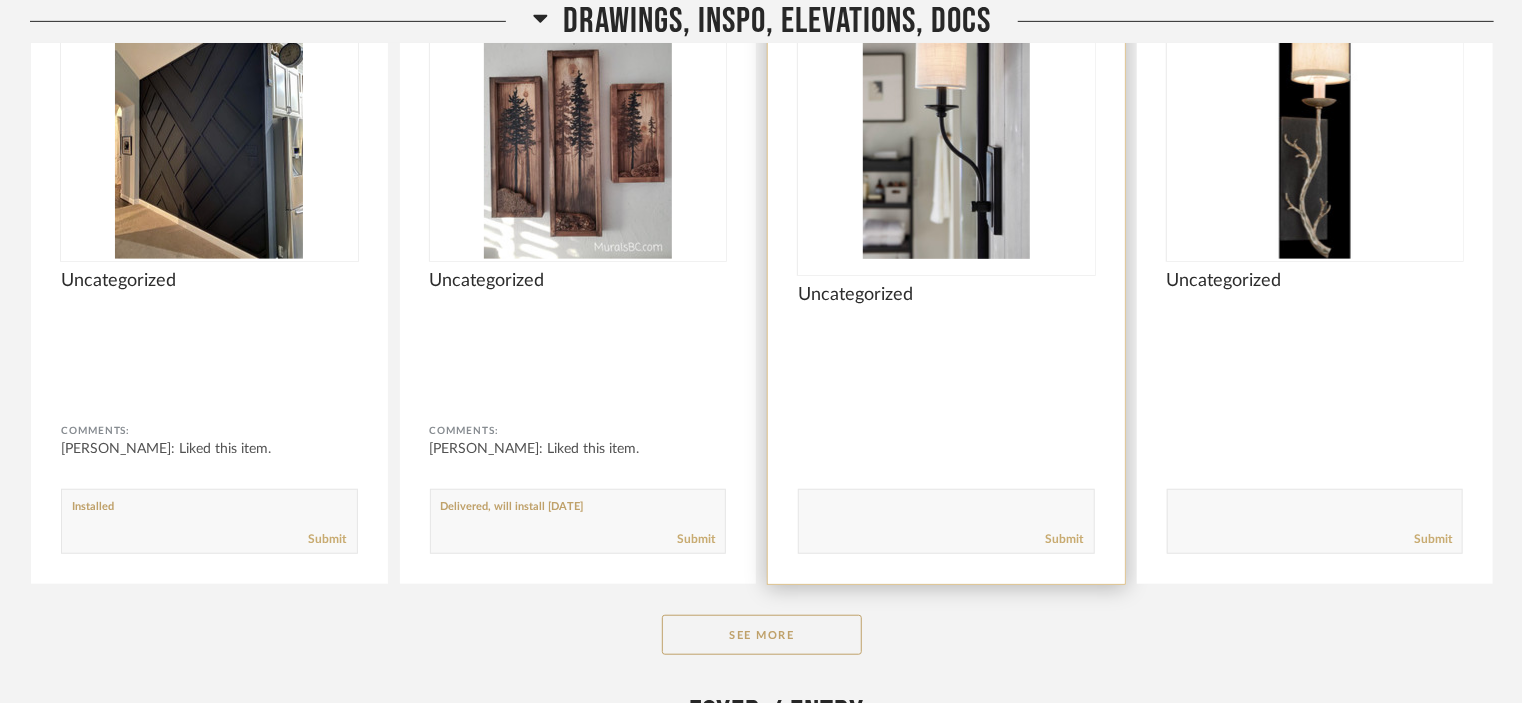 click 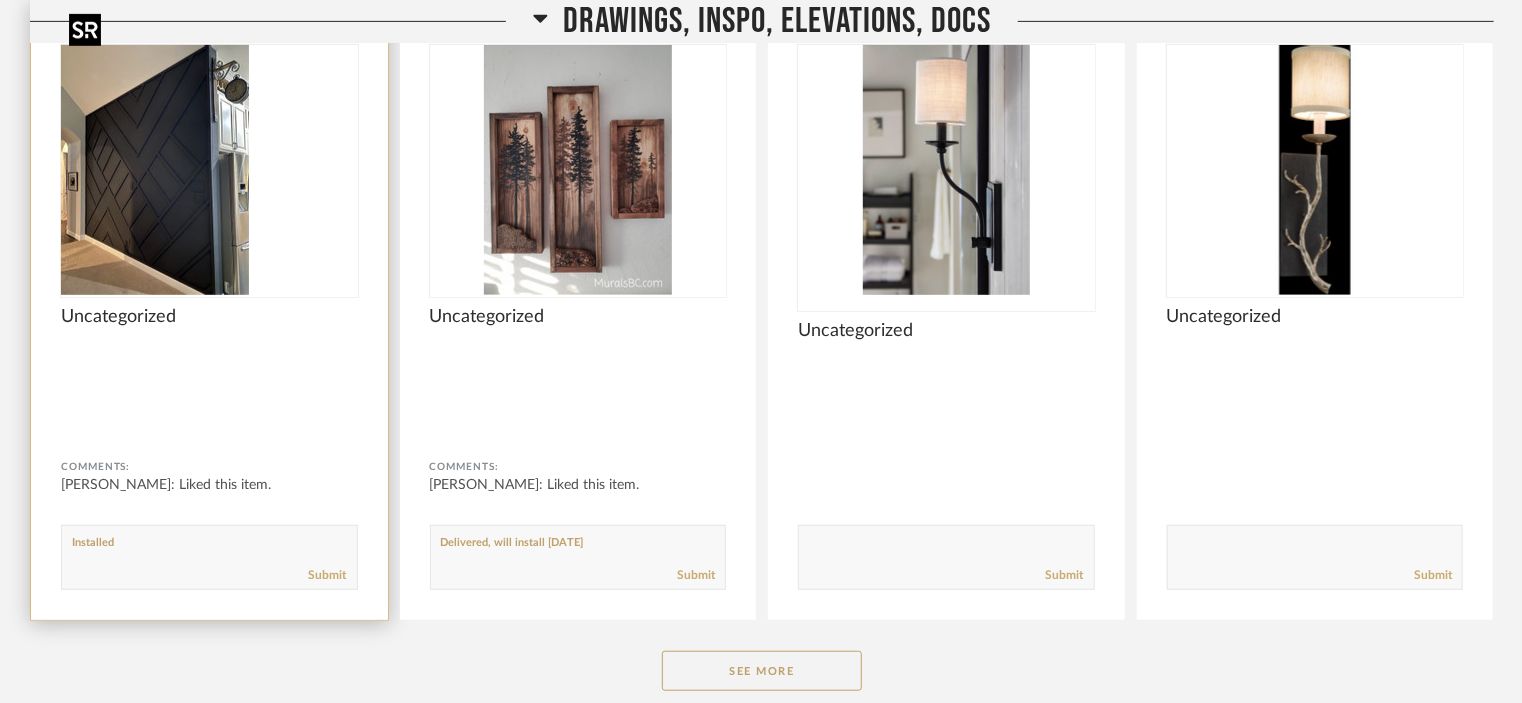 scroll, scrollTop: 200, scrollLeft: 0, axis: vertical 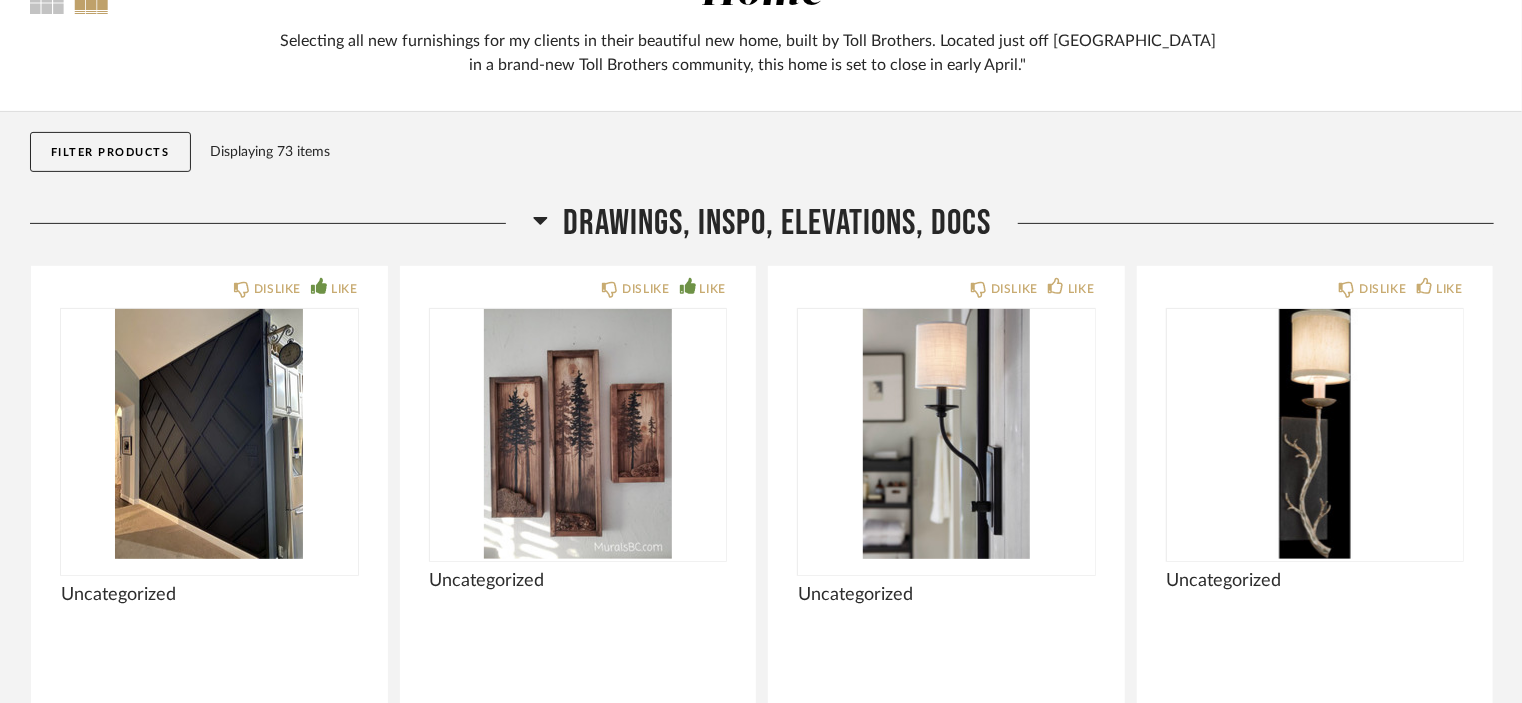 click on "Drawings, Inspo, Elevations, Docs" 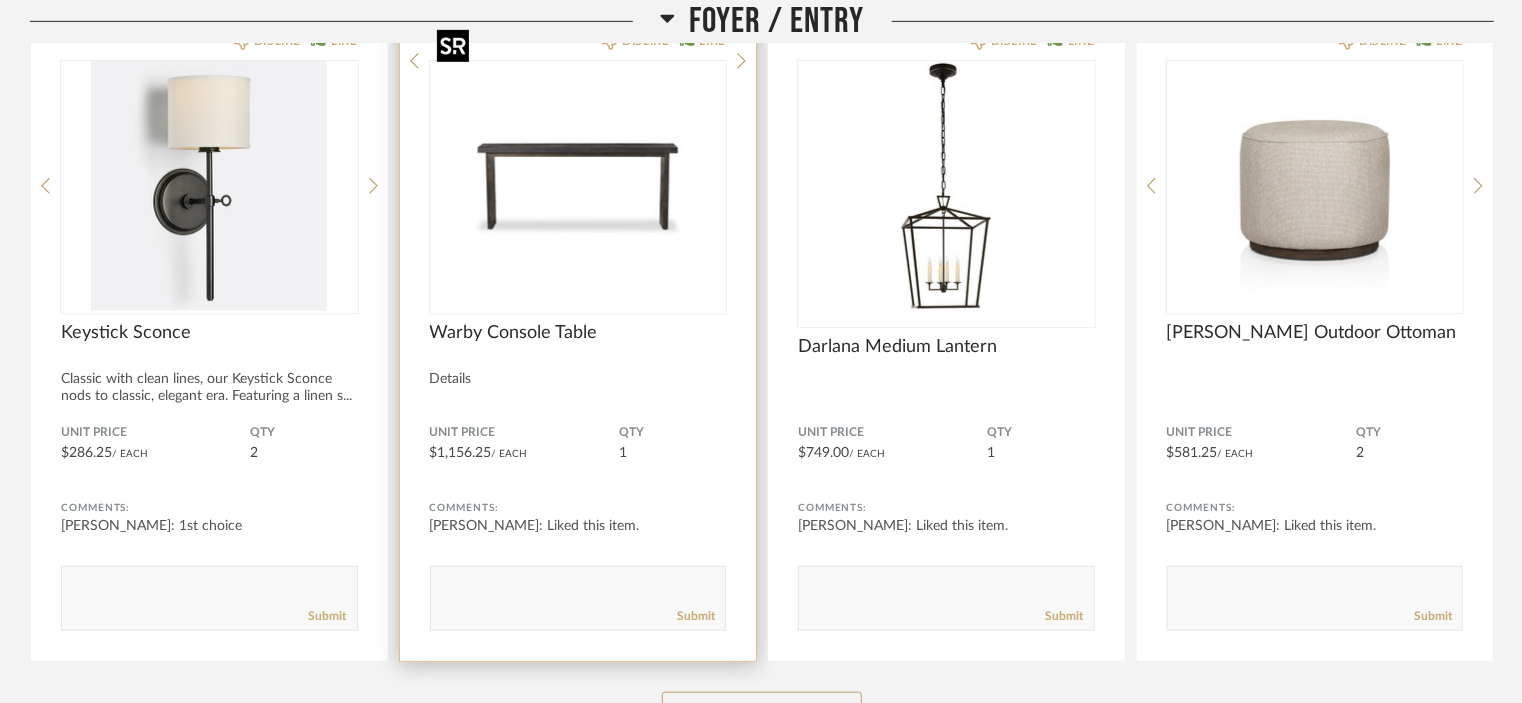 scroll, scrollTop: 600, scrollLeft: 0, axis: vertical 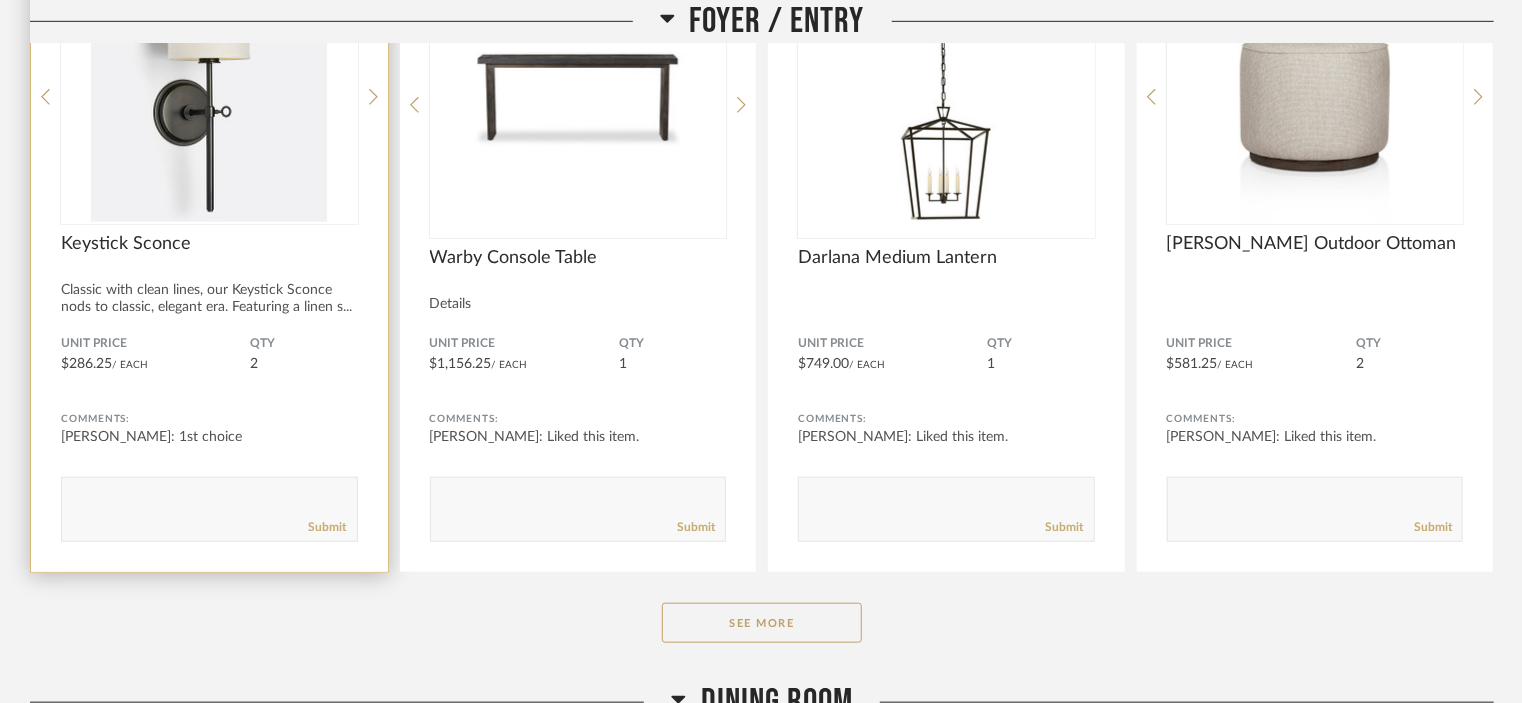 click on "Comments: [PERSON_NAME]: 1st choice       Submit" 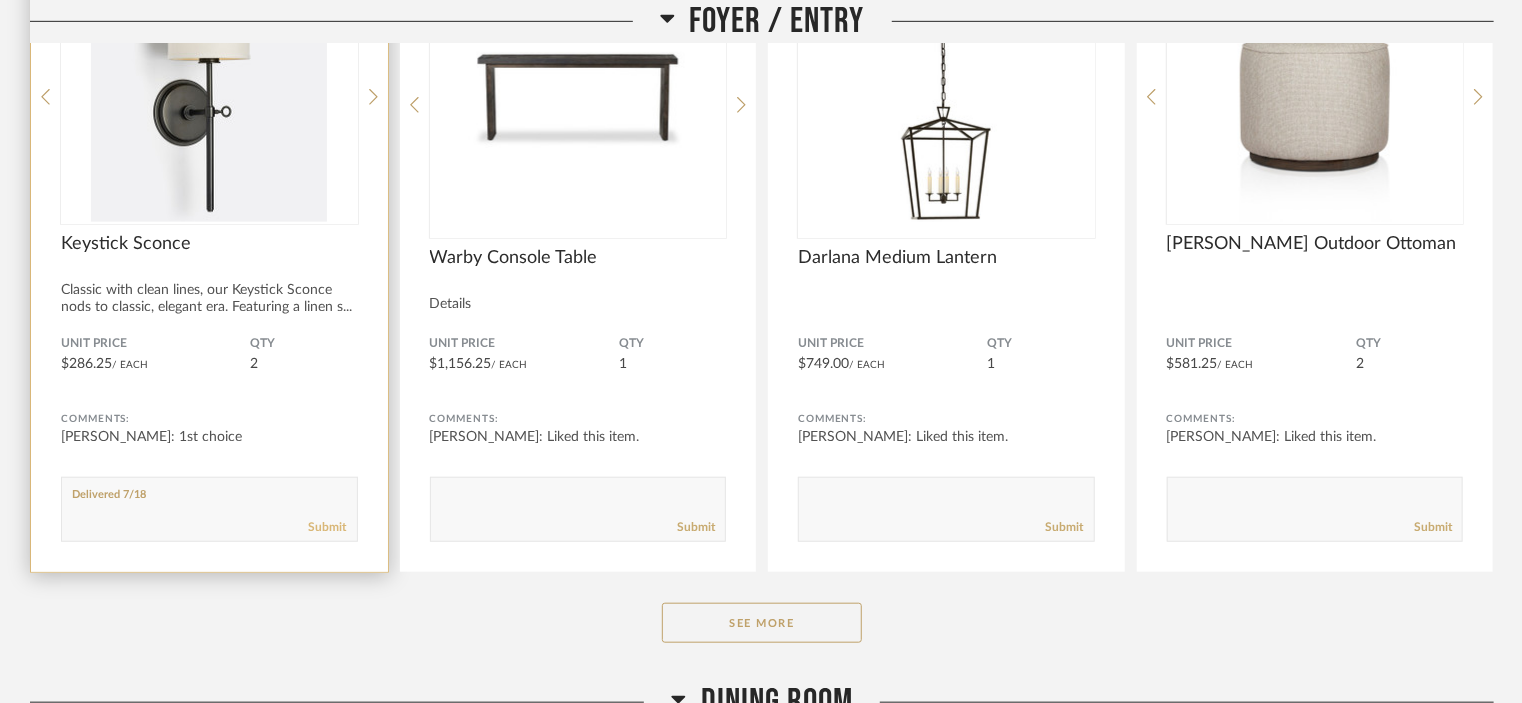type on "Delivered 7/18" 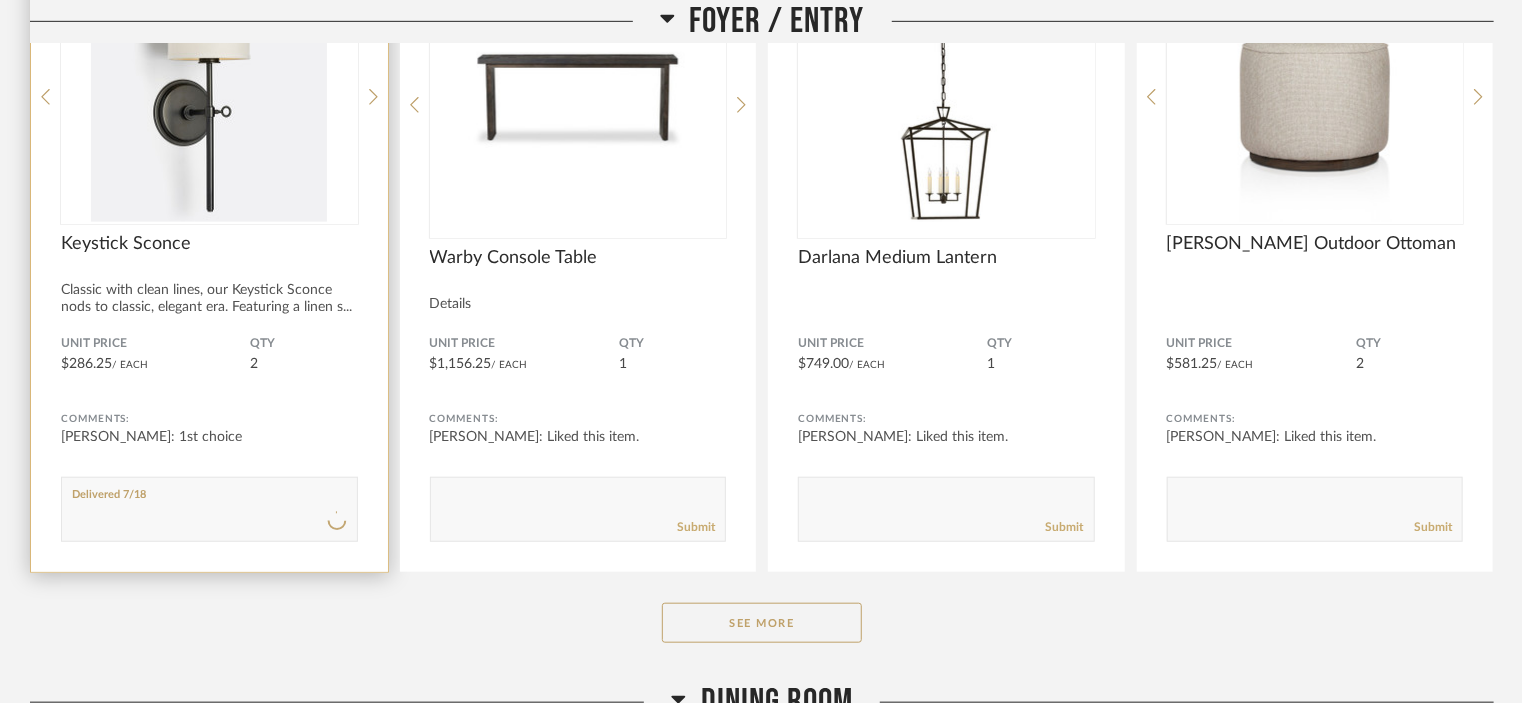 type 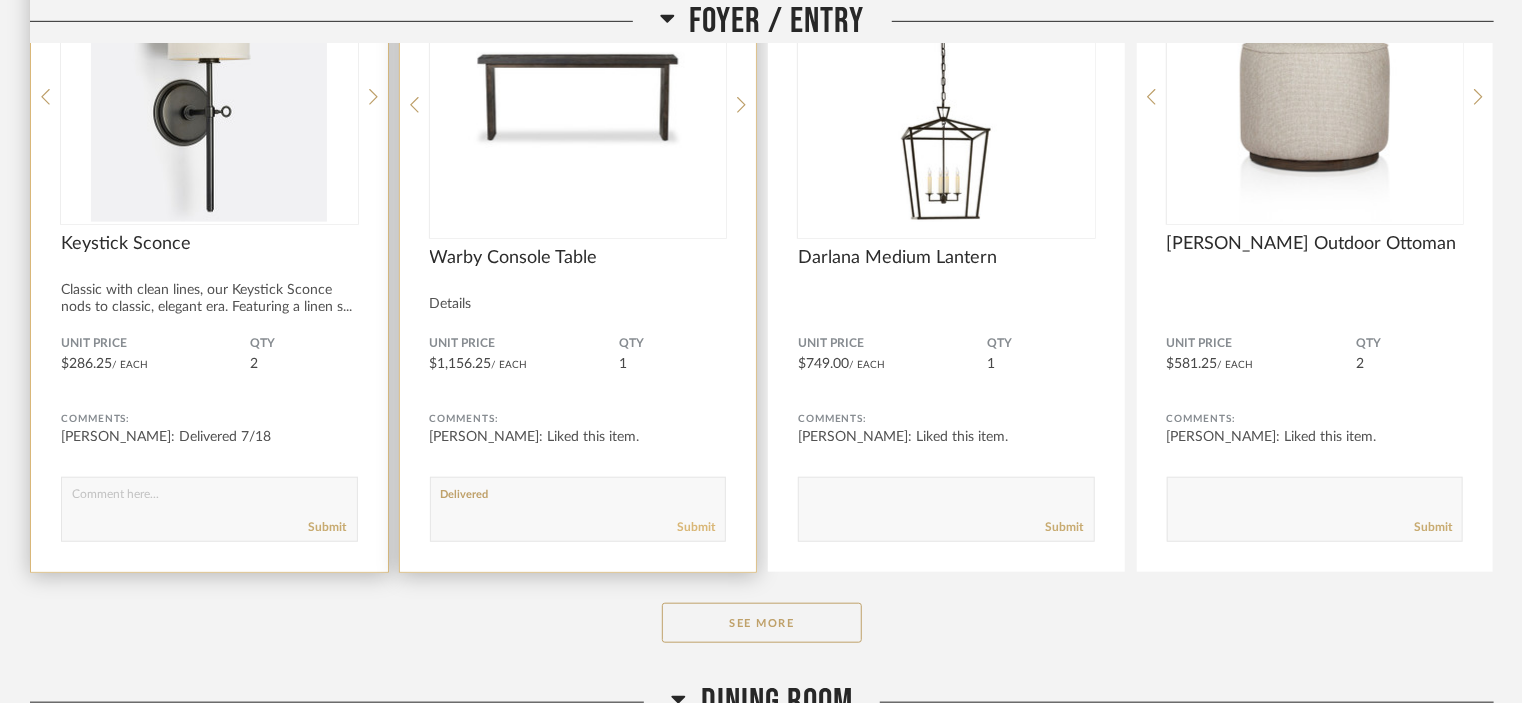 type on "Delivered" 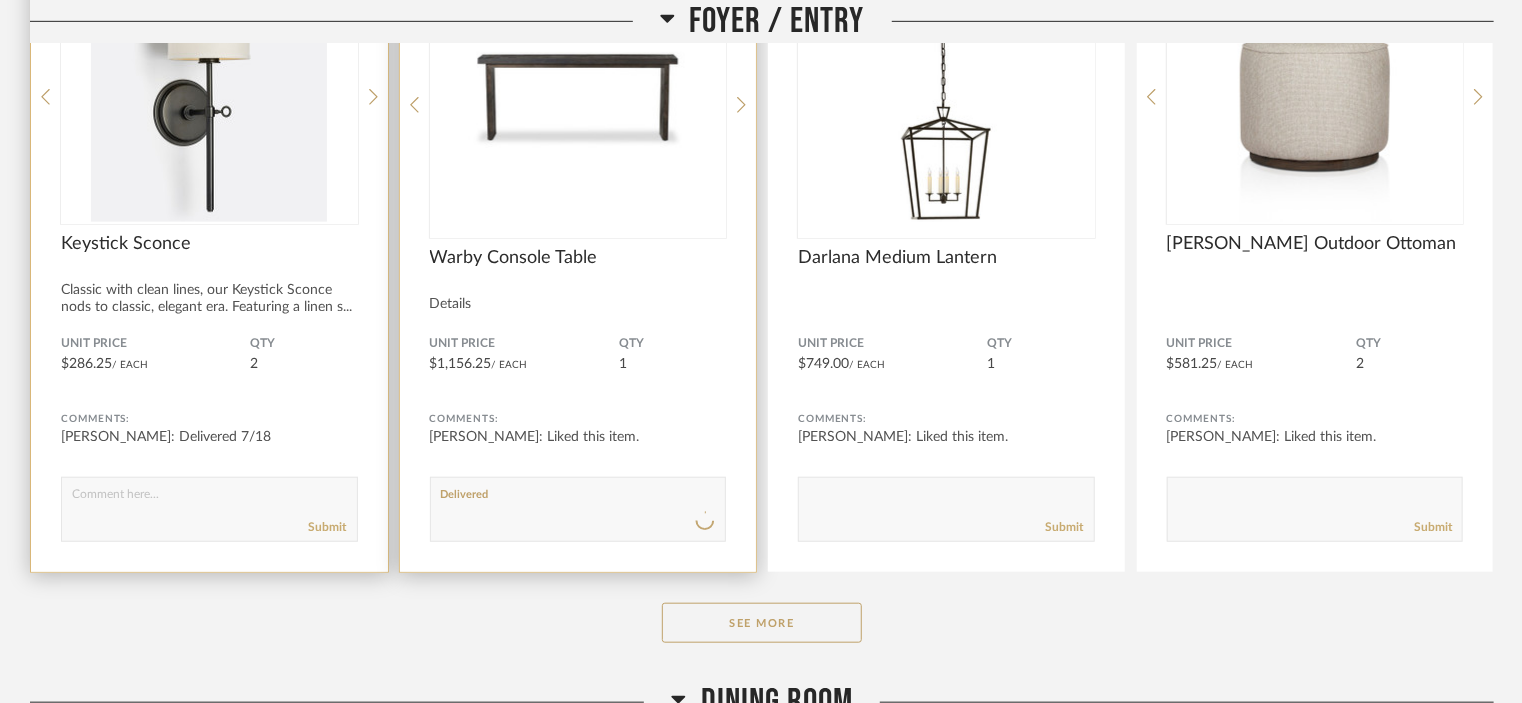type 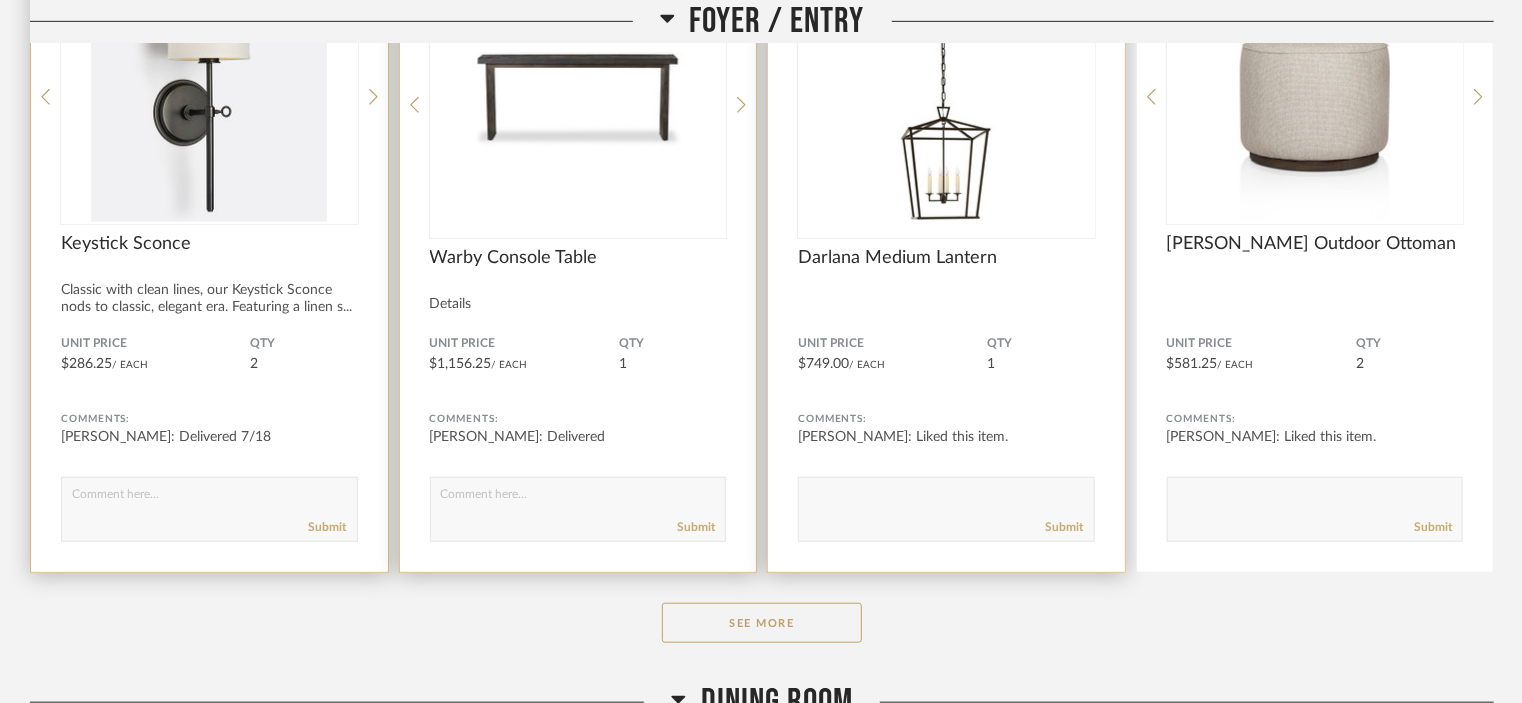 click 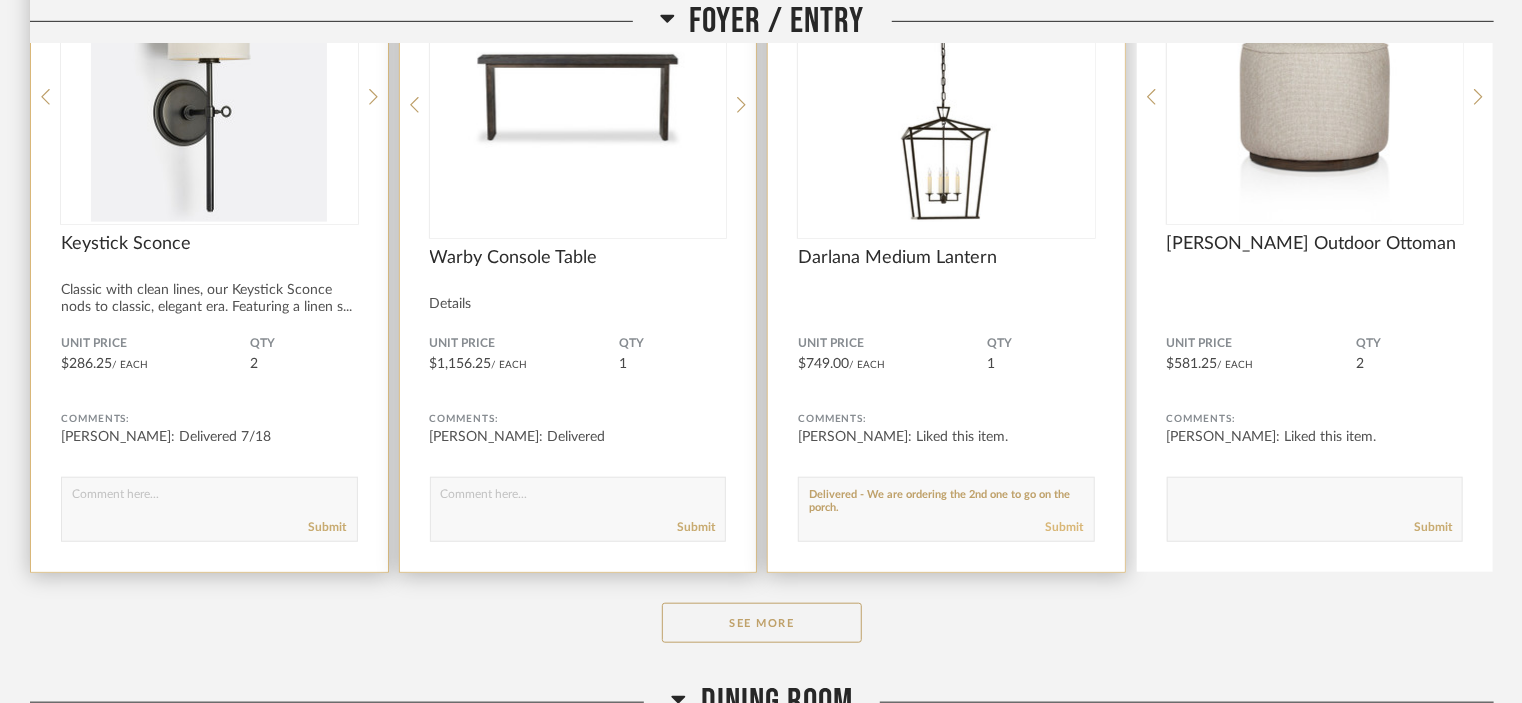 type on "Delivered - We are ordering the 2nd one to go on the porch." 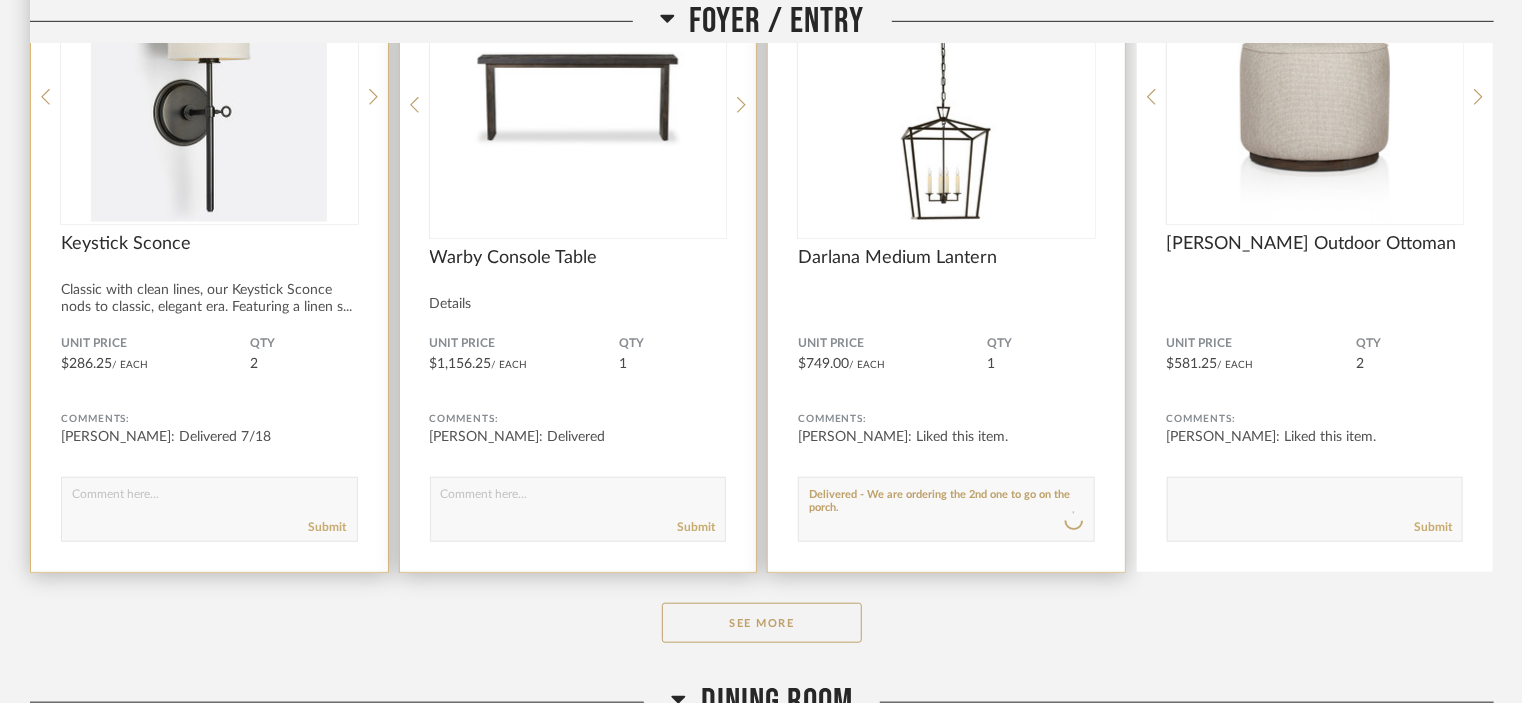 type 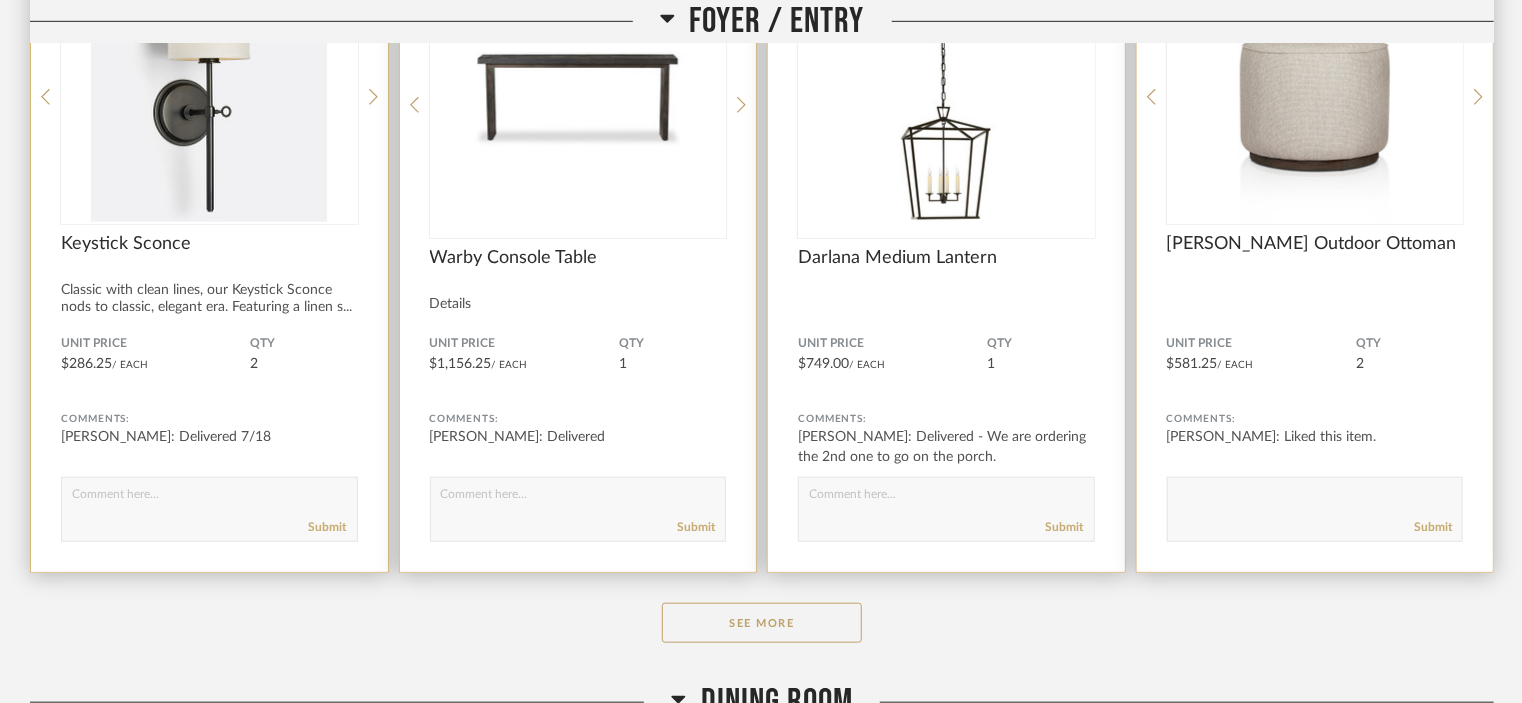 click 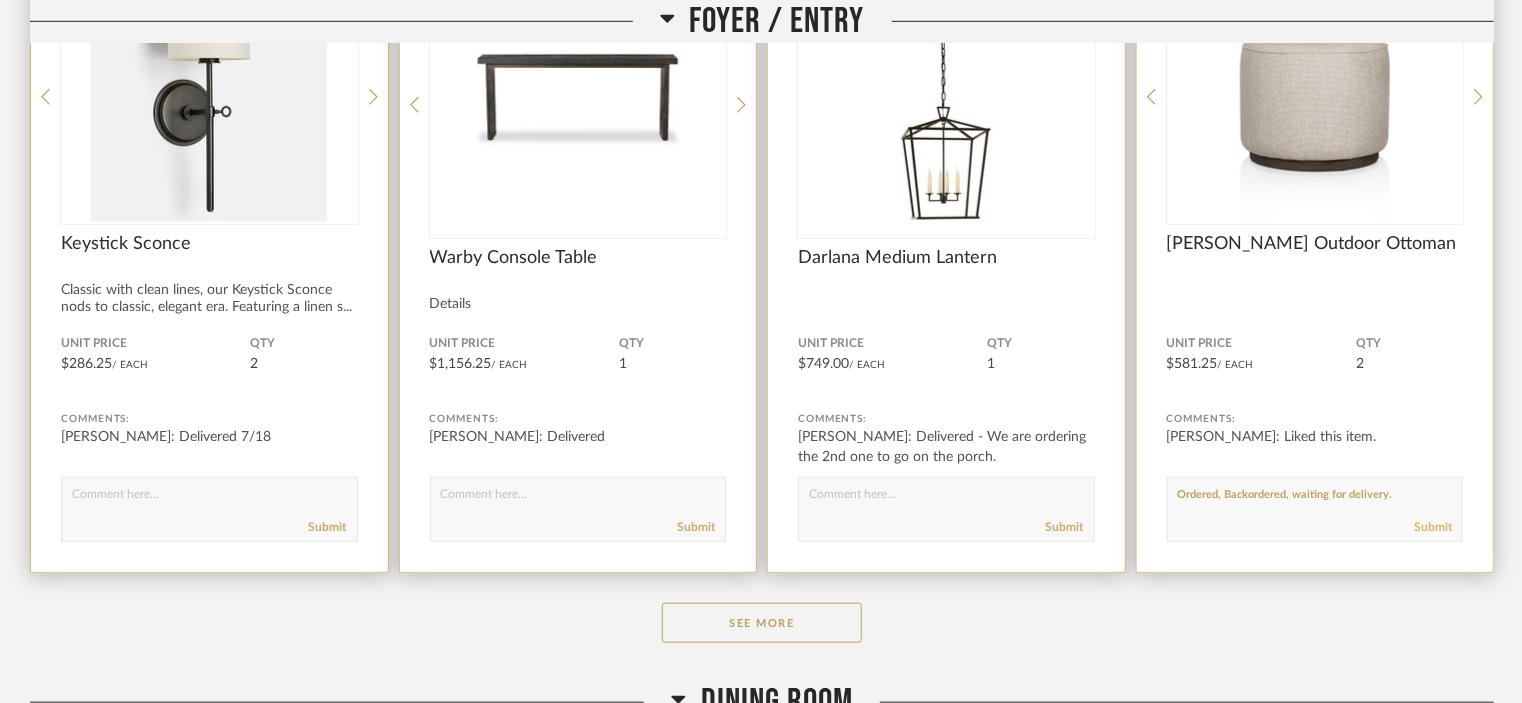type on "Ordered, Backordered, waiting for delivery." 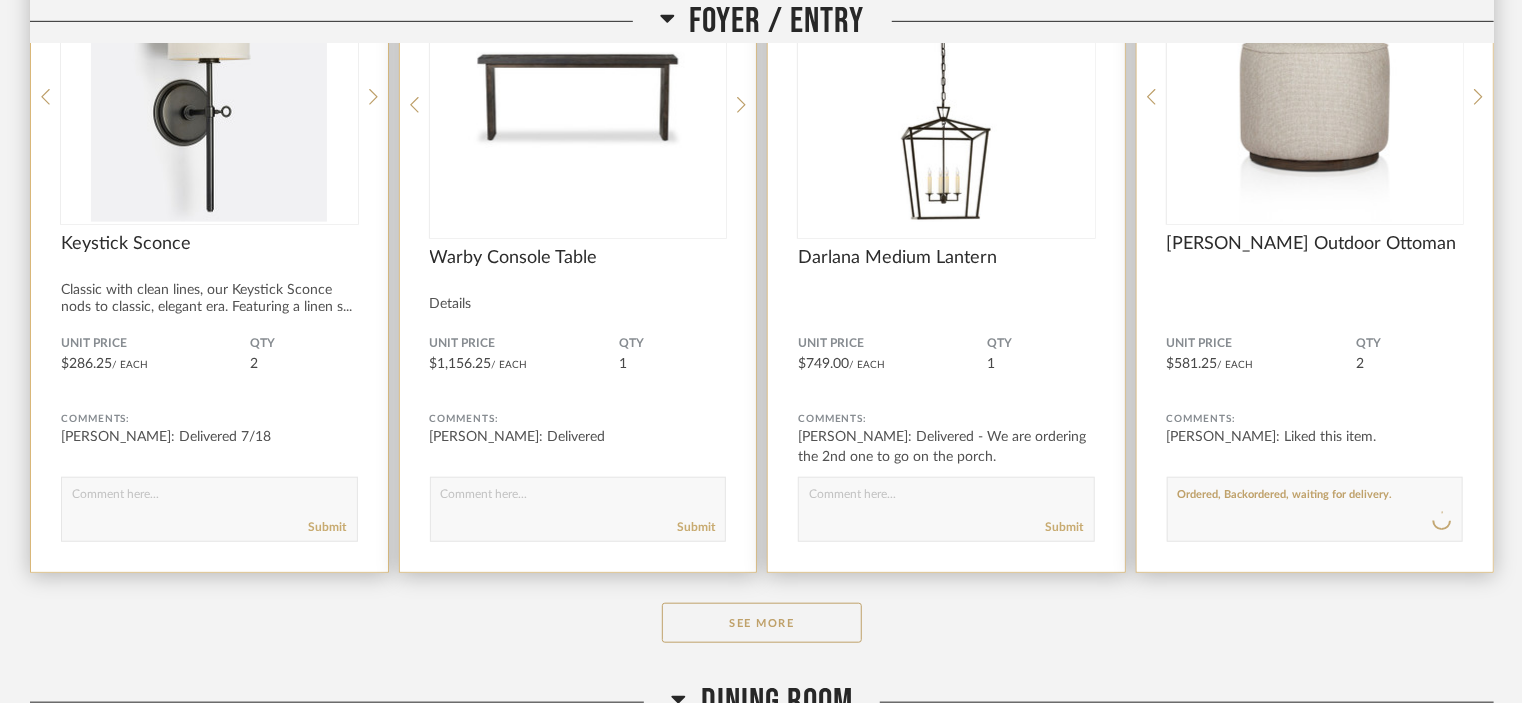 type 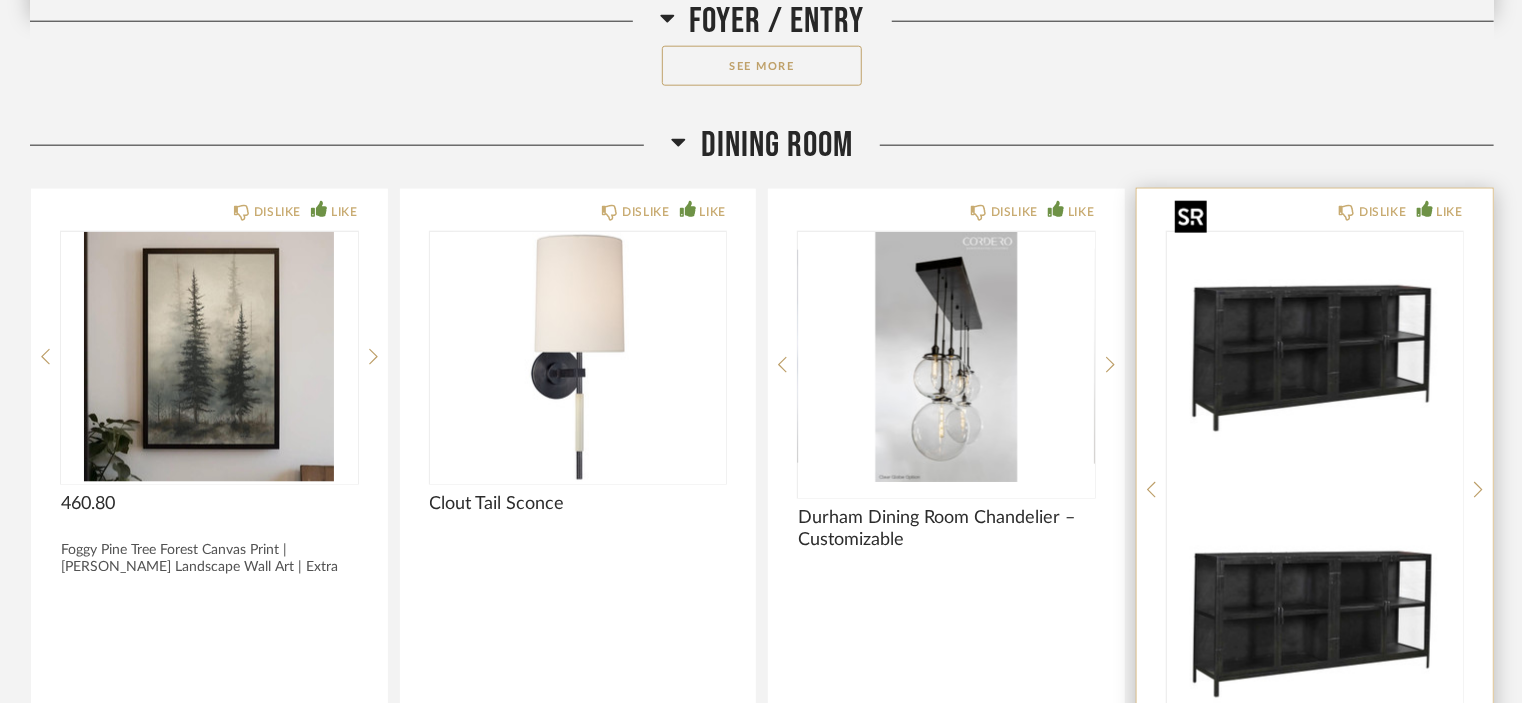 scroll, scrollTop: 1300, scrollLeft: 0, axis: vertical 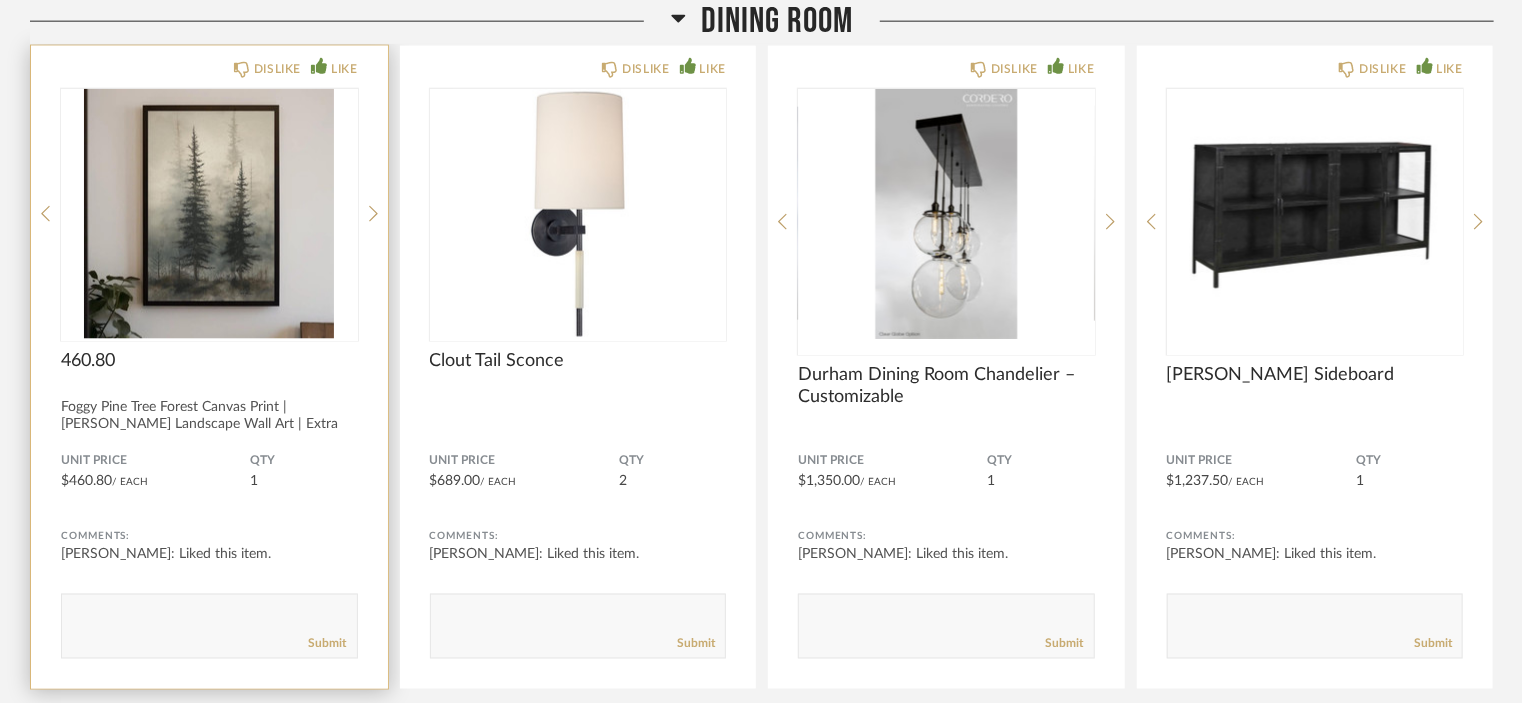 click 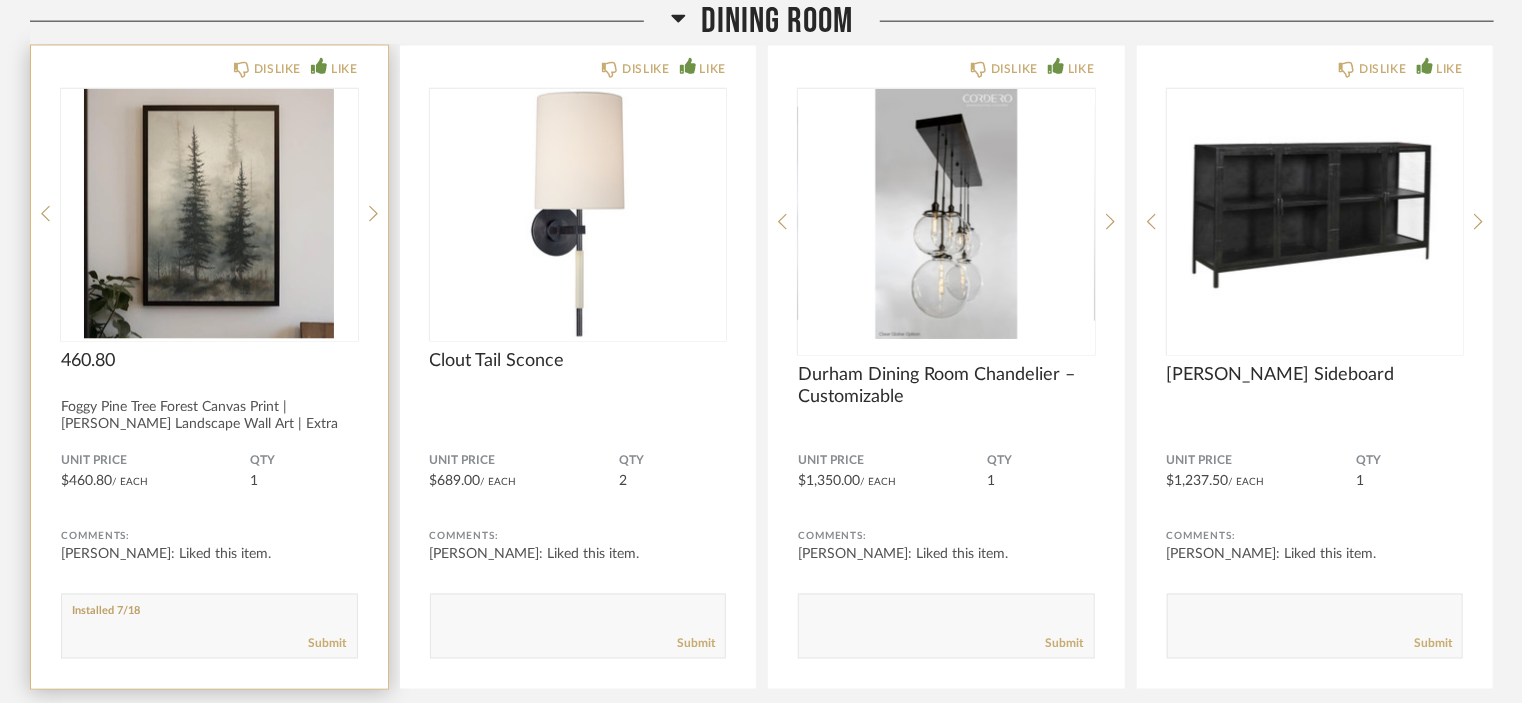 type on "Installed 7/18" 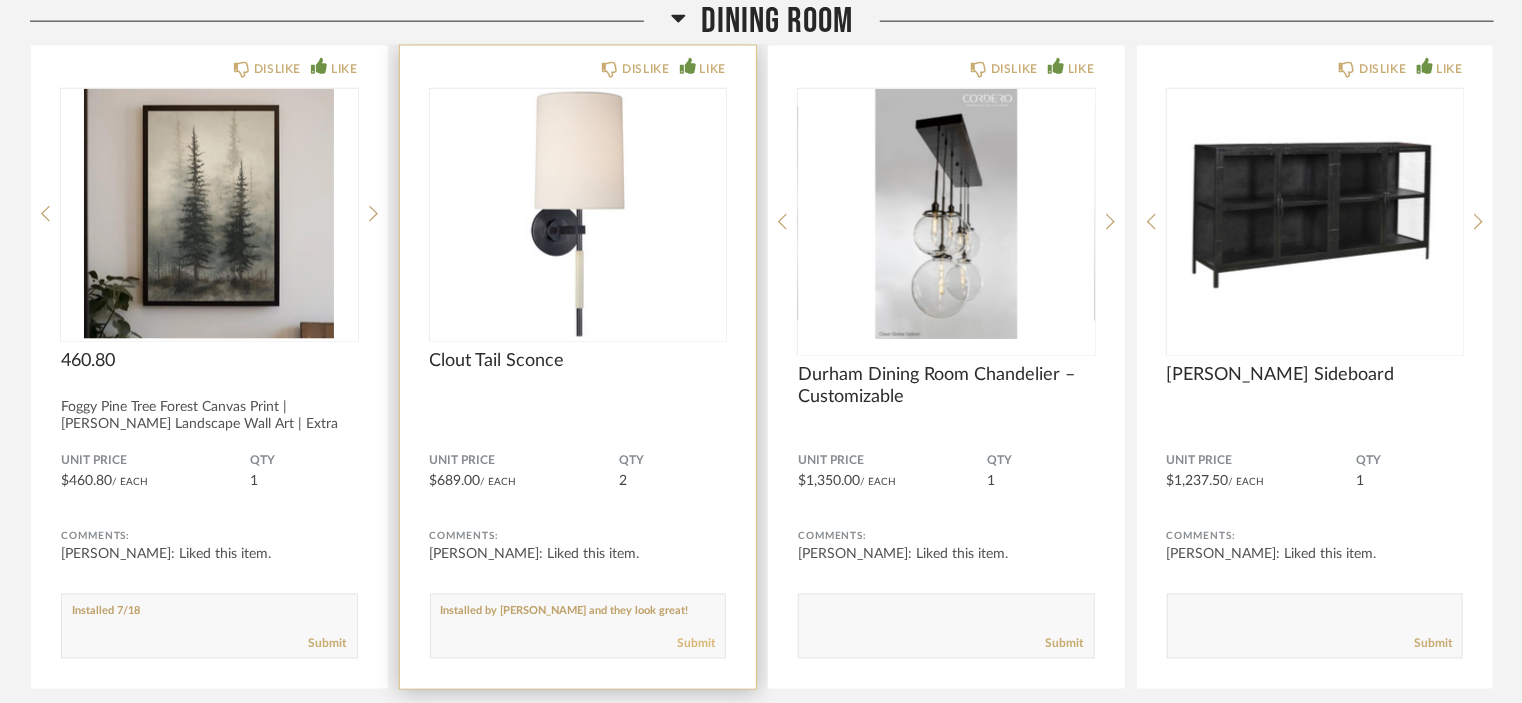 type on "Installed by [PERSON_NAME] and they look great!" 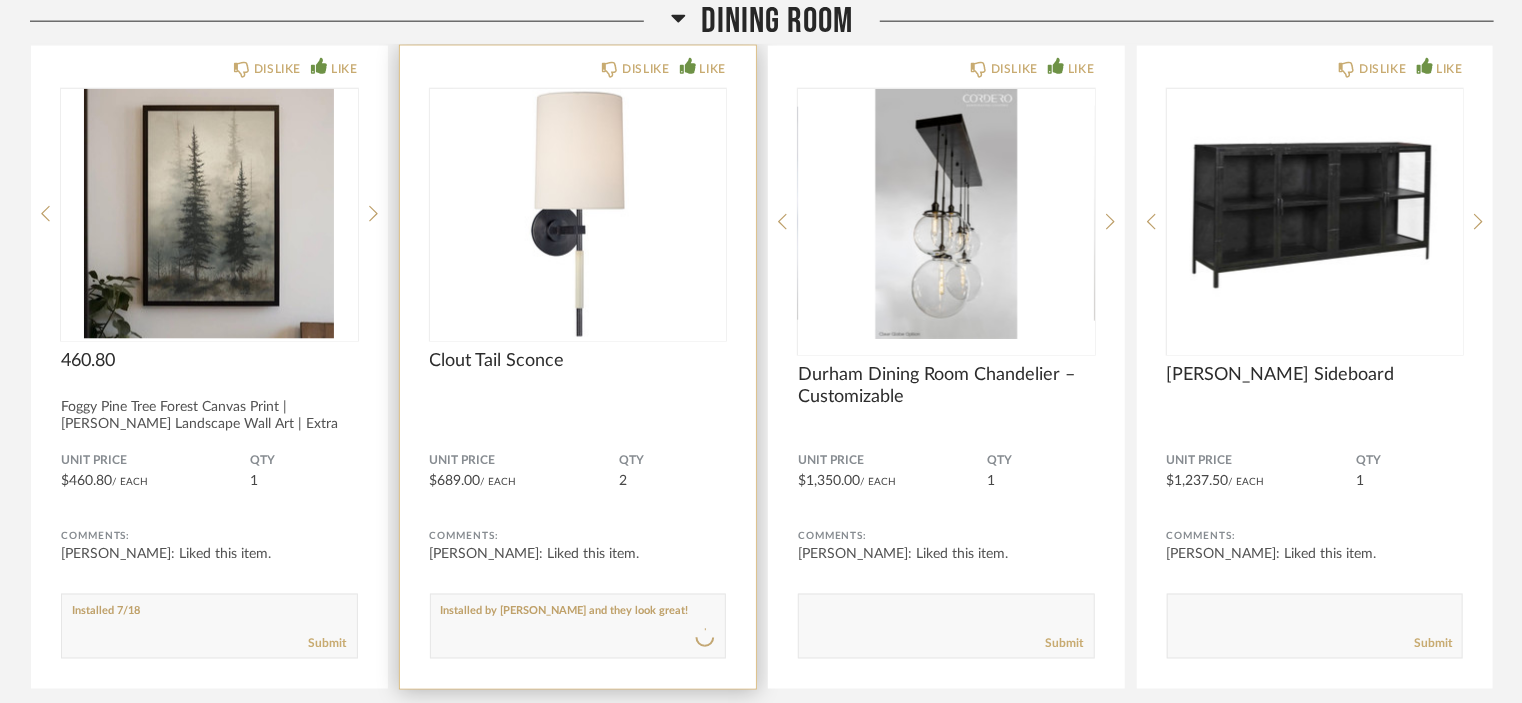 type 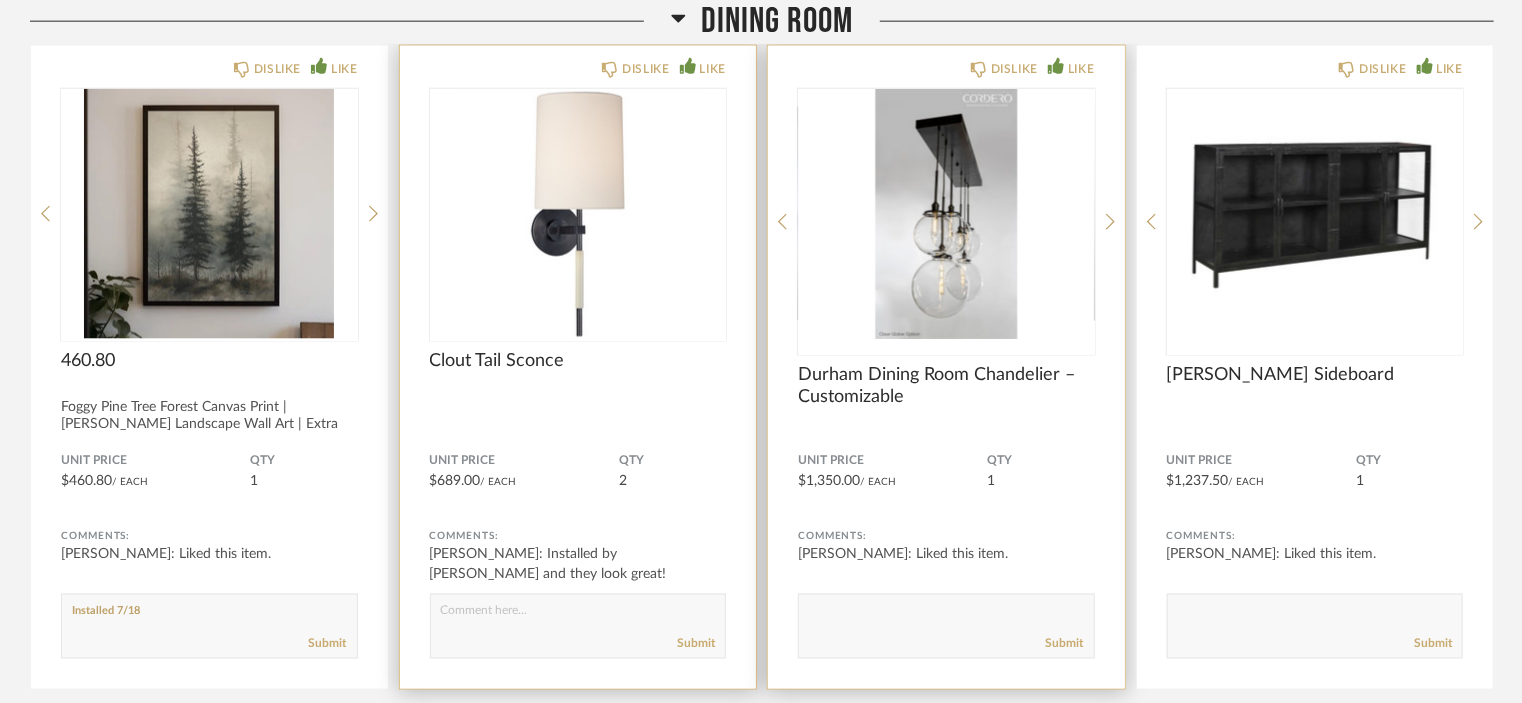 click 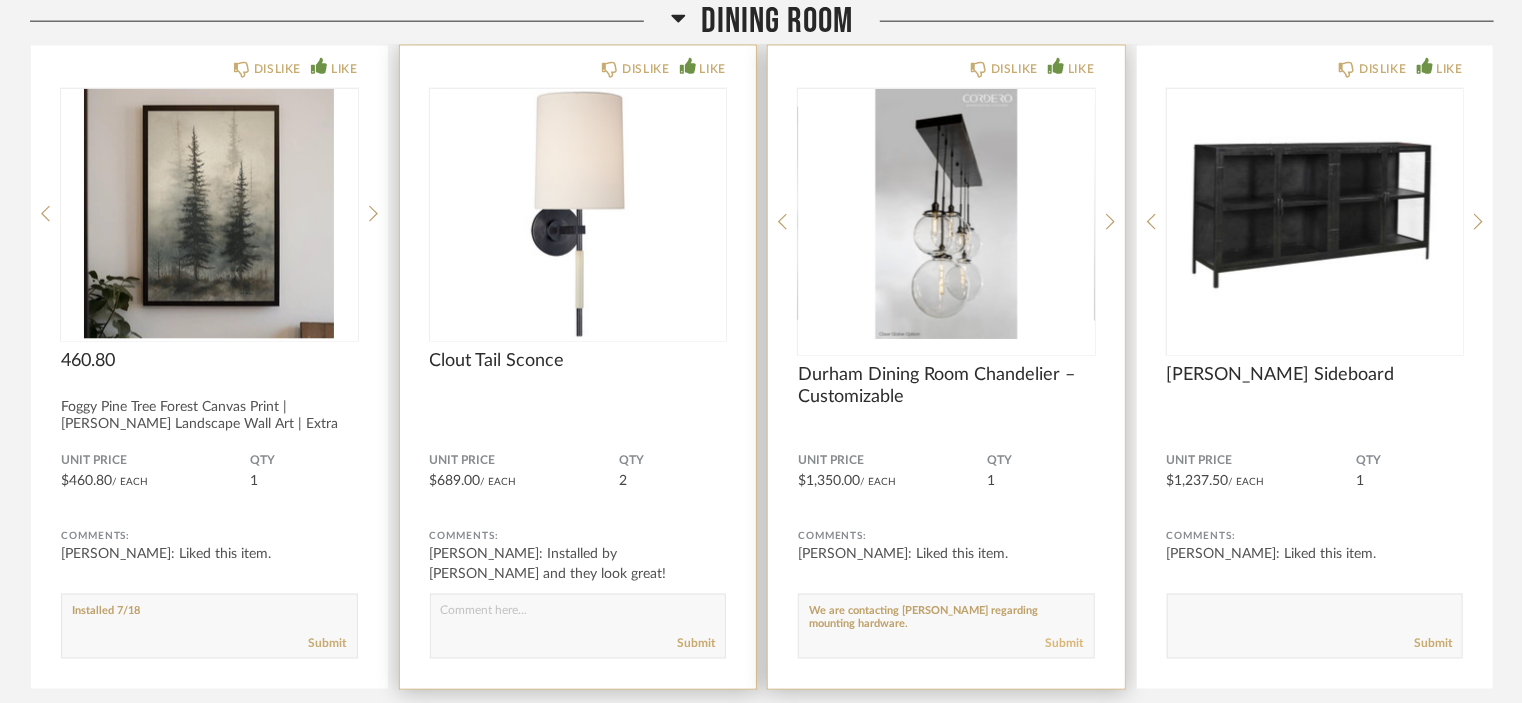 type on "We are contacting [PERSON_NAME] regarding mounting hardware." 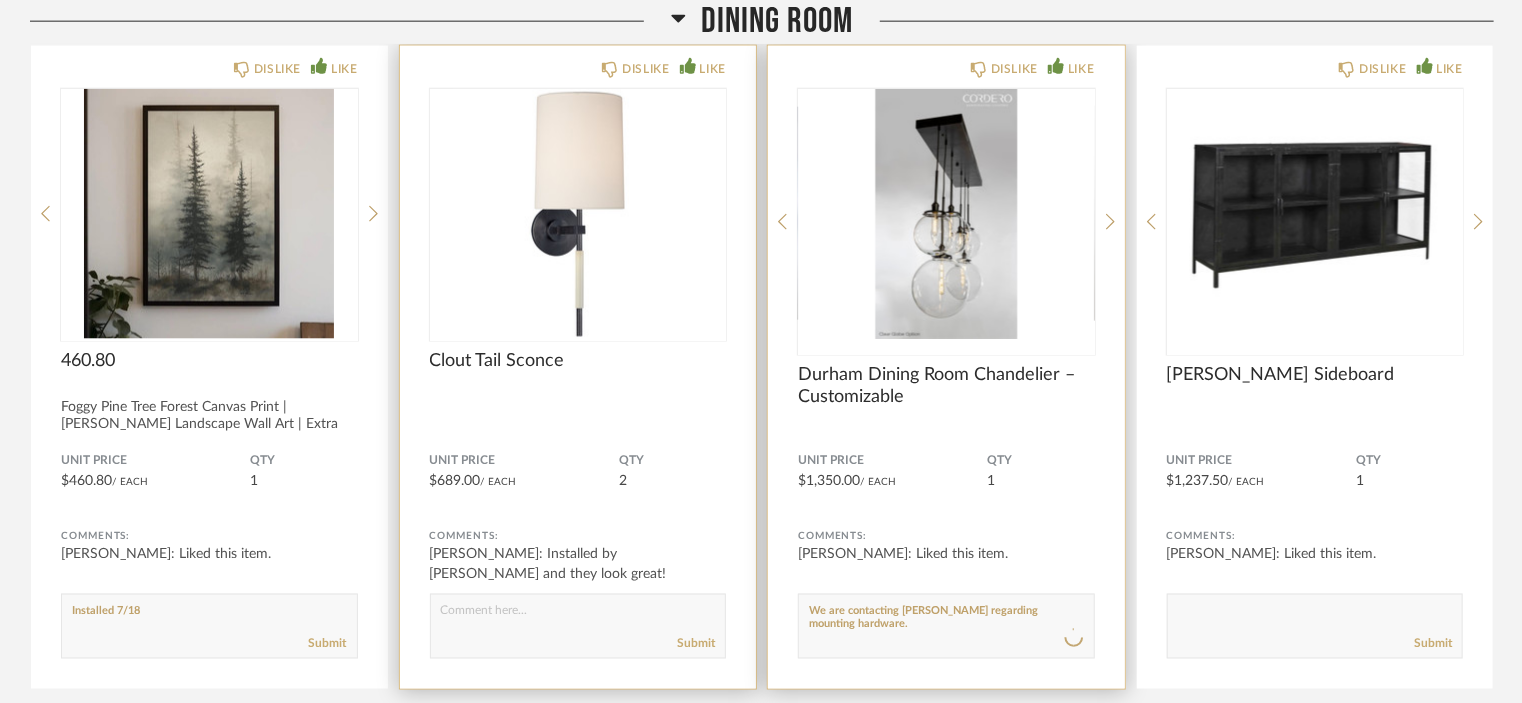 type 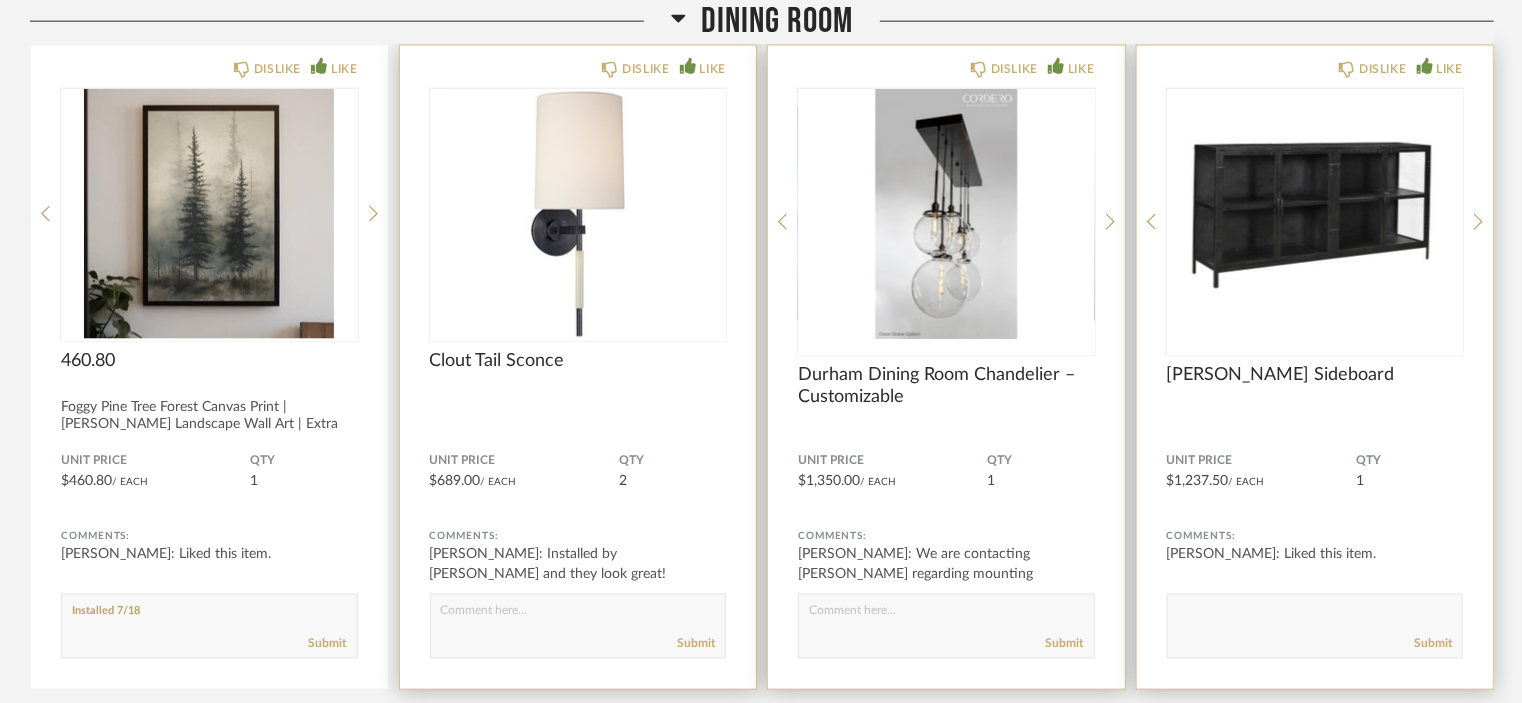 click on "Submit" 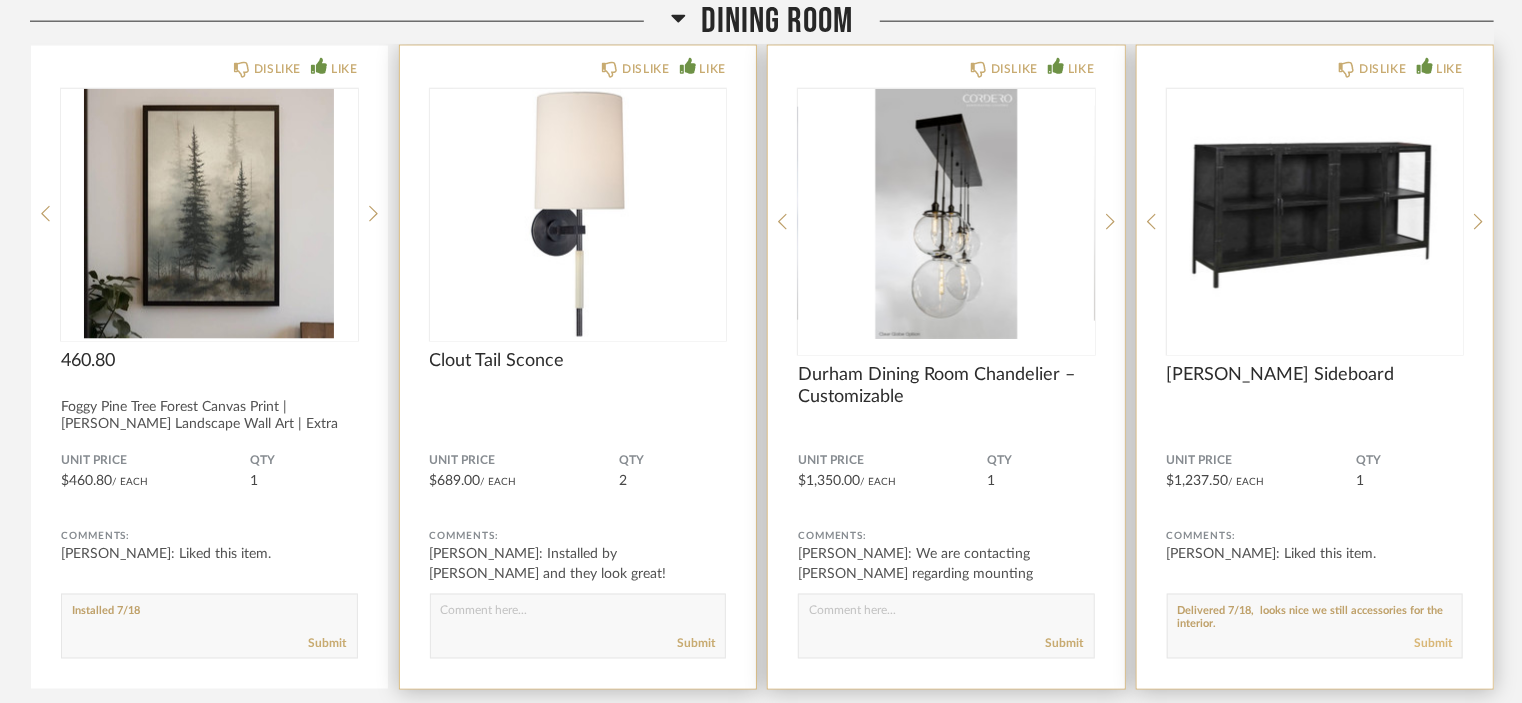 type on "Delivered 7/18,  looks nice we still accessories for the interior." 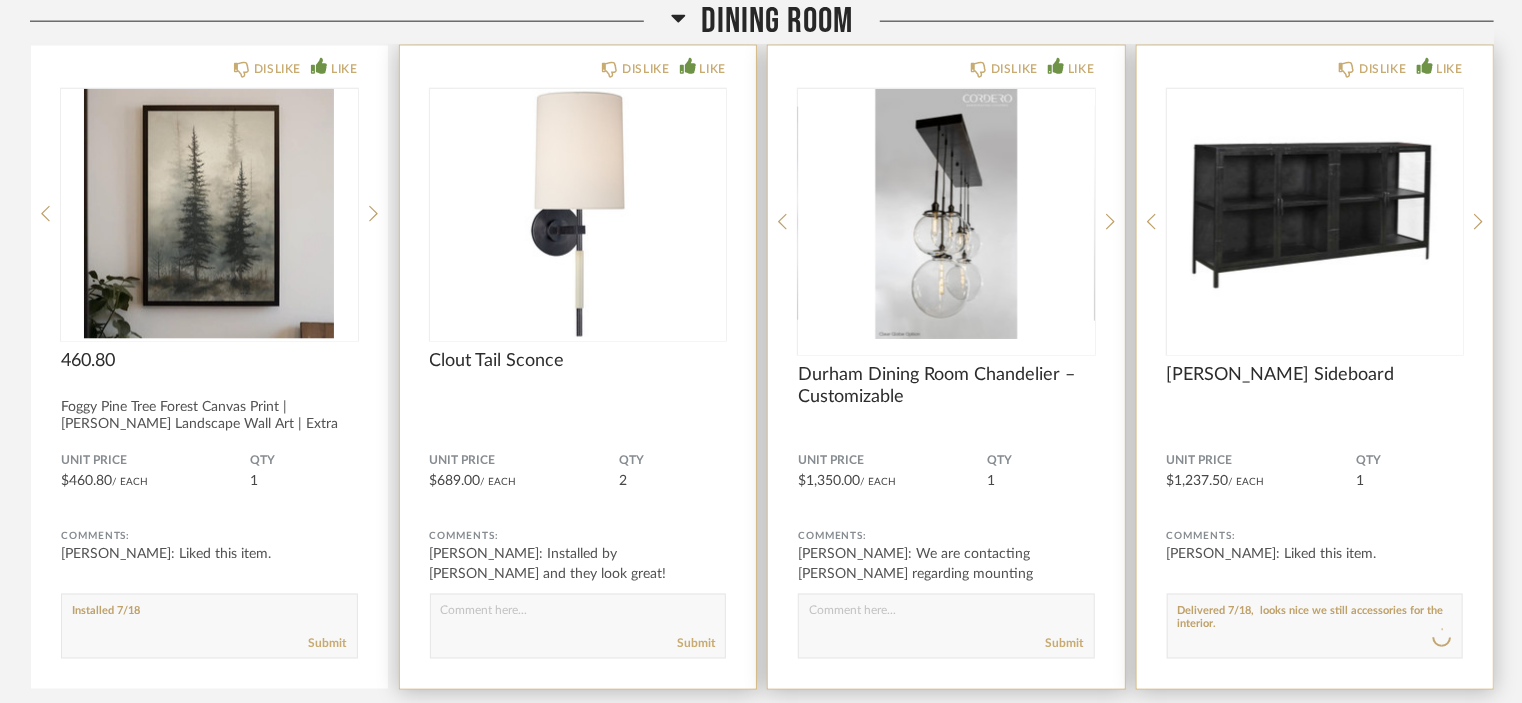 type 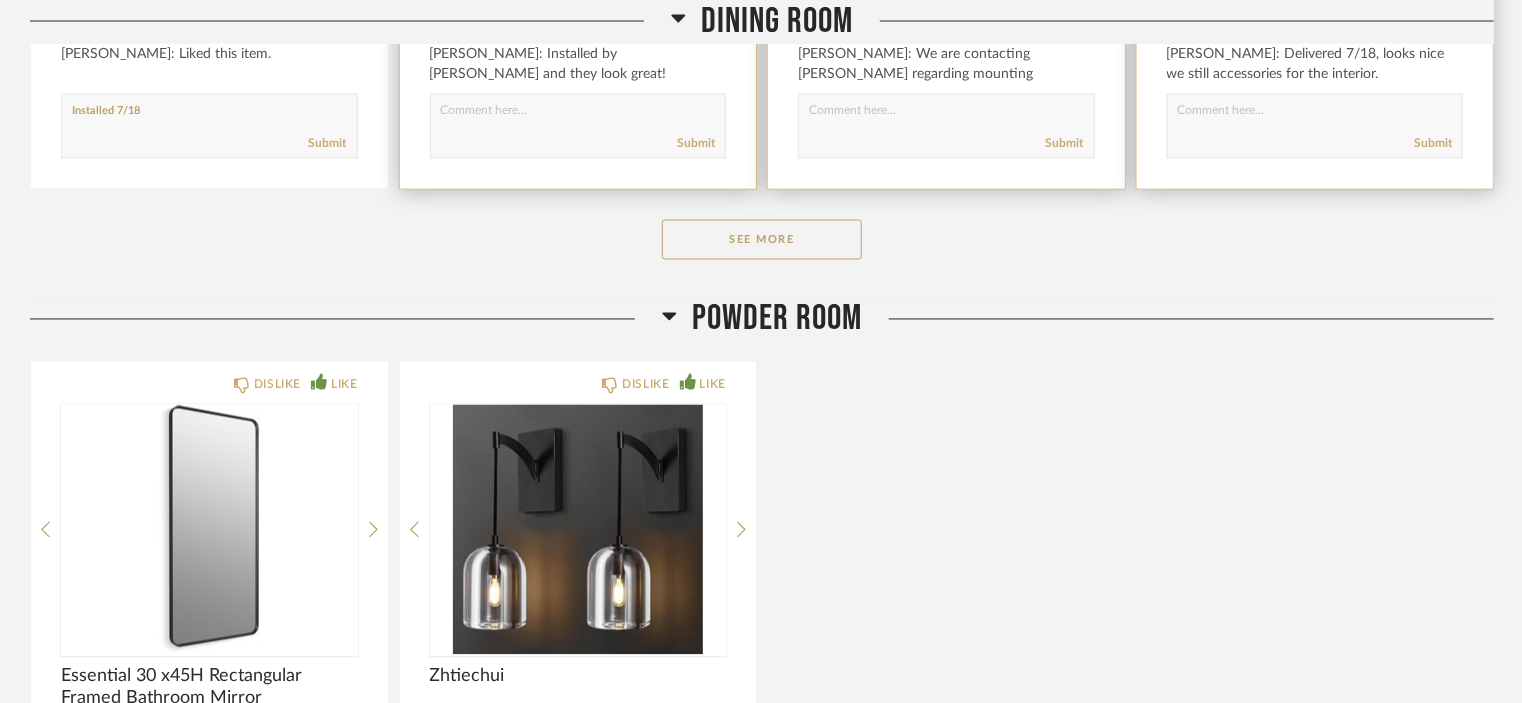 scroll, scrollTop: 2200, scrollLeft: 0, axis: vertical 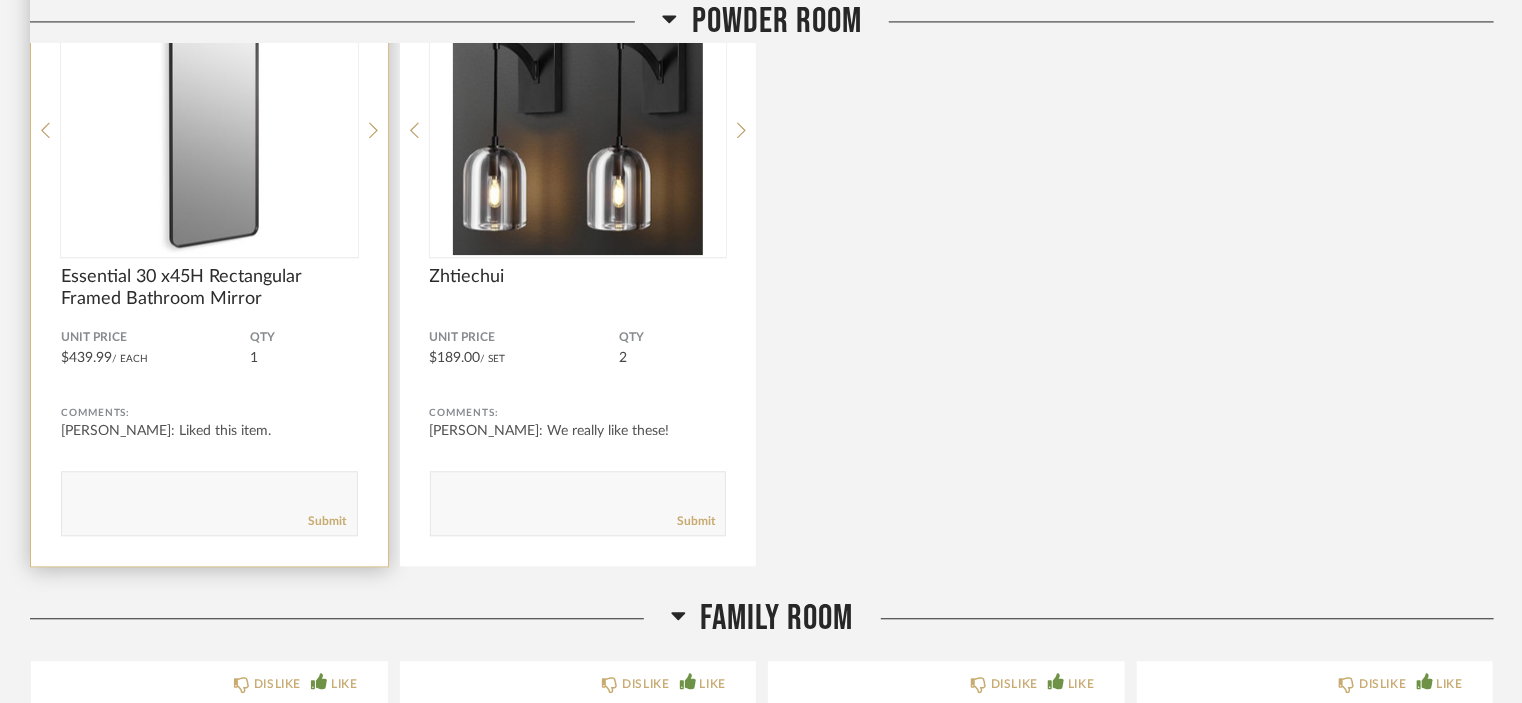 click 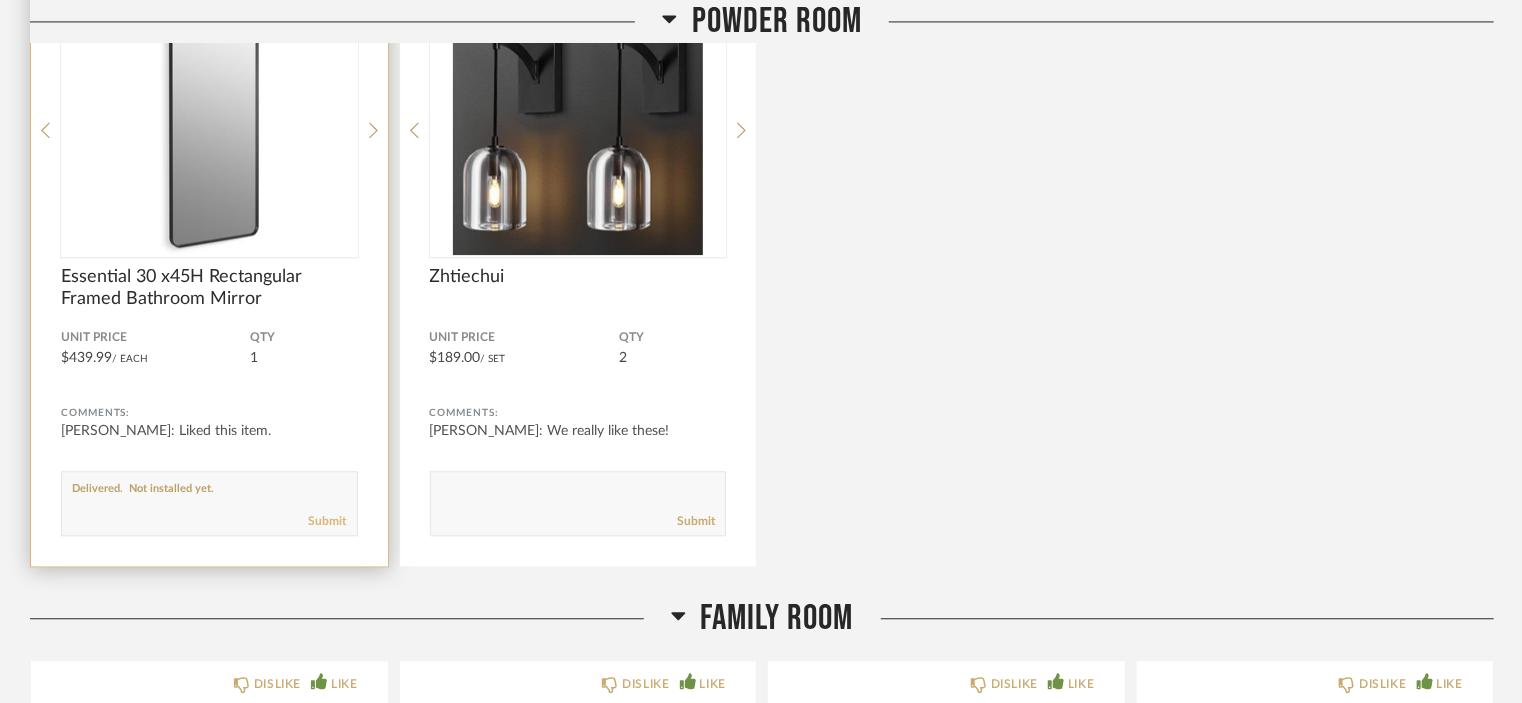 type on "Delivered.  Not installed yet." 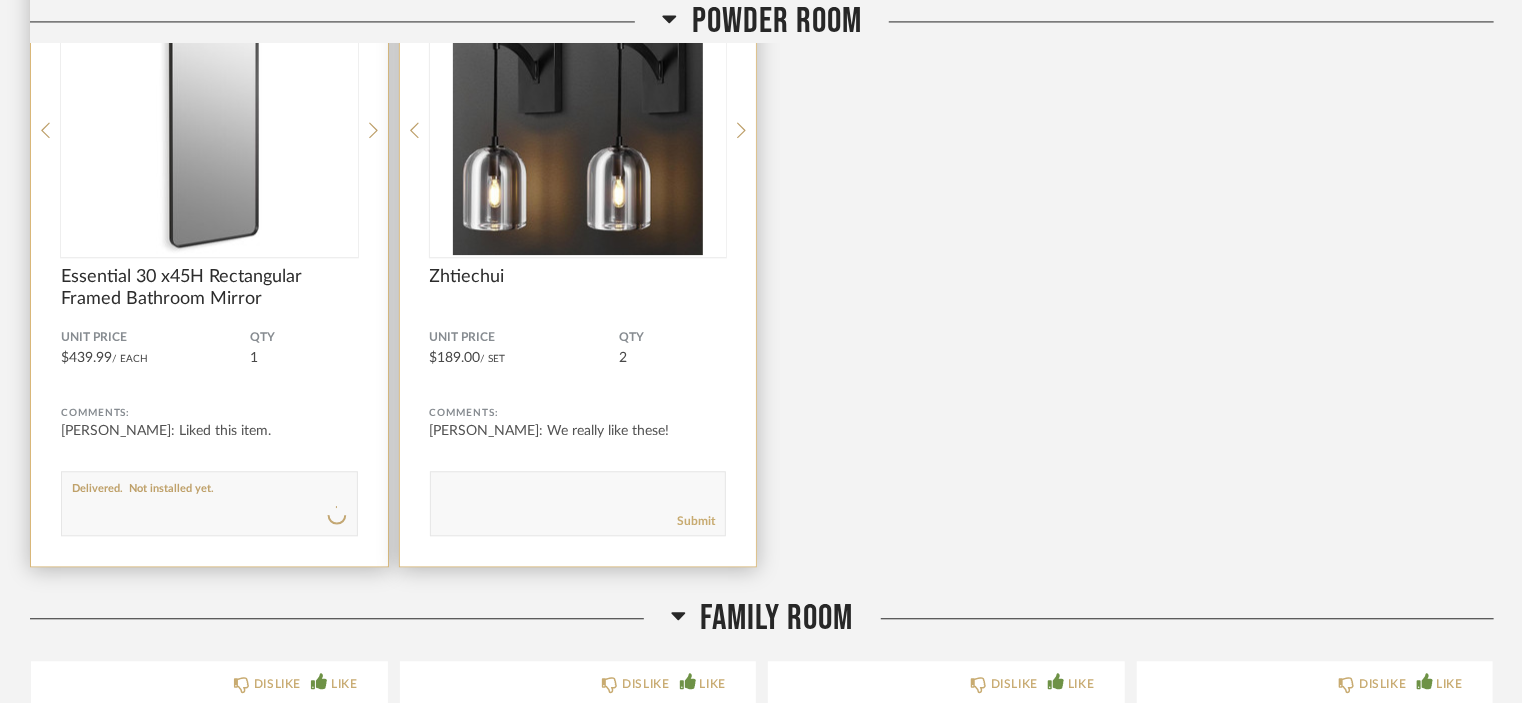 type 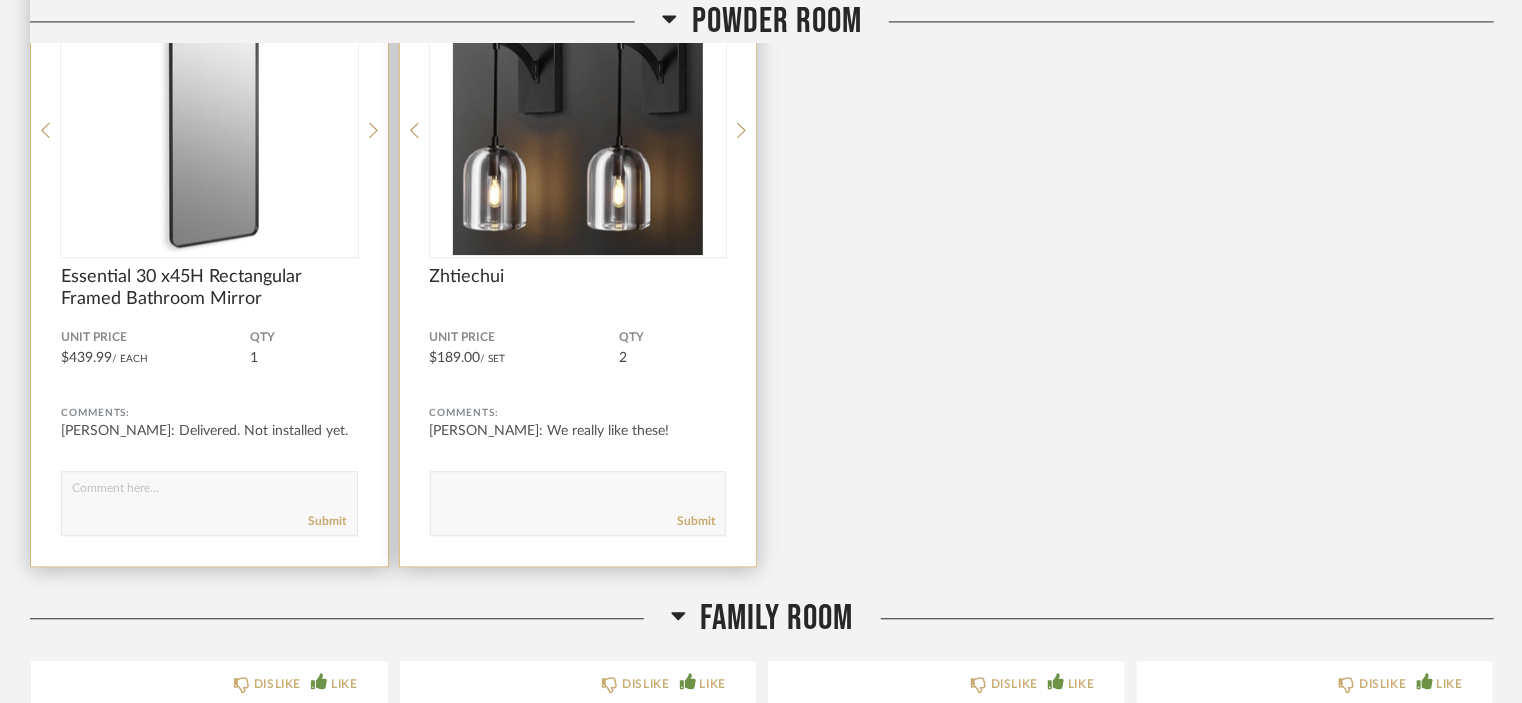 click 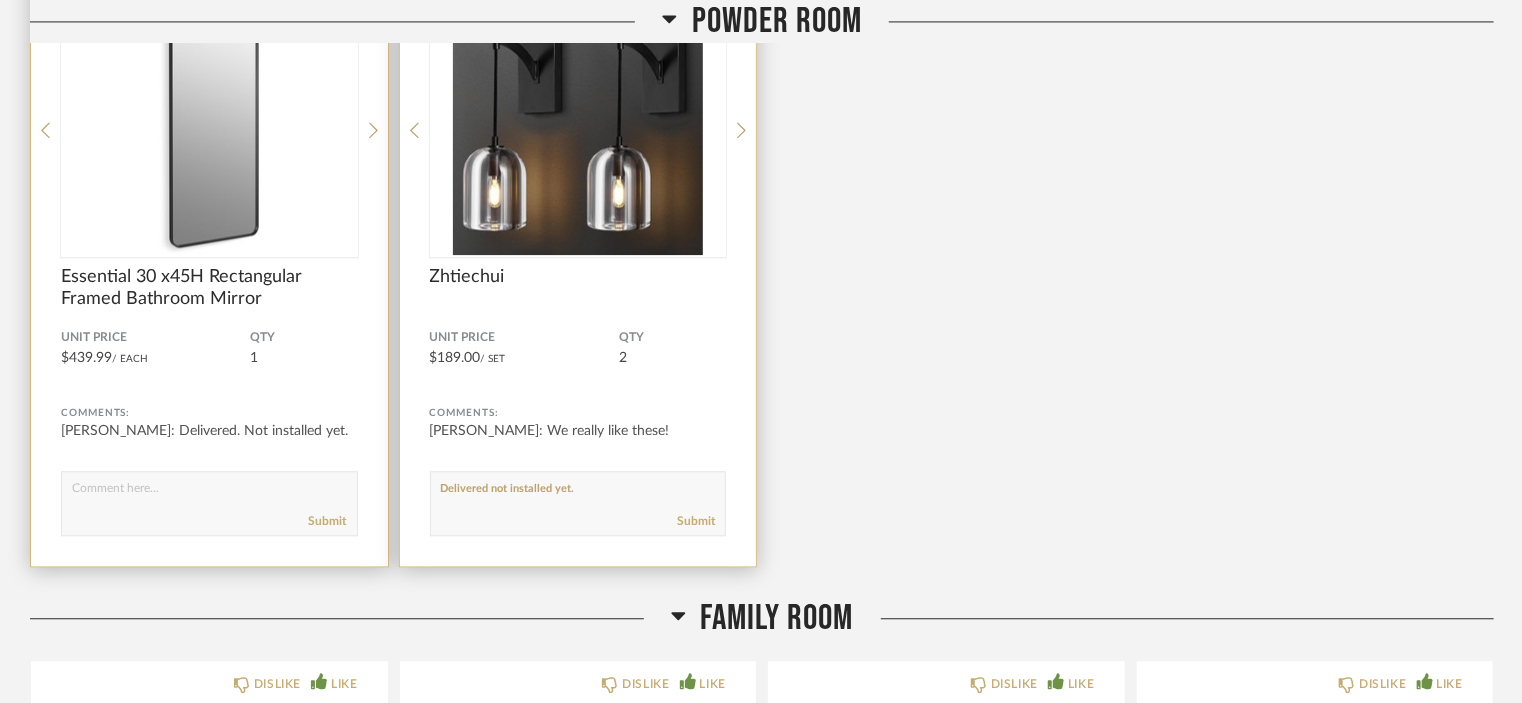 type on "Delivered not installed yet." 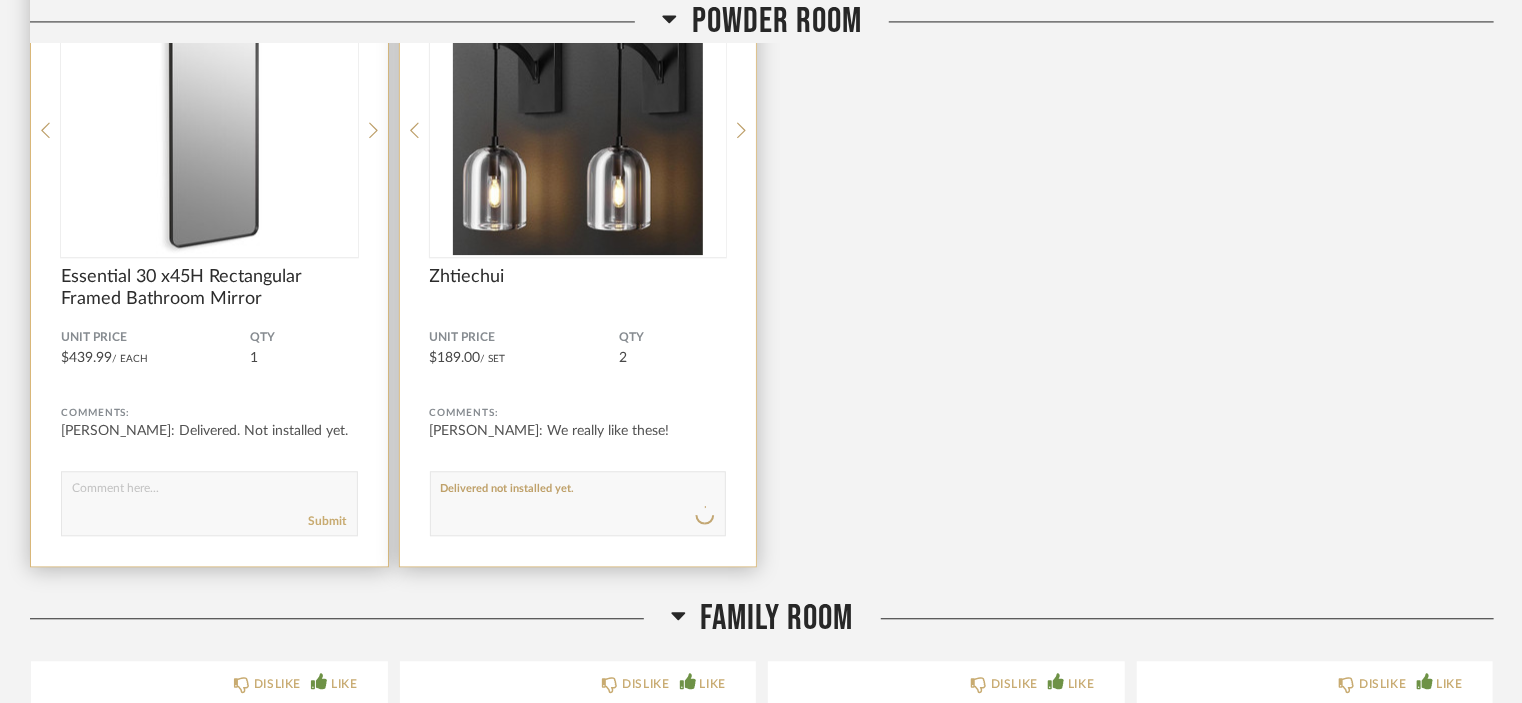 type 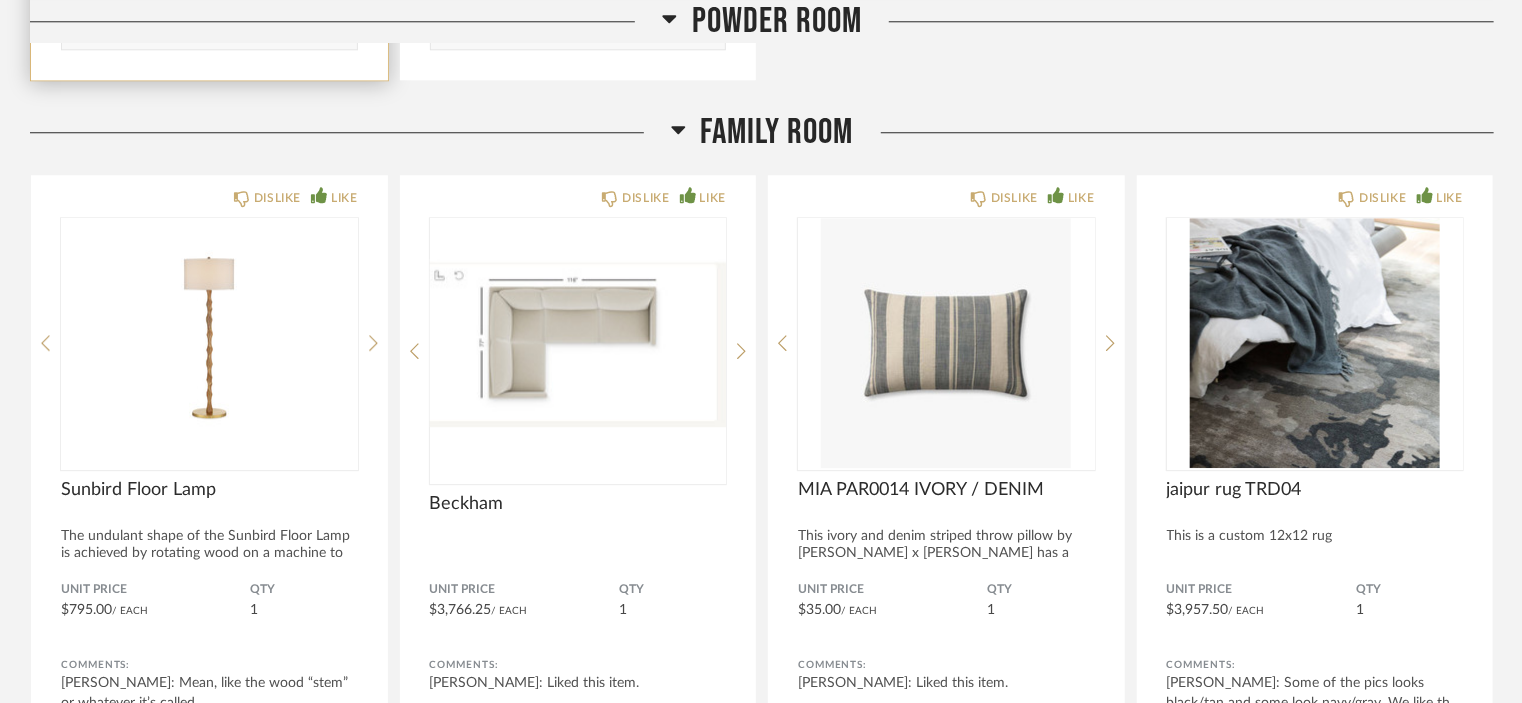 scroll, scrollTop: 3009, scrollLeft: 0, axis: vertical 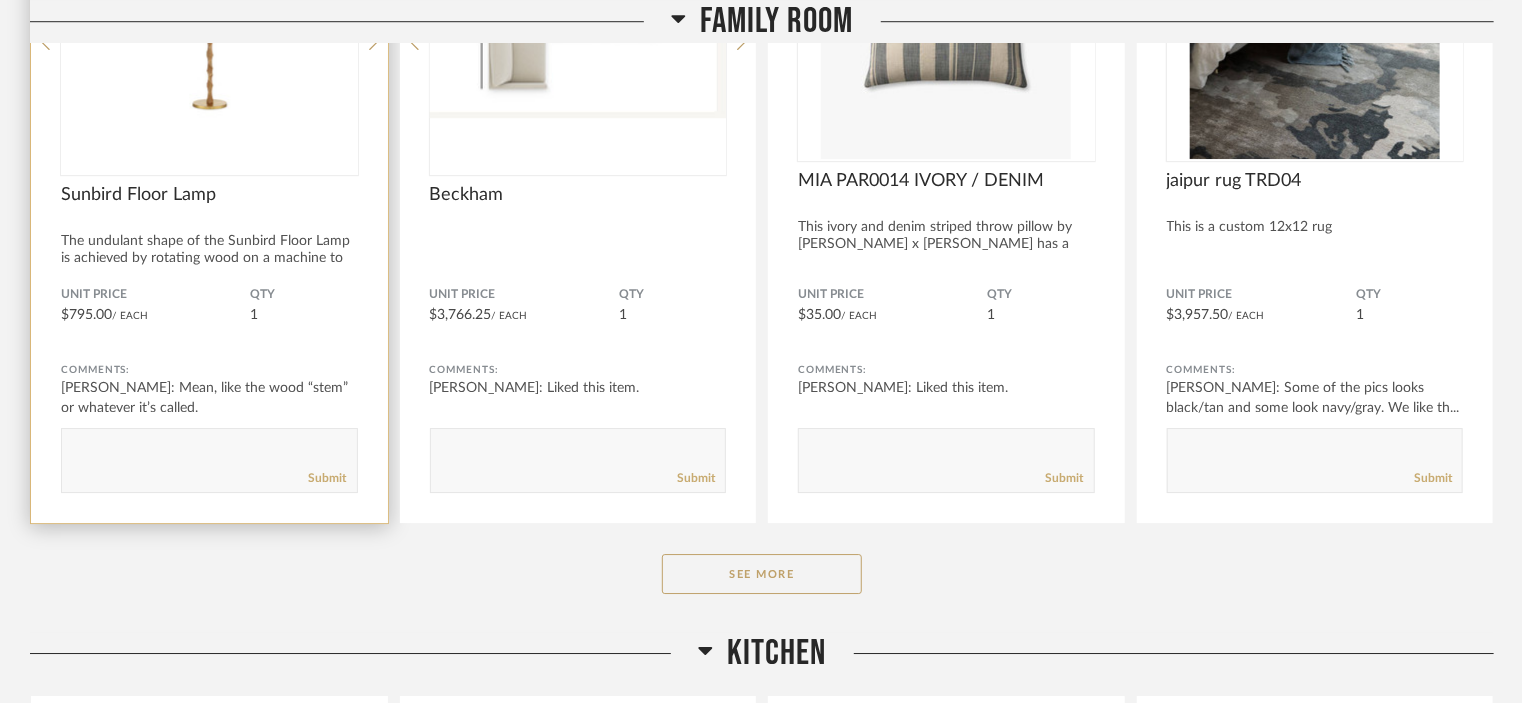 click on "Submit" 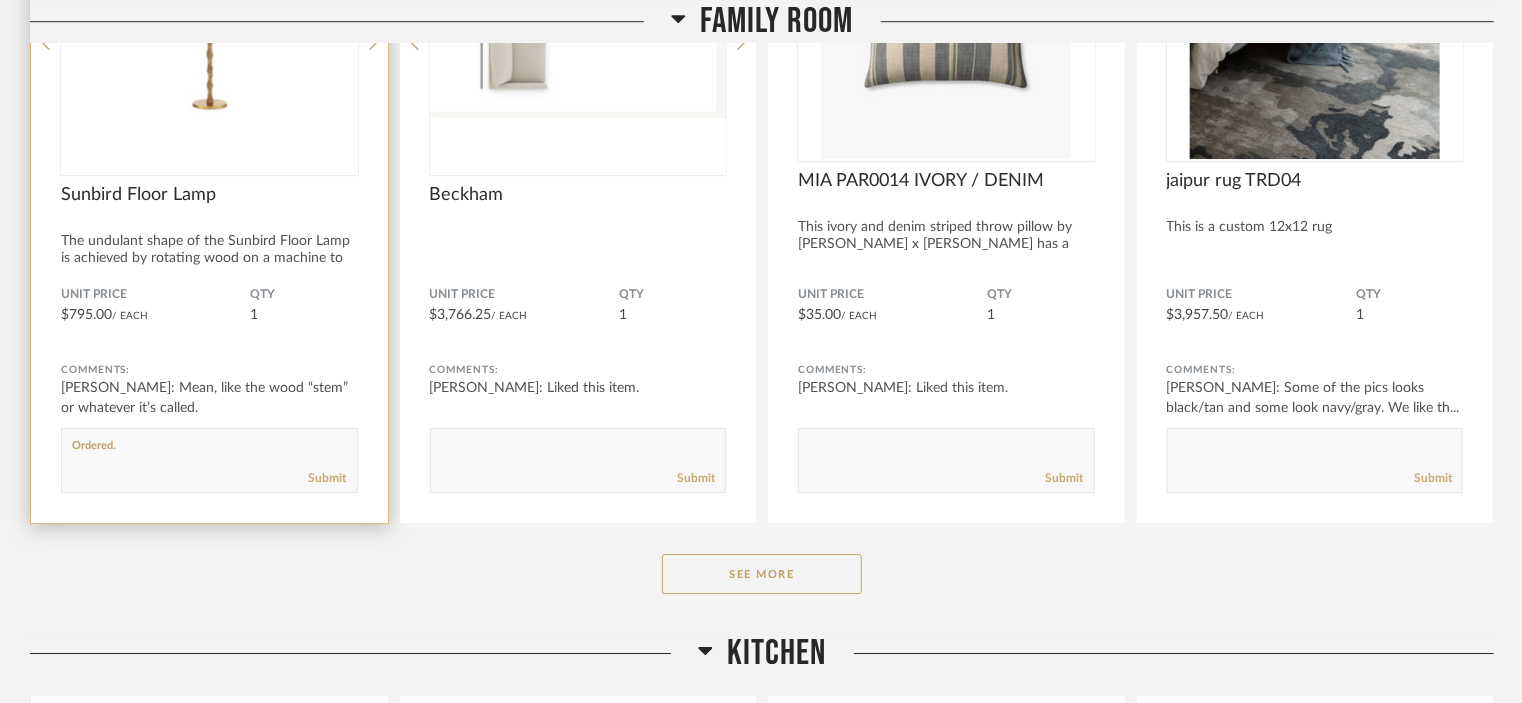 type on "Ordered." 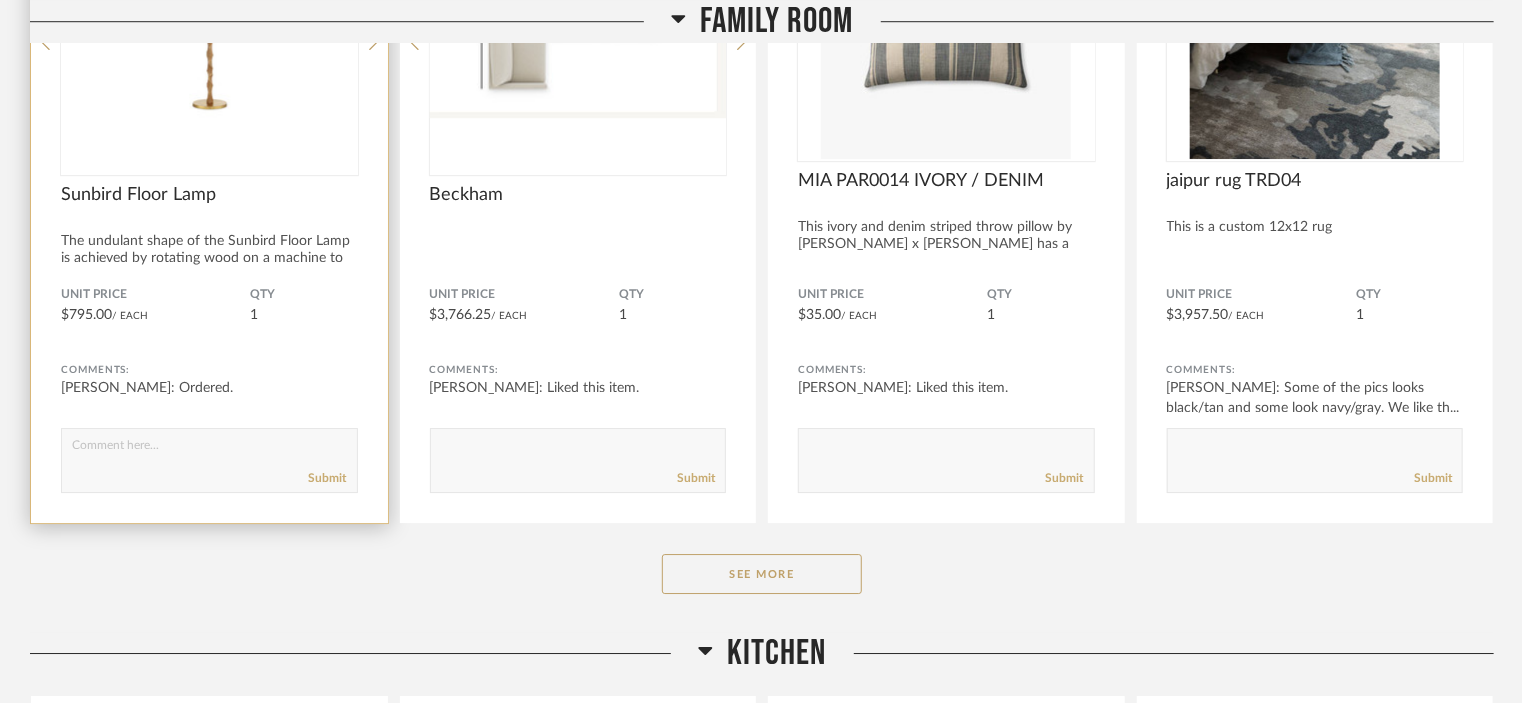 click 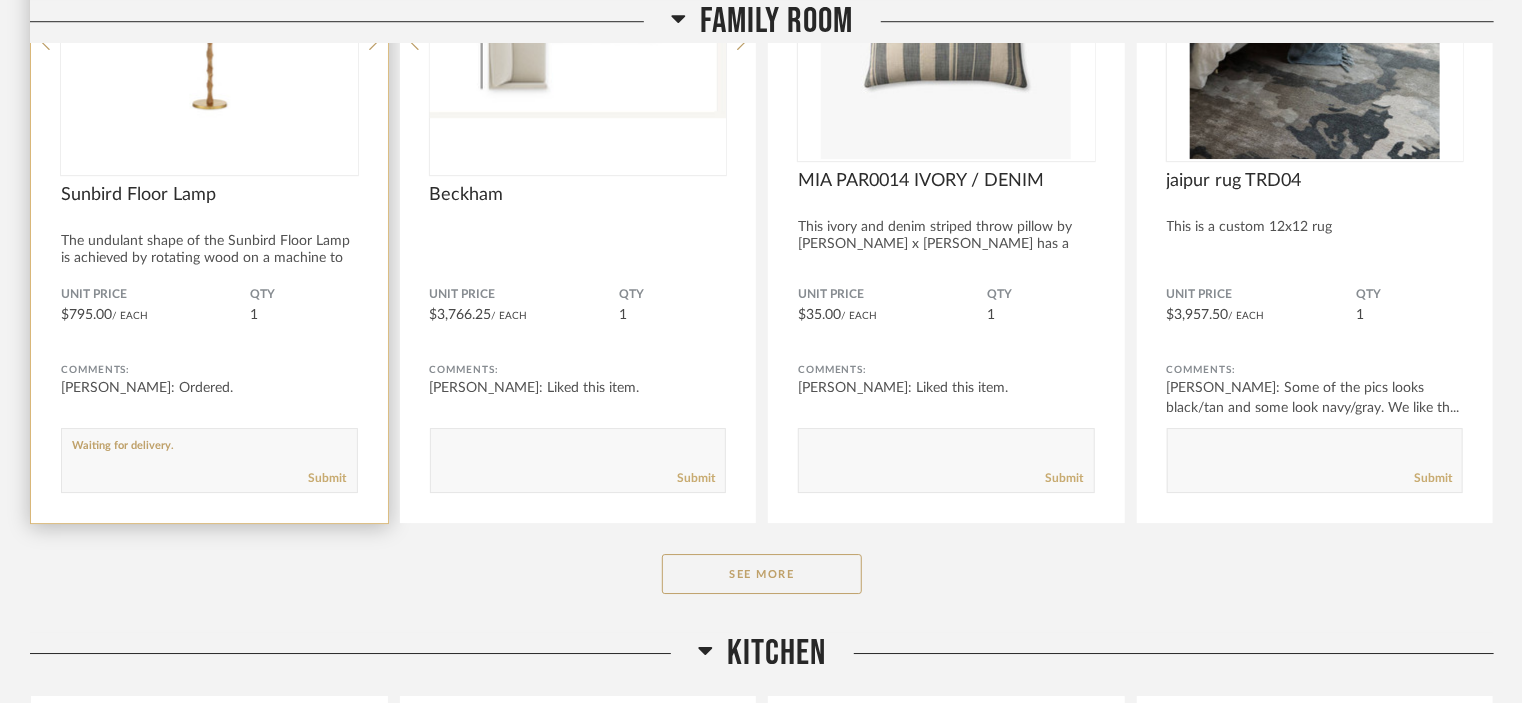 type on "Waiting for delivery." 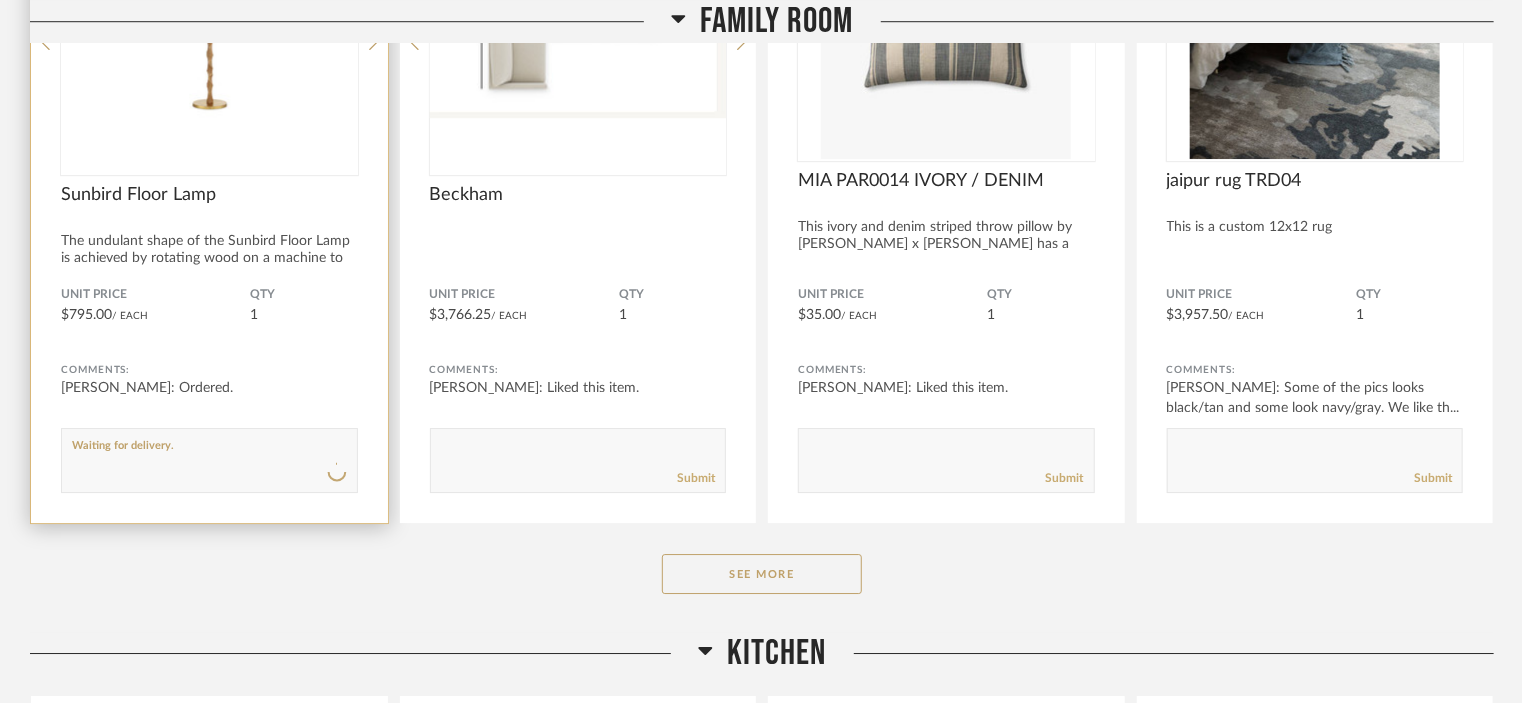 type 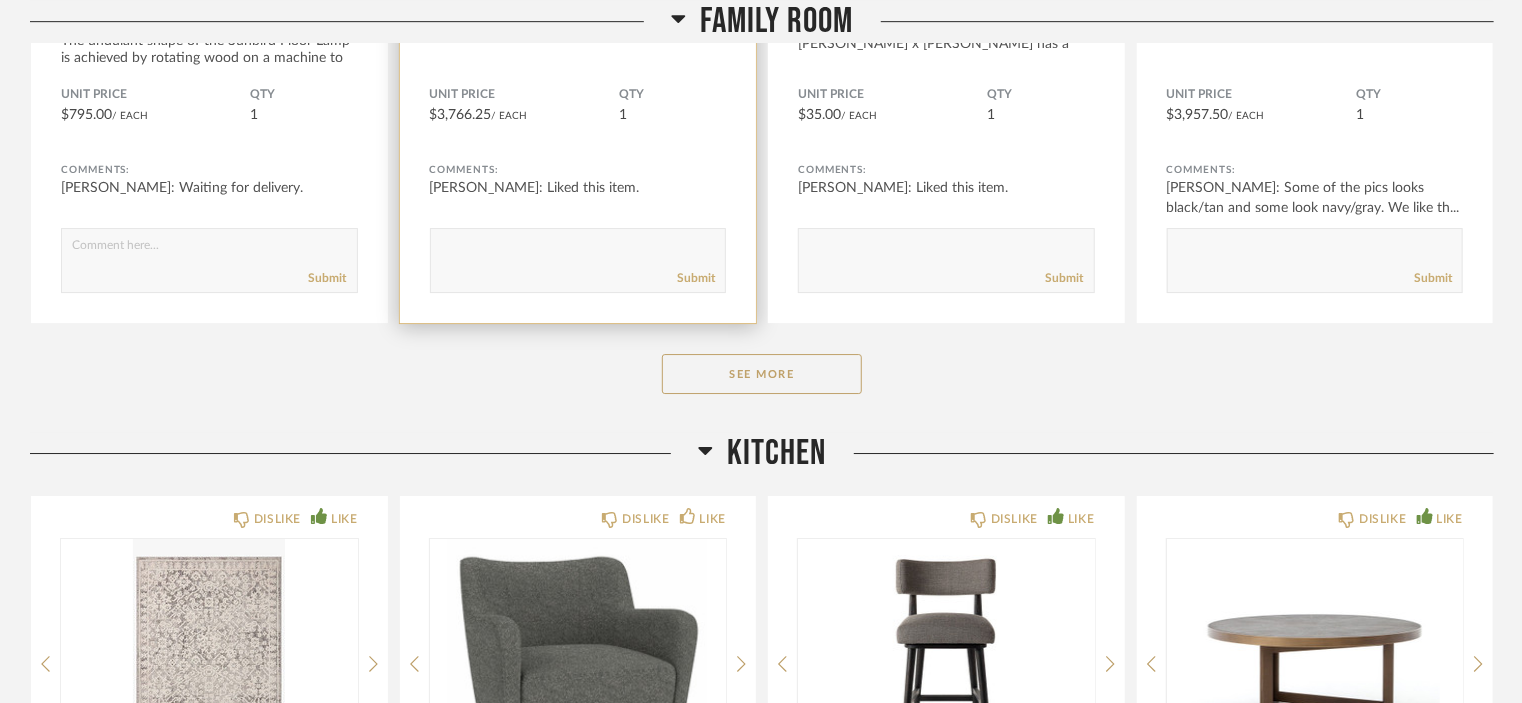 click on "Submit" 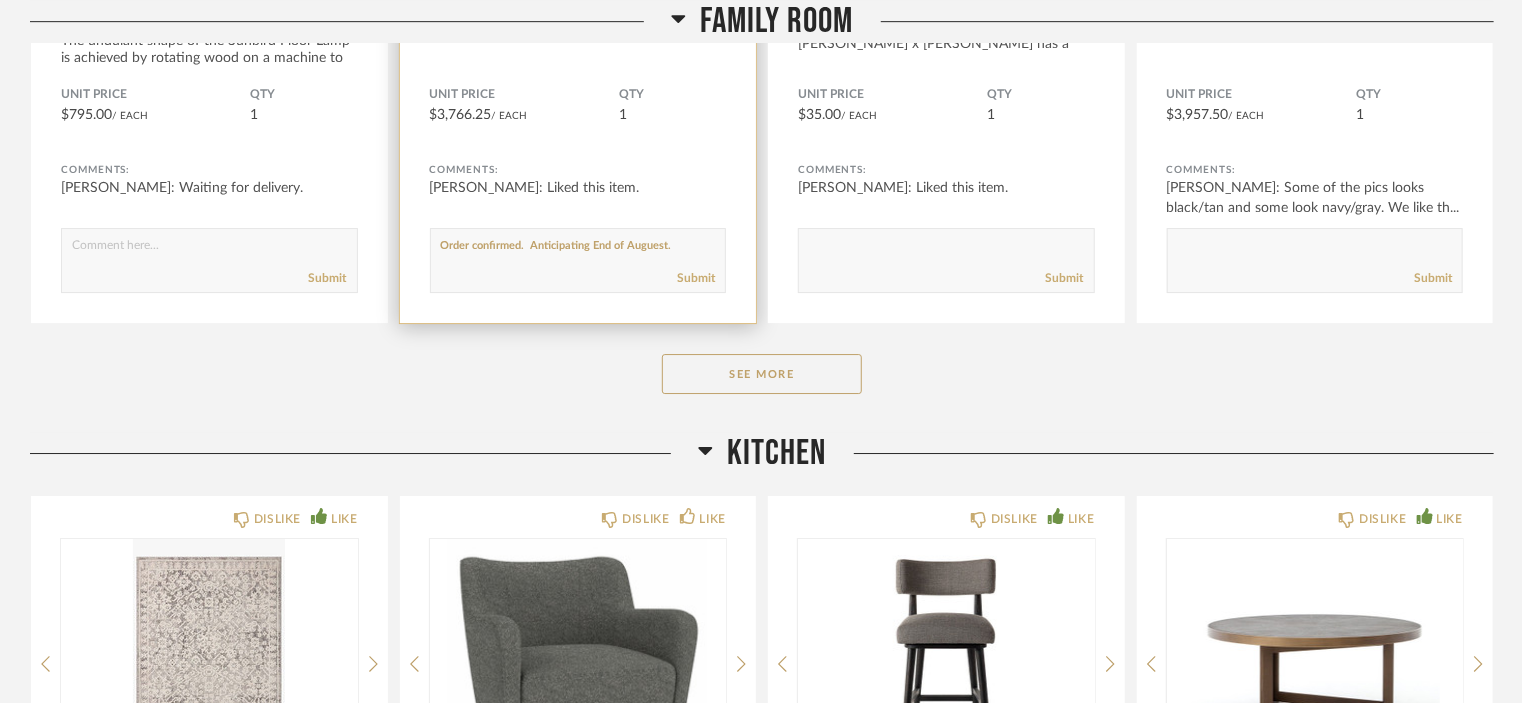 click 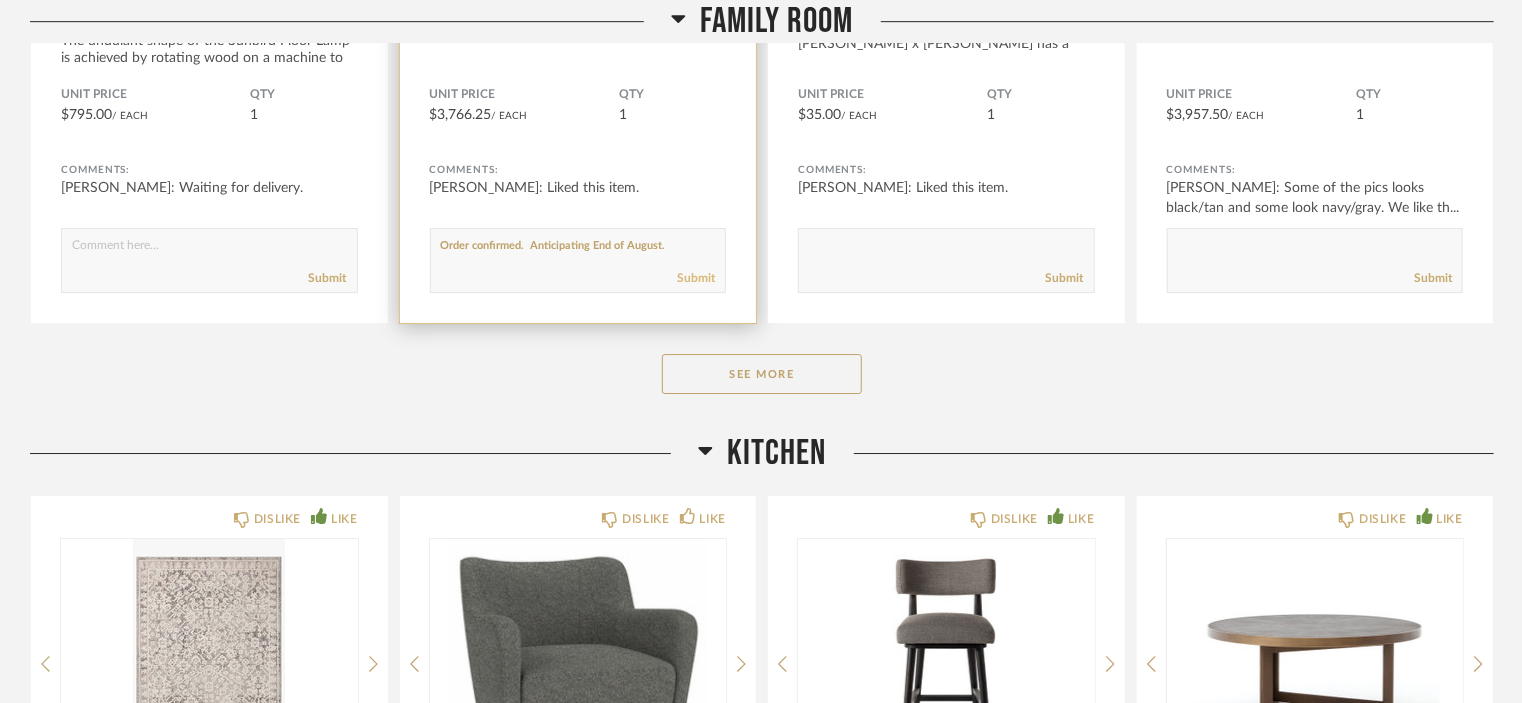 type on "Order confirmed.  Anticipating End of August." 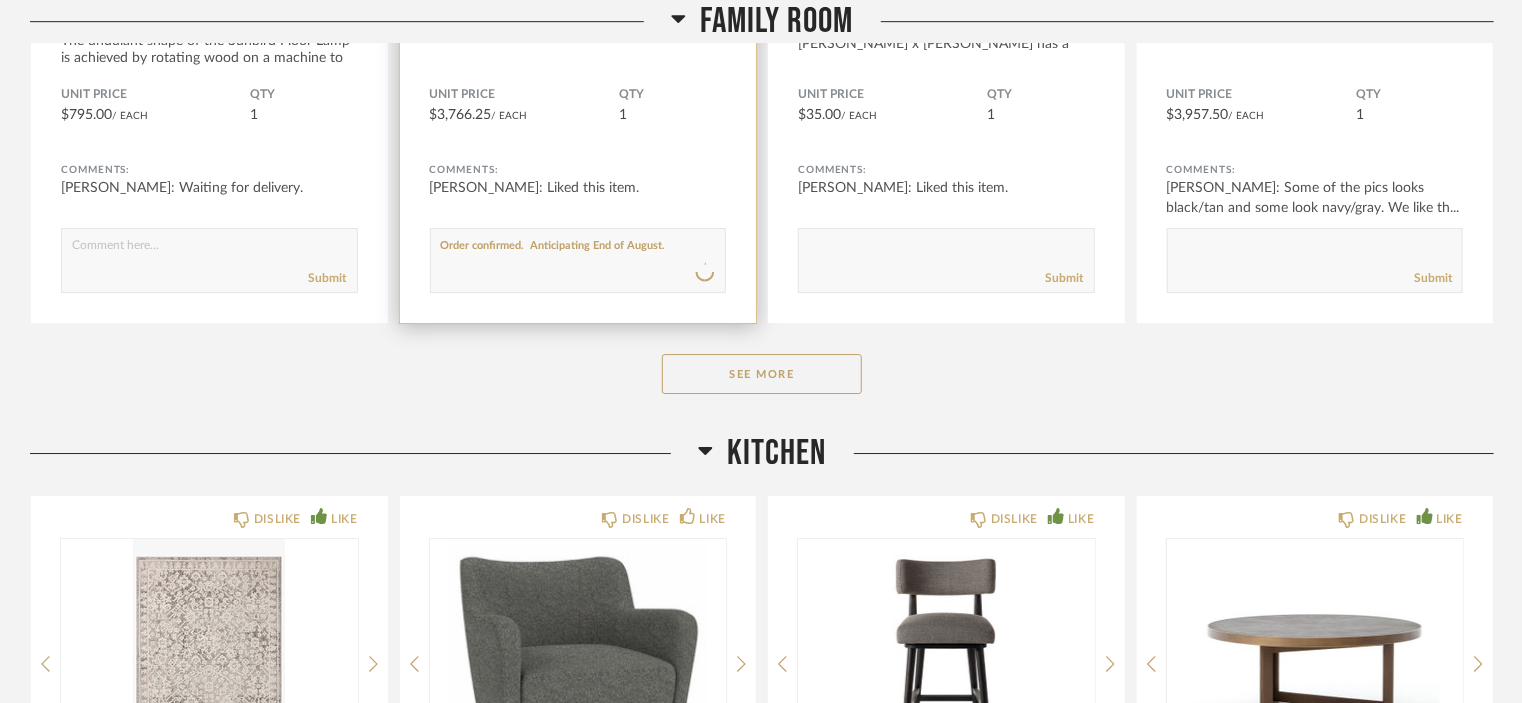 type 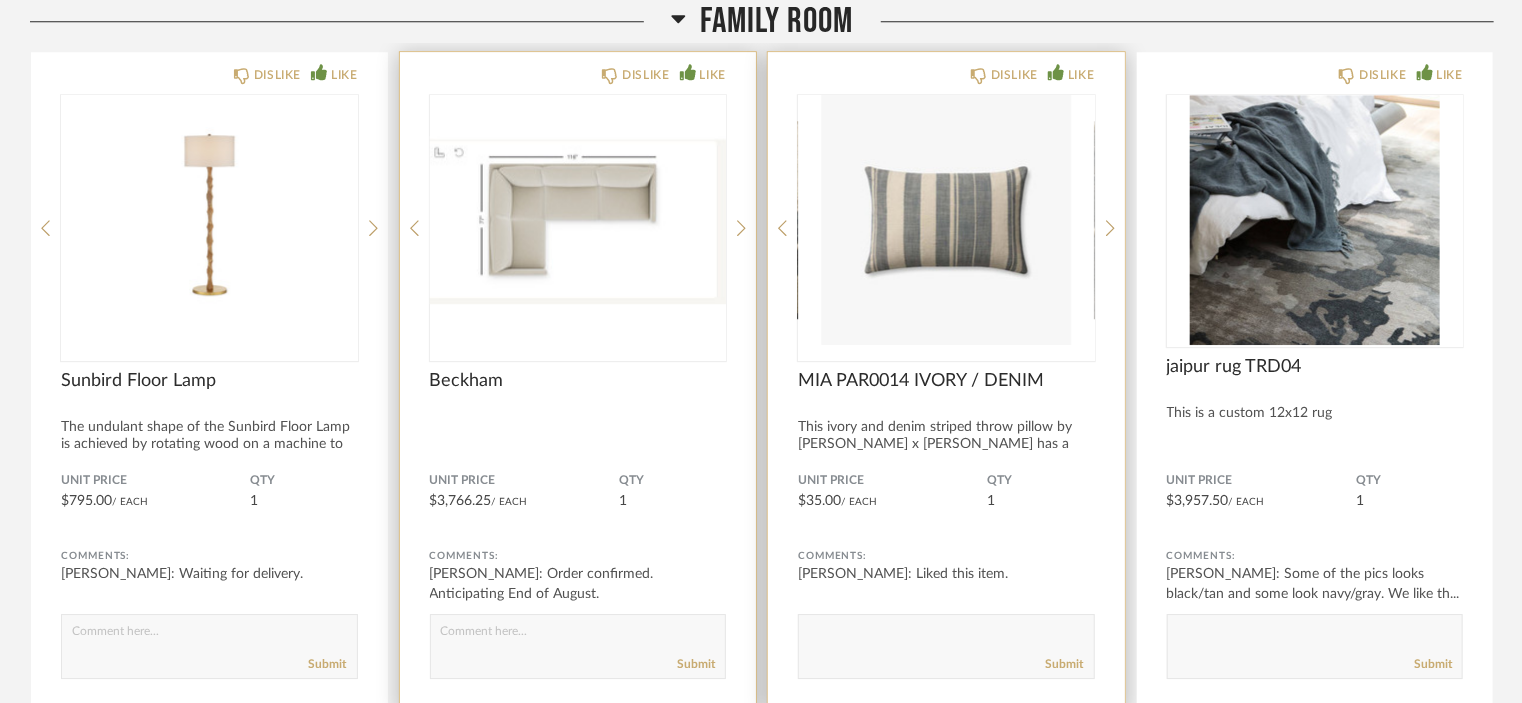 scroll, scrollTop: 3109, scrollLeft: 0, axis: vertical 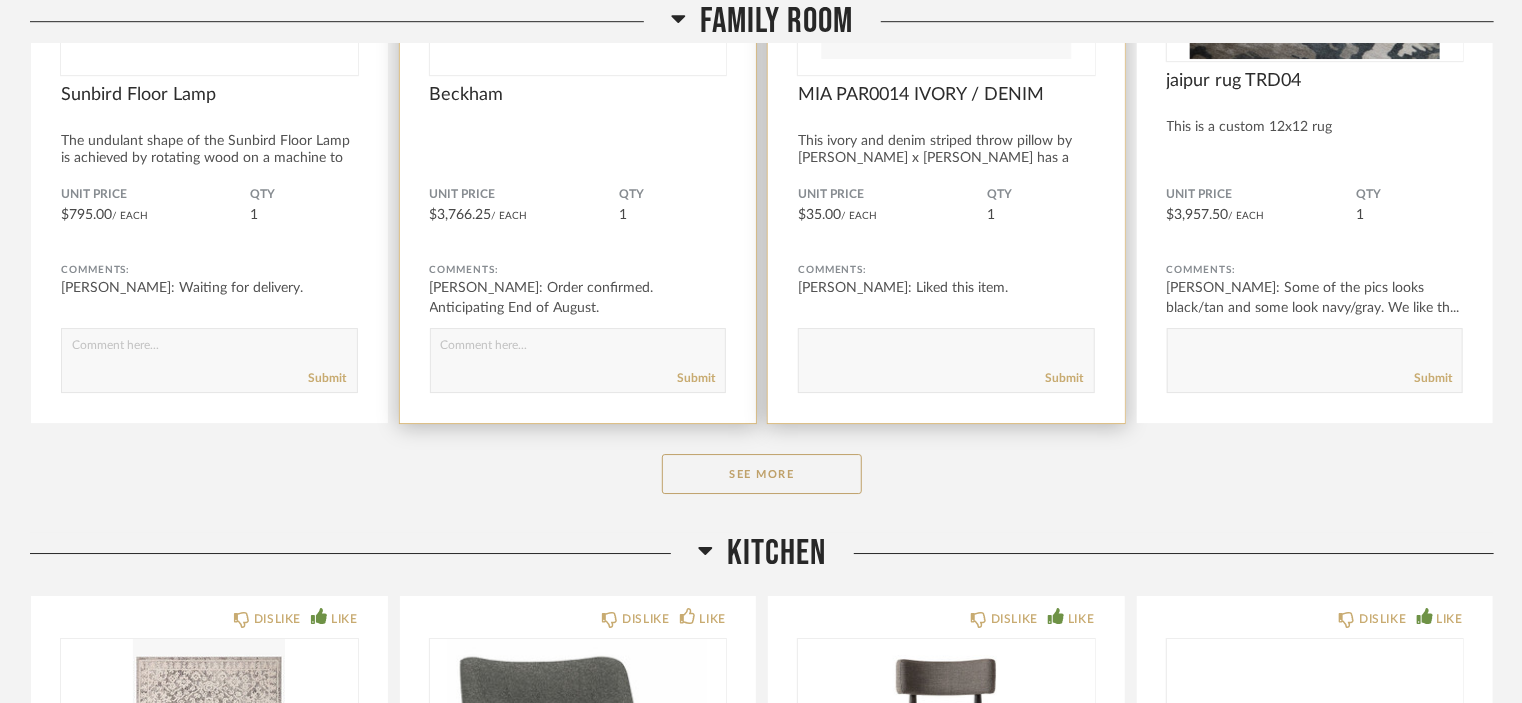 click 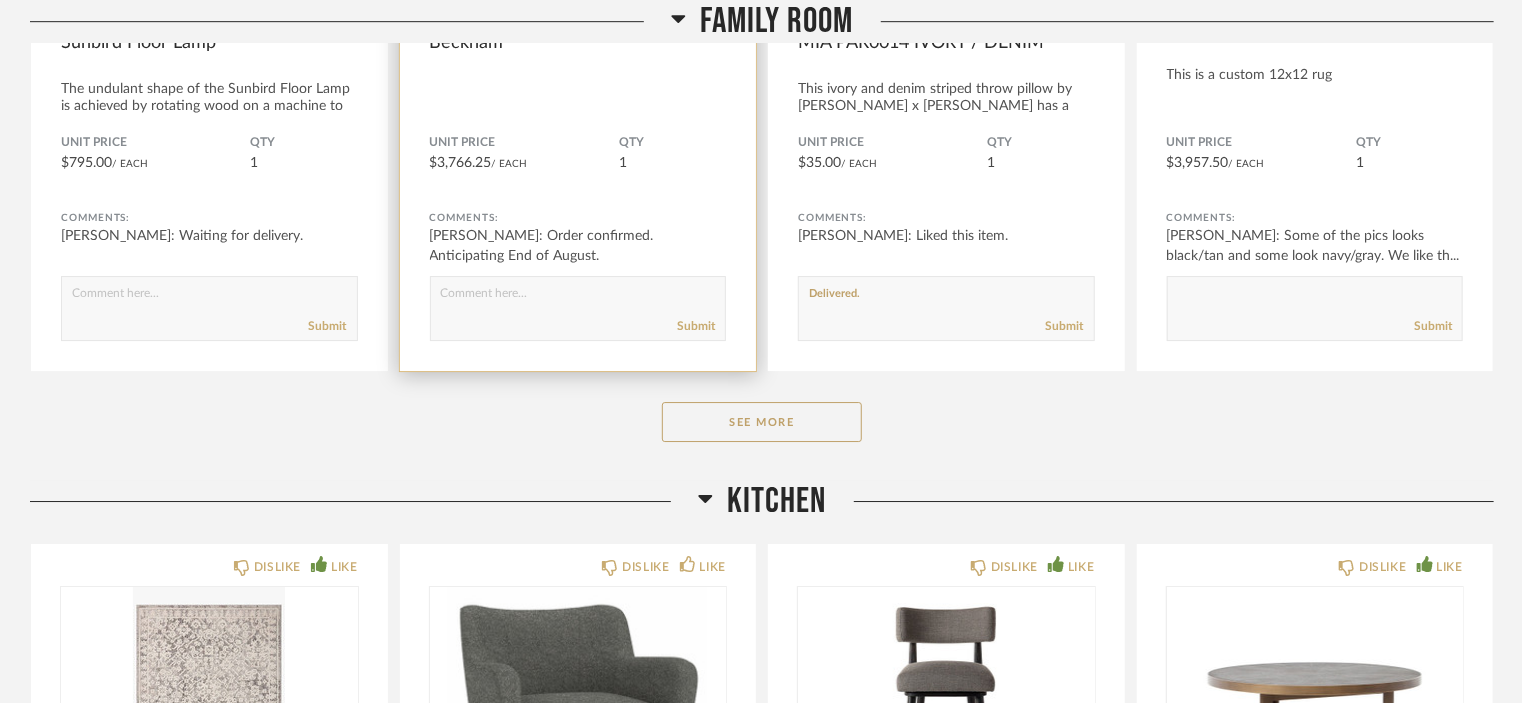 scroll, scrollTop: 3209, scrollLeft: 0, axis: vertical 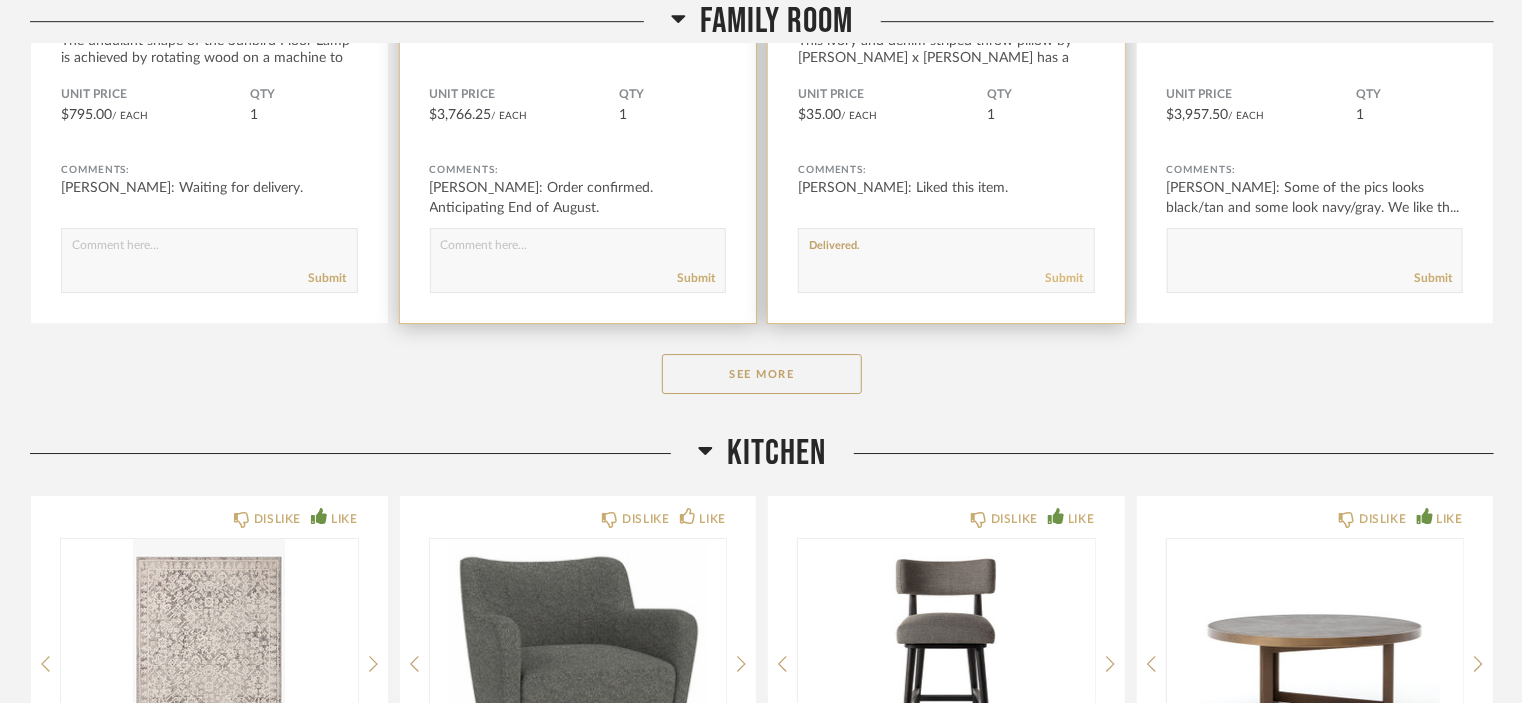 type on "Delivered." 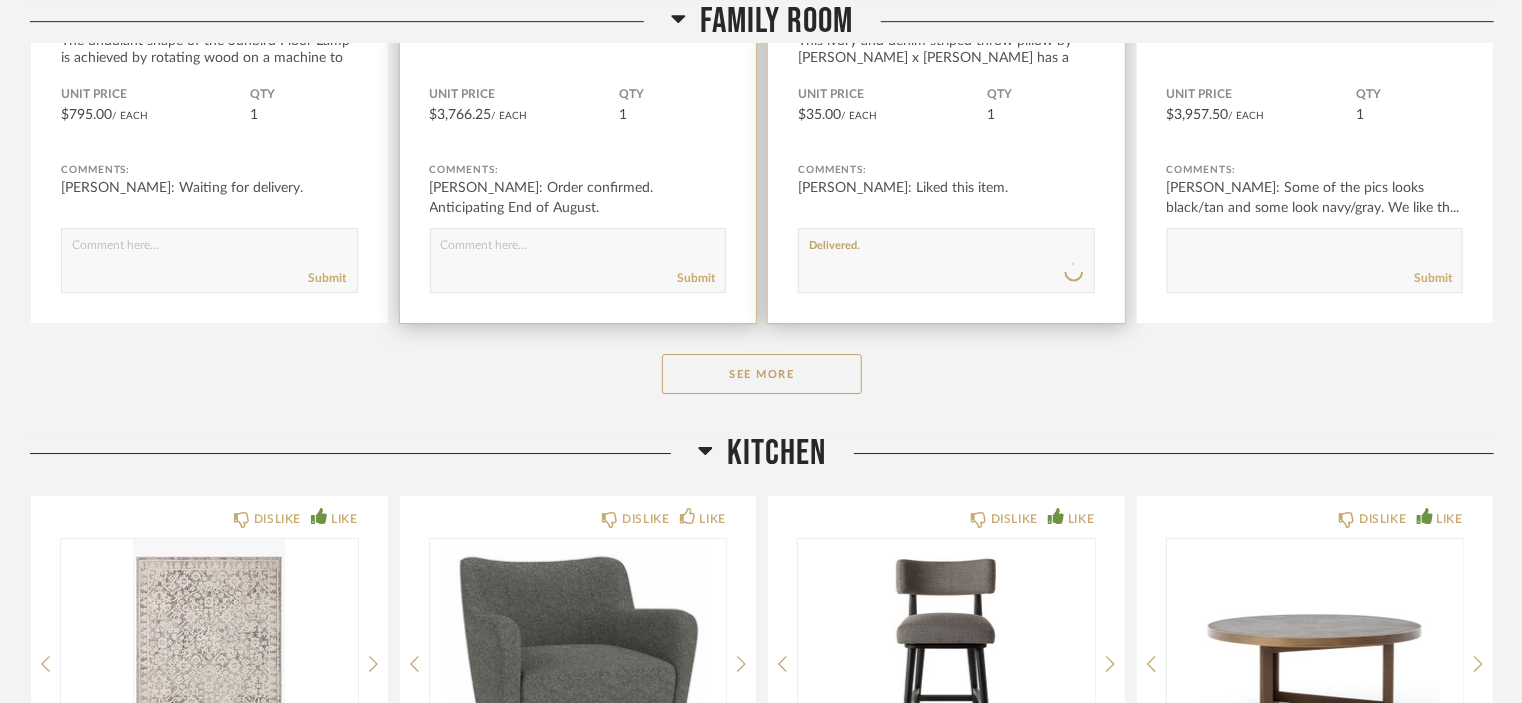 type 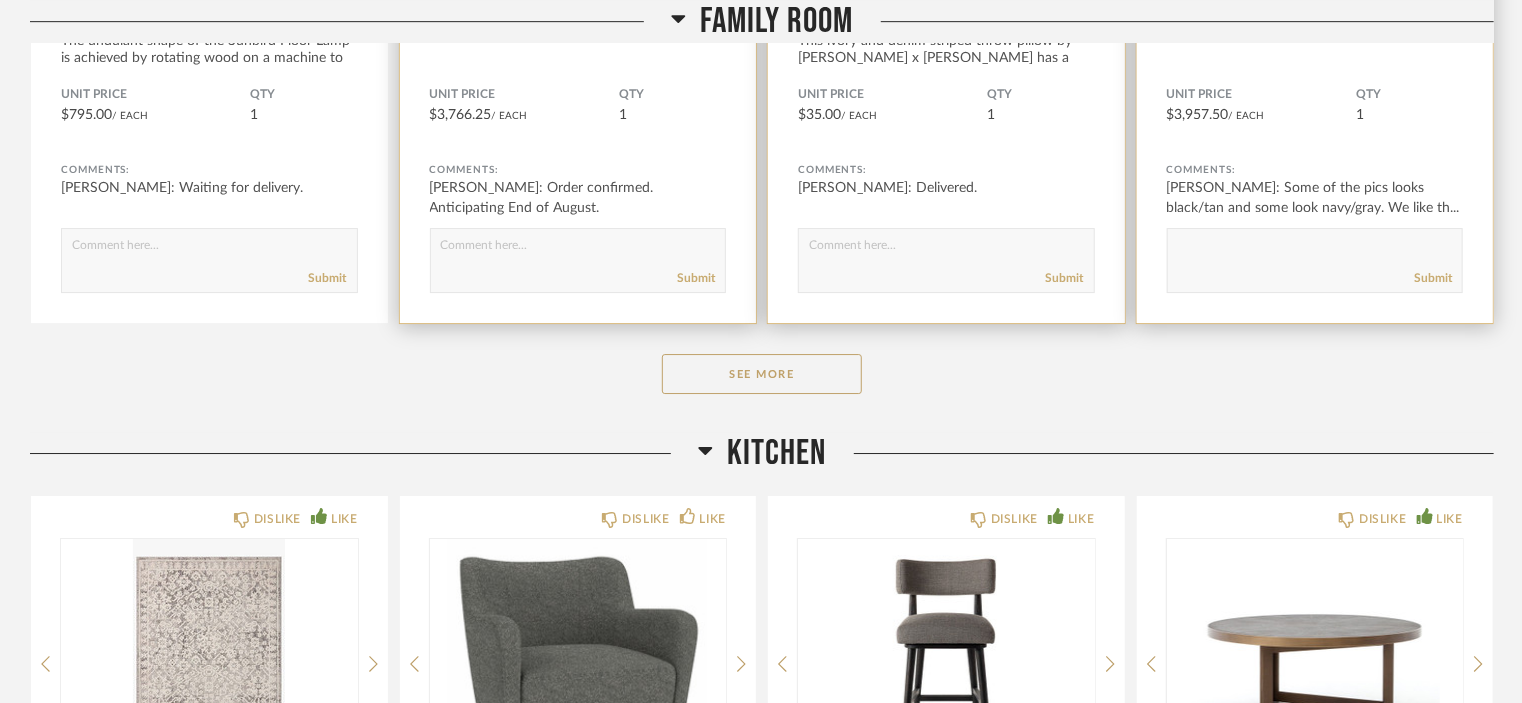 click 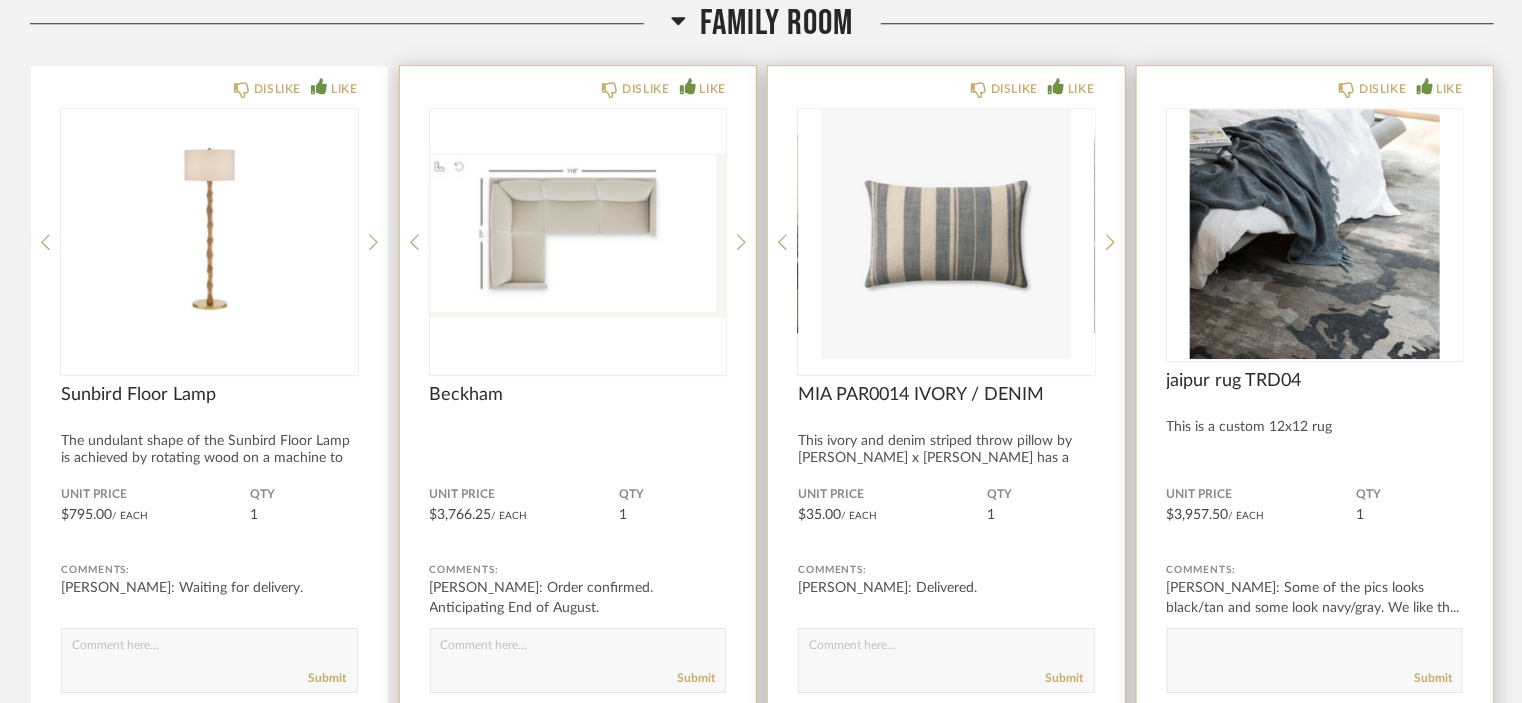 scroll, scrollTop: 3209, scrollLeft: 0, axis: vertical 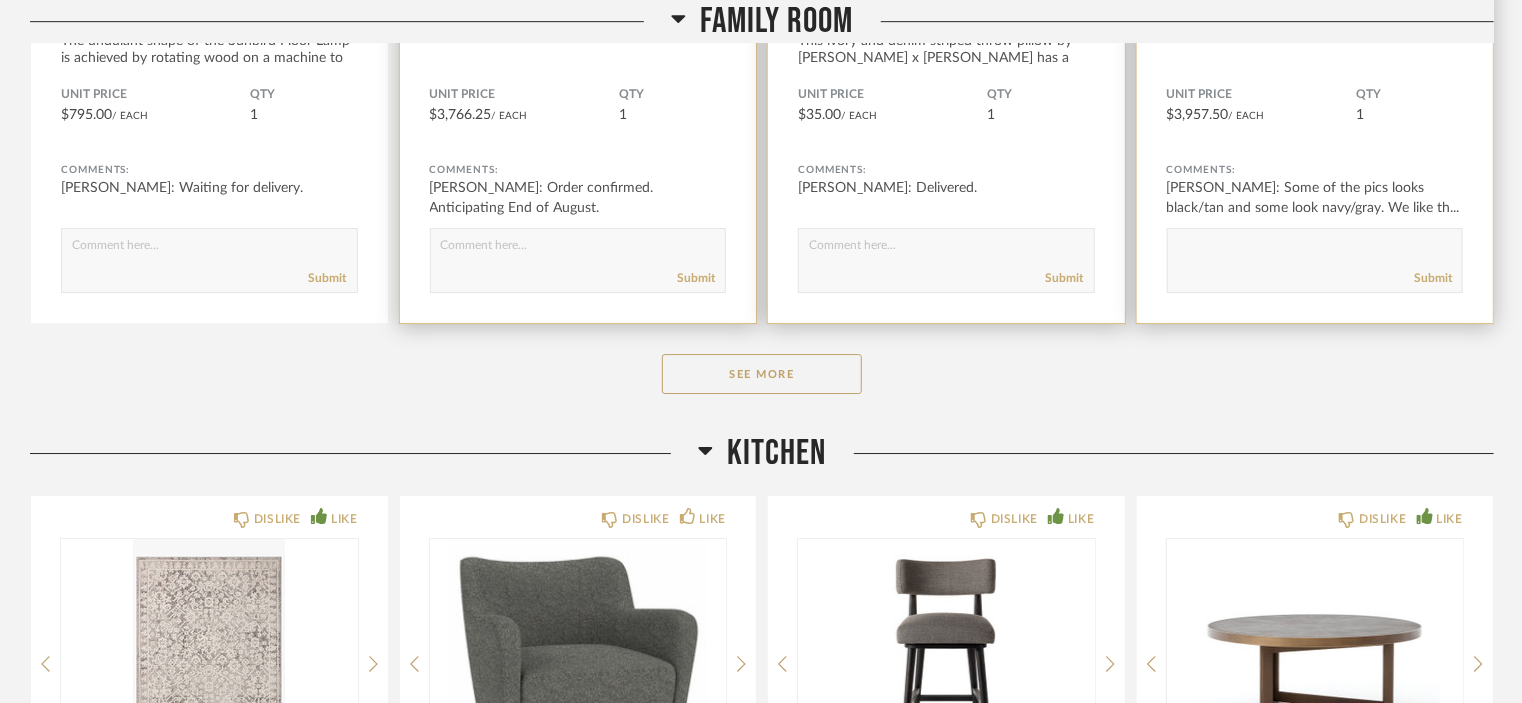 click 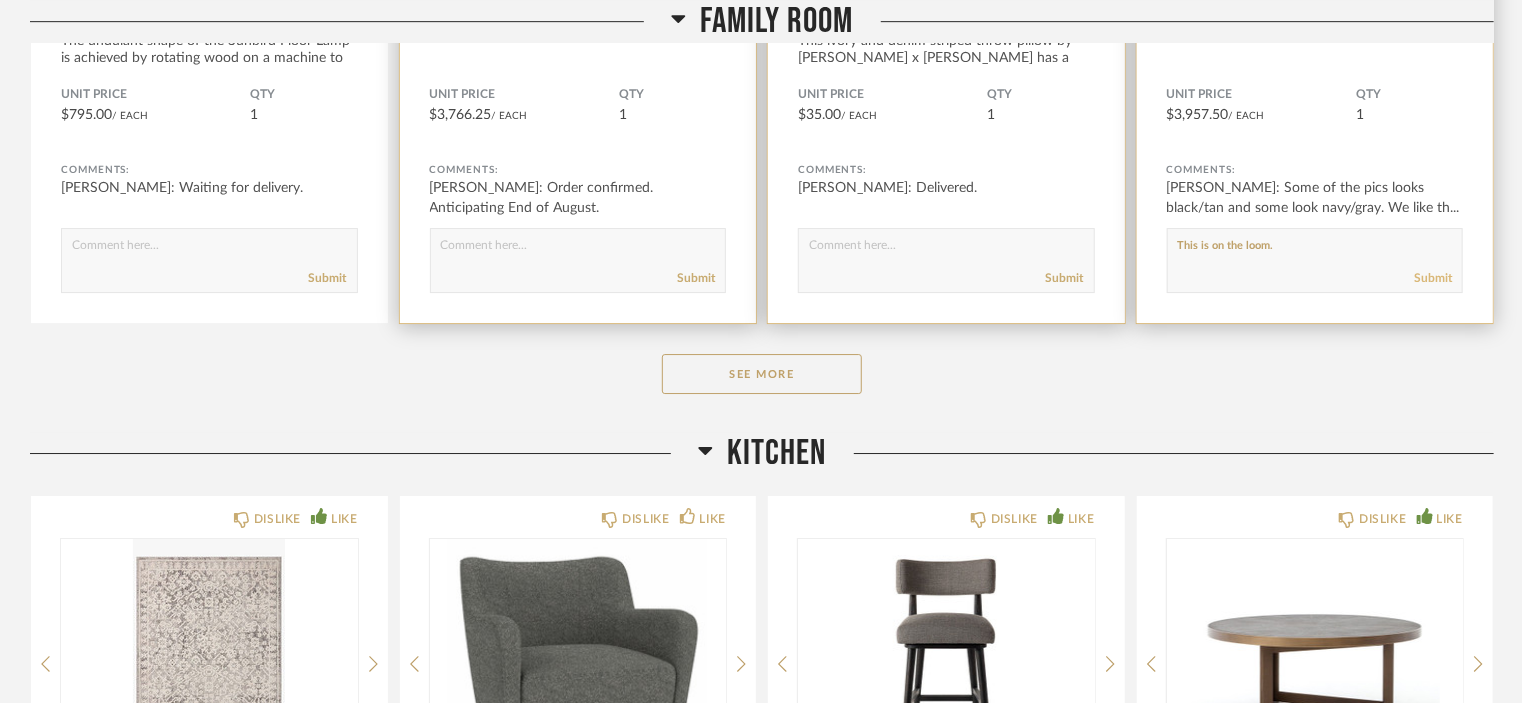 type on "This is on the loom." 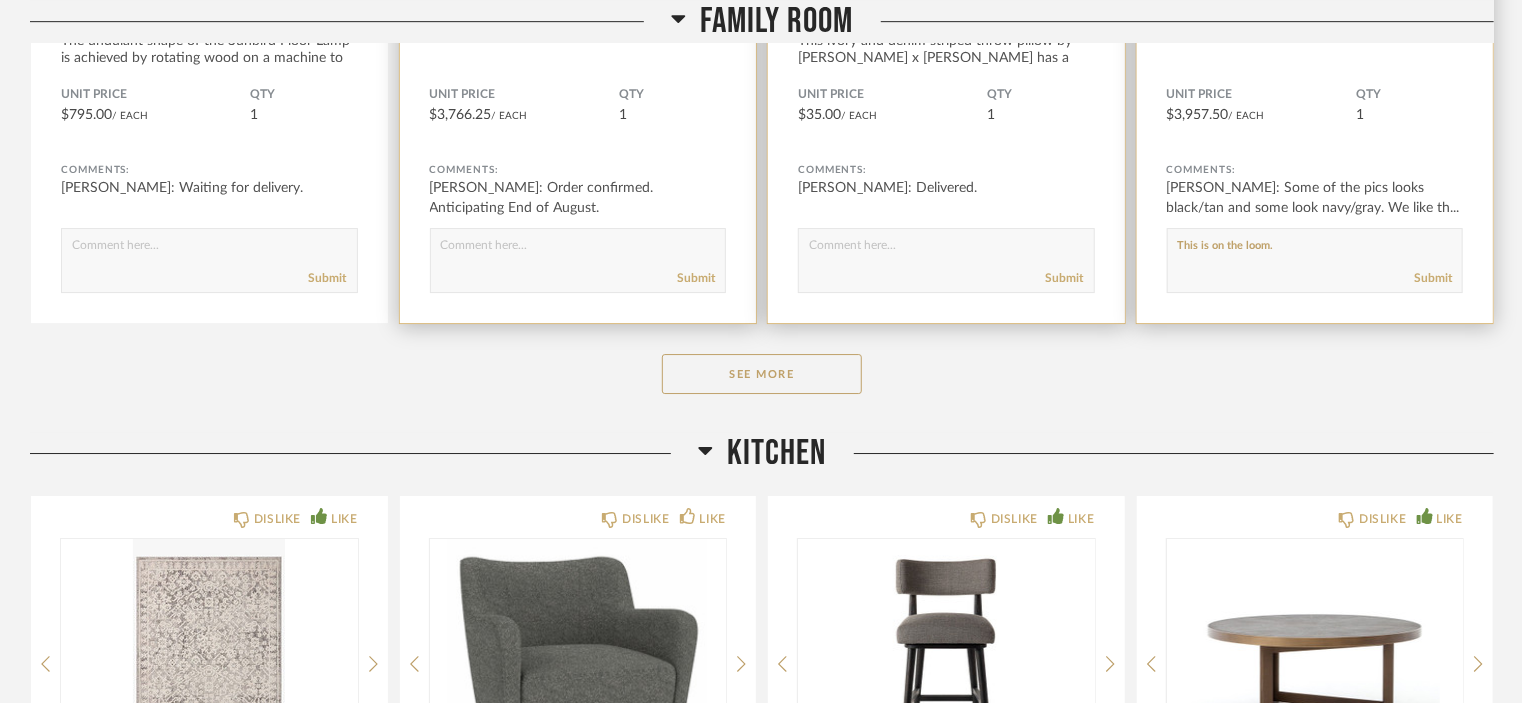 click on "Submit" 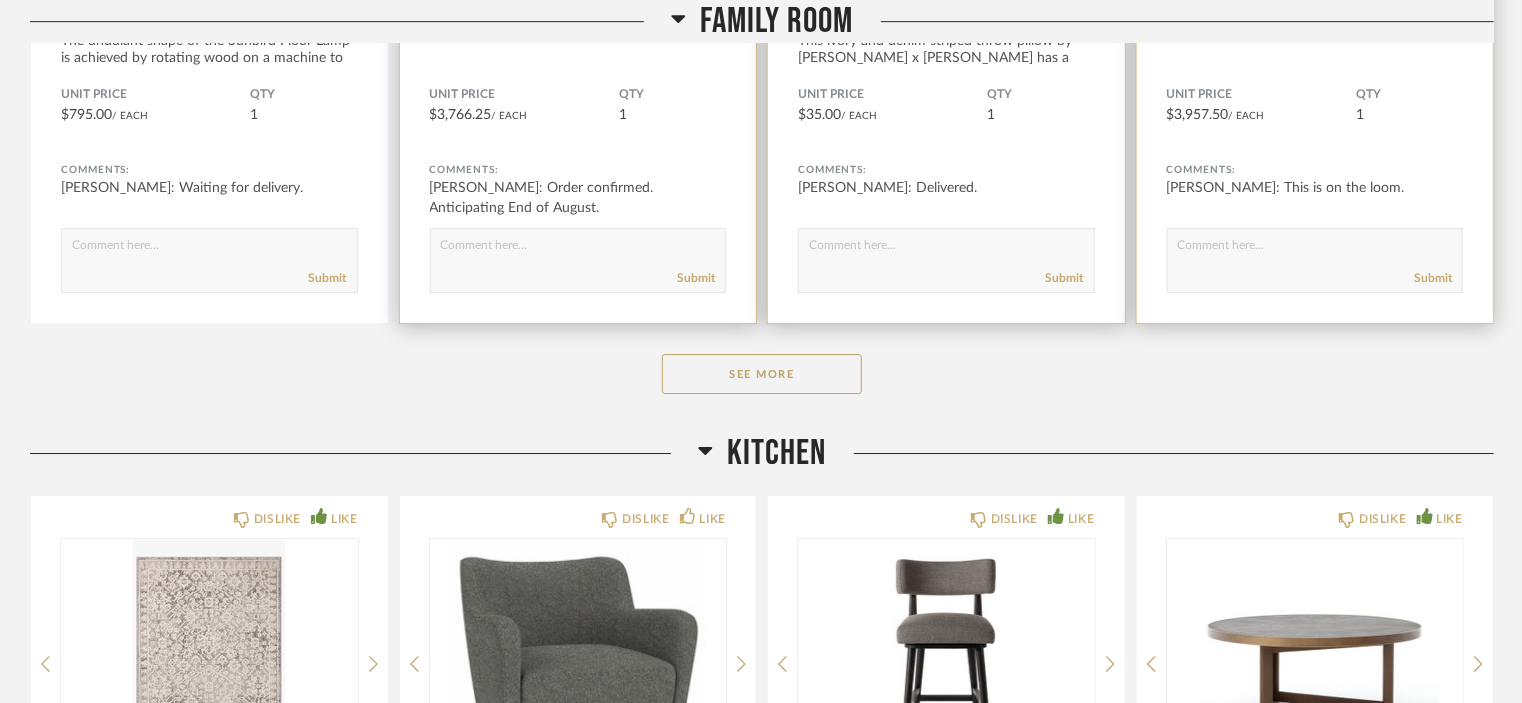 click 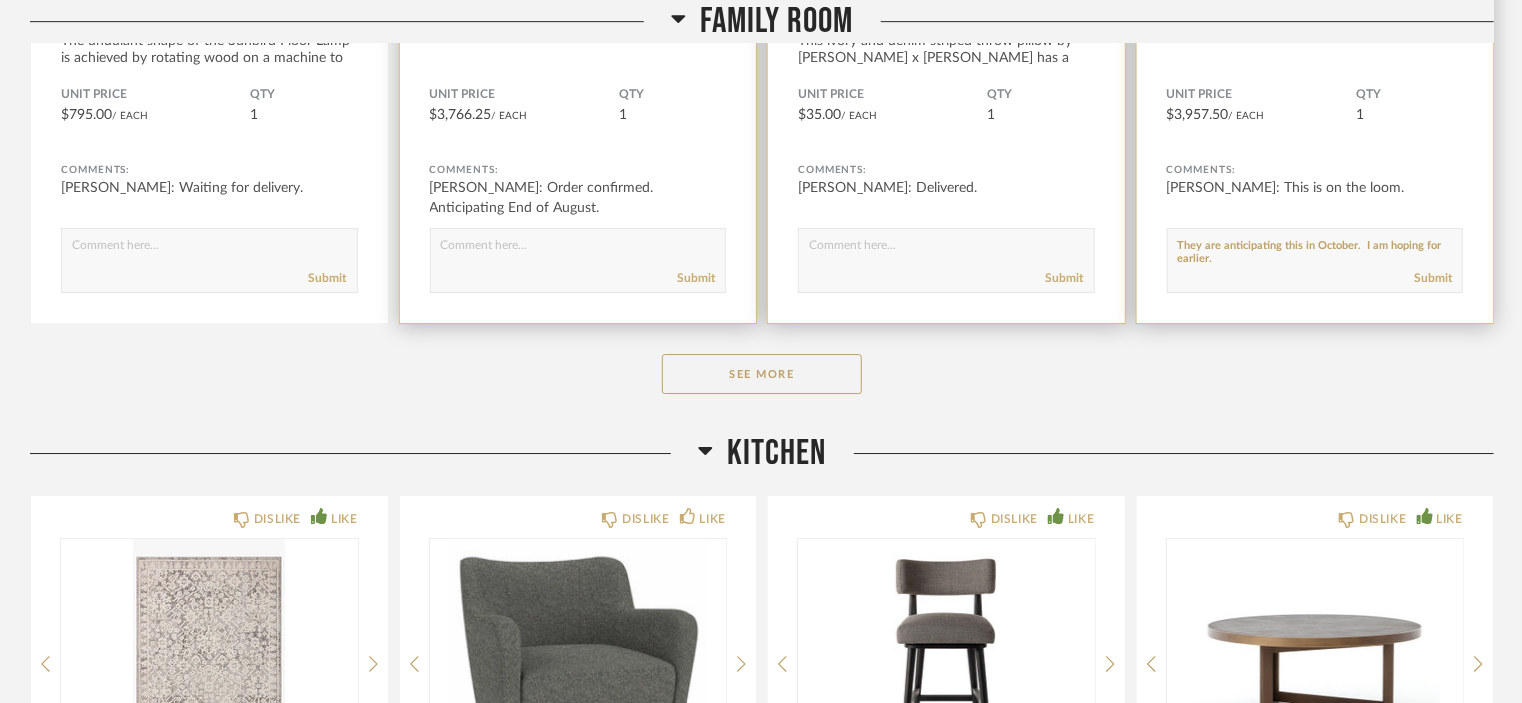 type on "They are anticipating this in October.  I am hoping for earlier." 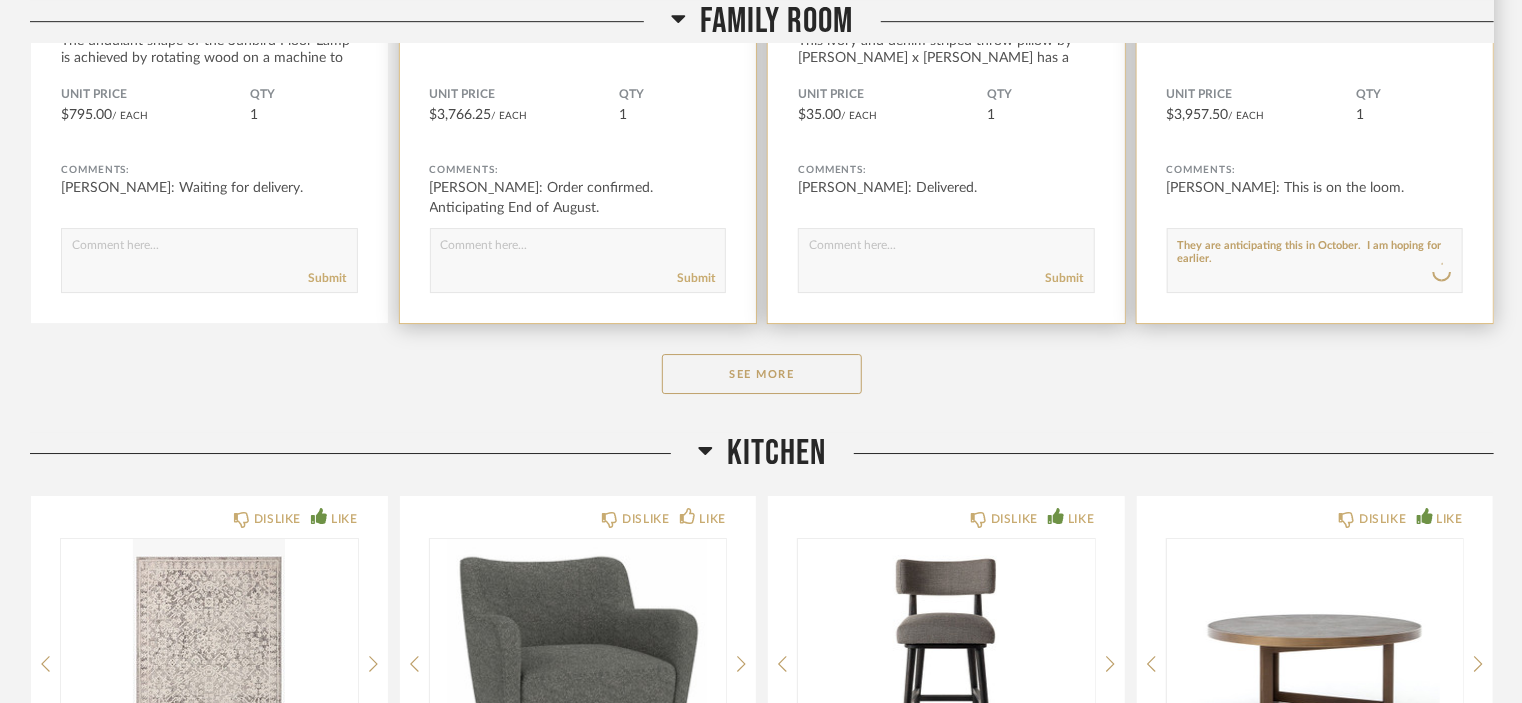 type 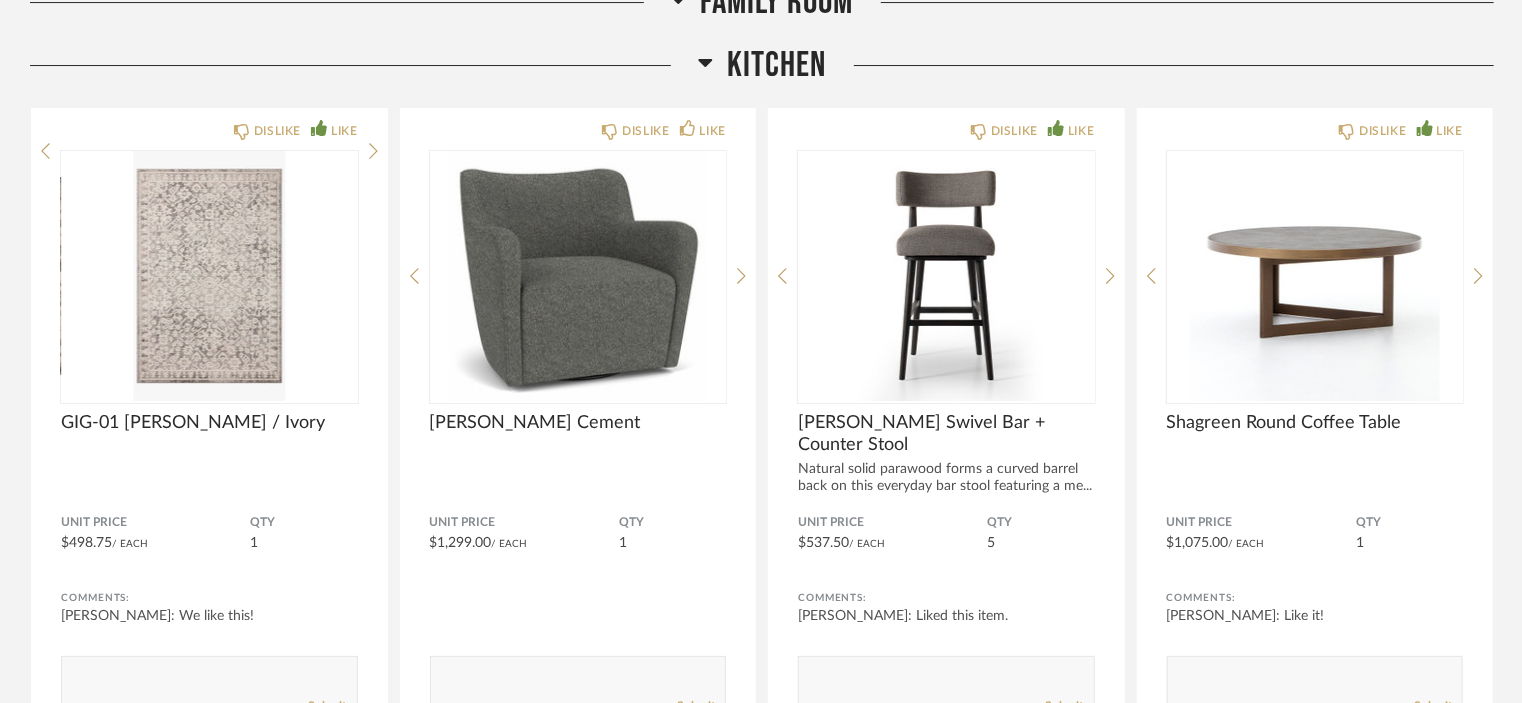 scroll, scrollTop: 3709, scrollLeft: 0, axis: vertical 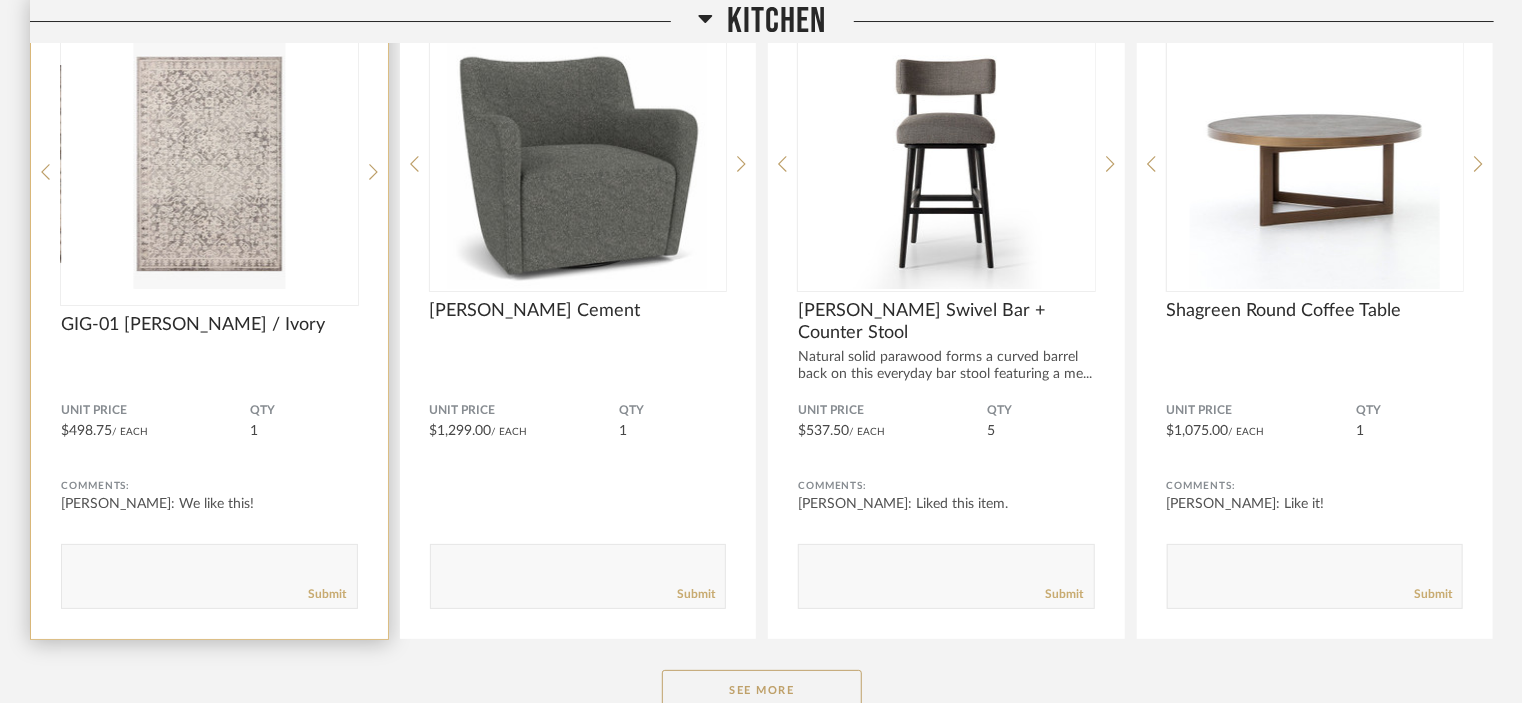 click 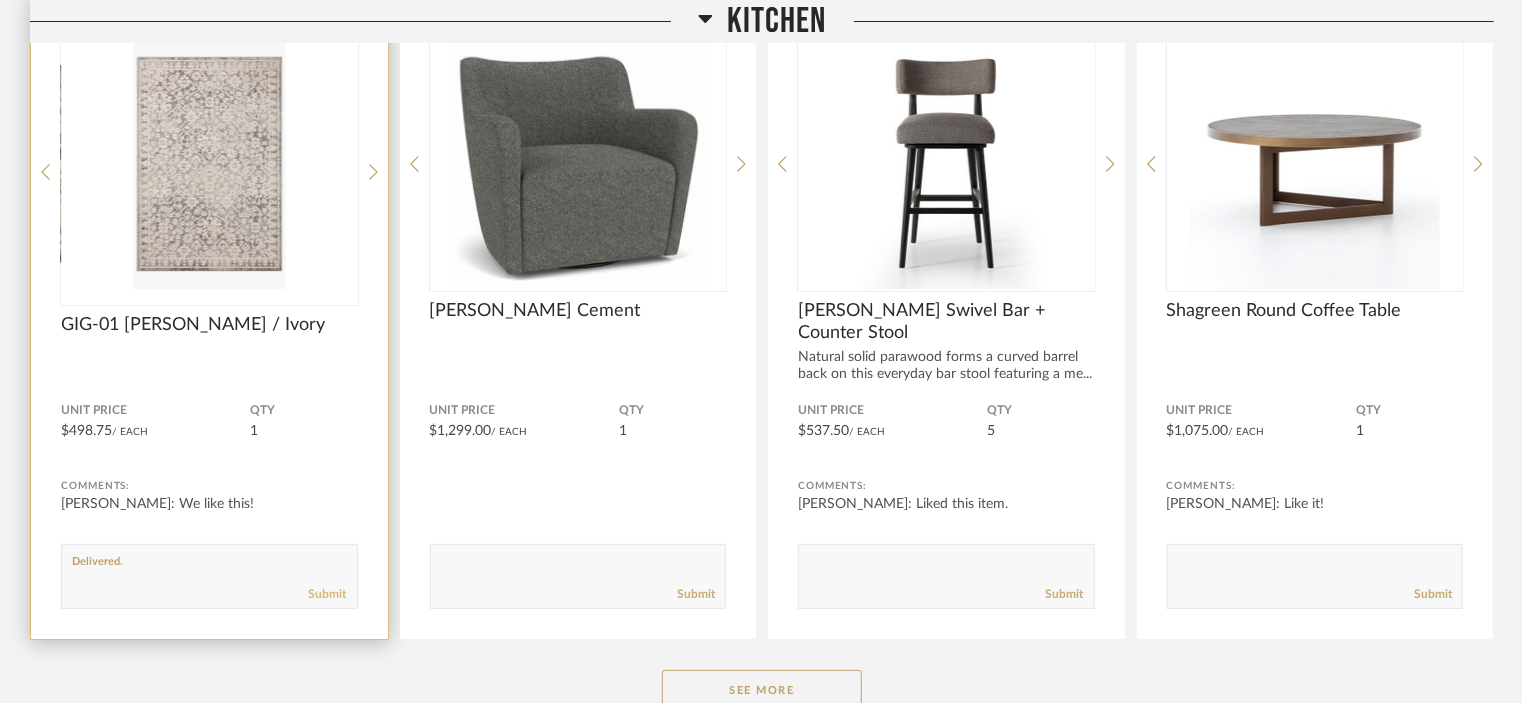 type on "Delivered." 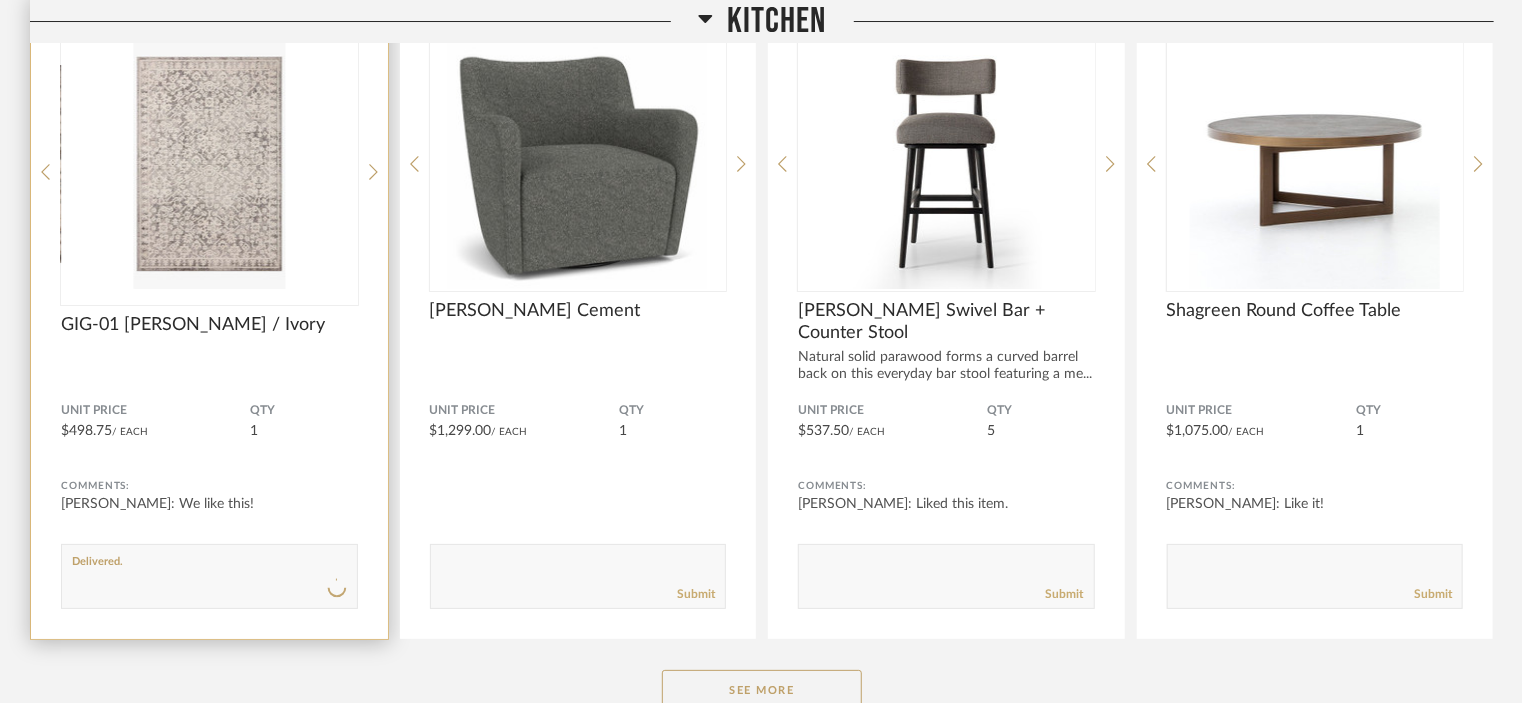 type 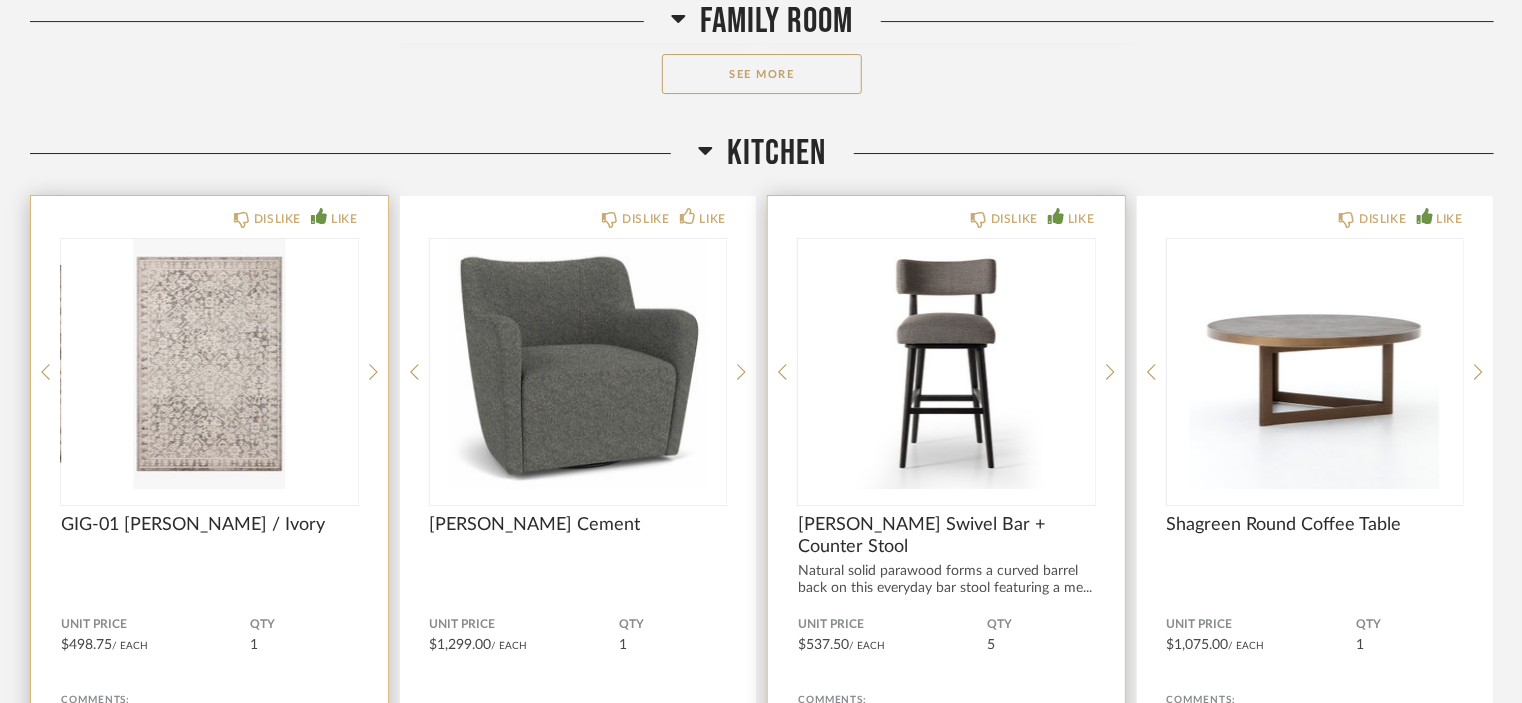 scroll, scrollTop: 3809, scrollLeft: 0, axis: vertical 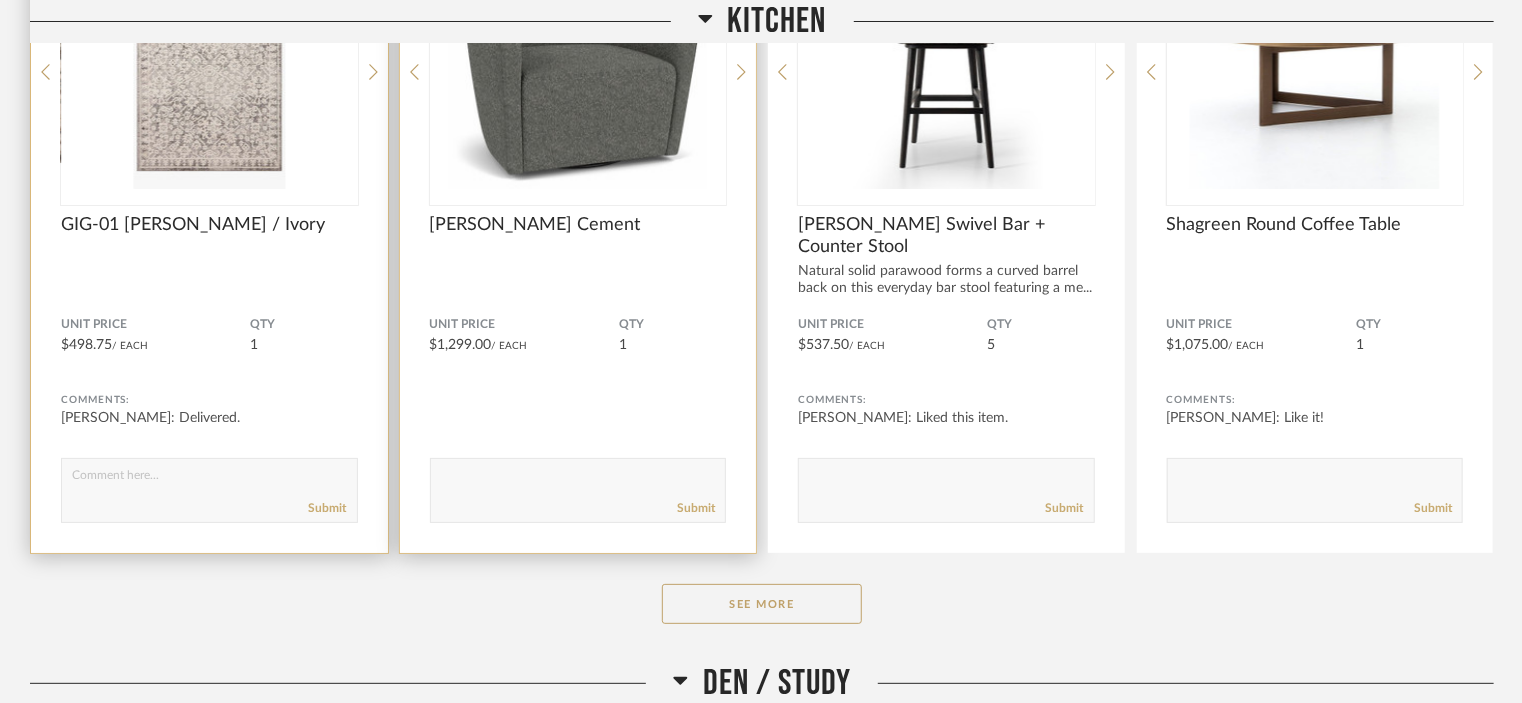 click 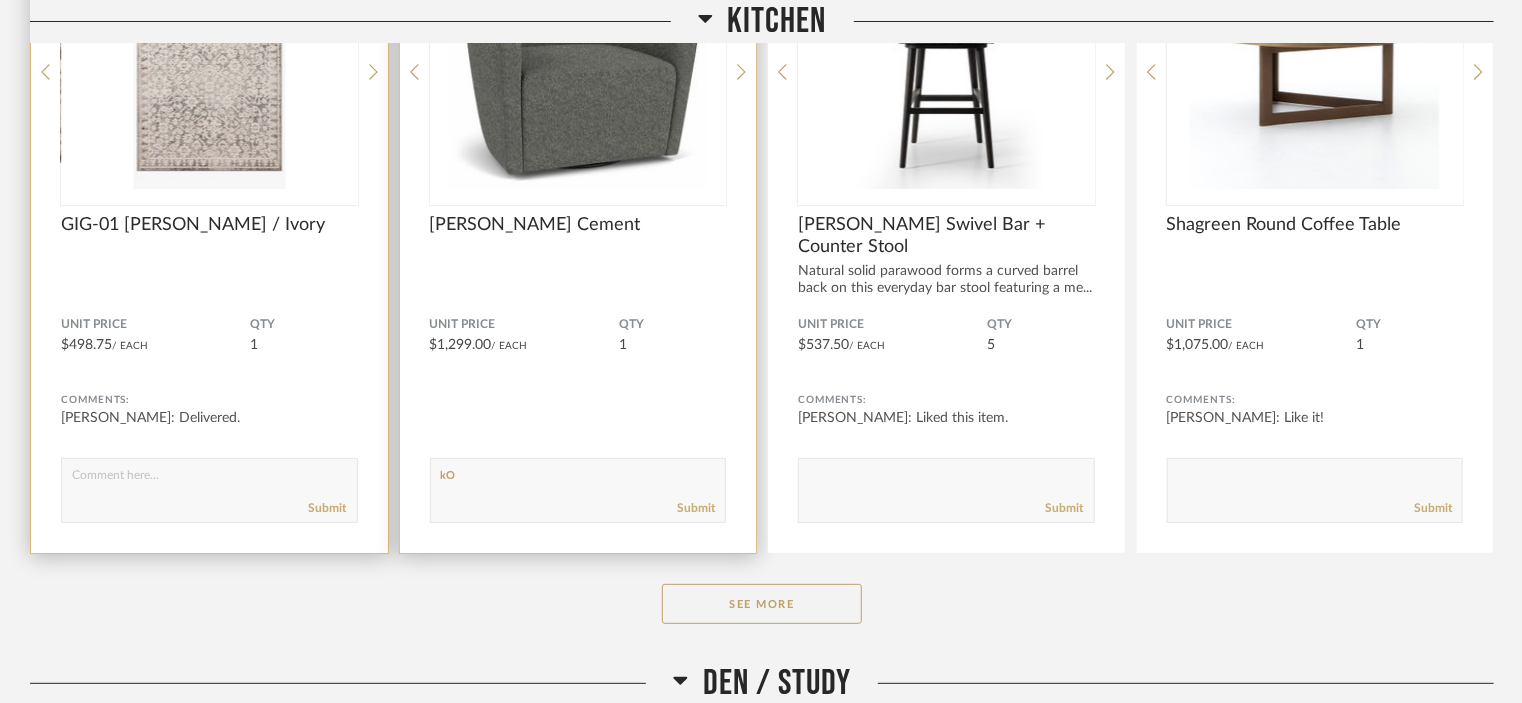 type on "k" 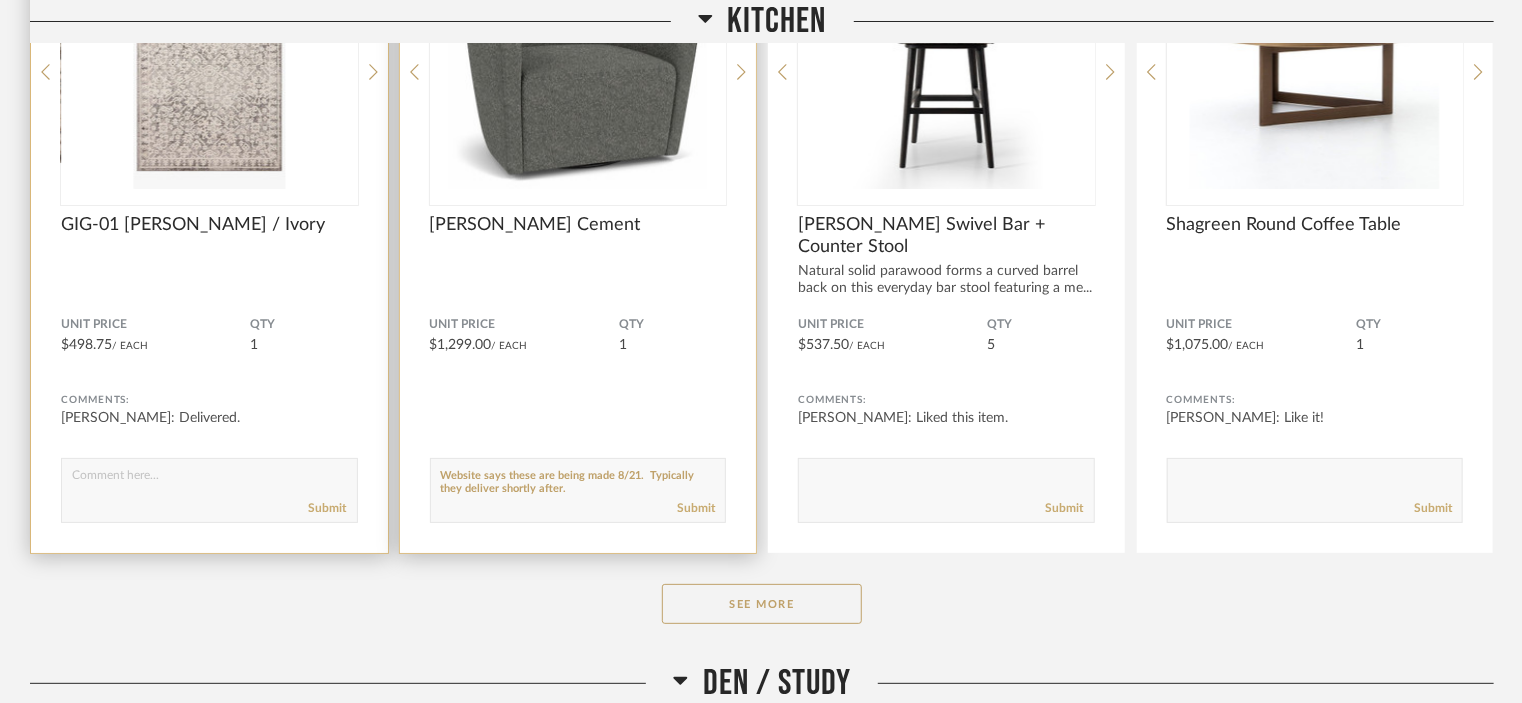 type on "Website says these are being made 8/21.  Typically they deliver shortly after." 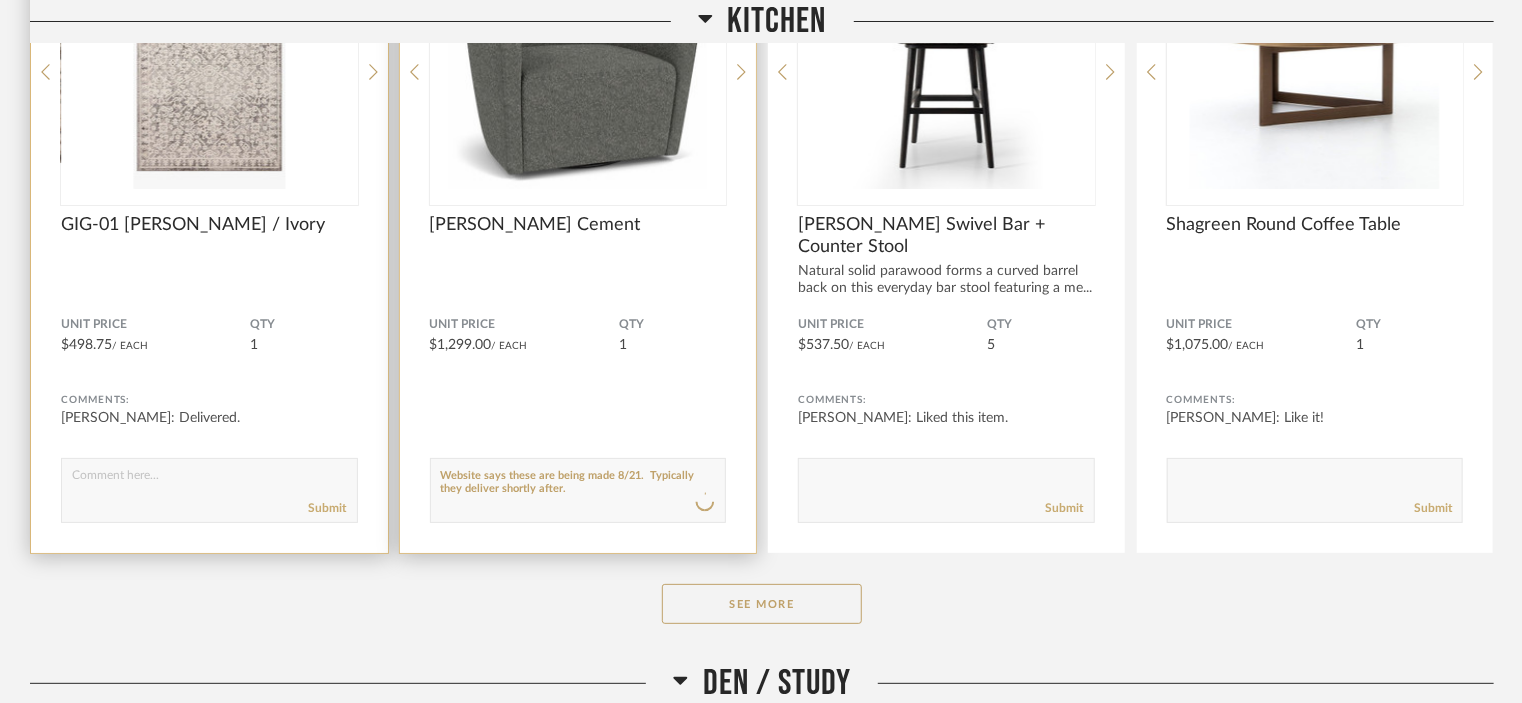 type 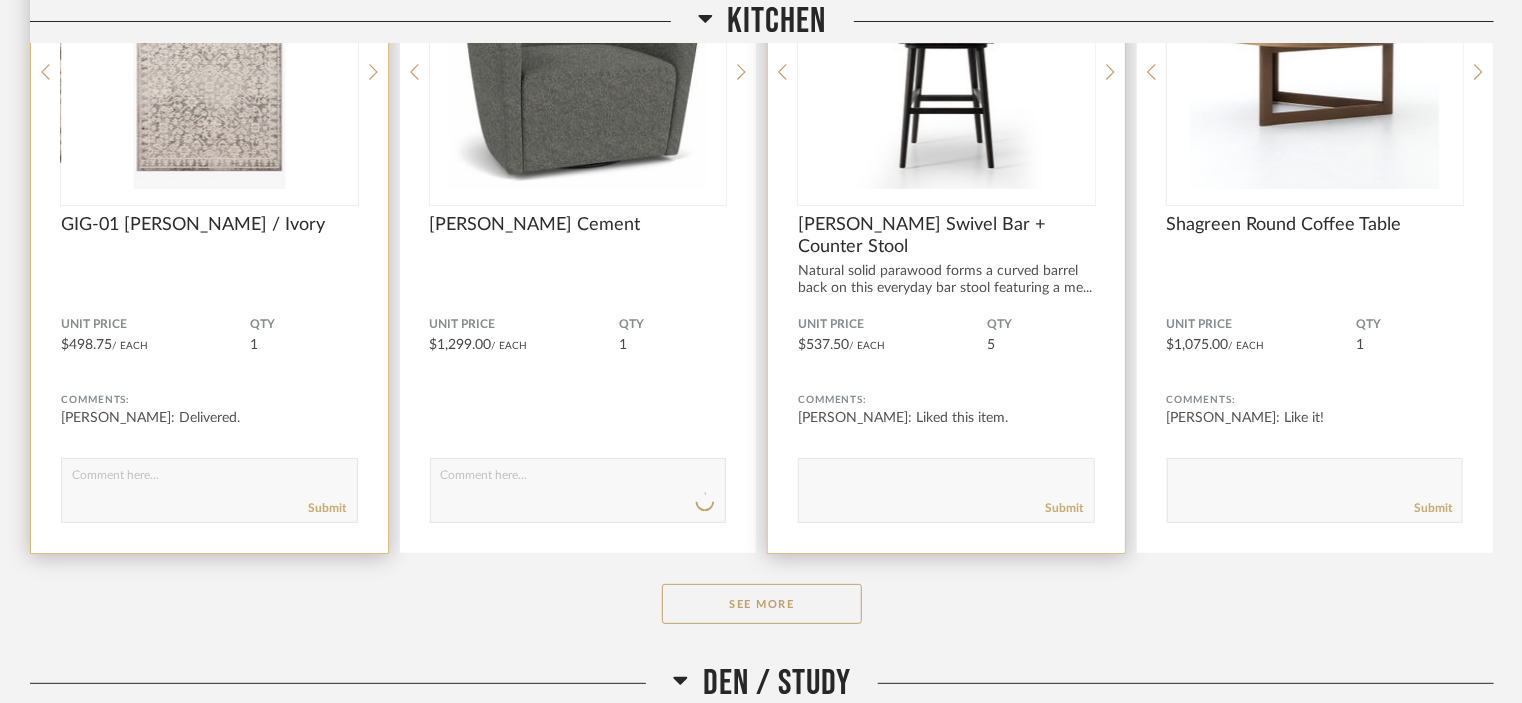 click 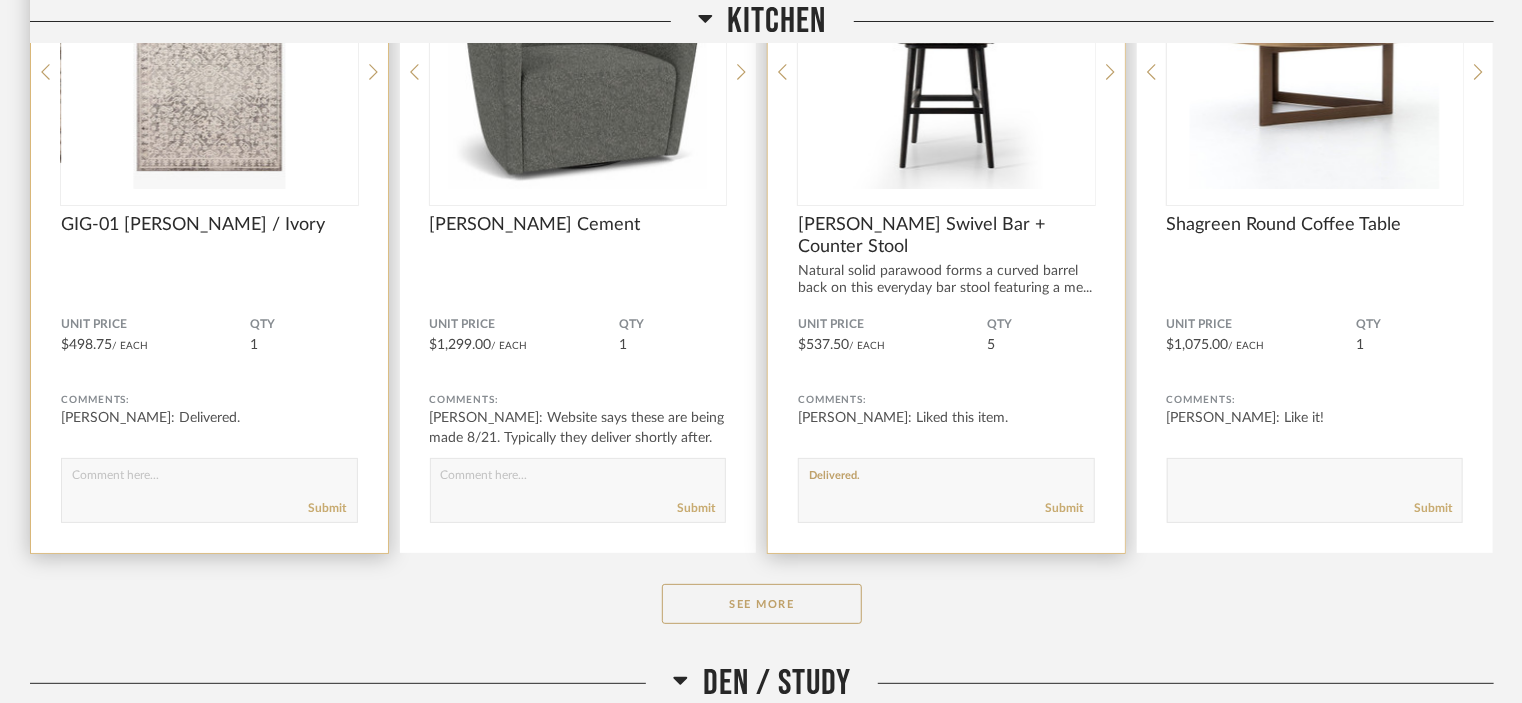 type on "Delivered." 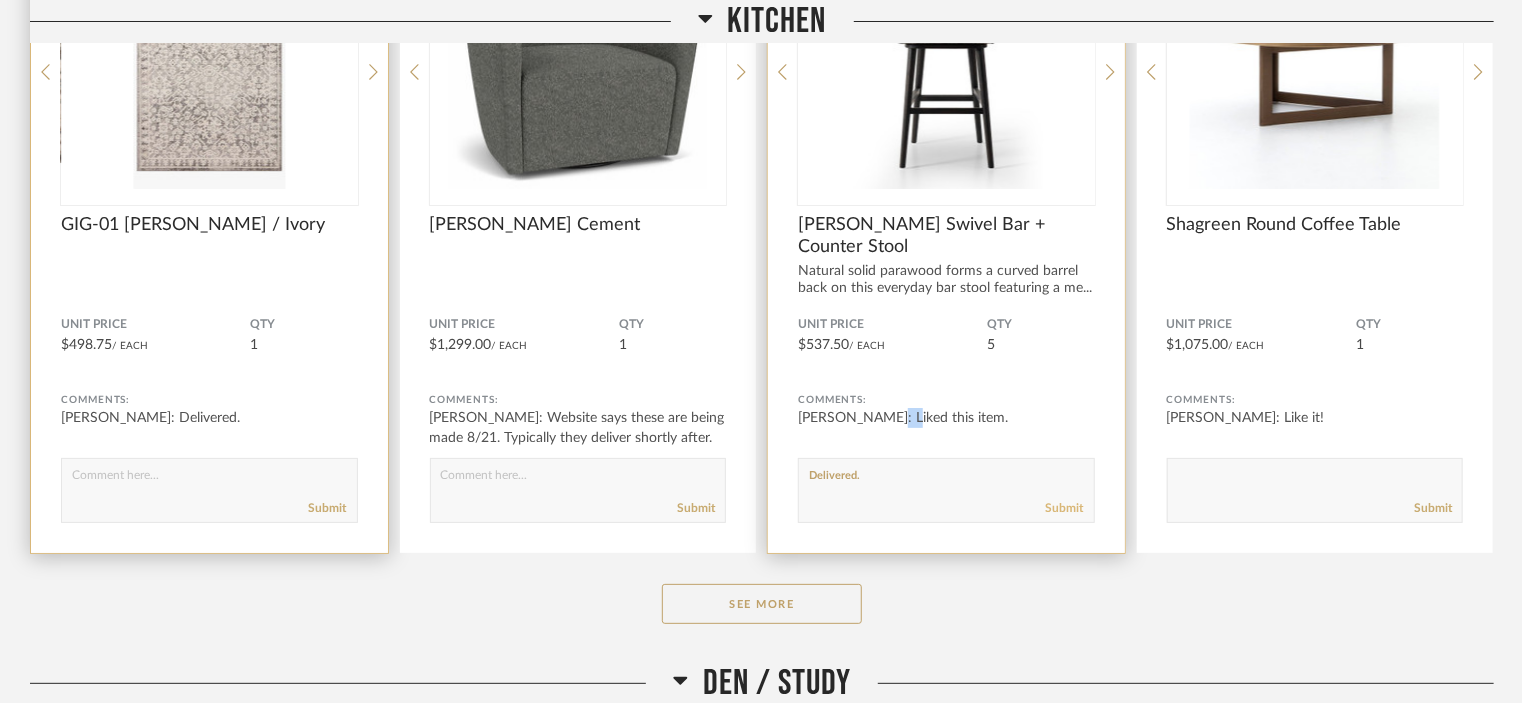 click on "Submit" 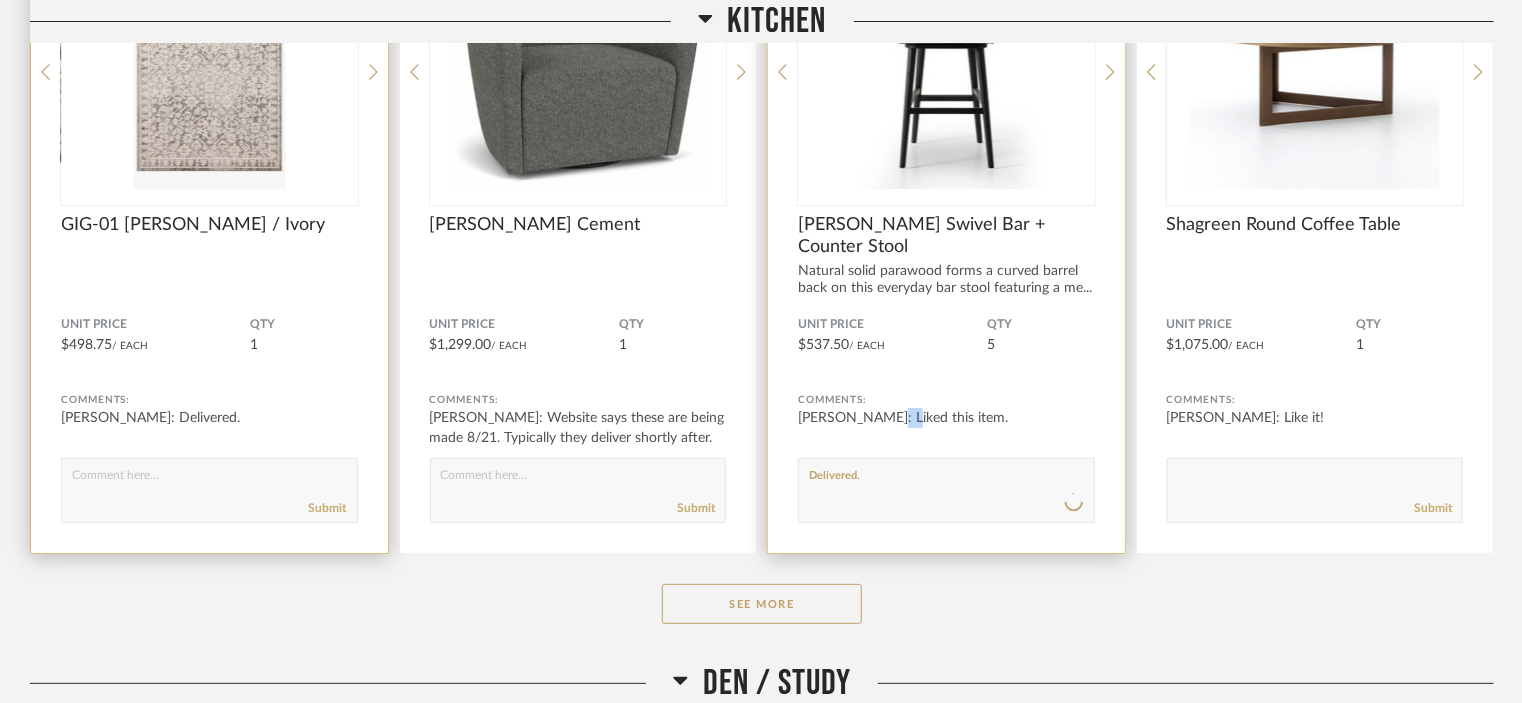 type 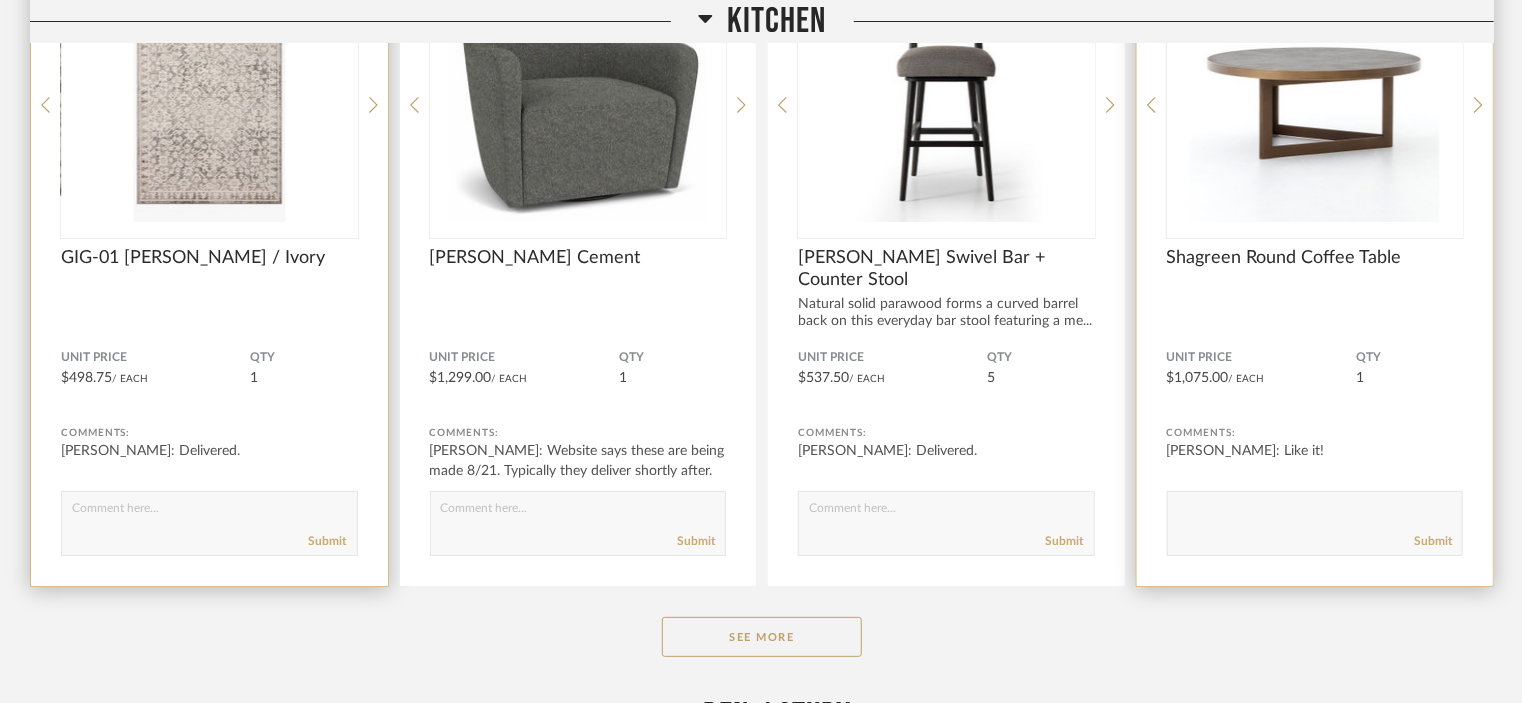 scroll, scrollTop: 4009, scrollLeft: 0, axis: vertical 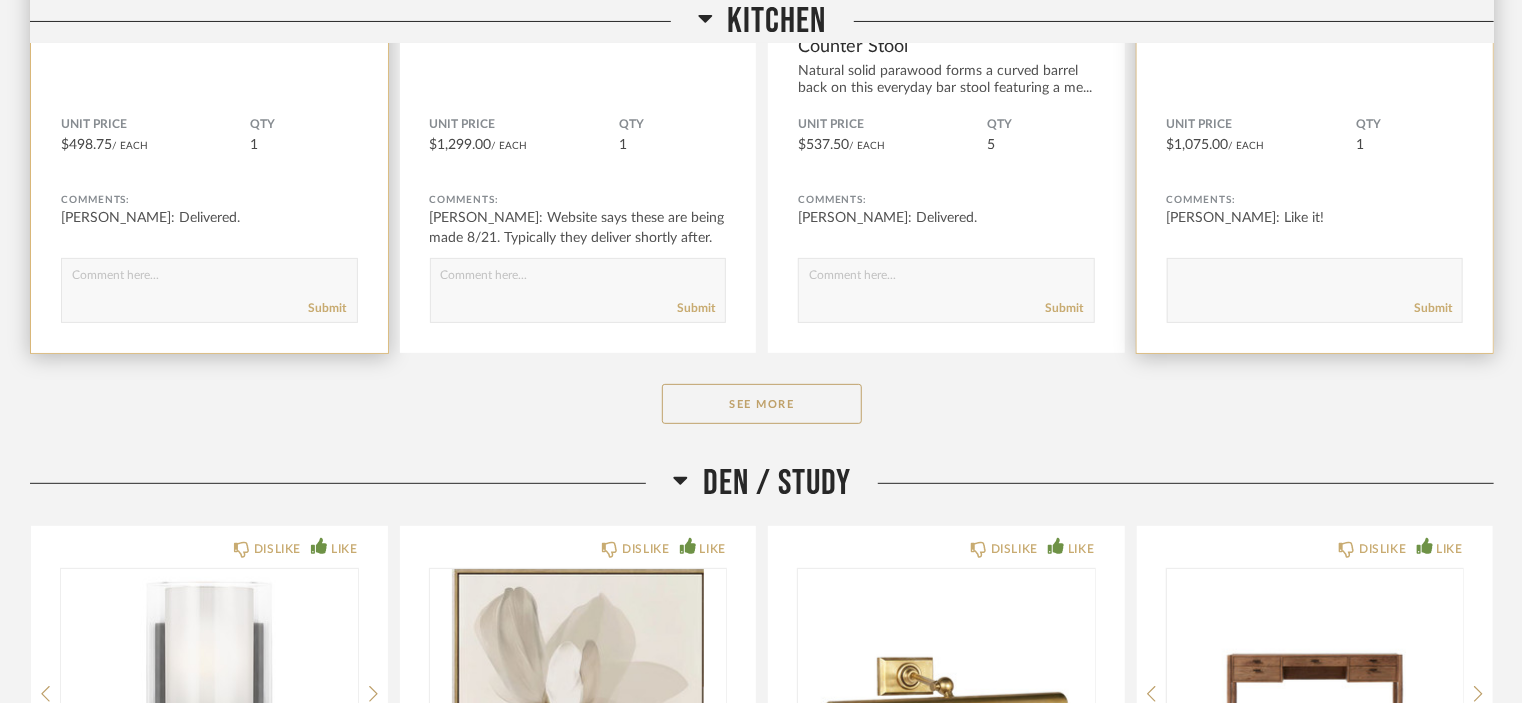 click 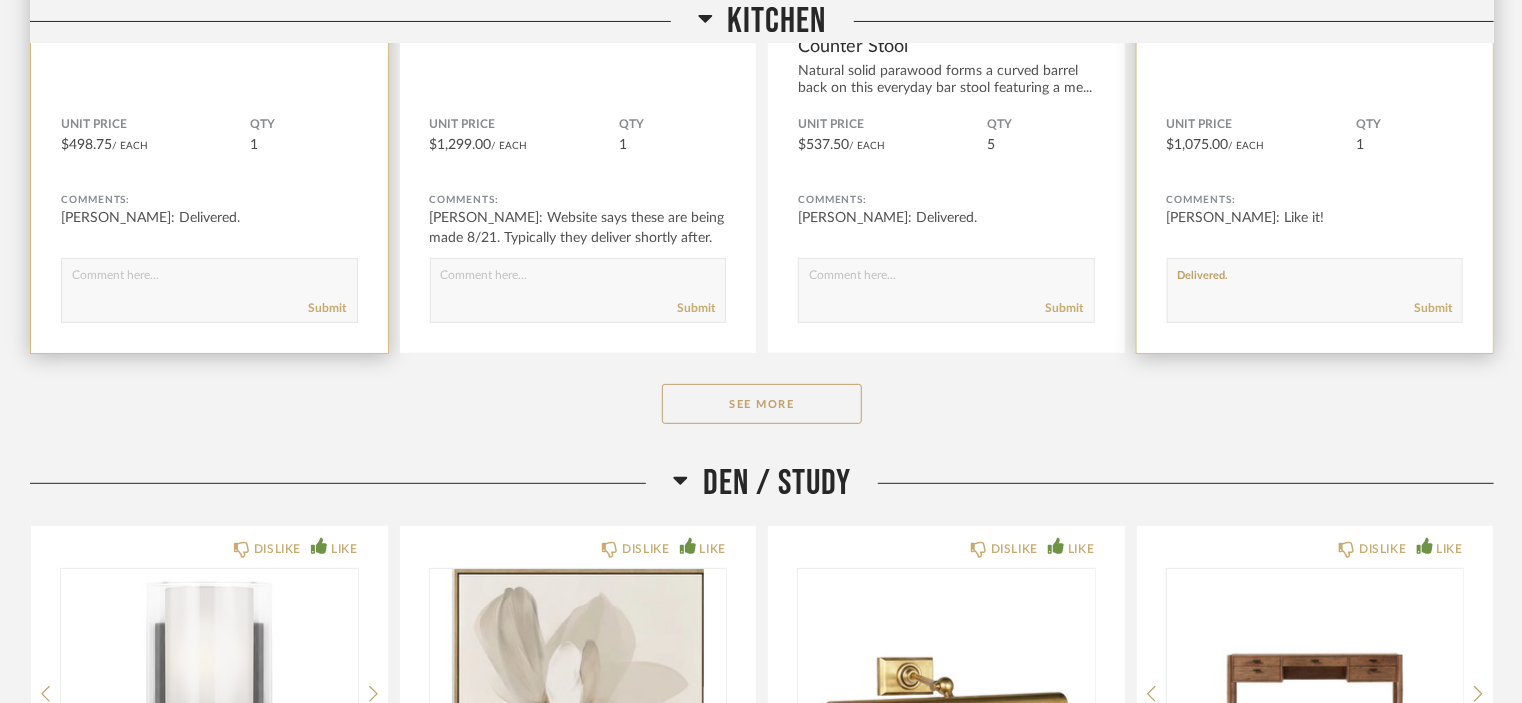 type on "Delivered." 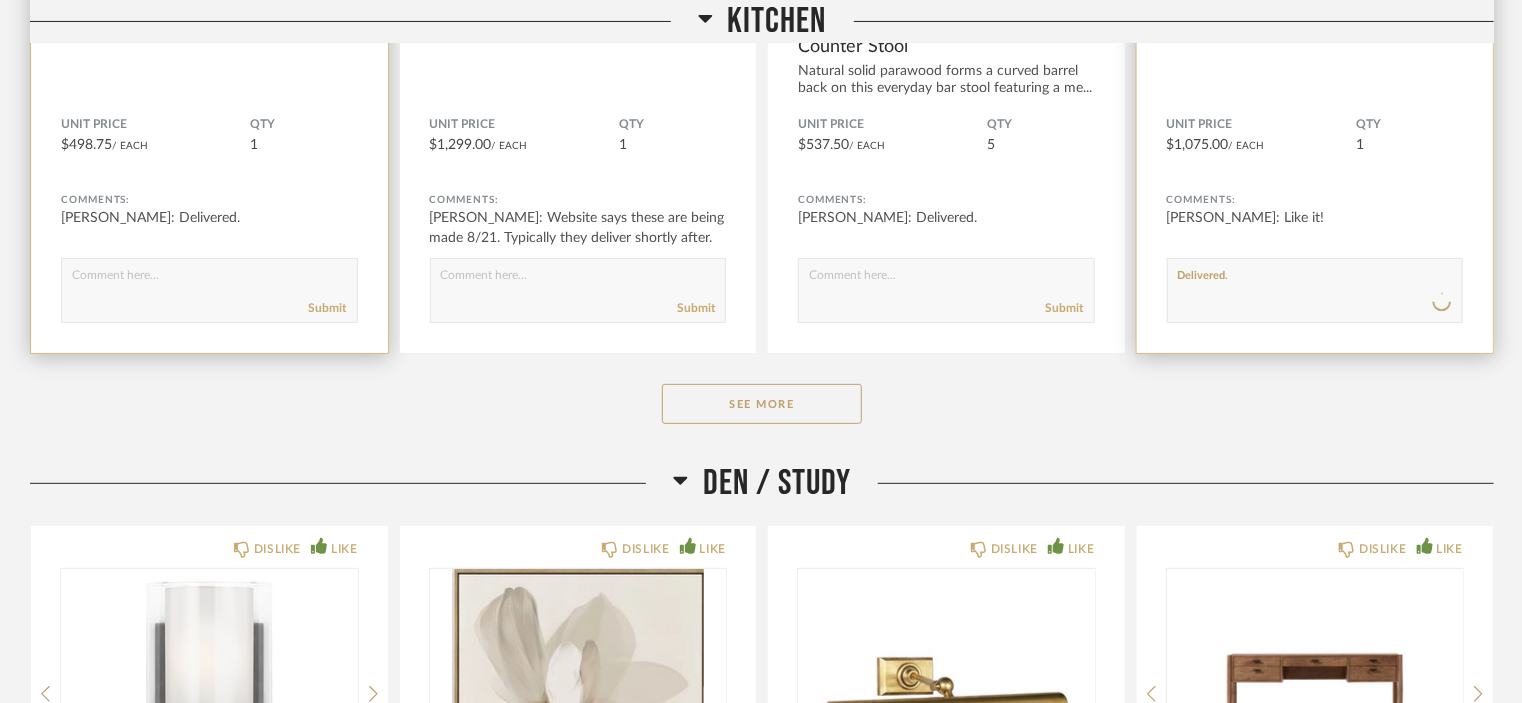 type 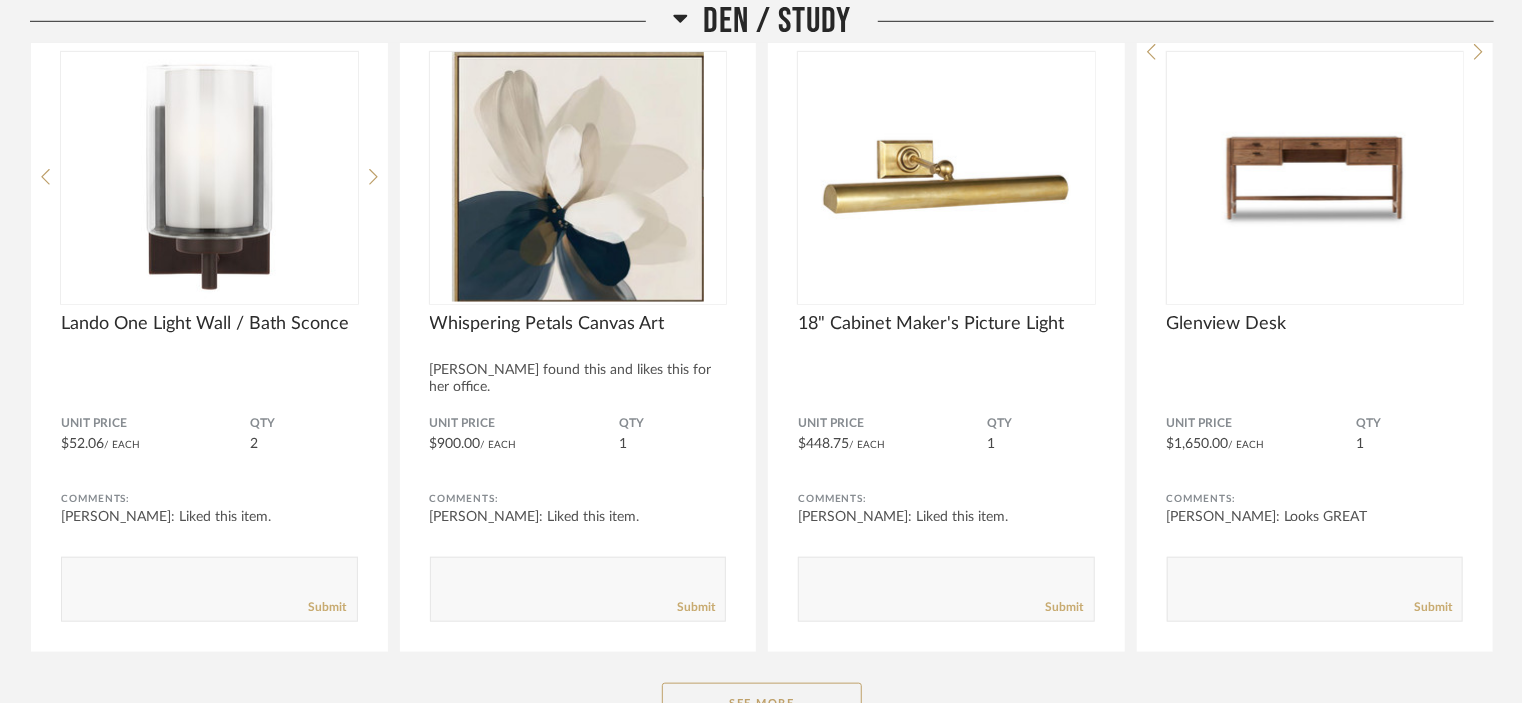 scroll, scrollTop: 4609, scrollLeft: 0, axis: vertical 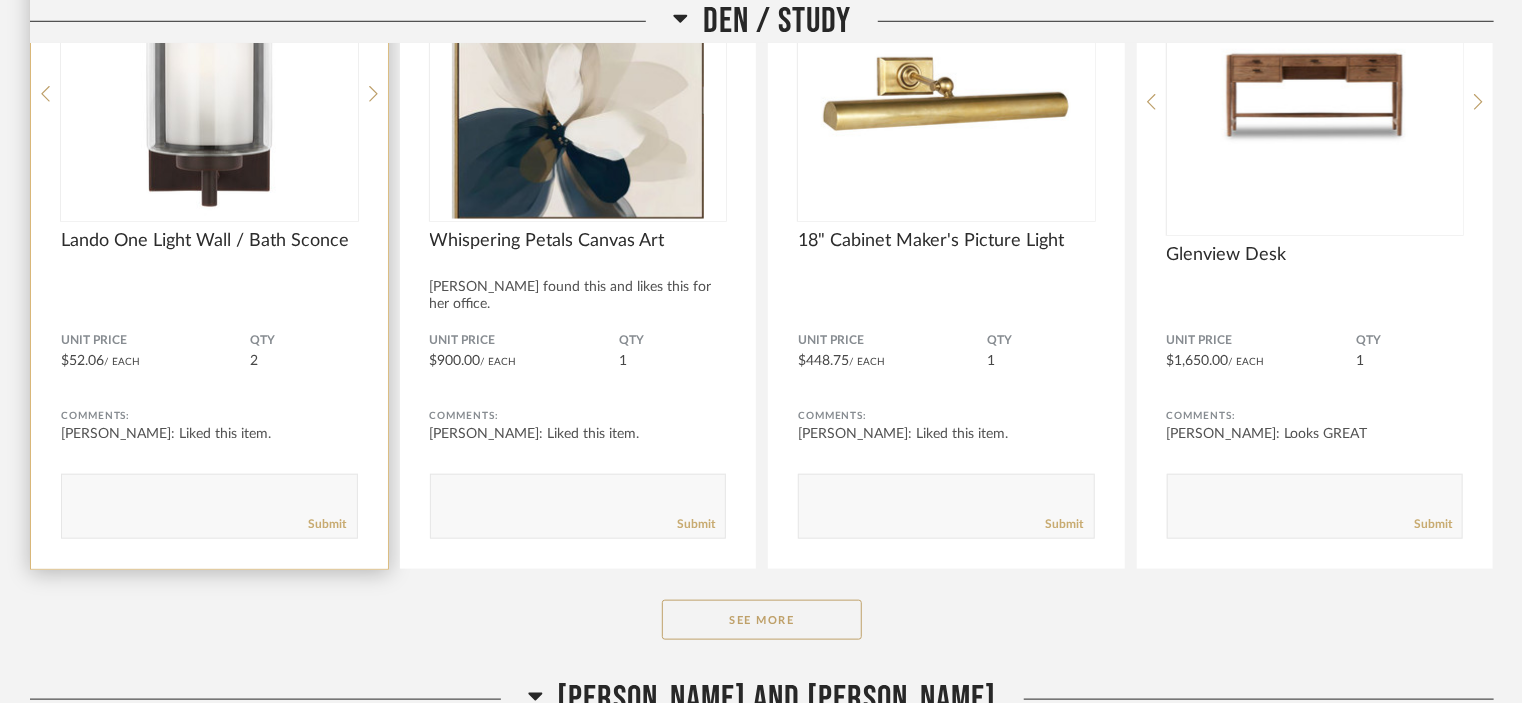 click 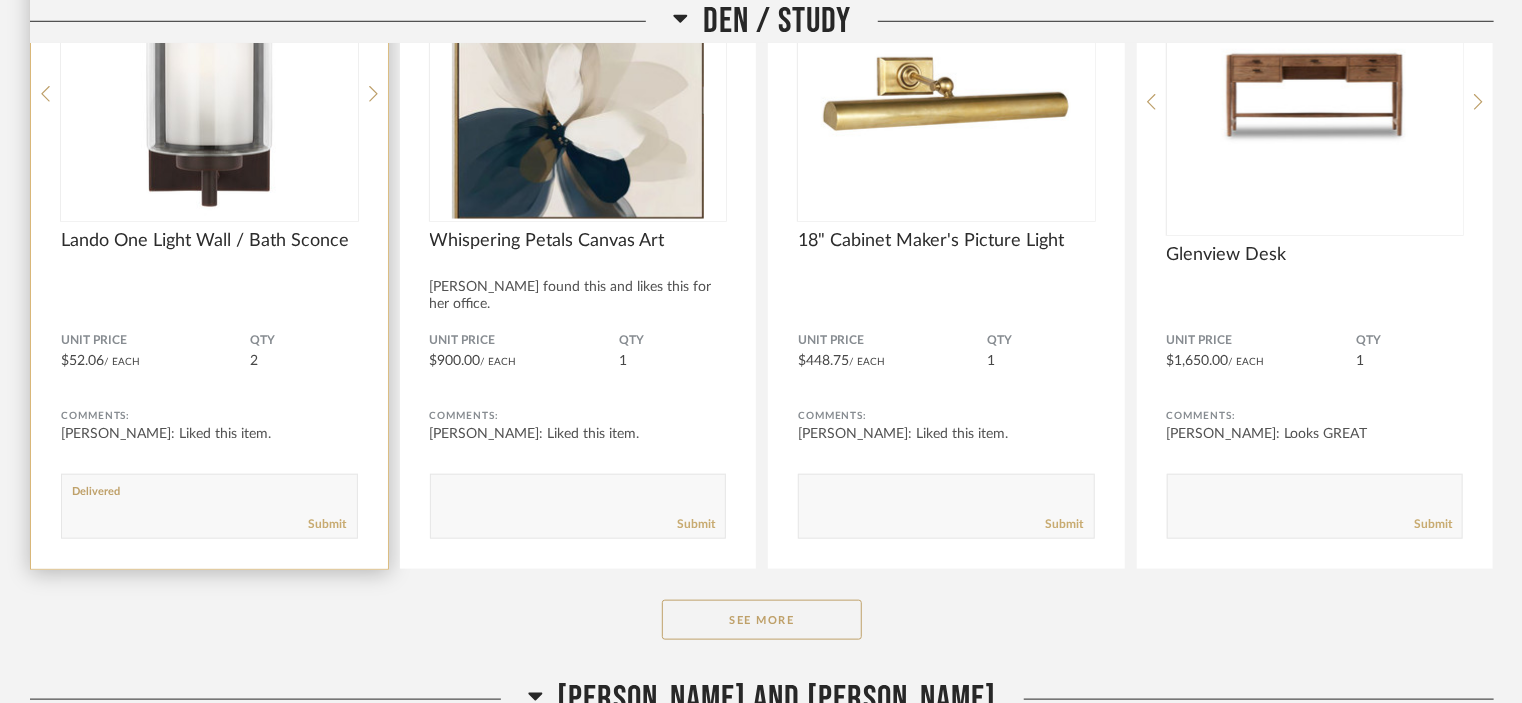 type on "Delivered" 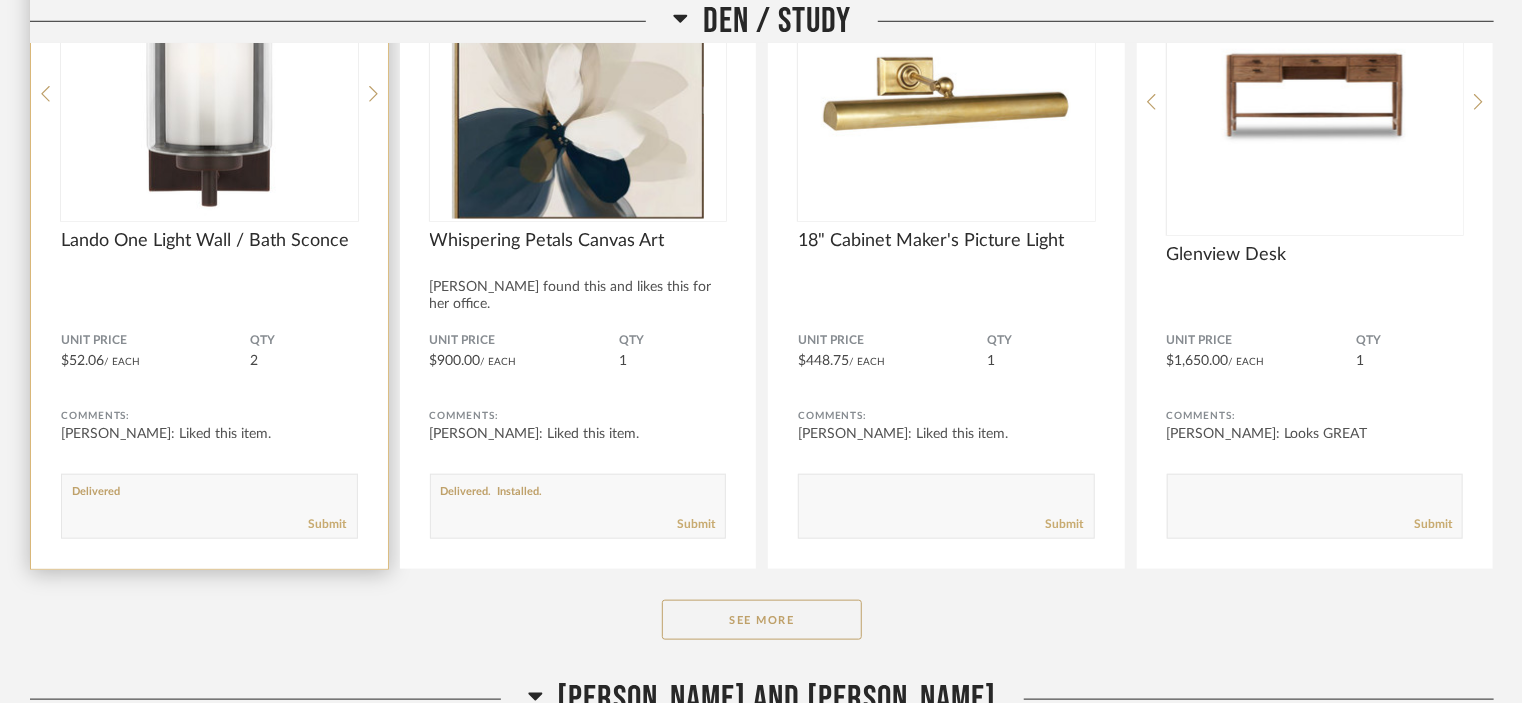 type on "Delivered.  Installed." 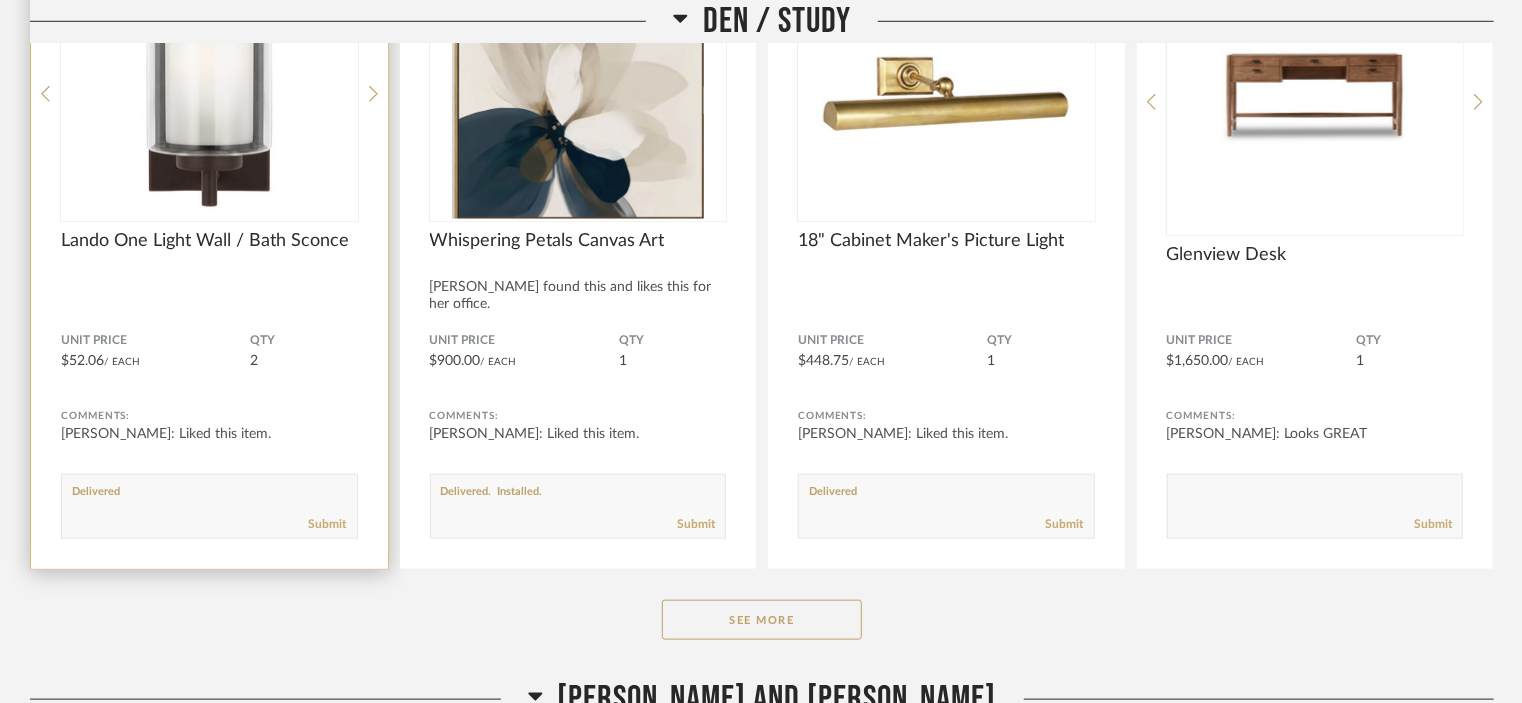type on "Delivered" 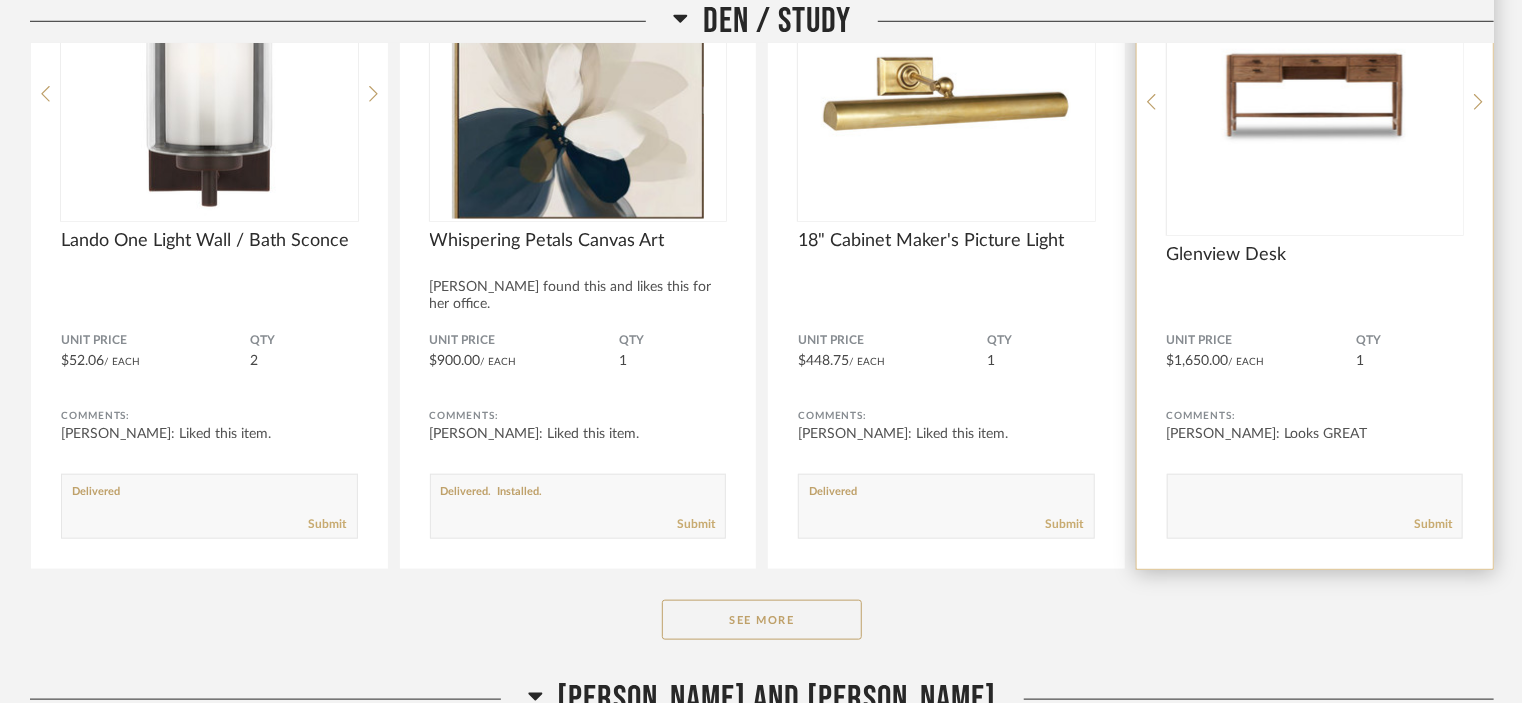 click 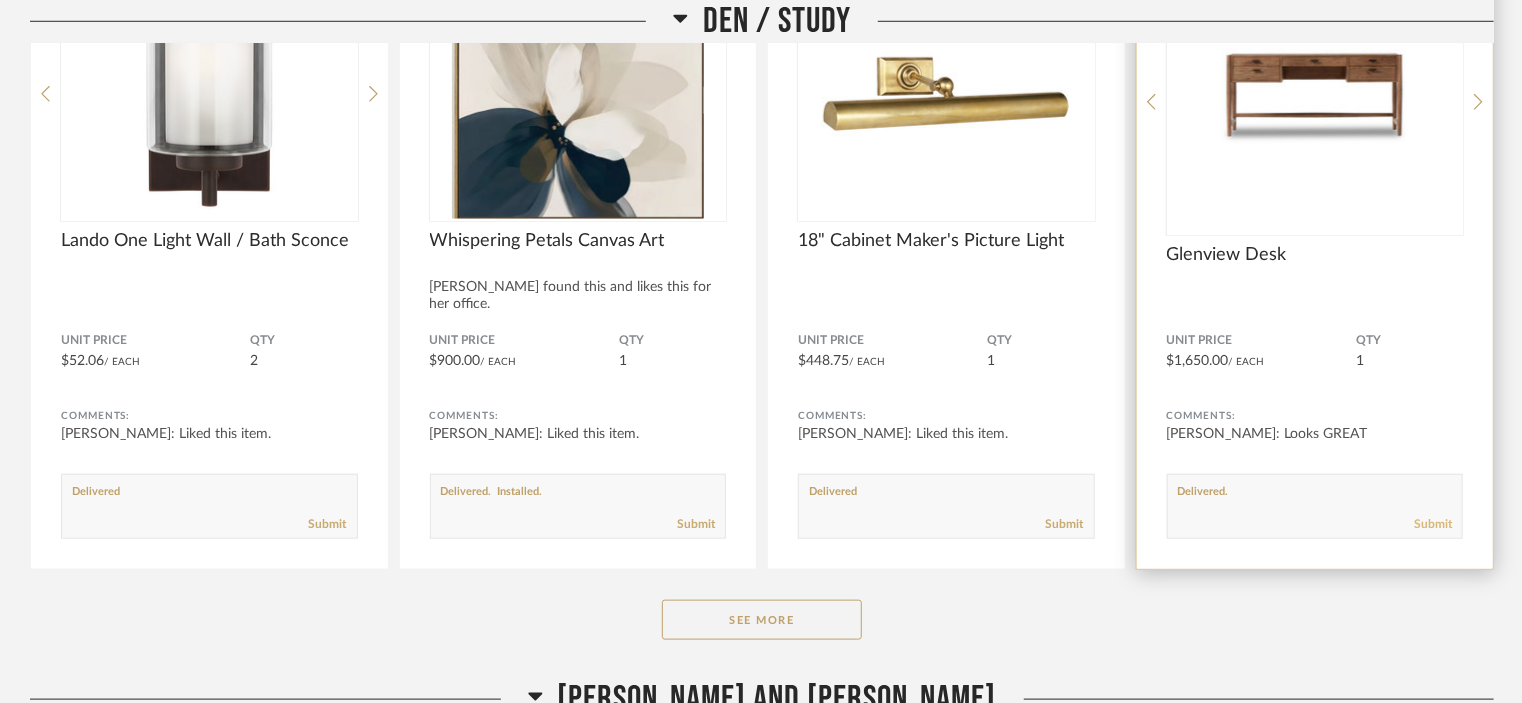 type on "Delivered." 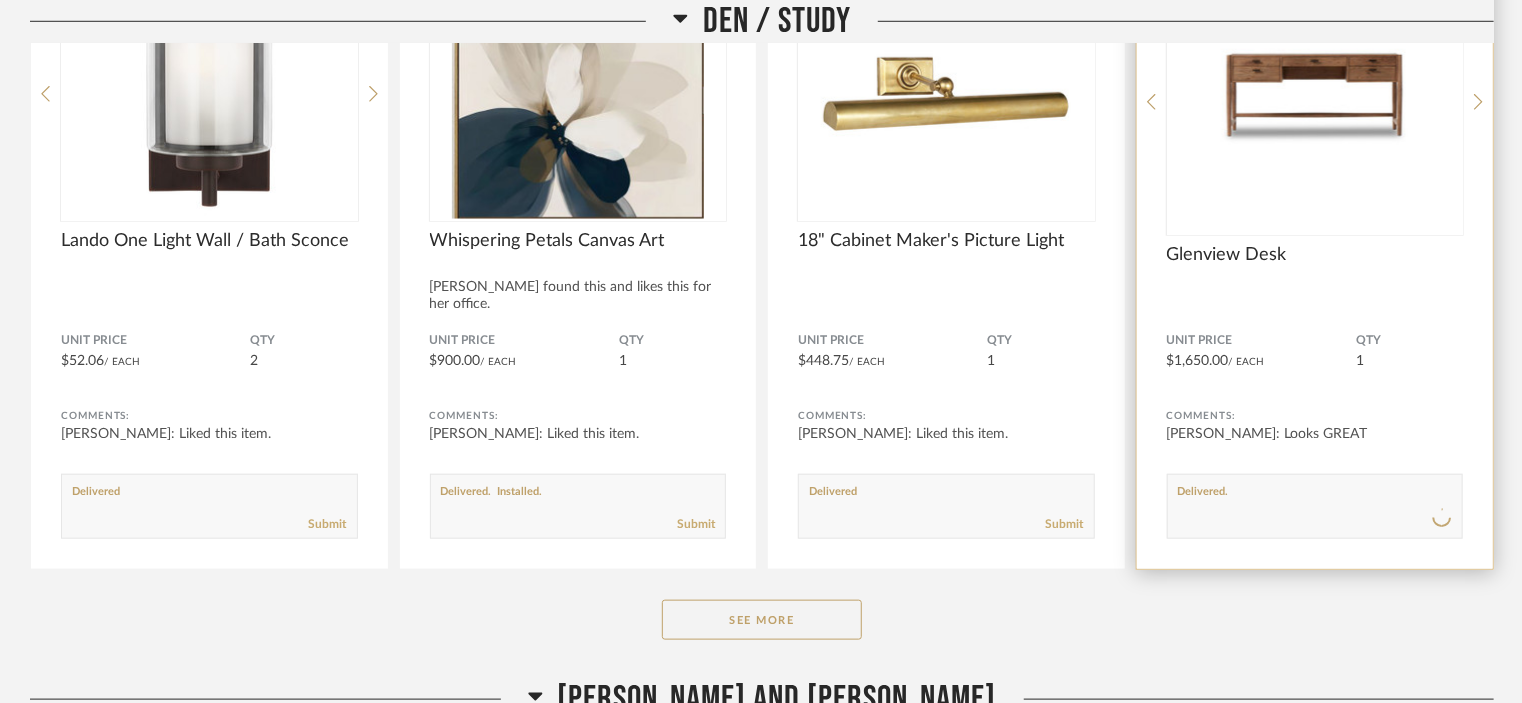 type 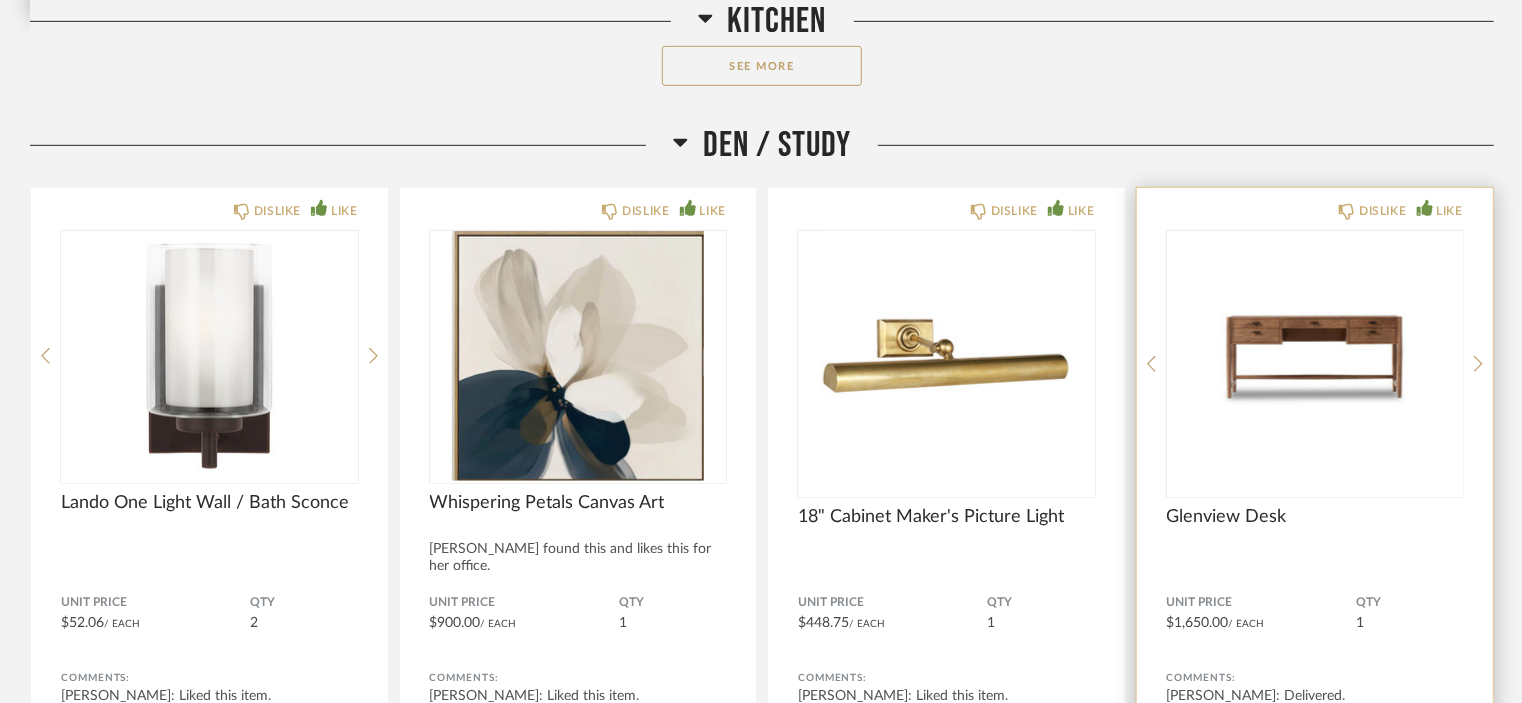 scroll, scrollTop: 4509, scrollLeft: 0, axis: vertical 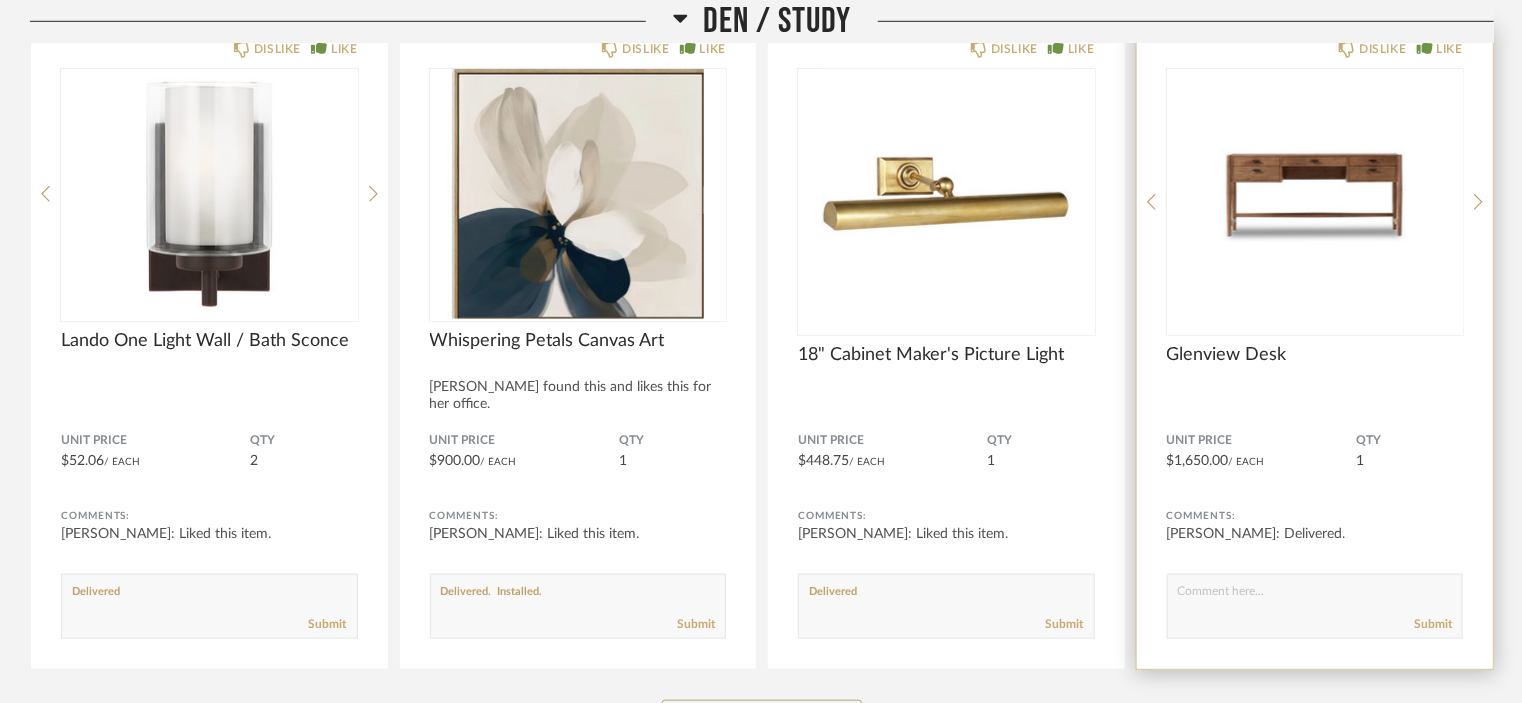 click 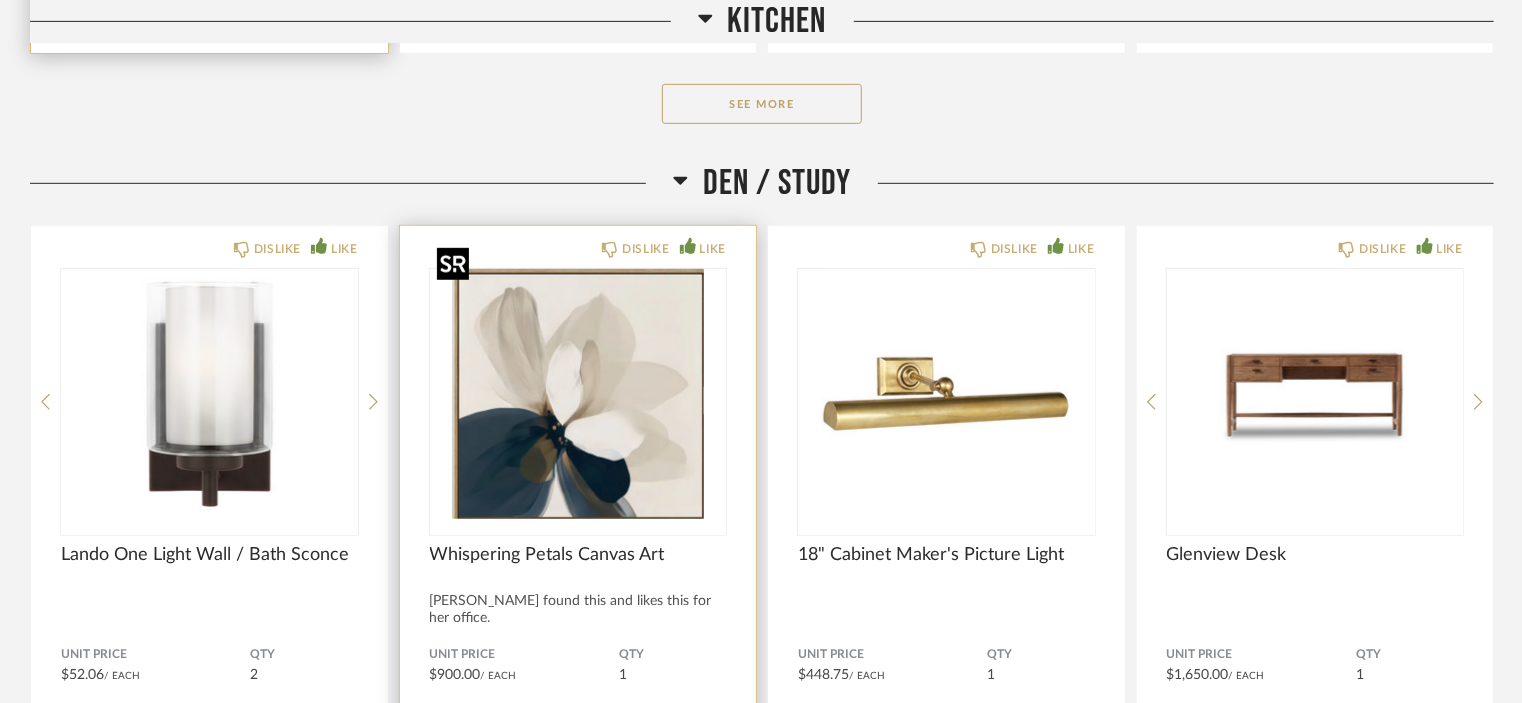 scroll, scrollTop: 4509, scrollLeft: 0, axis: vertical 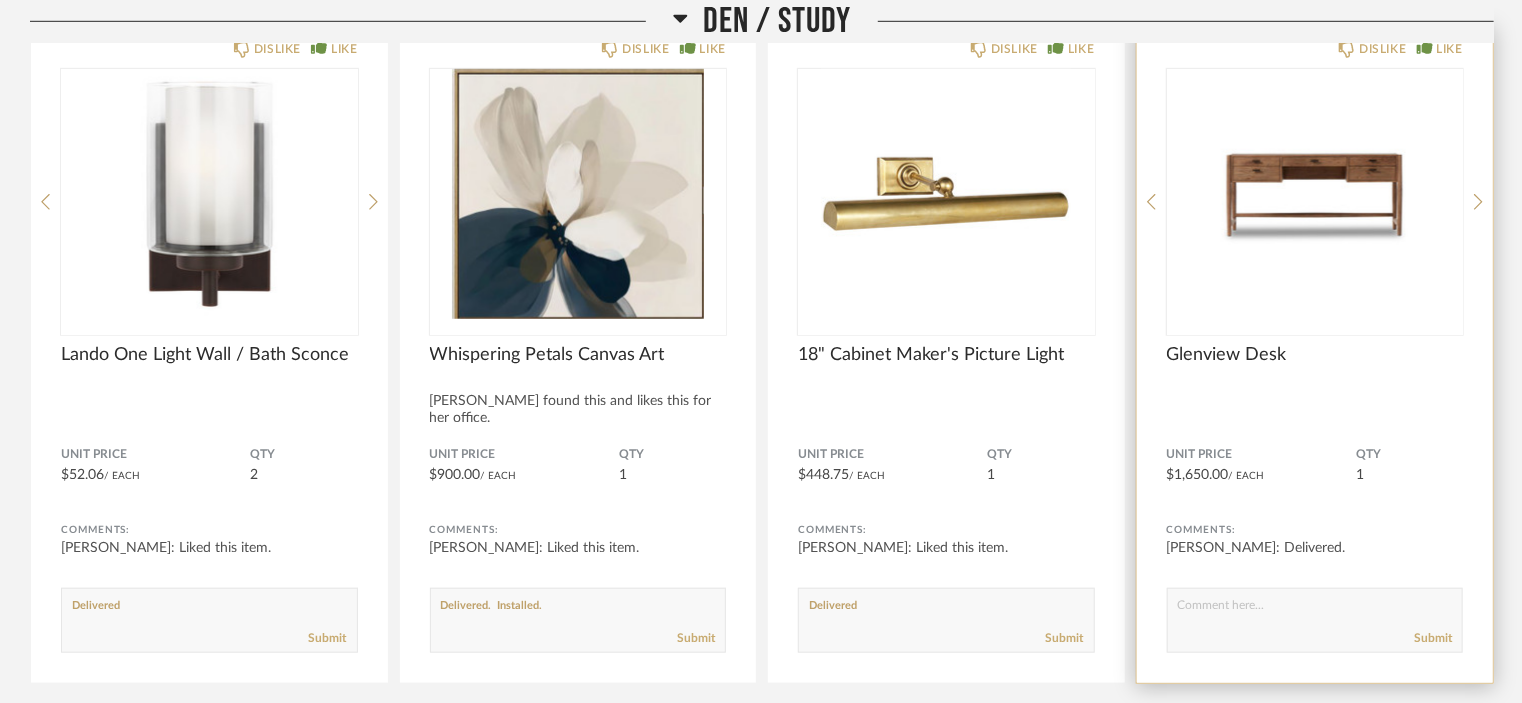 click 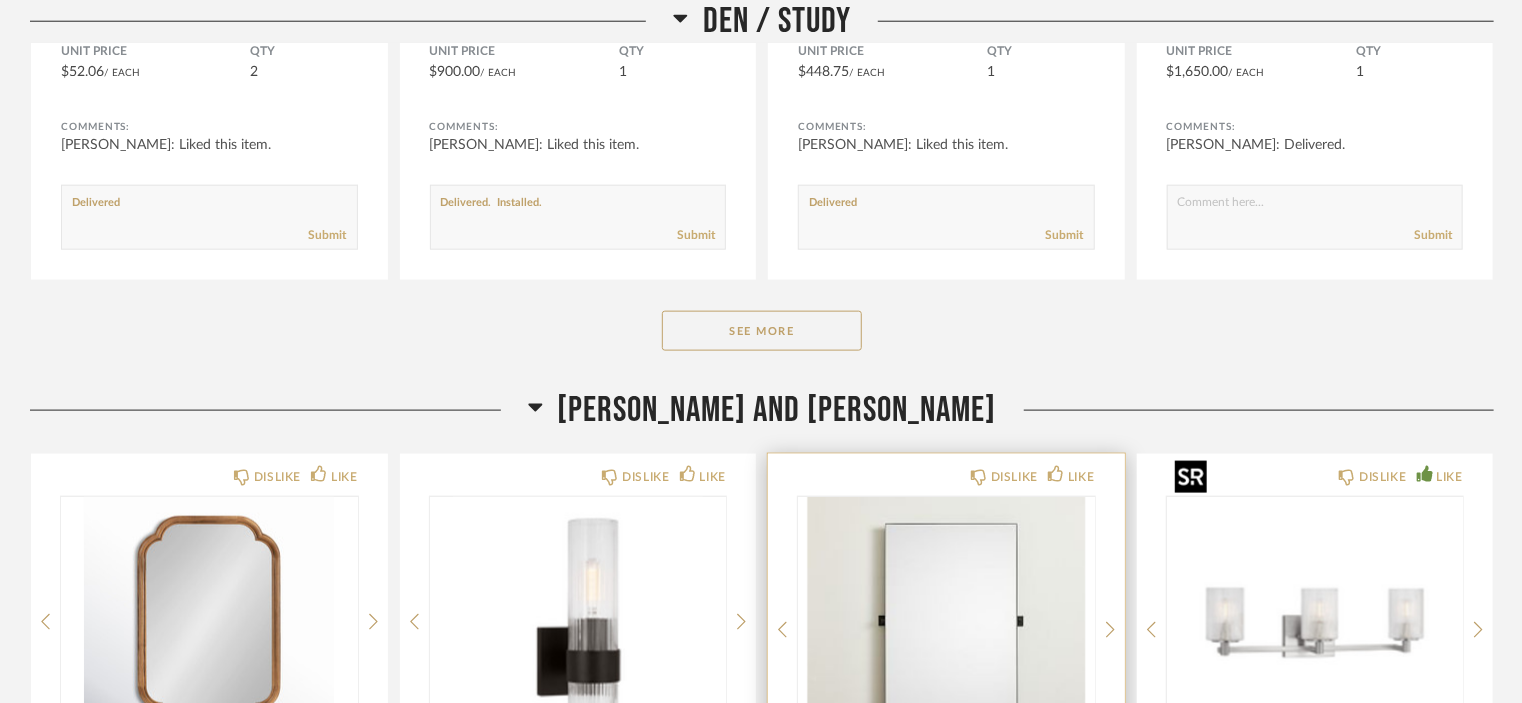 scroll, scrollTop: 4909, scrollLeft: 0, axis: vertical 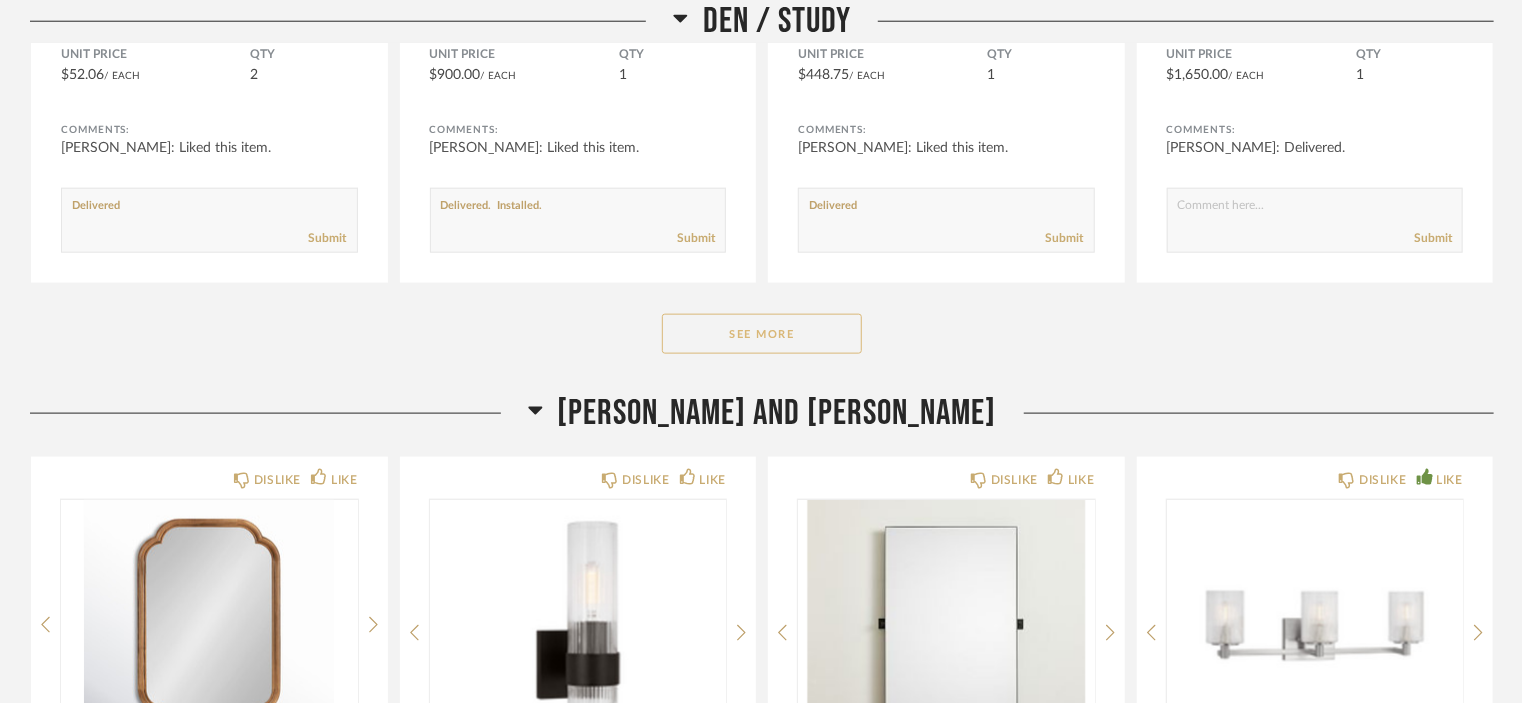 click on "See More" 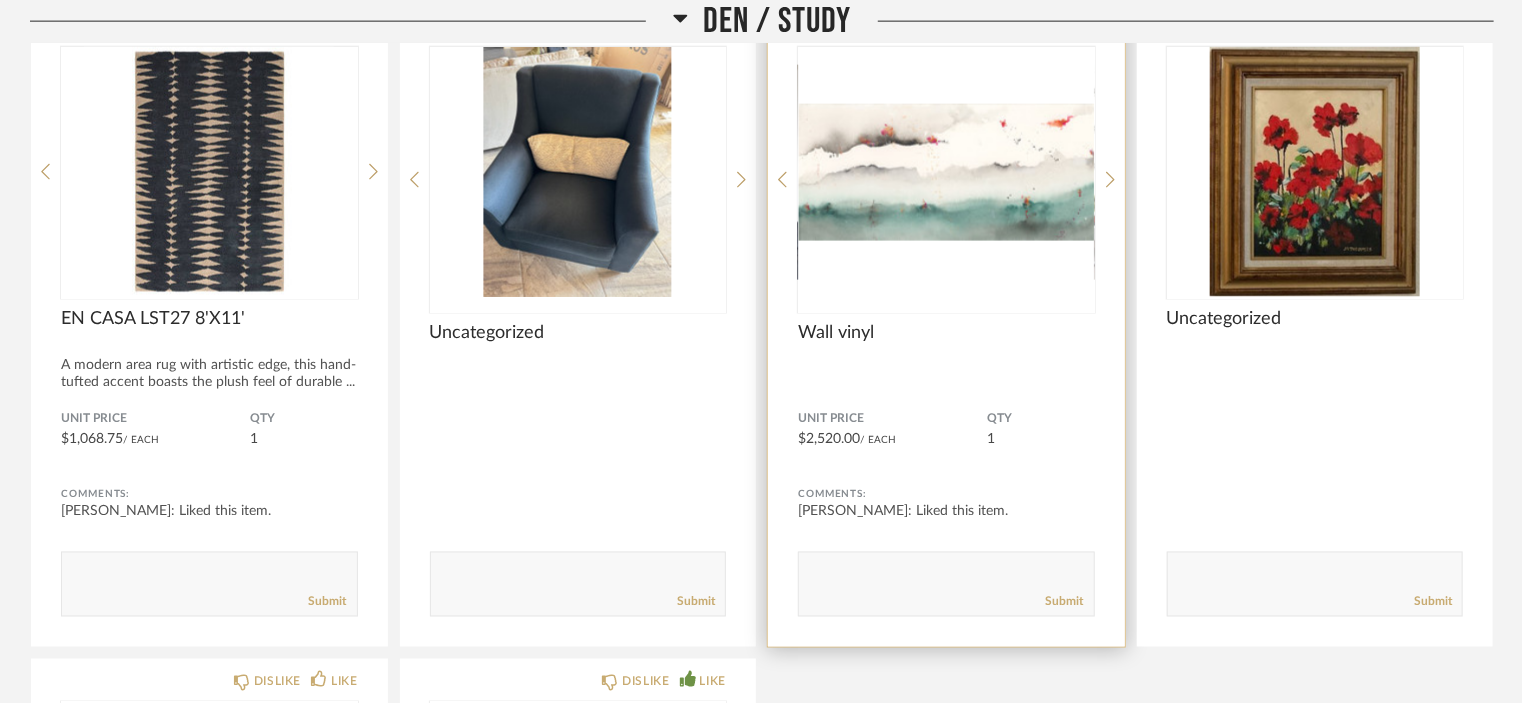scroll, scrollTop: 5209, scrollLeft: 0, axis: vertical 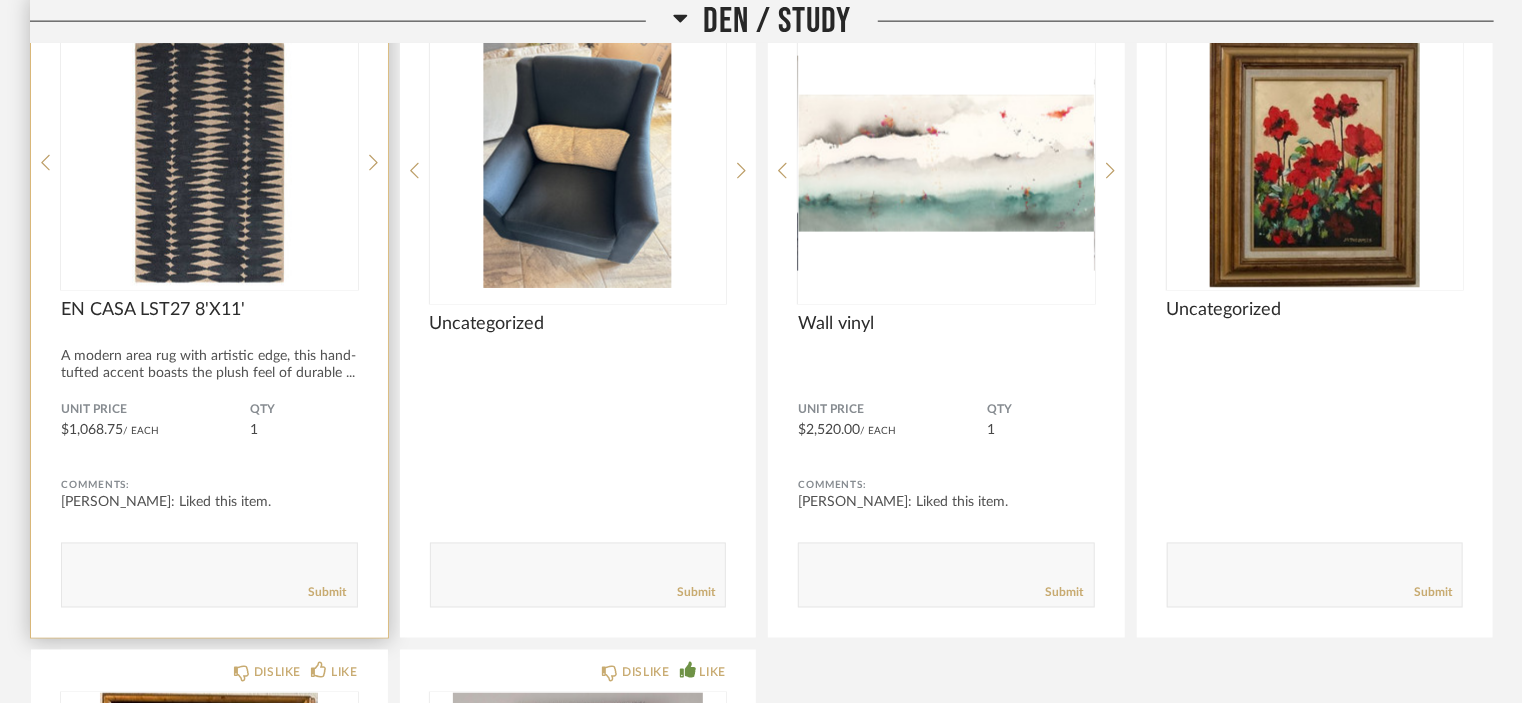 click 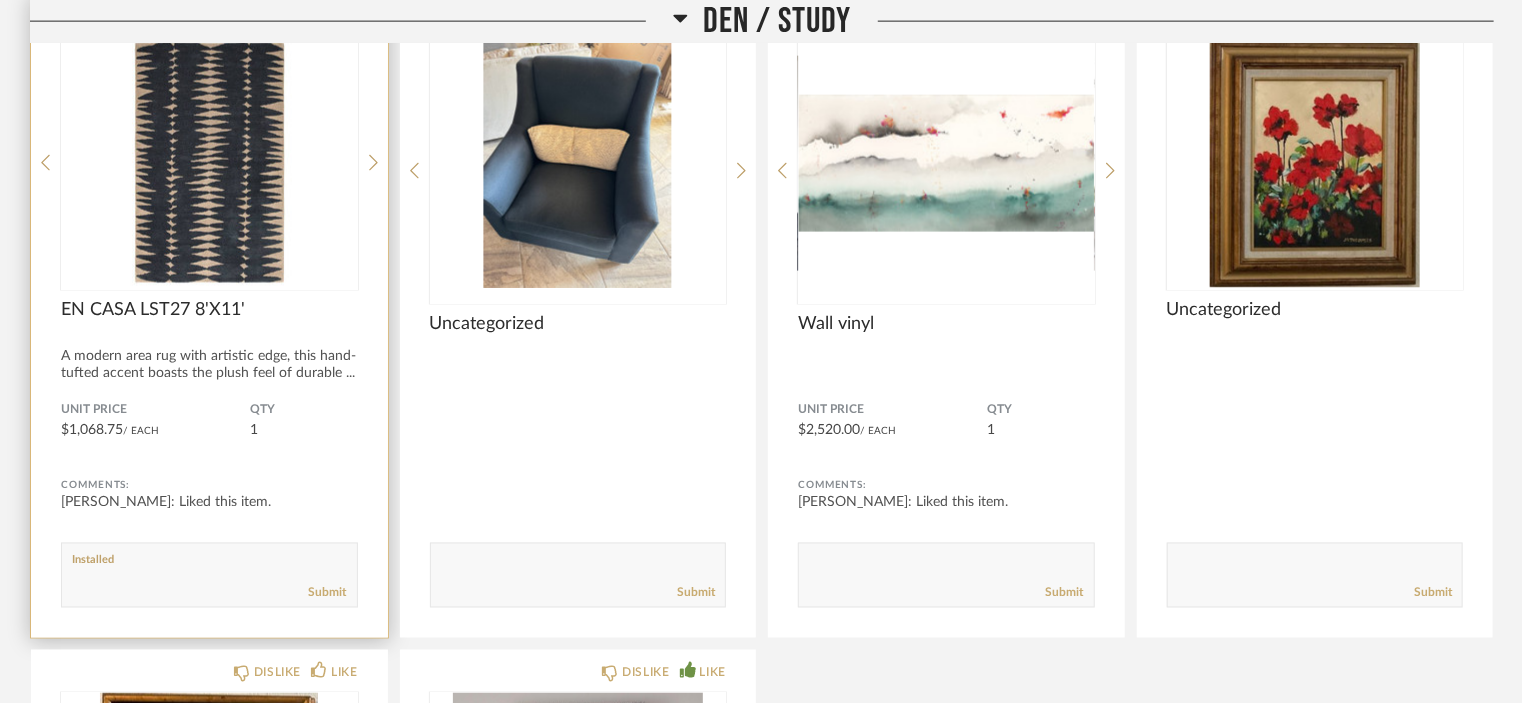 type on "Installed" 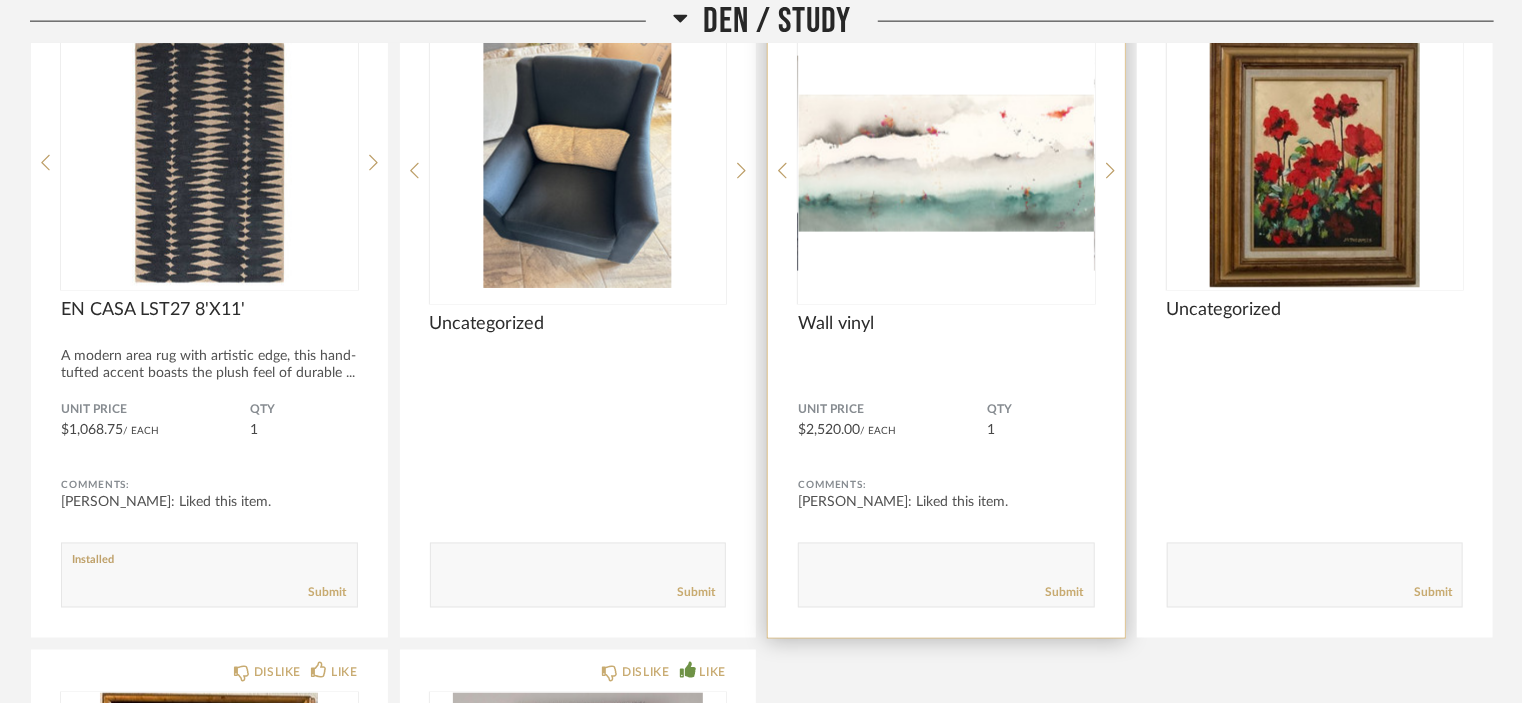 click 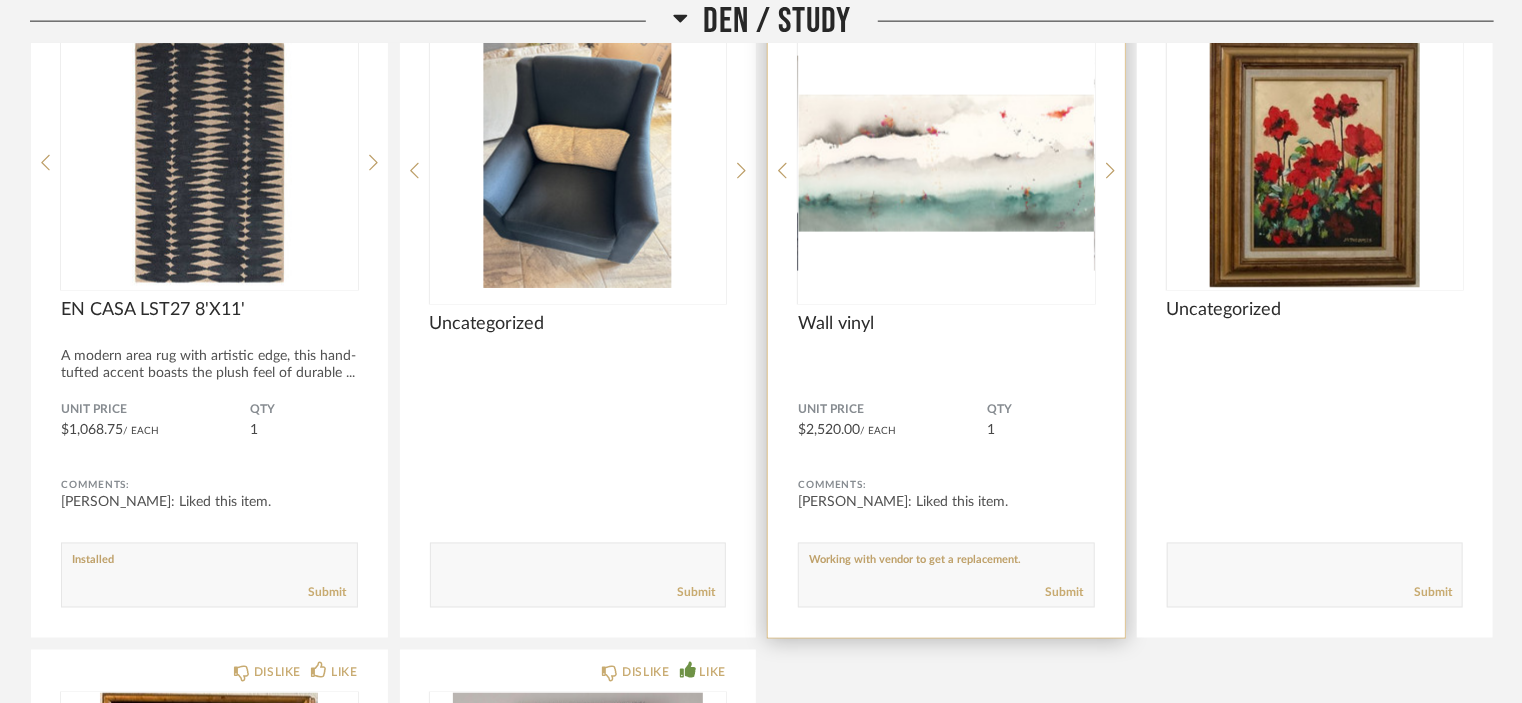 type on "Working with vendor to get a replacement." 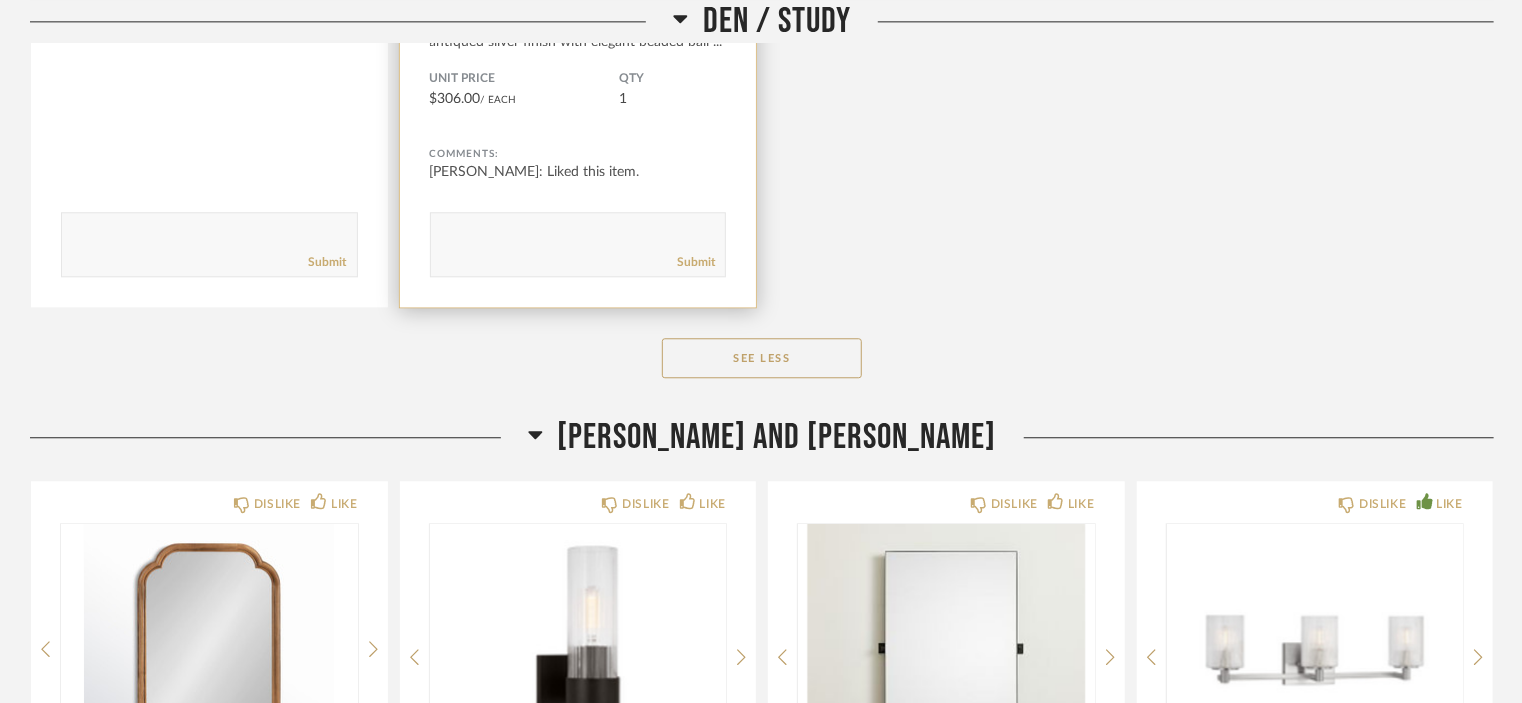 scroll, scrollTop: 6109, scrollLeft: 0, axis: vertical 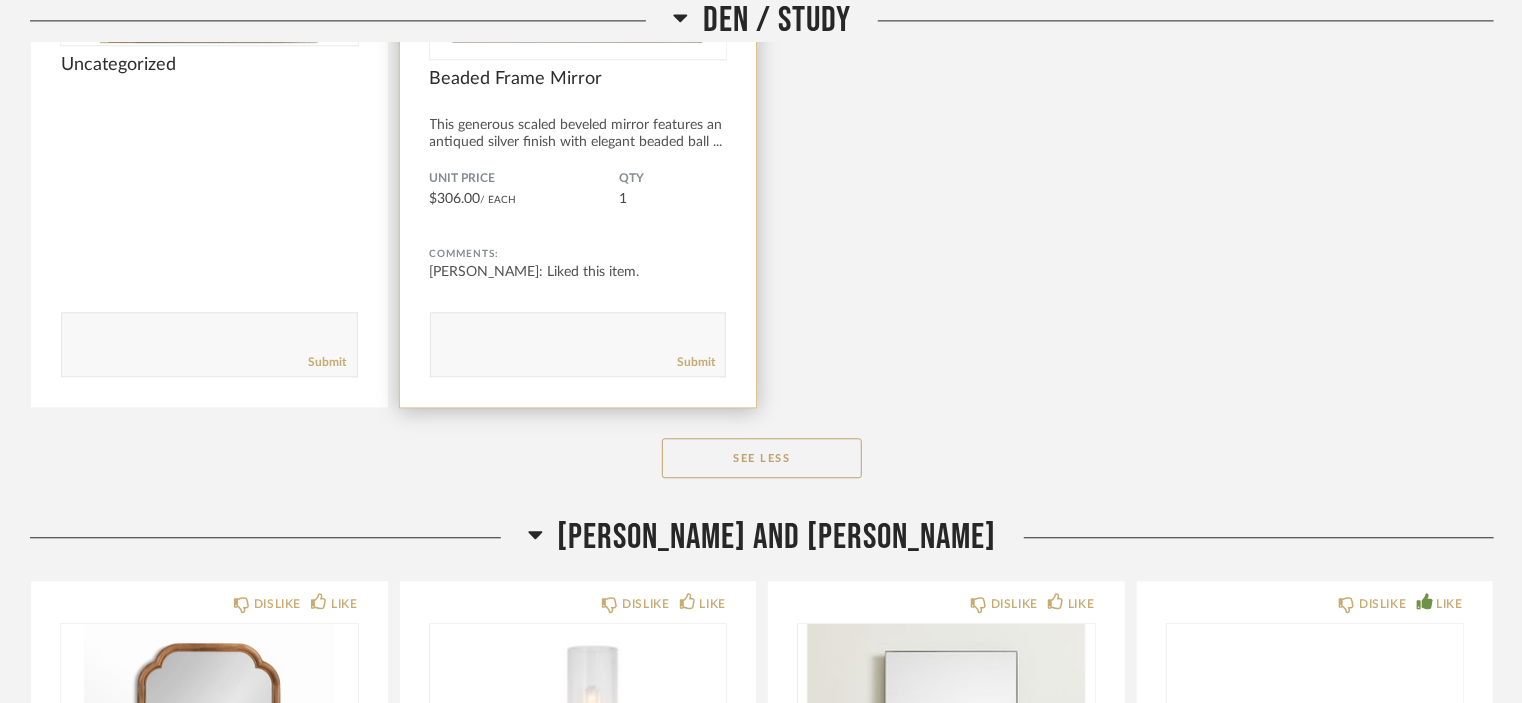 click 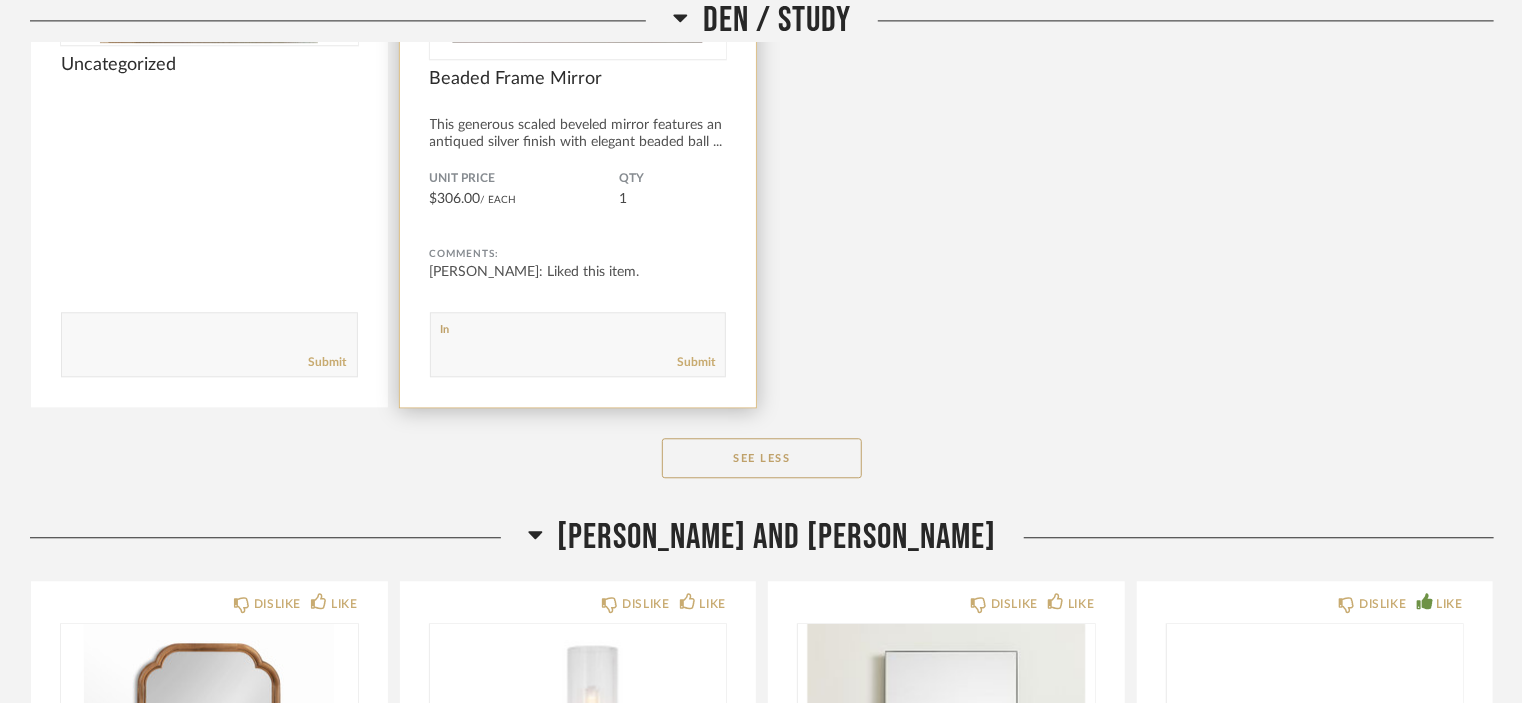 type on "I" 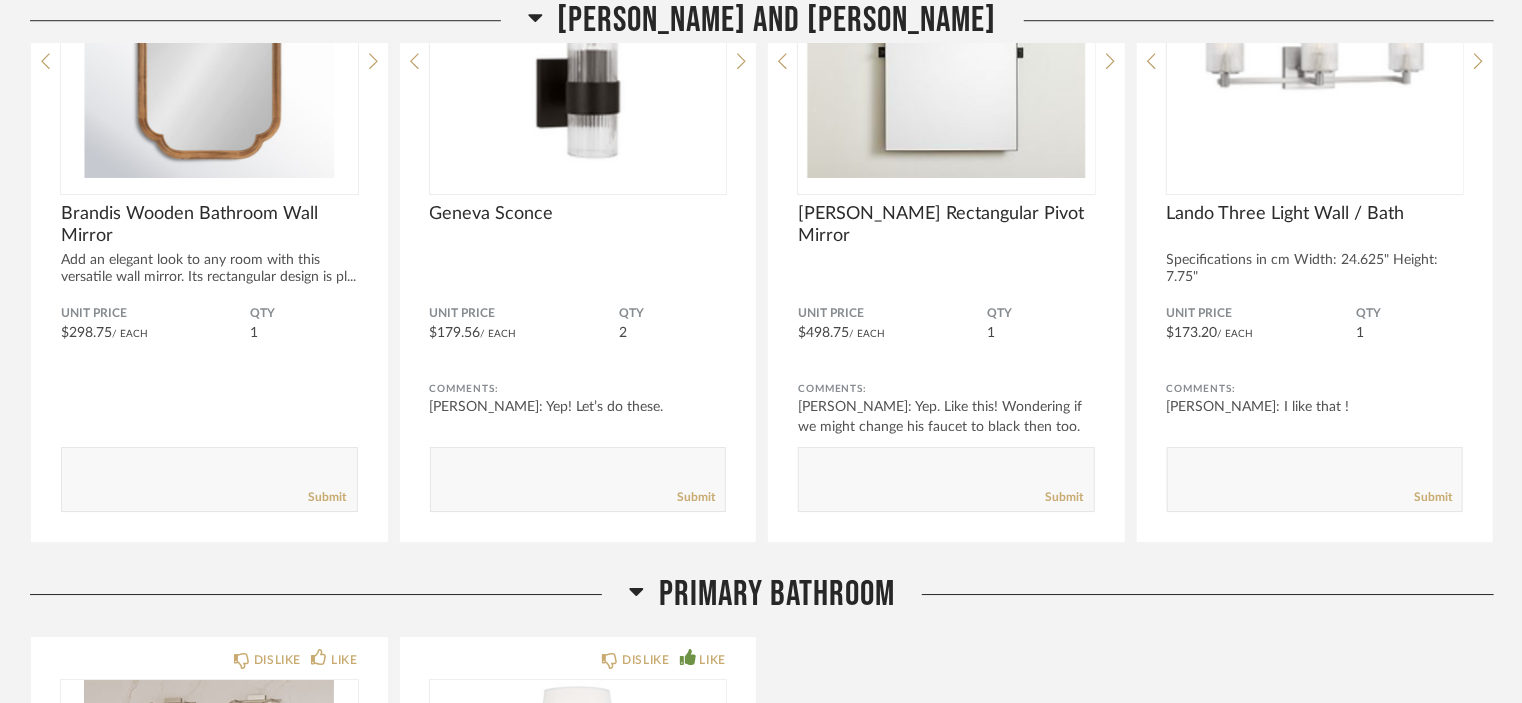 scroll, scrollTop: 6809, scrollLeft: 0, axis: vertical 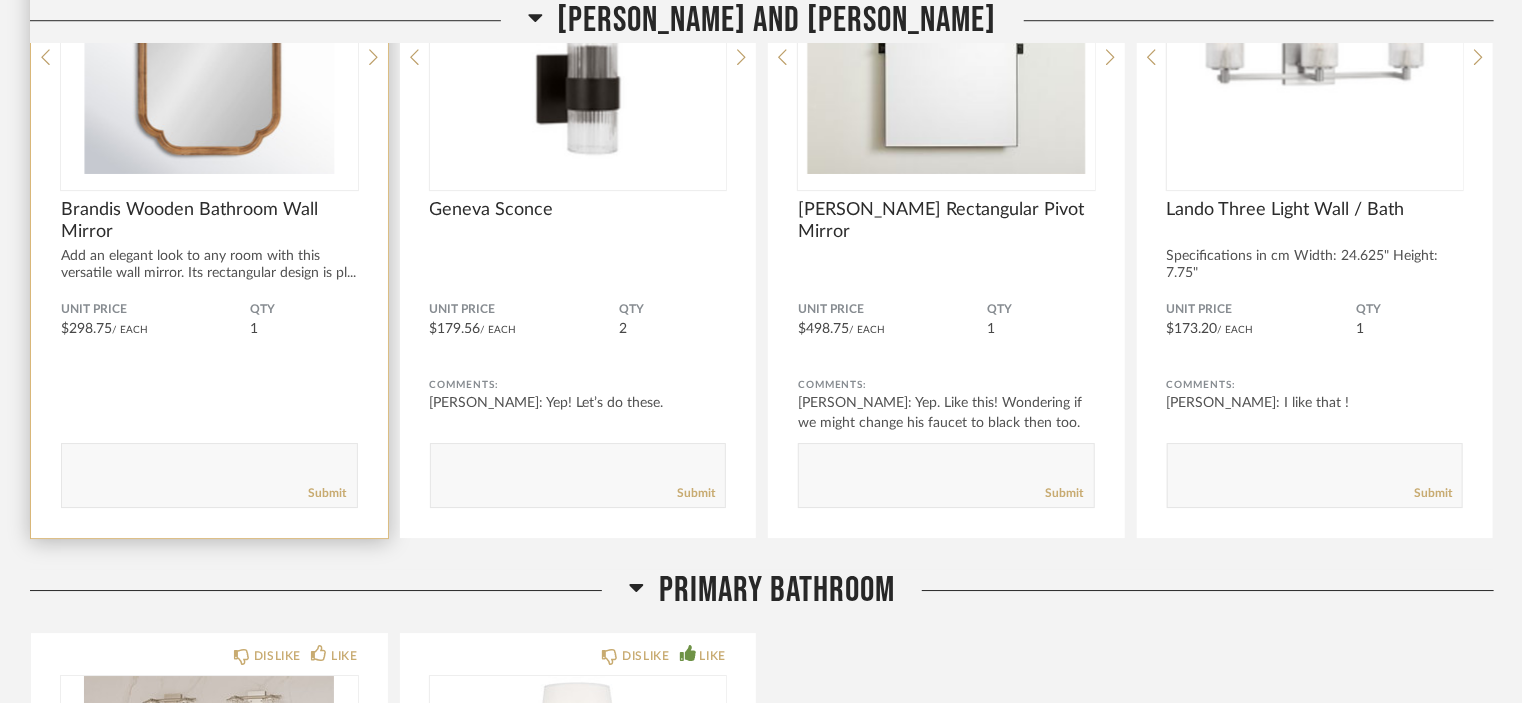 type on "Delivered." 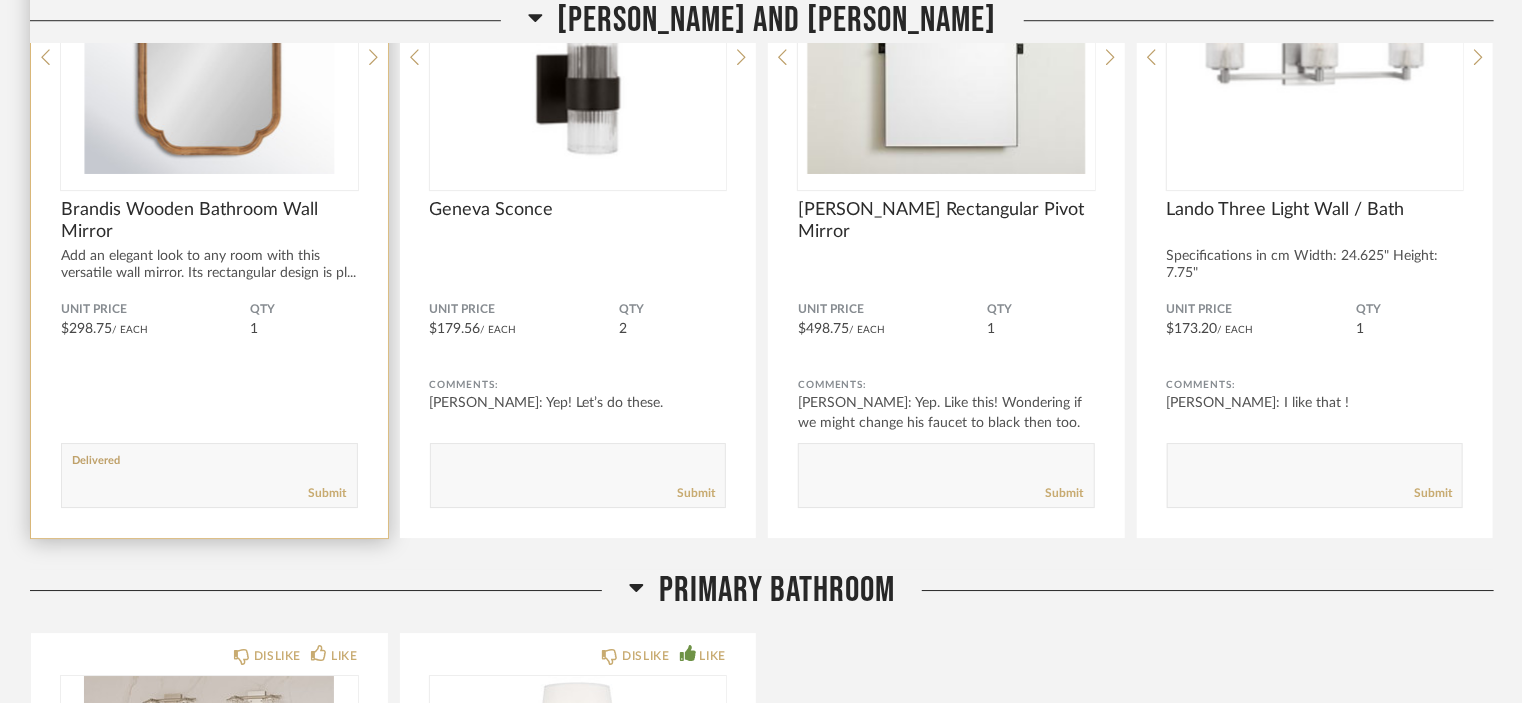 type on "Delivered" 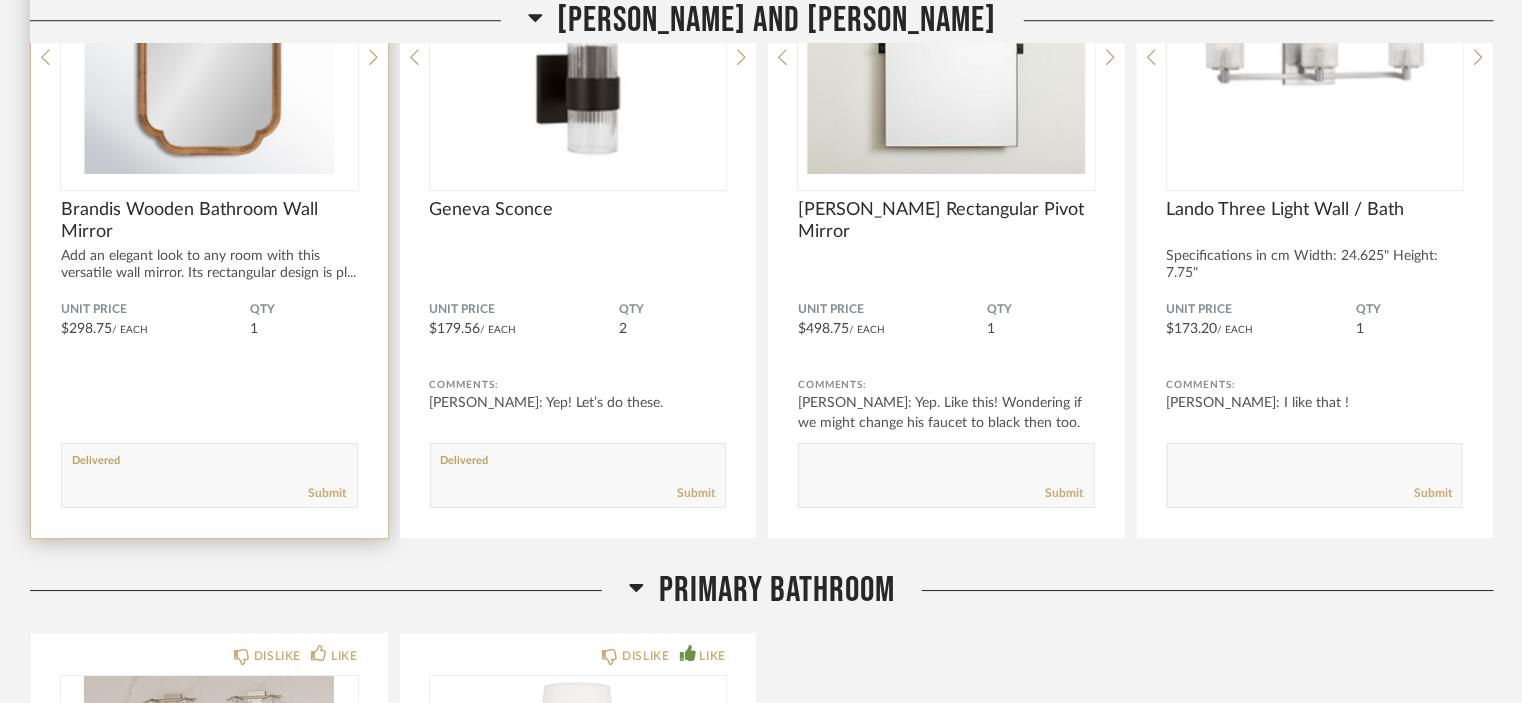 type on "Delivered" 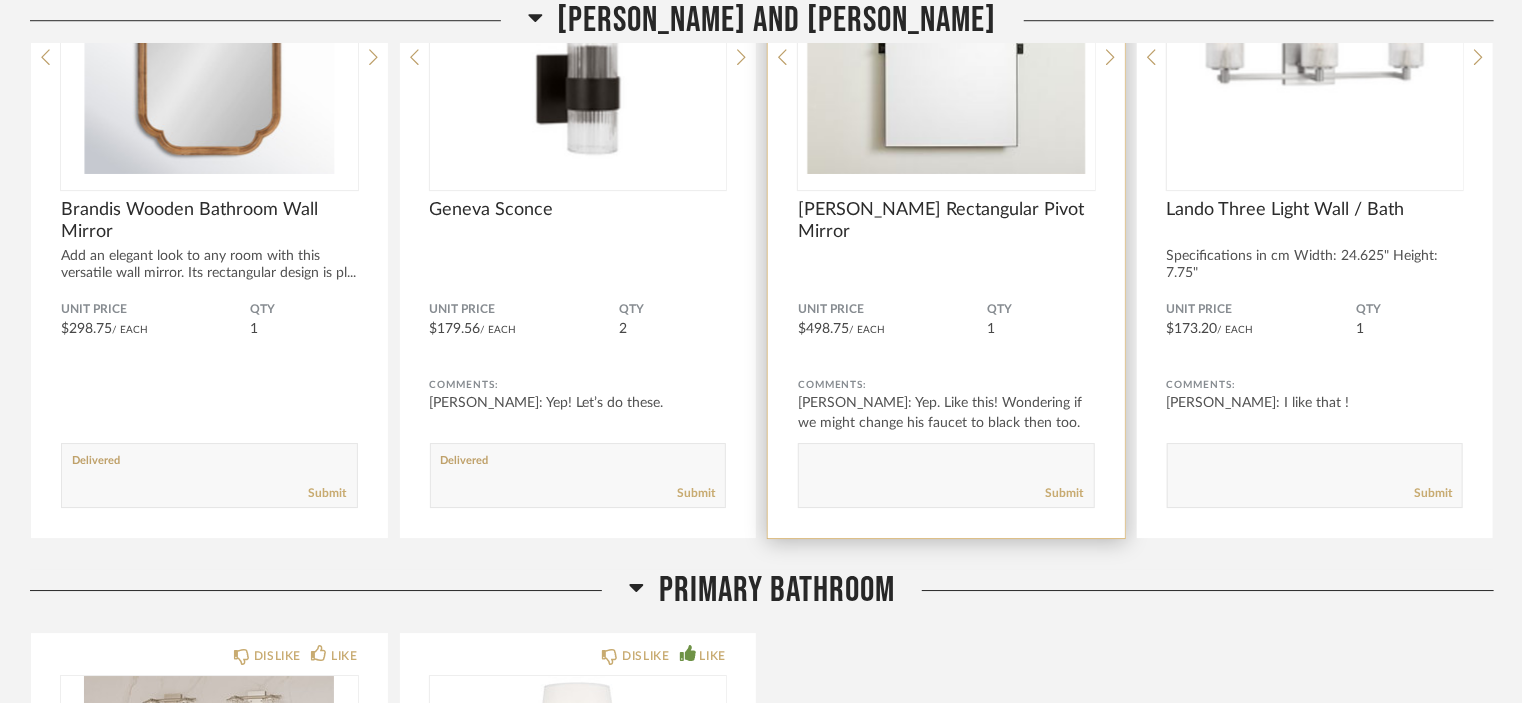 click 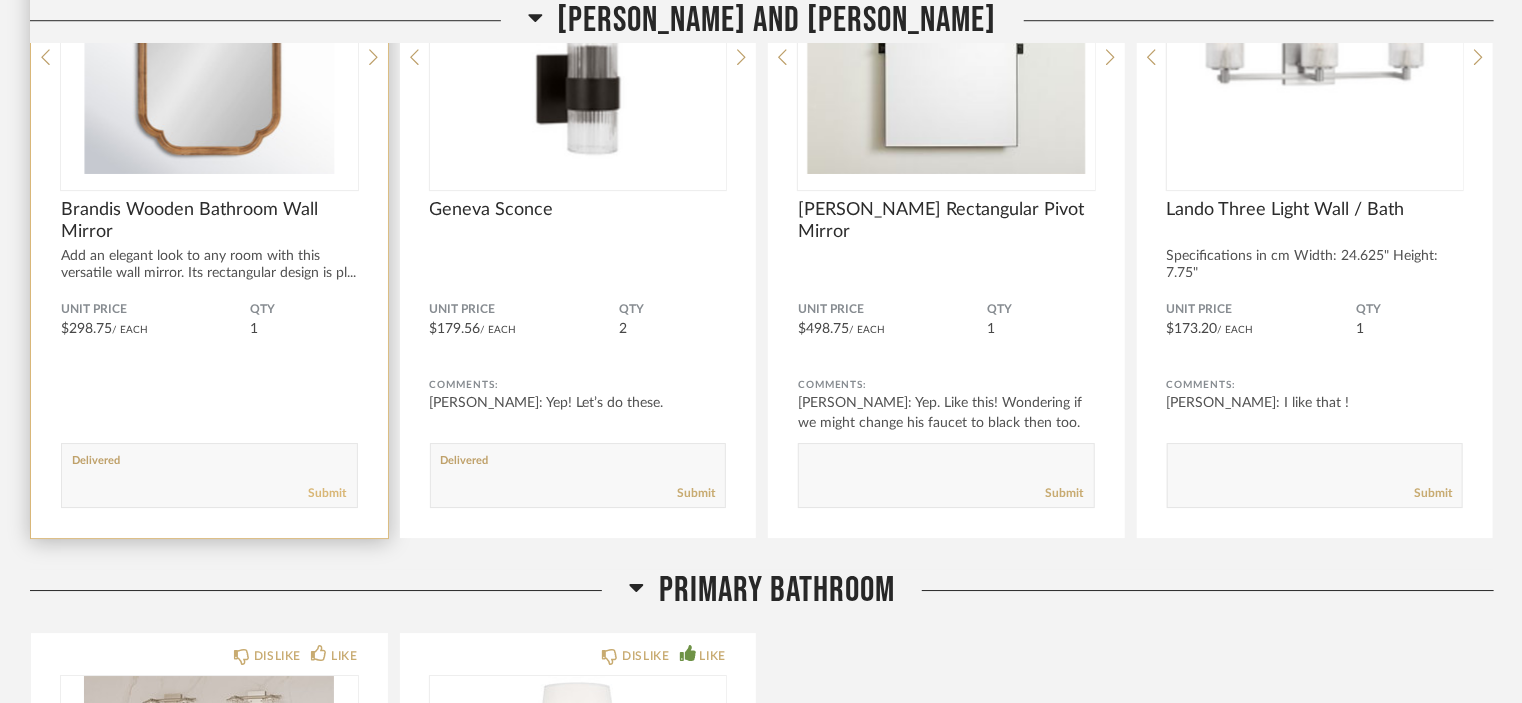 click on "Submit" 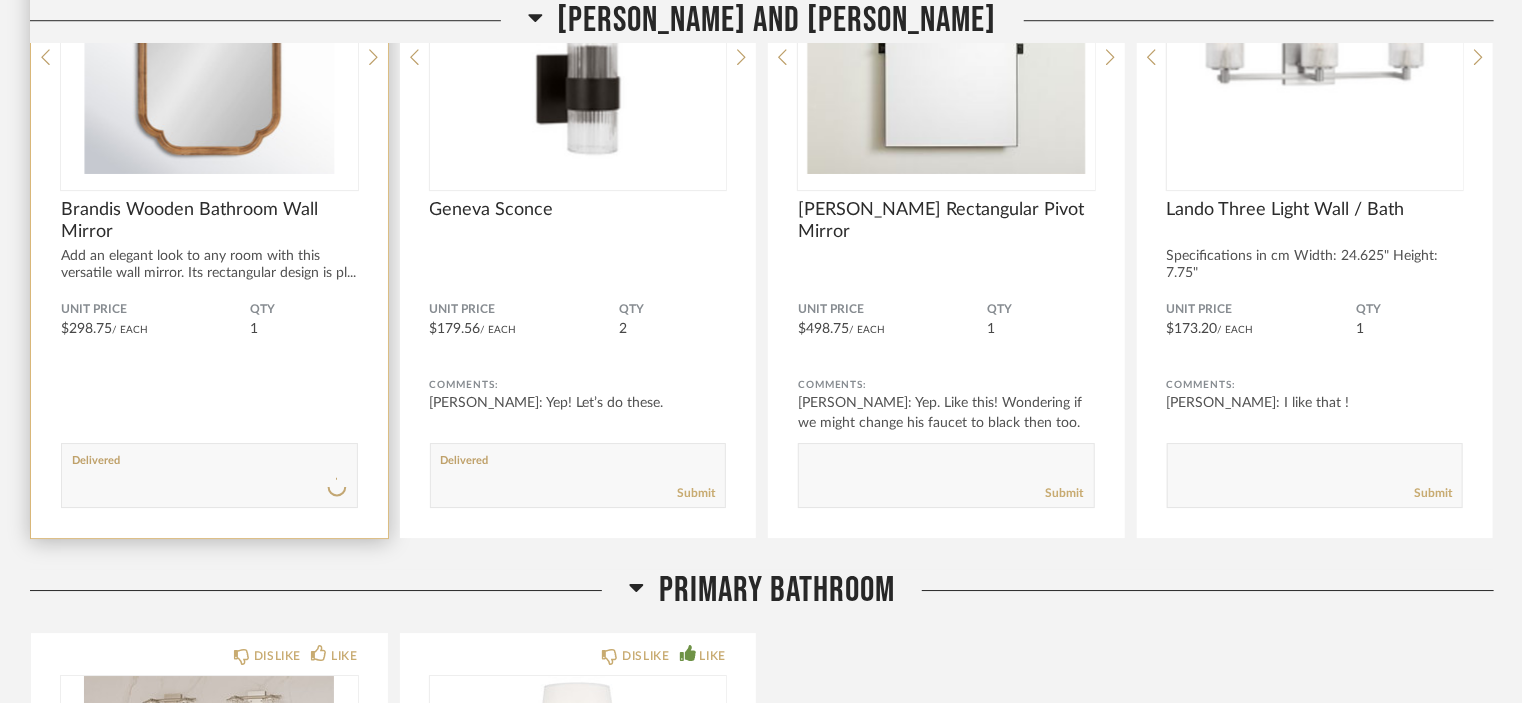 type 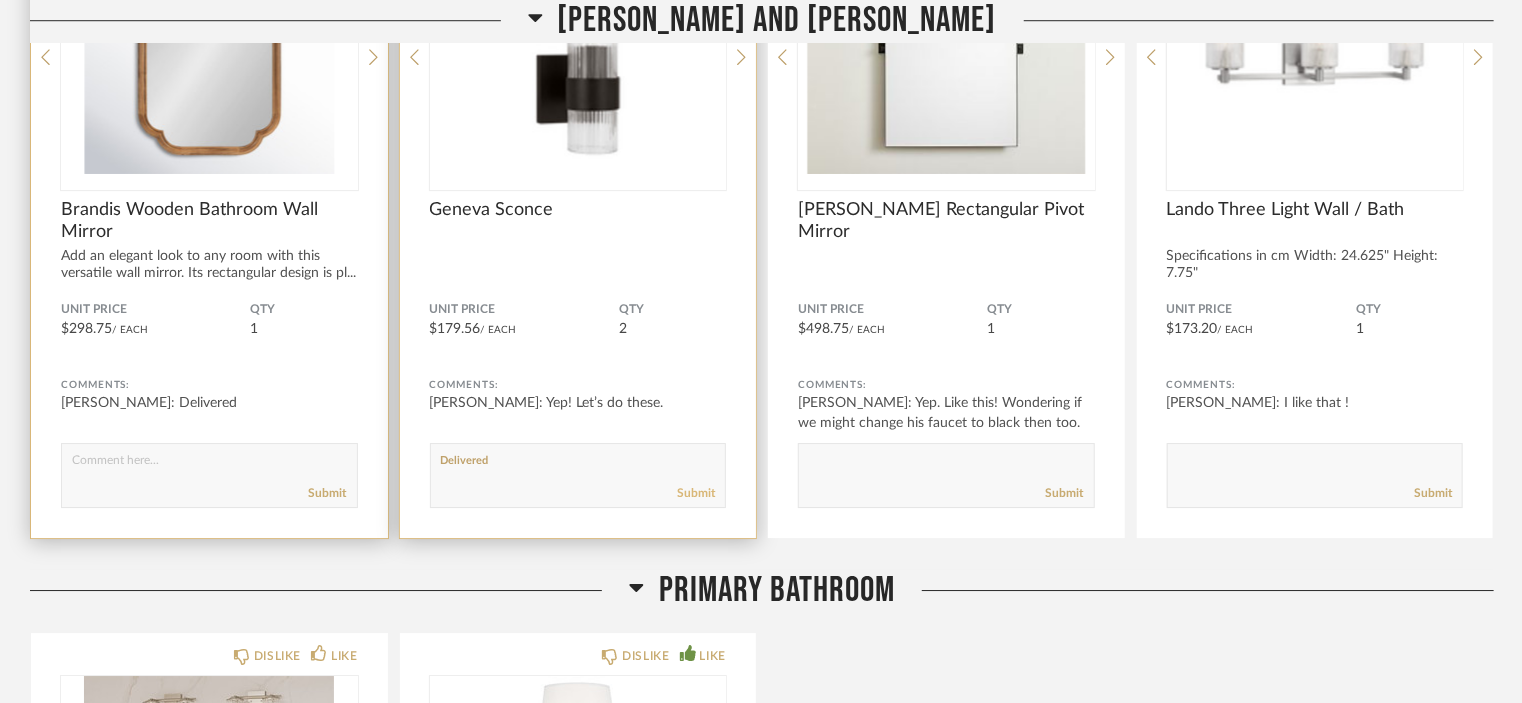 click on "Submit" 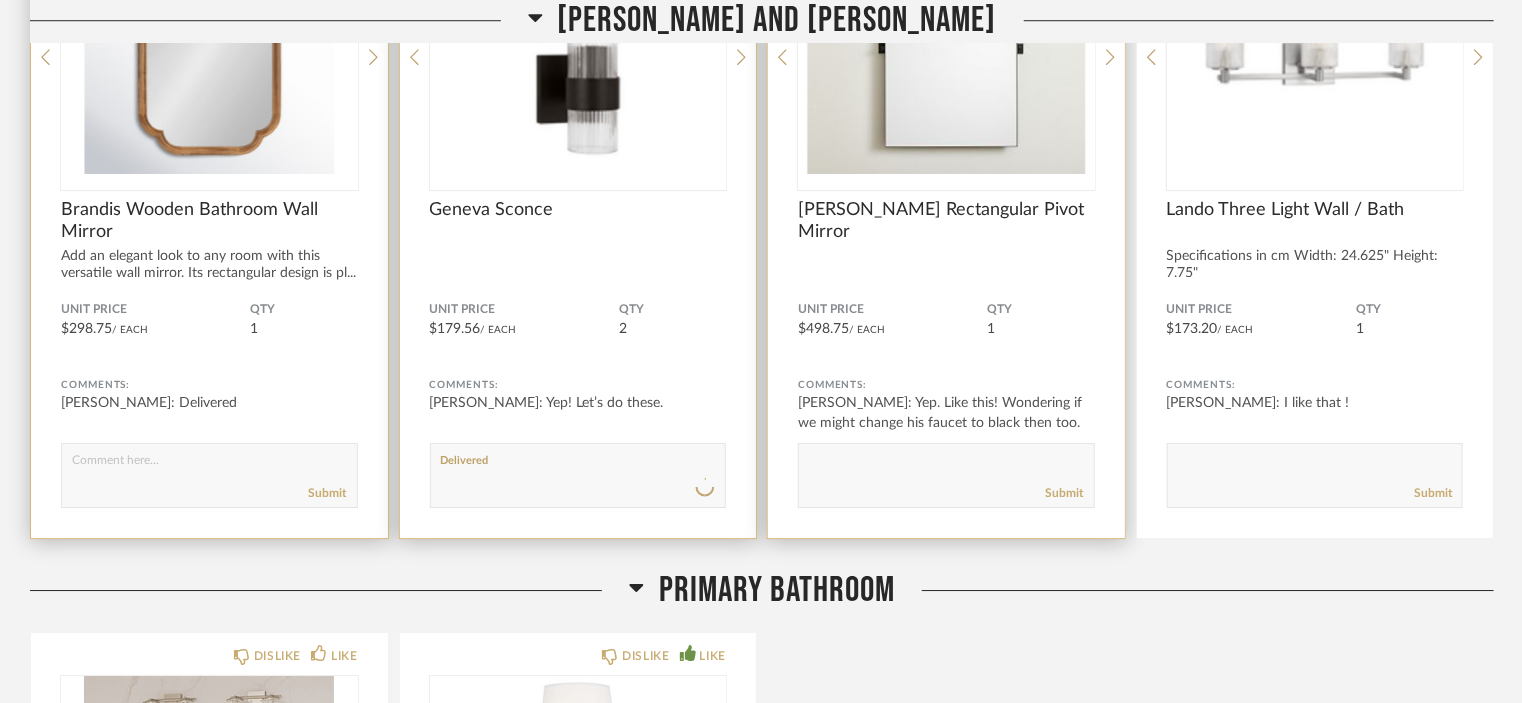 type 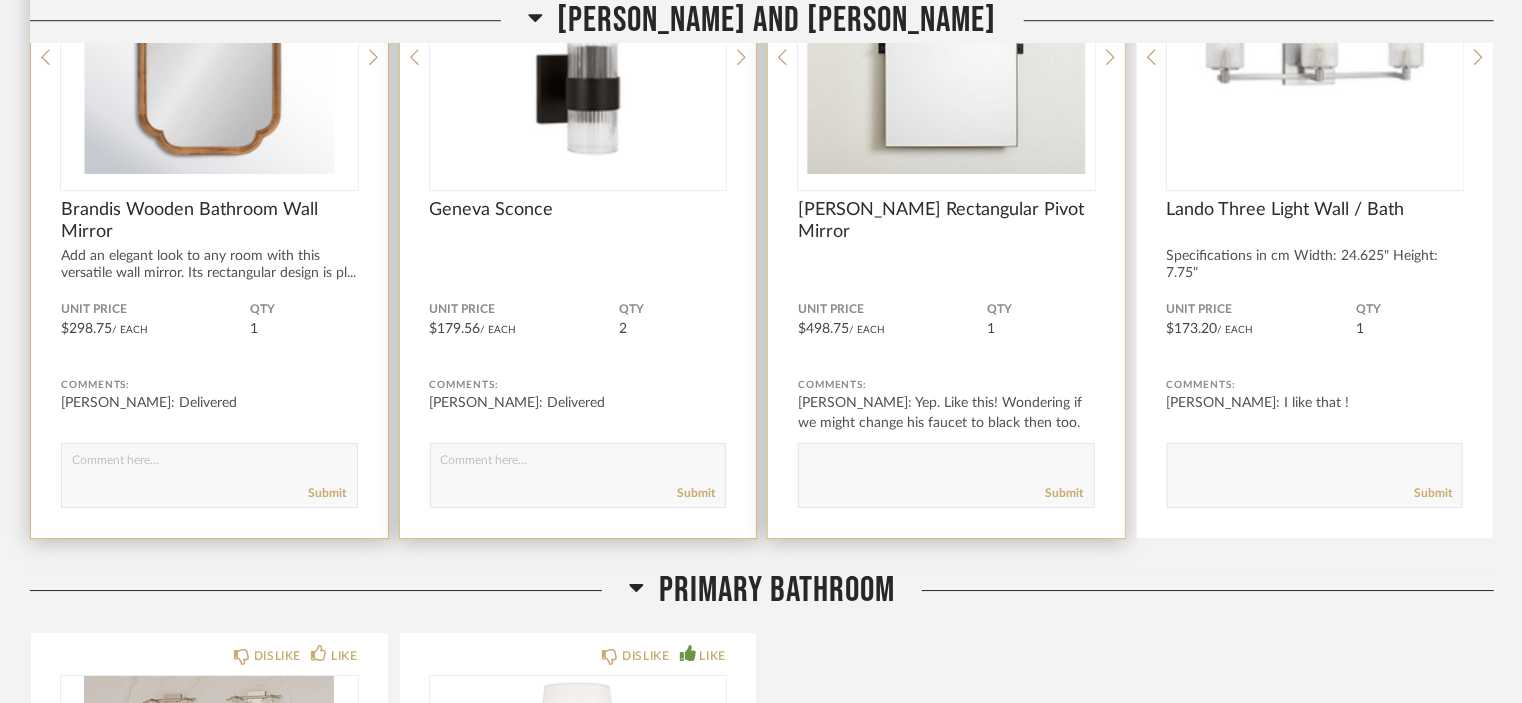 click 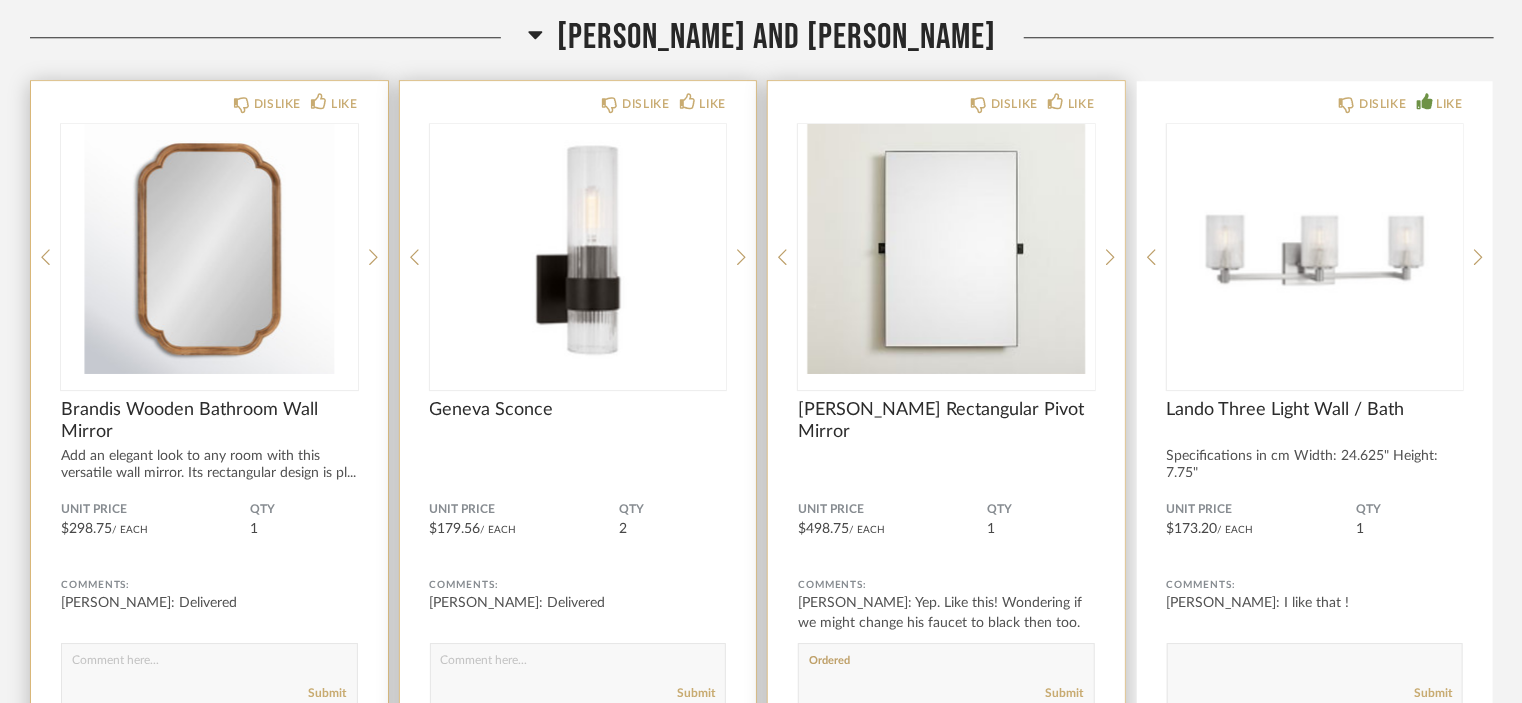 scroll, scrollTop: 6709, scrollLeft: 0, axis: vertical 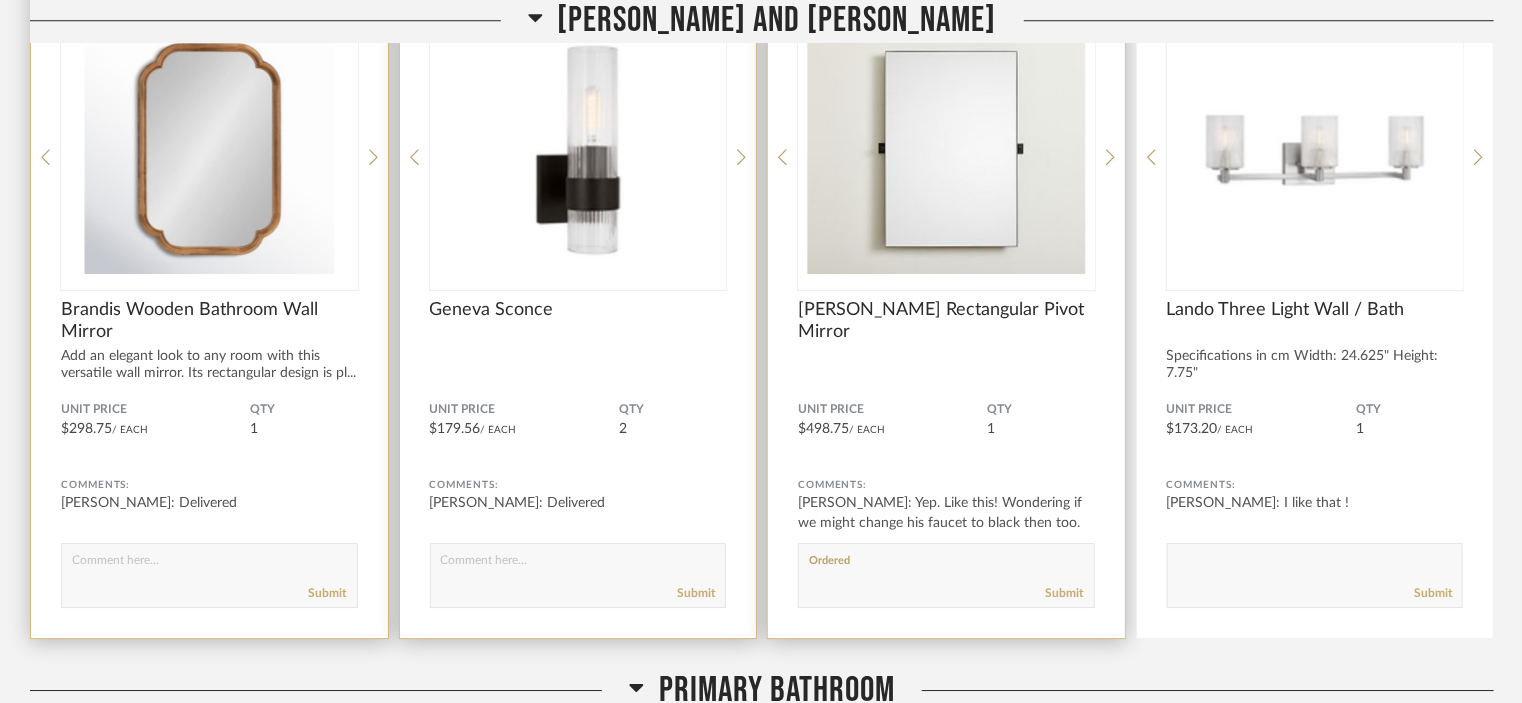 click 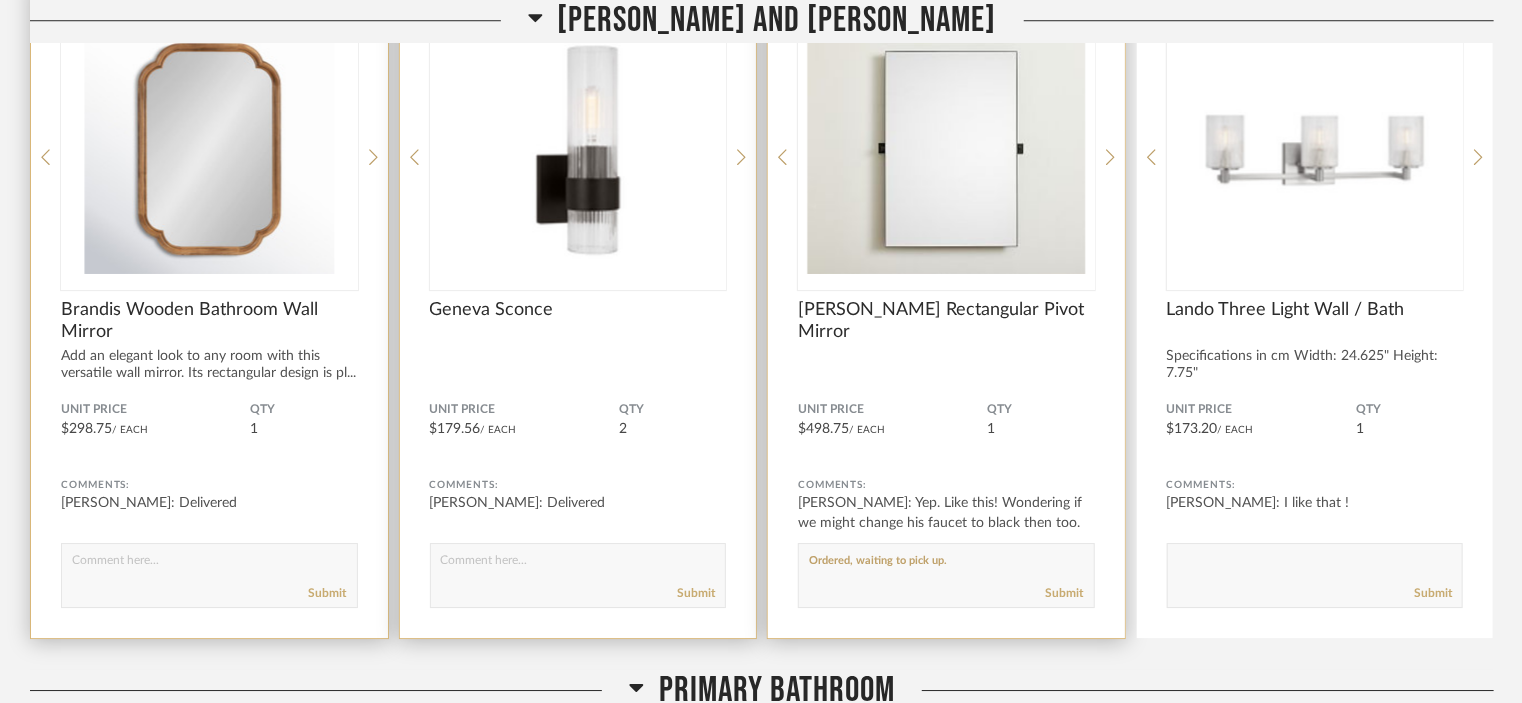 type on "Ordered, waiting to pick up." 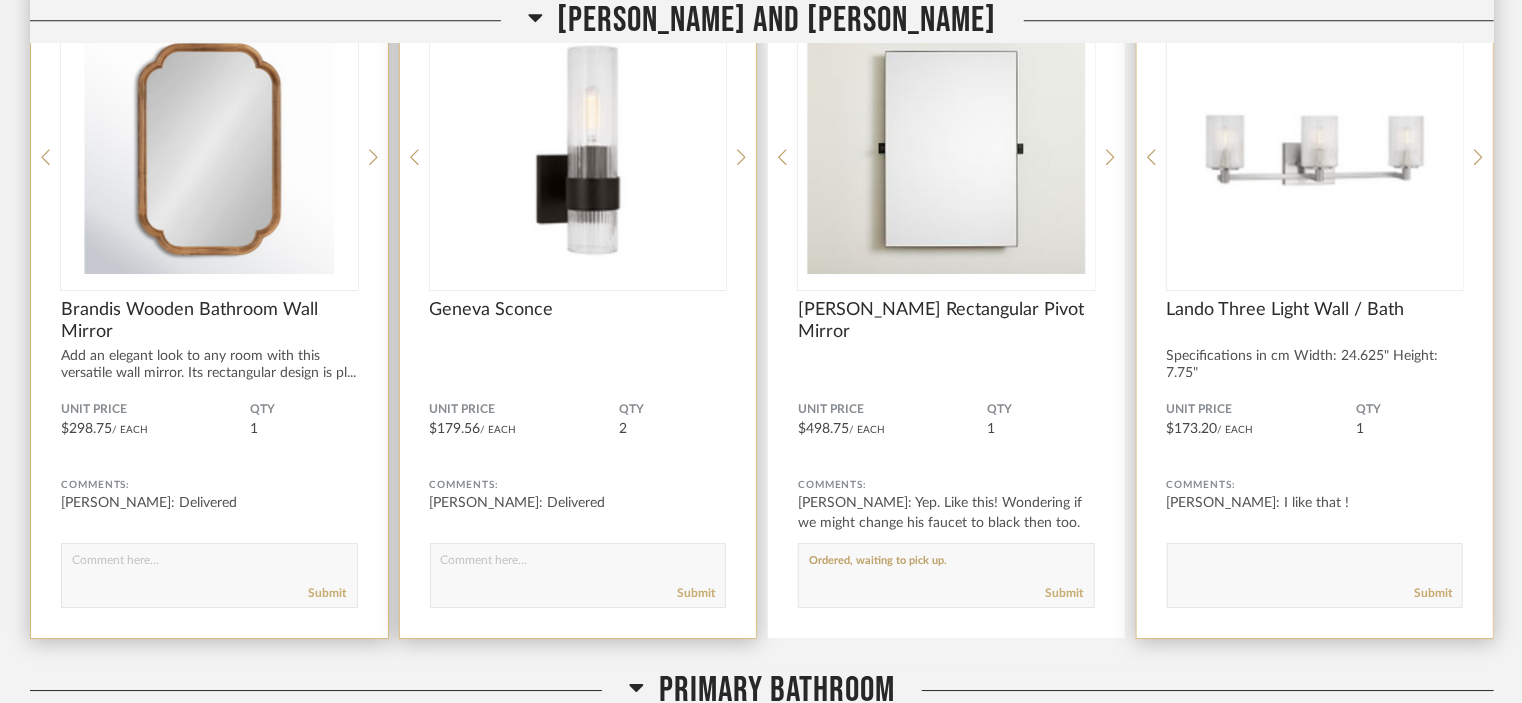 click 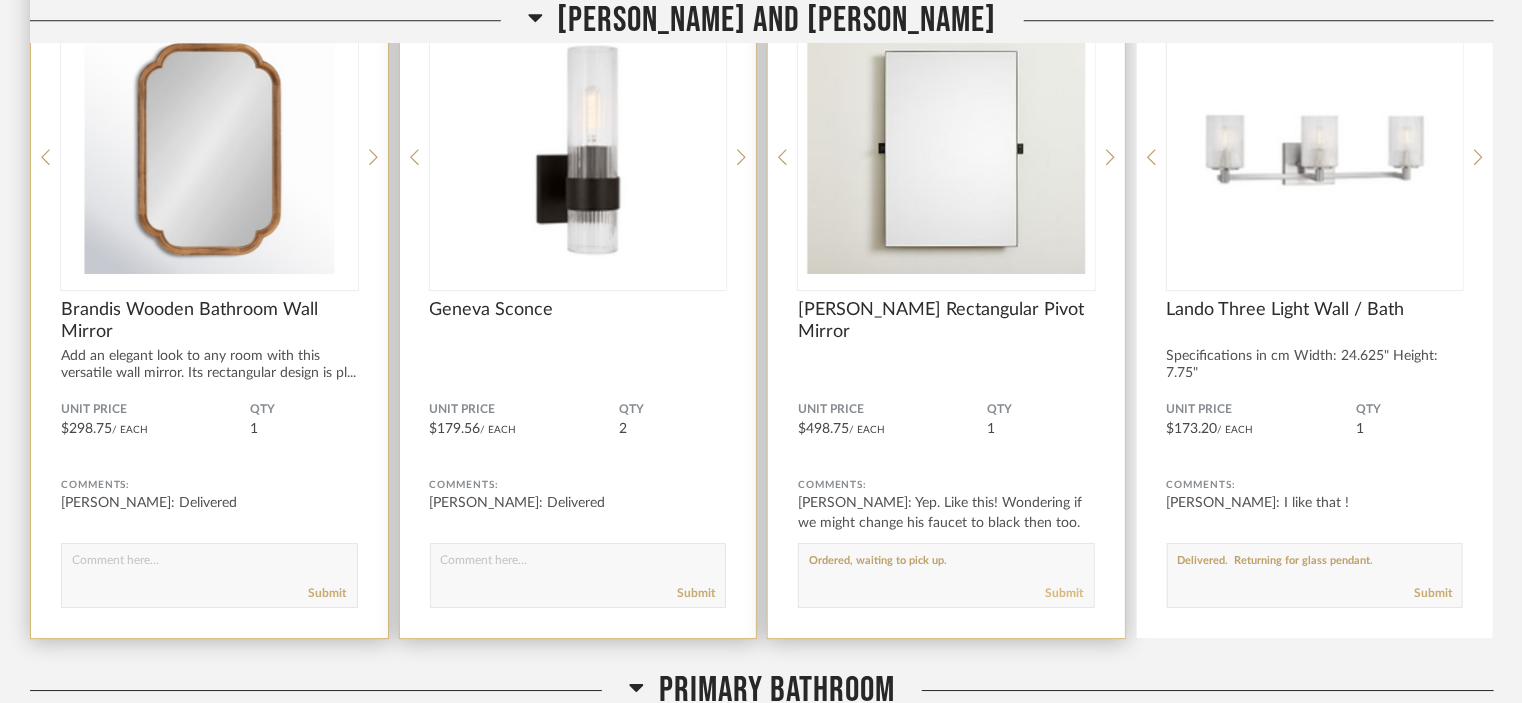 type on "Delivered.  Returning for glass pendant." 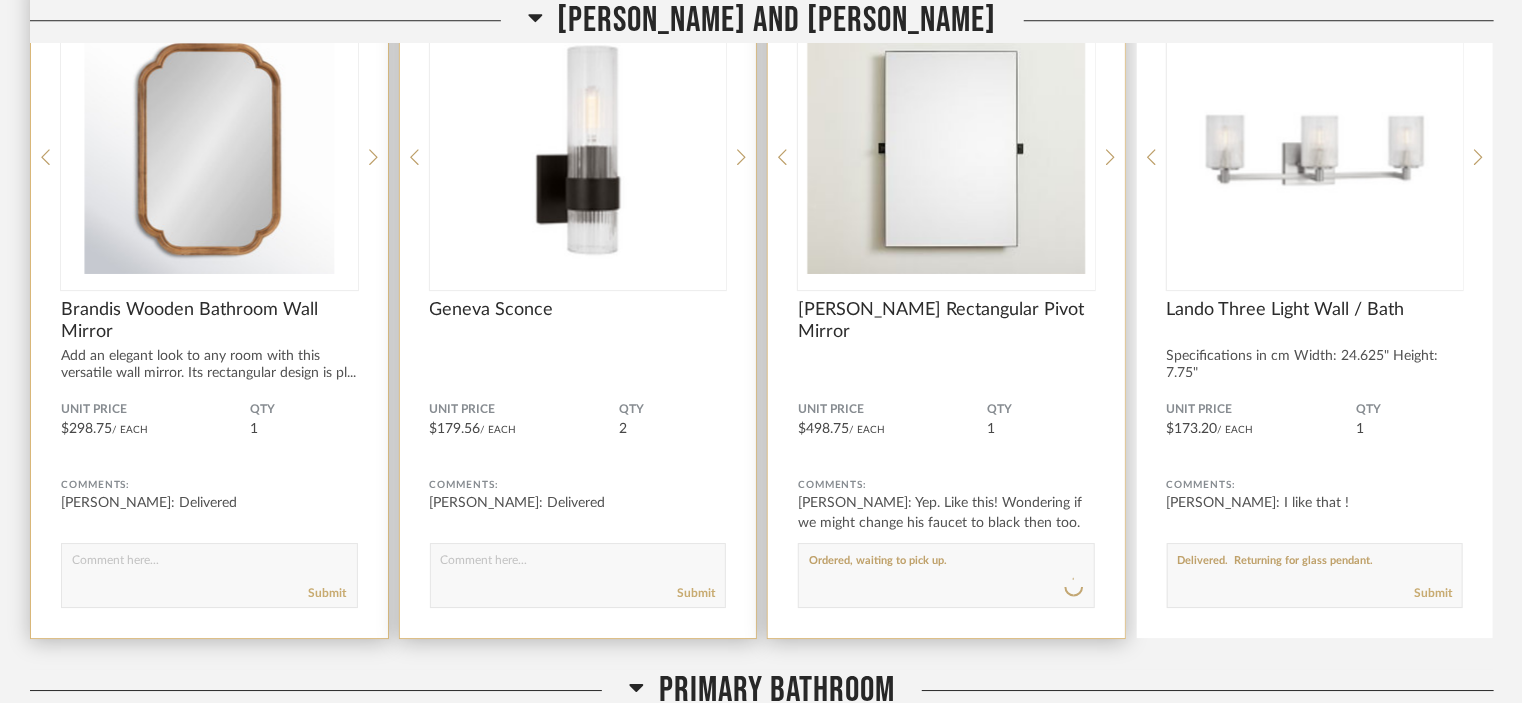 type 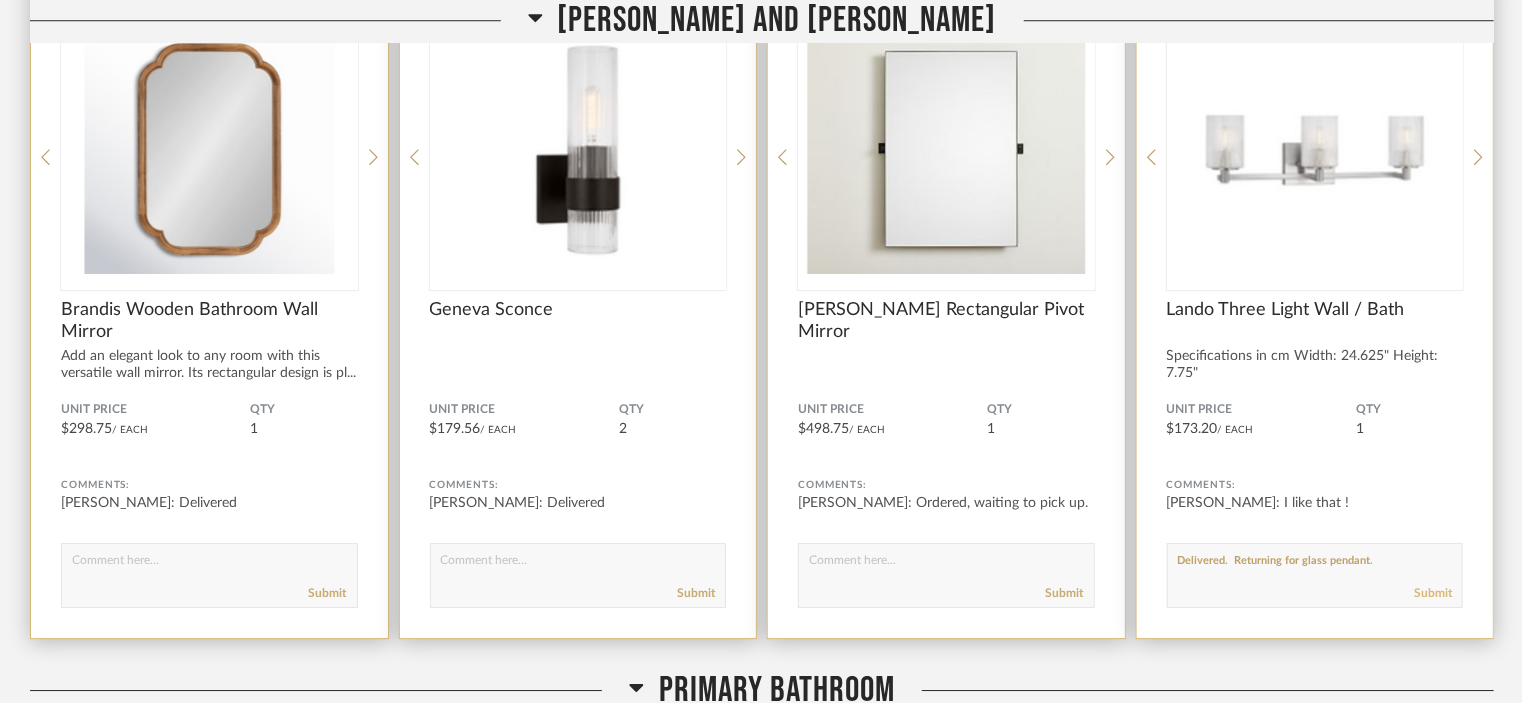 click on "Submit" 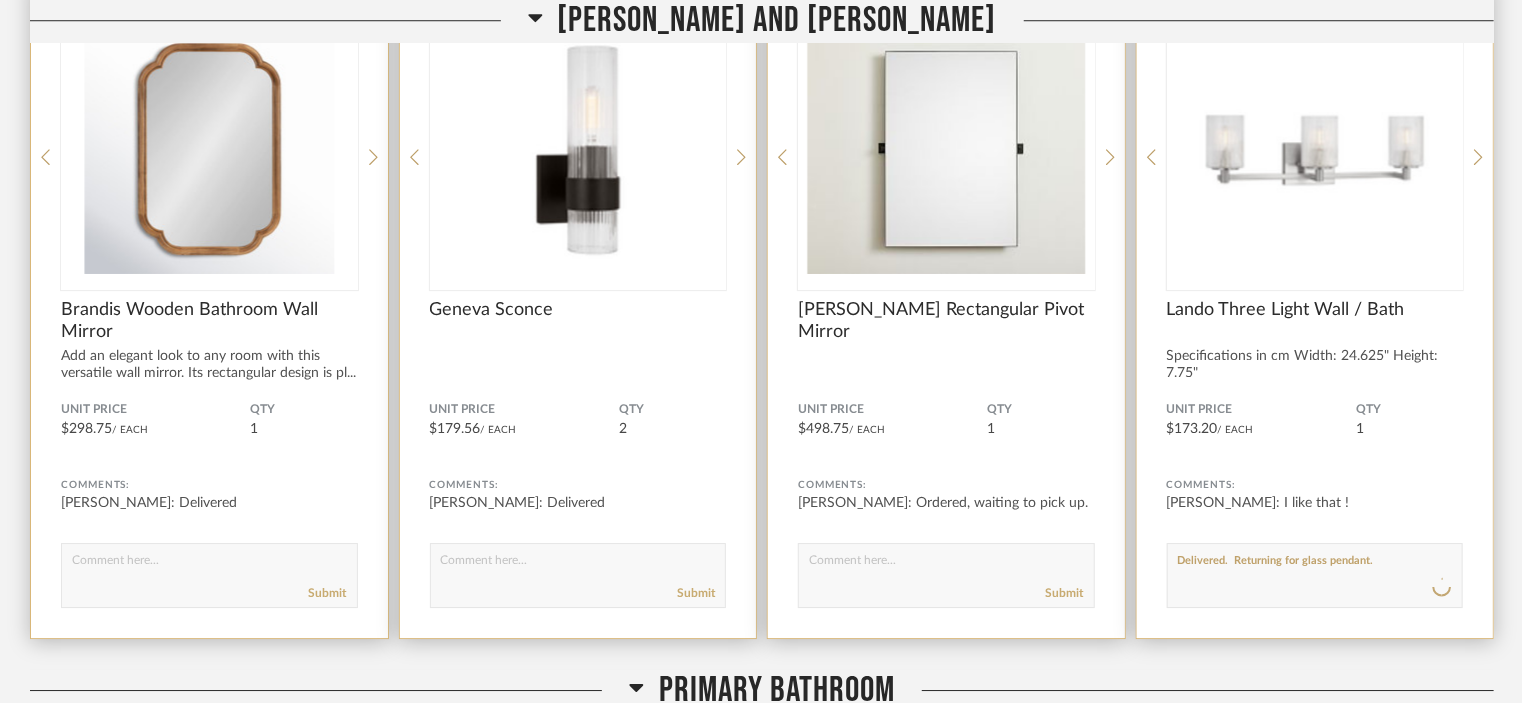 type 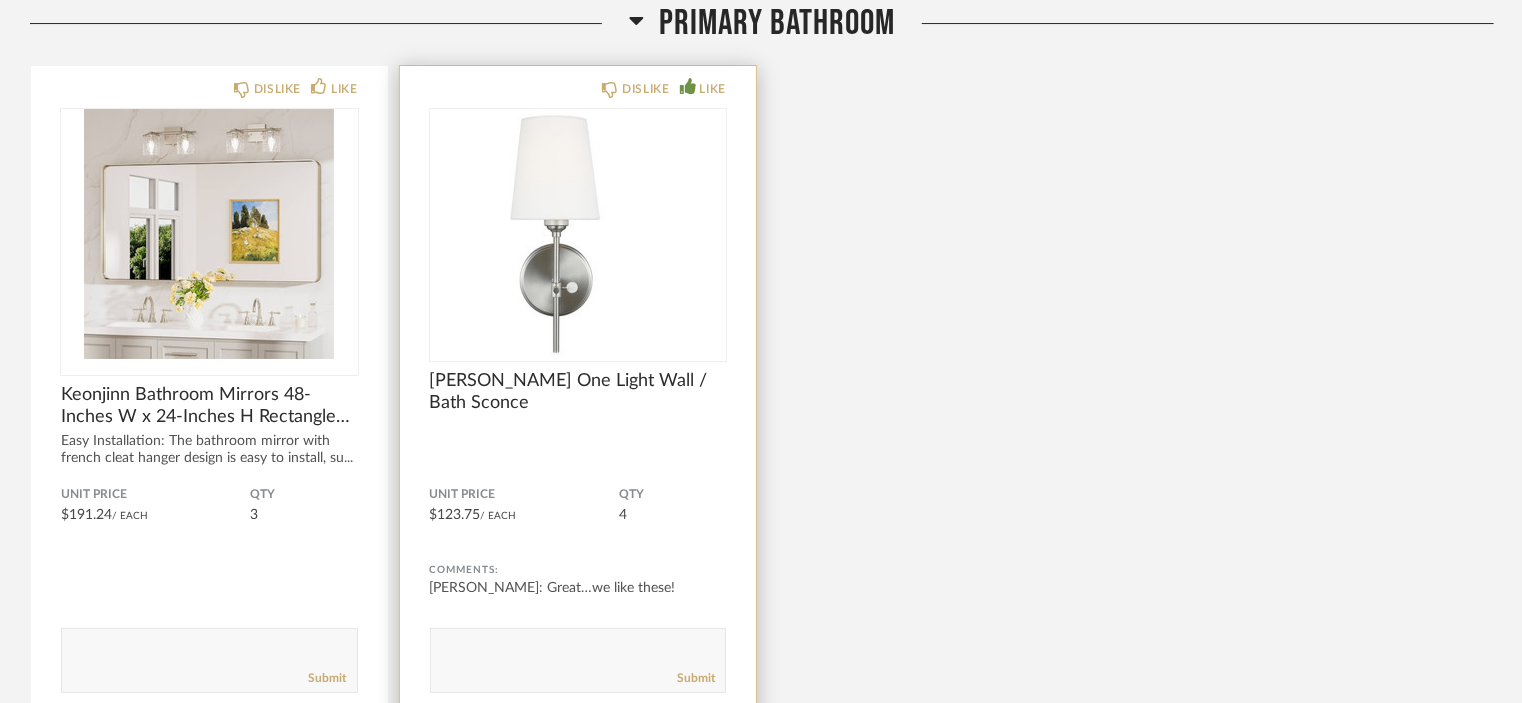 scroll, scrollTop: 7409, scrollLeft: 0, axis: vertical 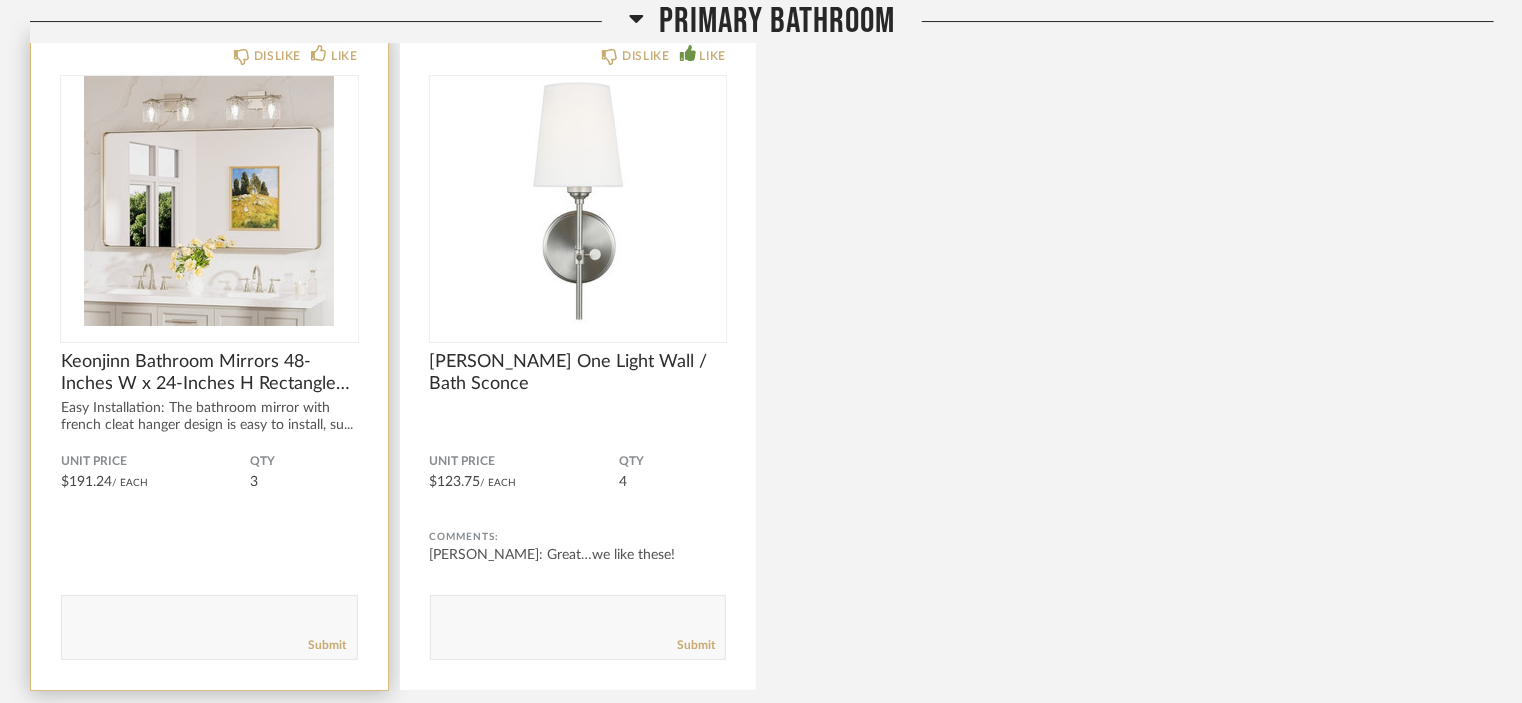 click 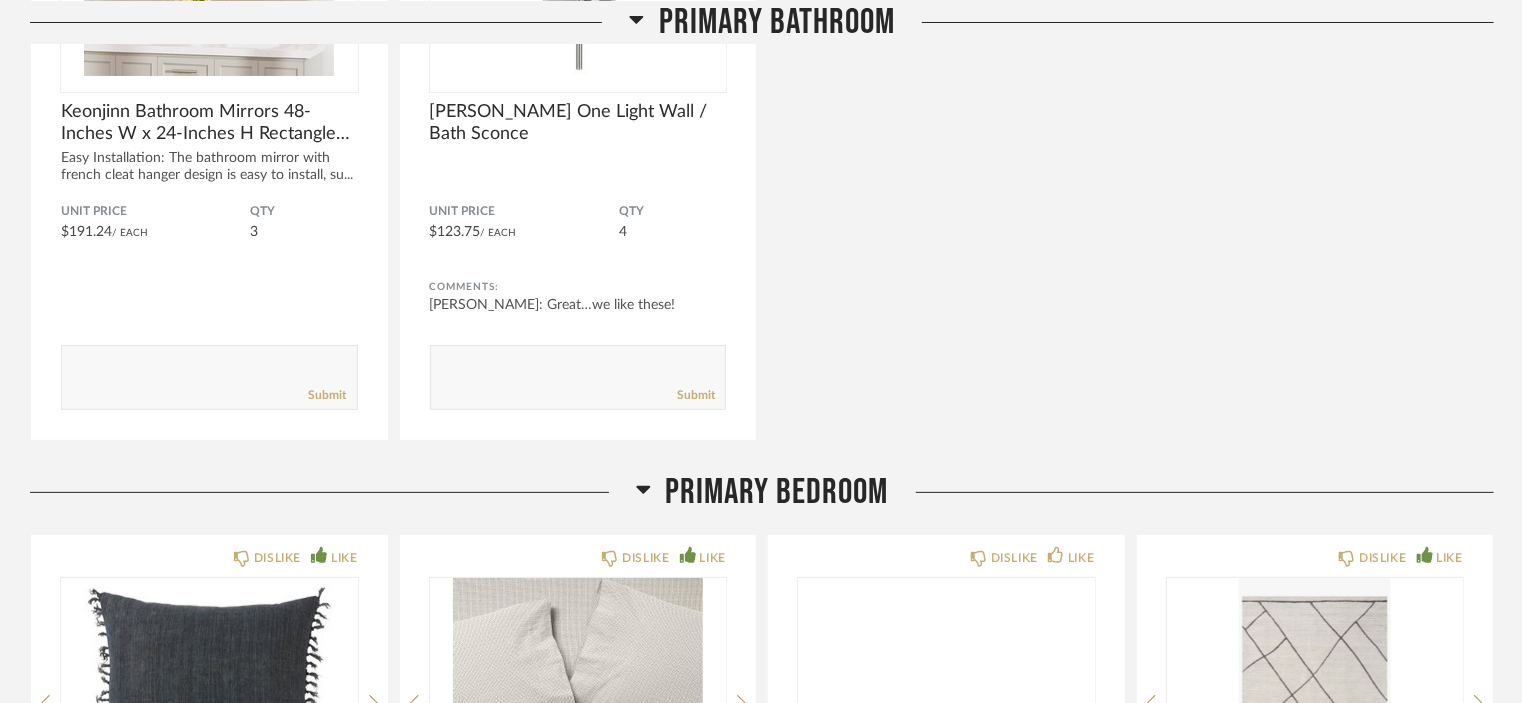 scroll, scrollTop: 7709, scrollLeft: 0, axis: vertical 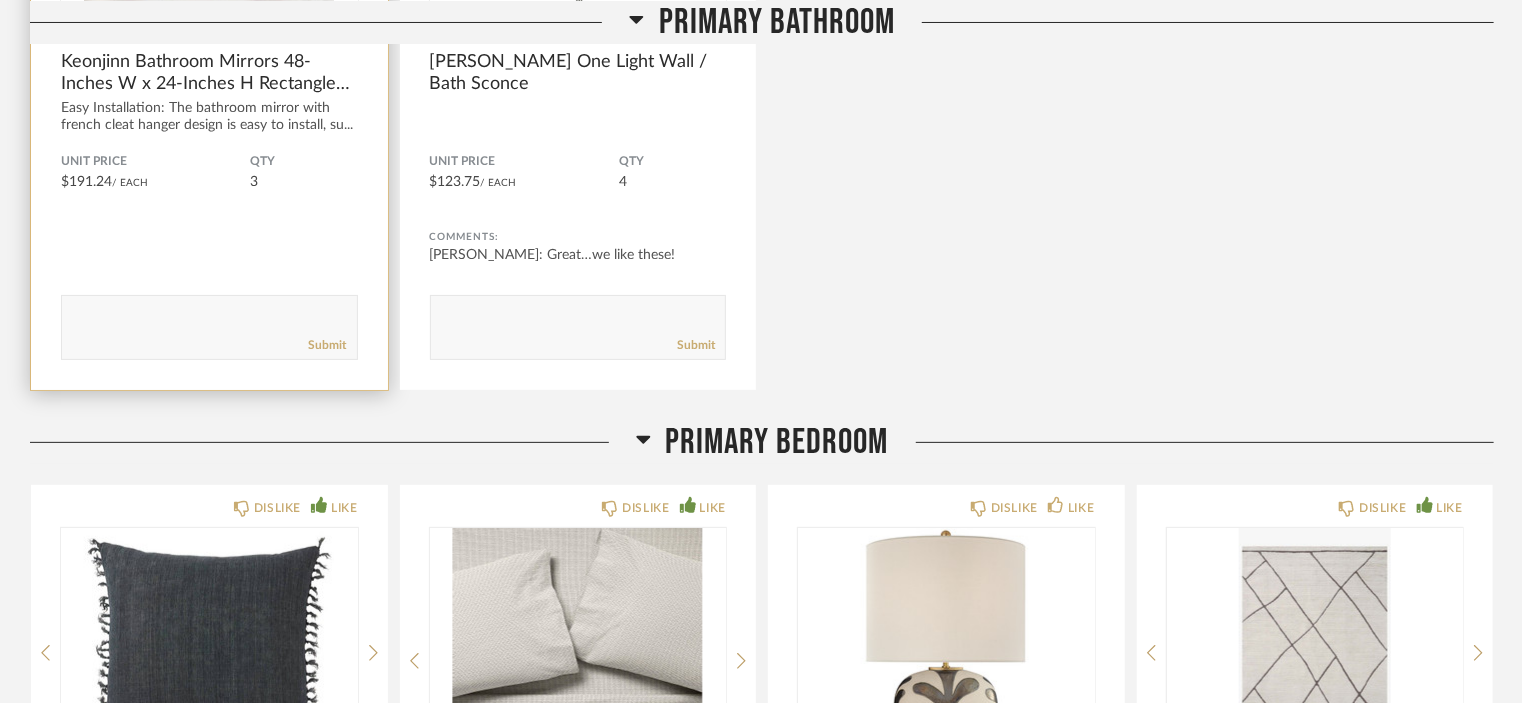 click 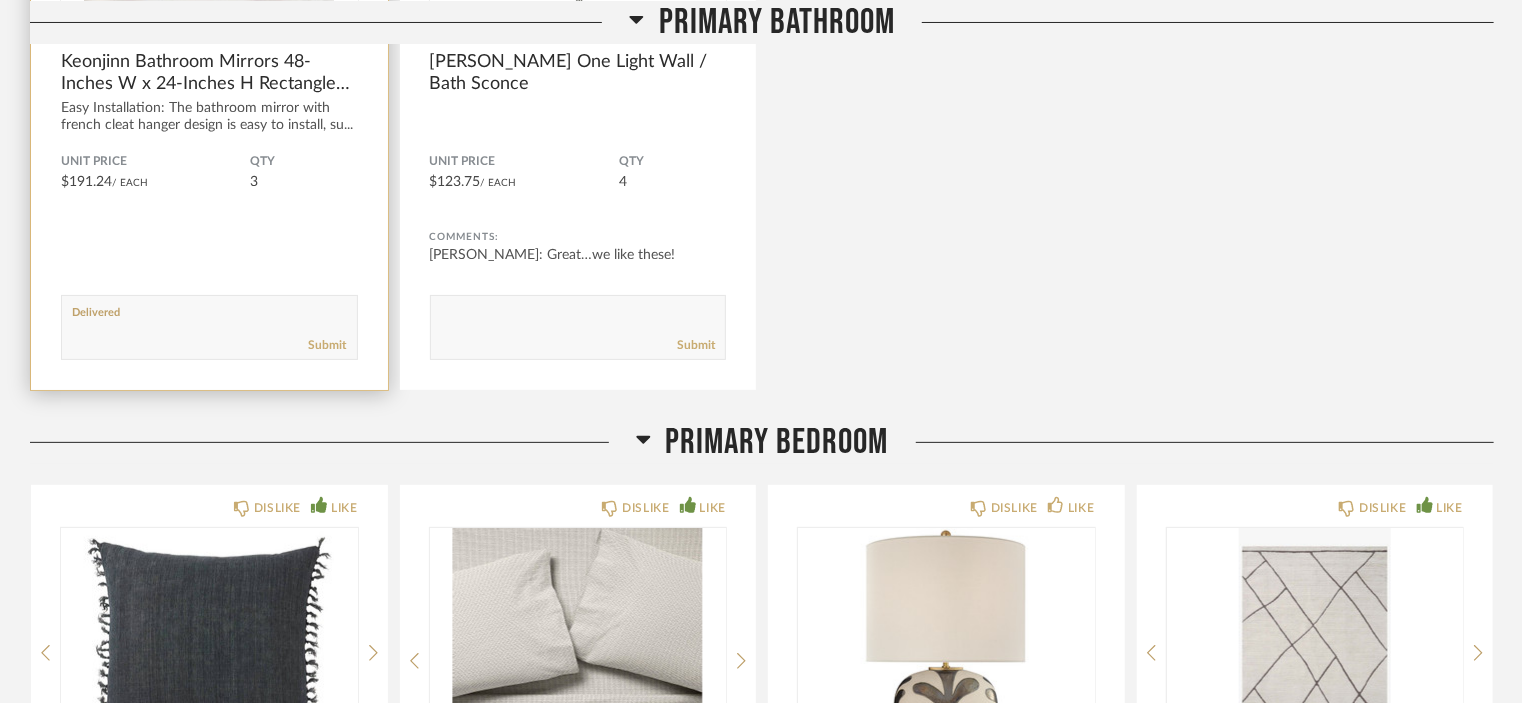 type on "Delivered" 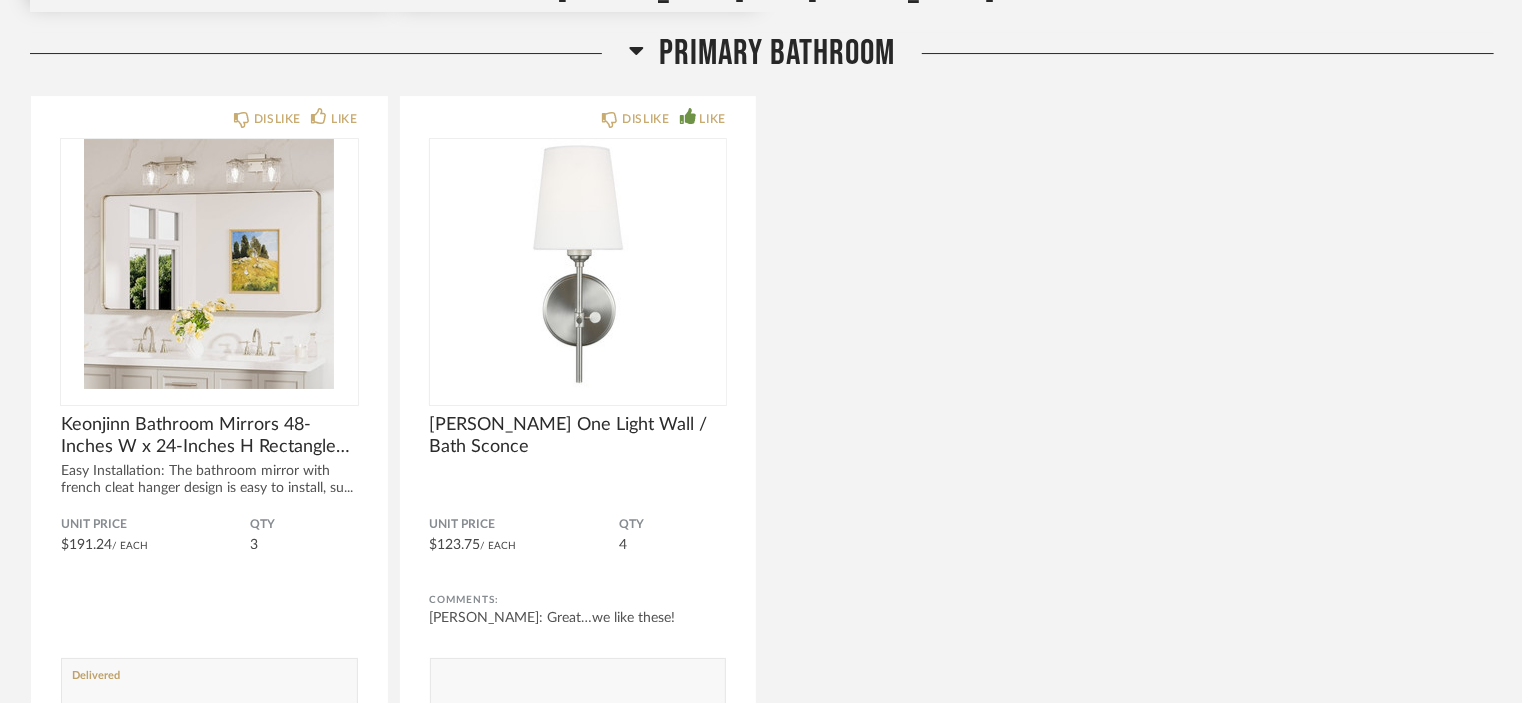 scroll, scrollTop: 7746, scrollLeft: 0, axis: vertical 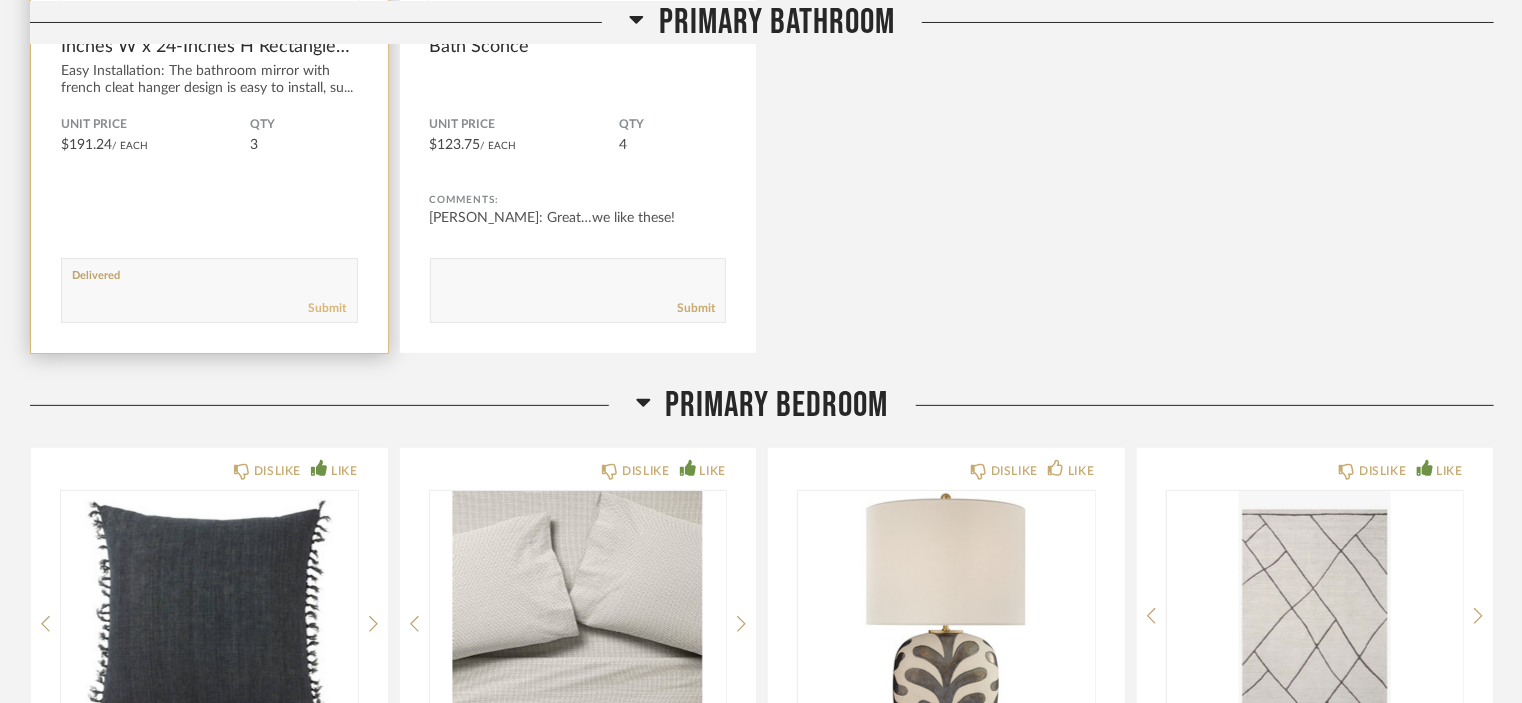 click on "Submit" 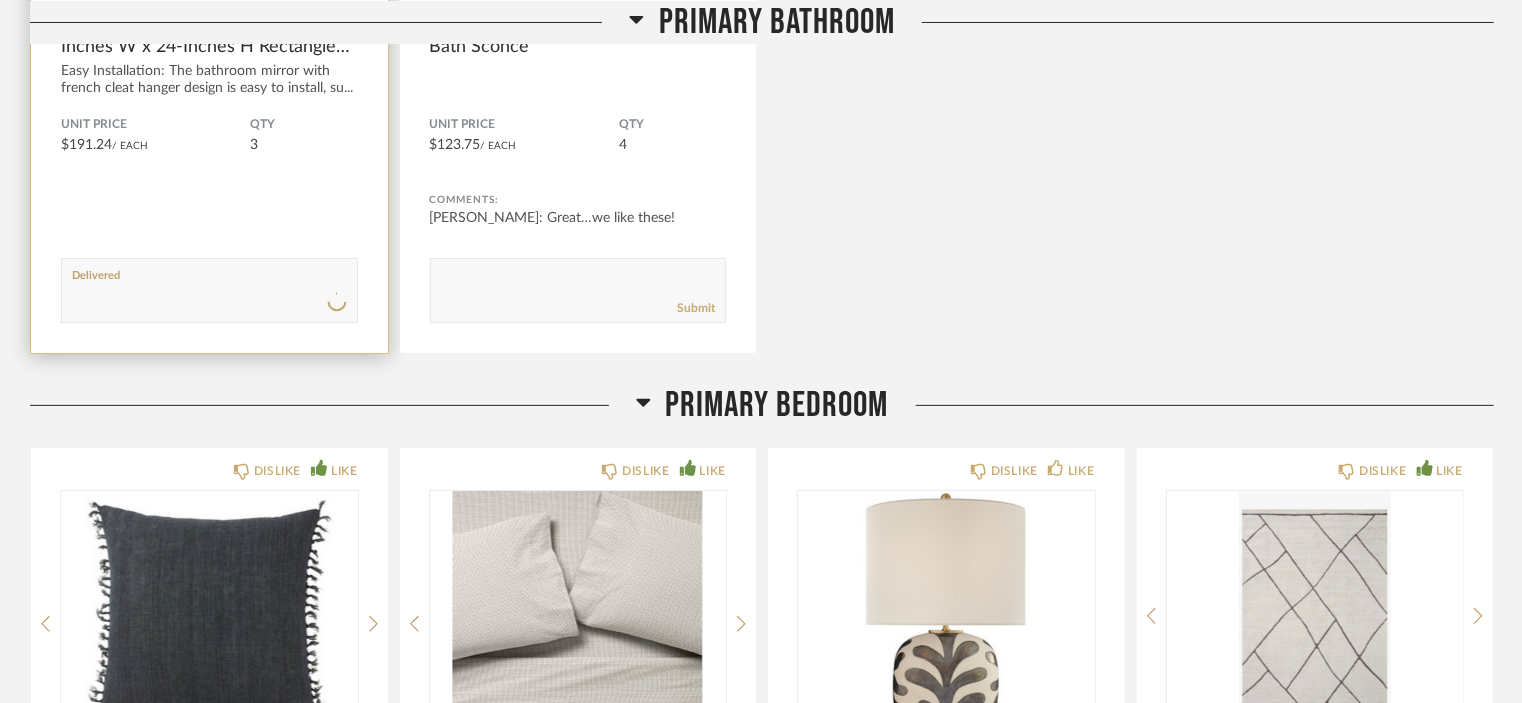 type 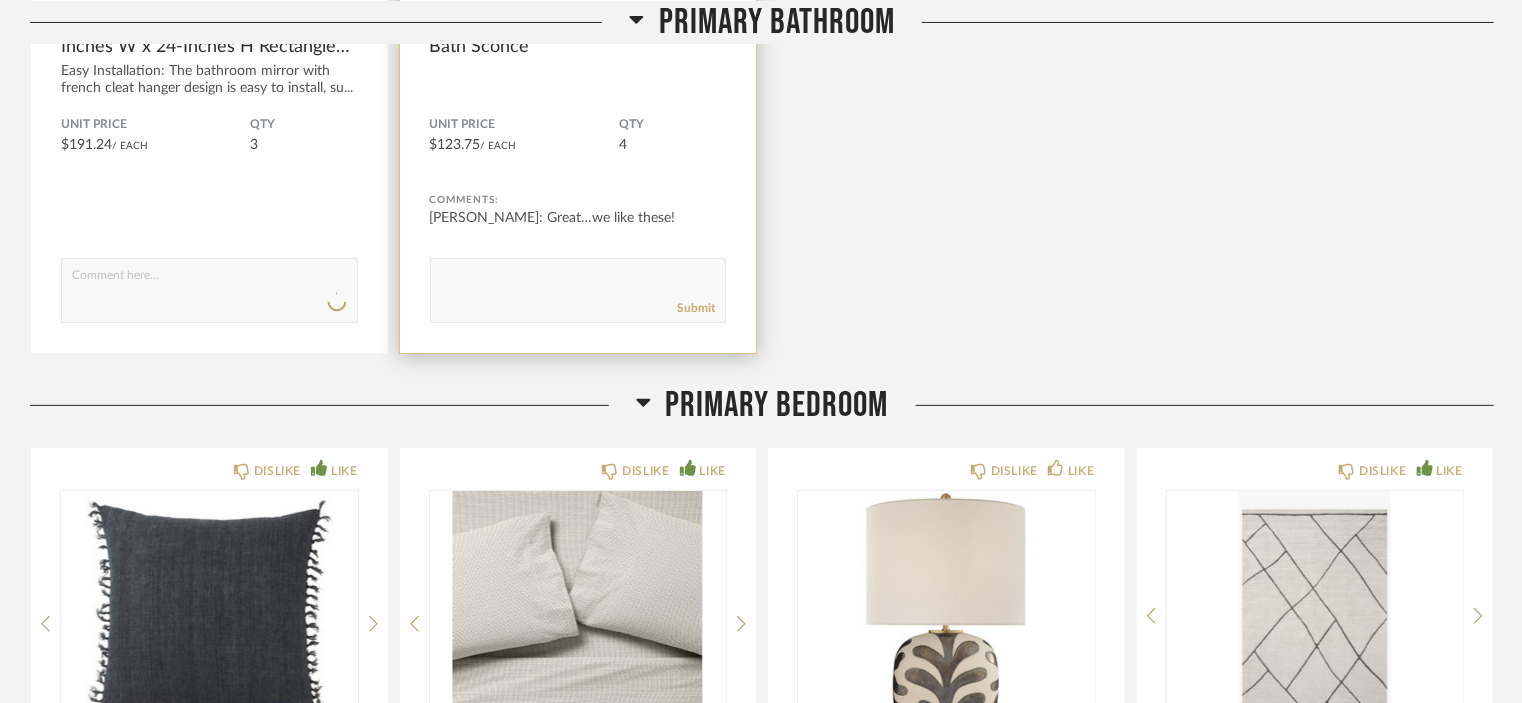click 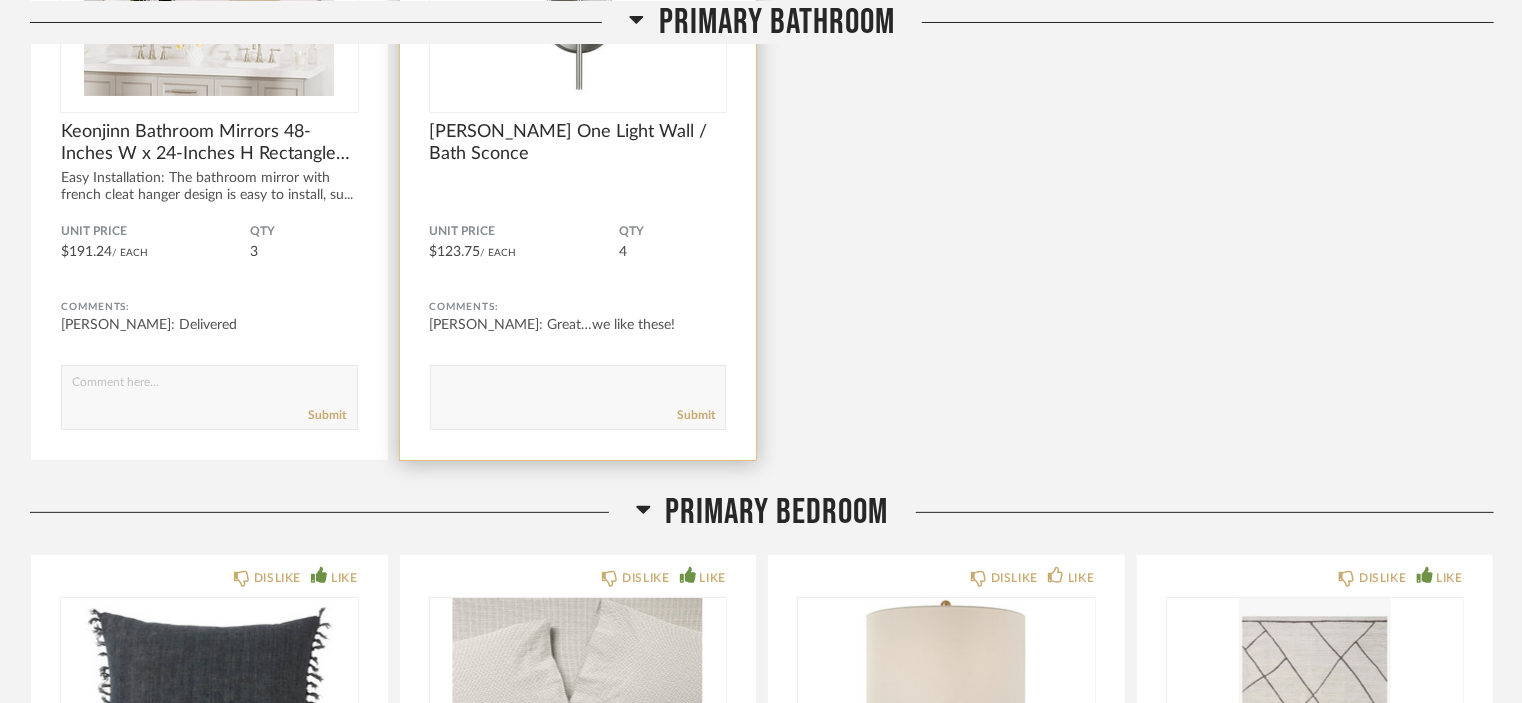 scroll, scrollTop: 7846, scrollLeft: 0, axis: vertical 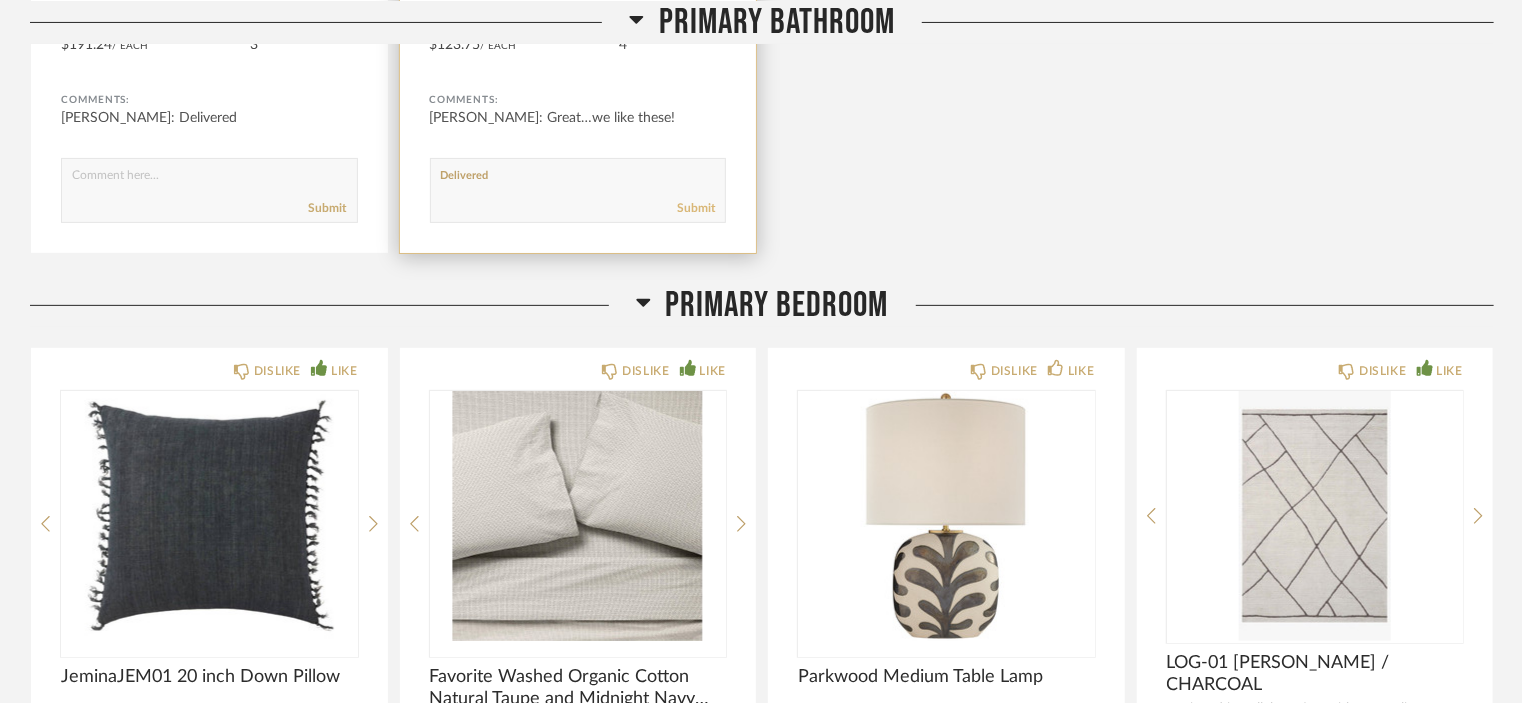 type on "Delivered" 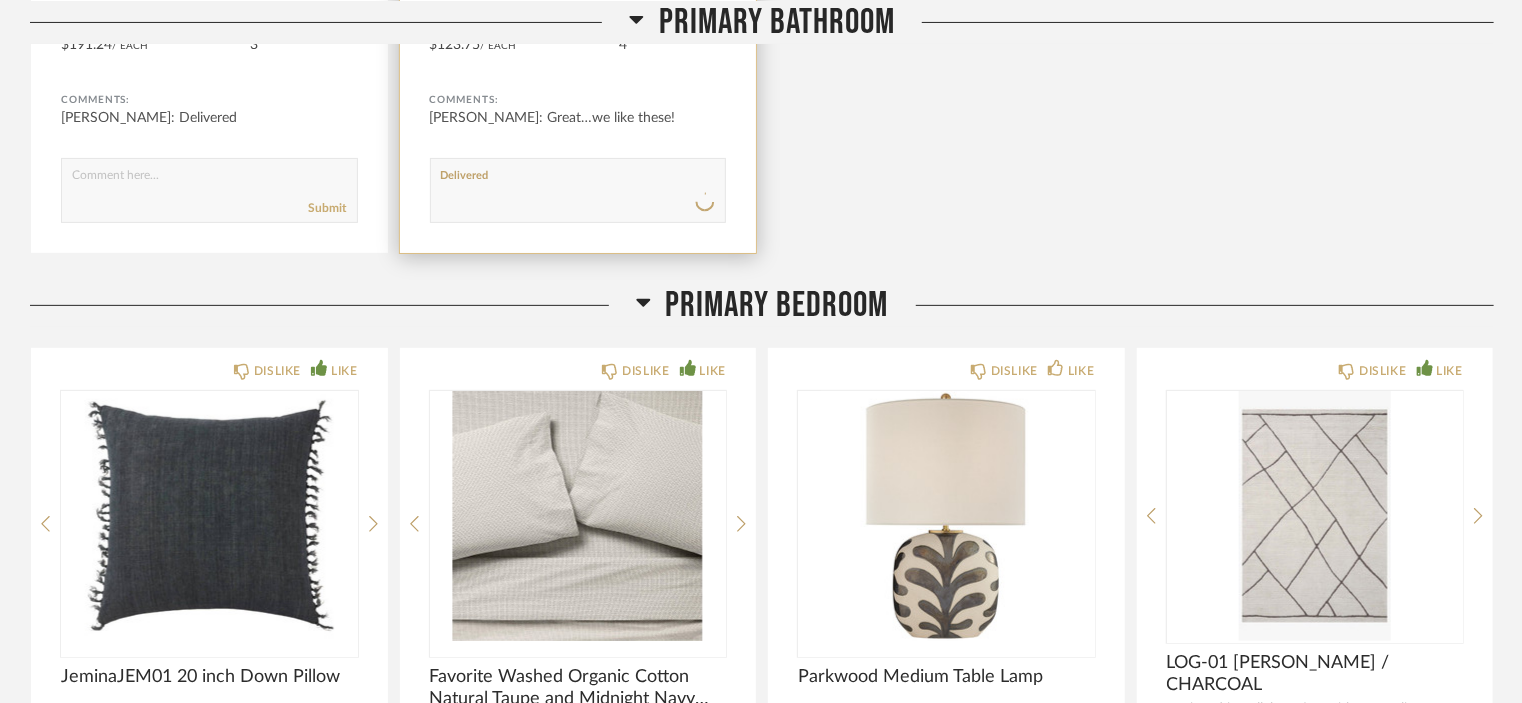 type 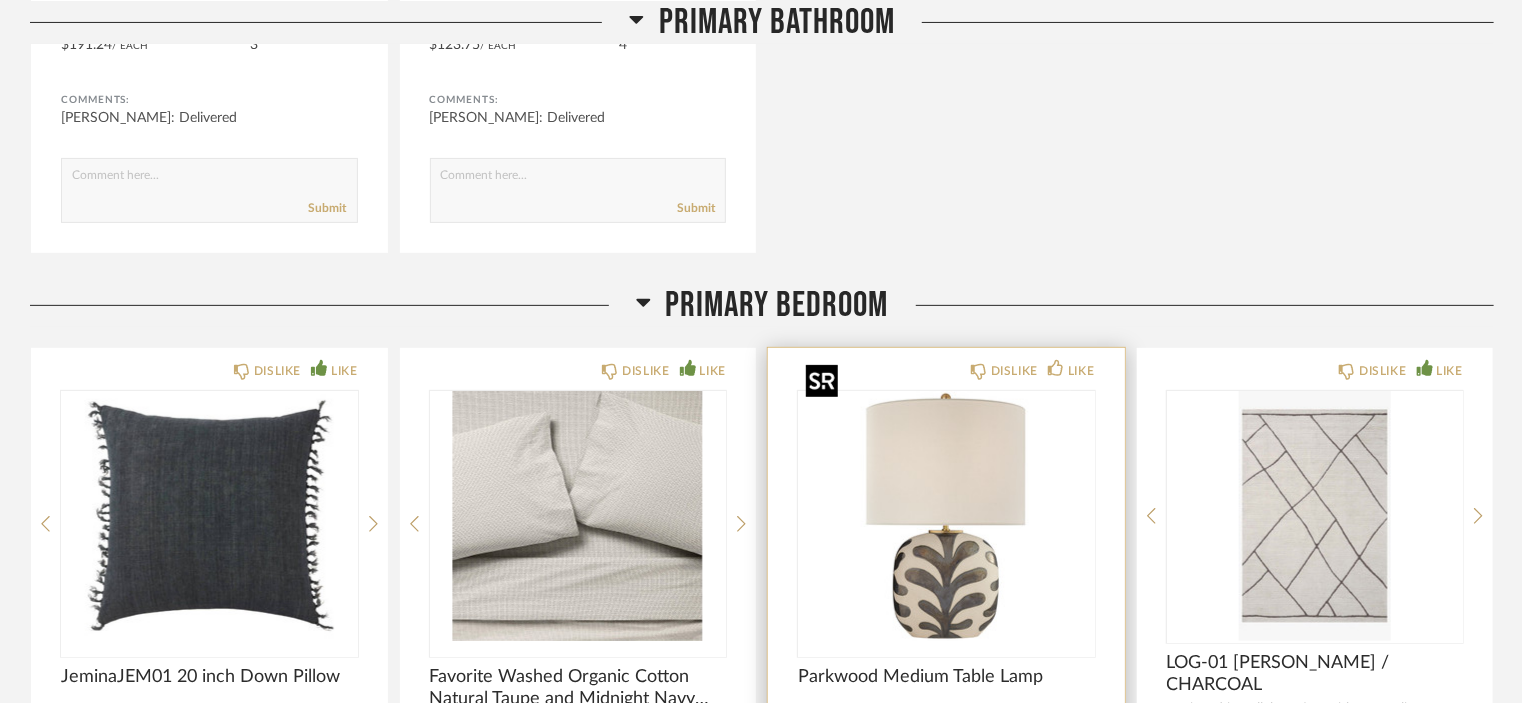 scroll, scrollTop: 8246, scrollLeft: 0, axis: vertical 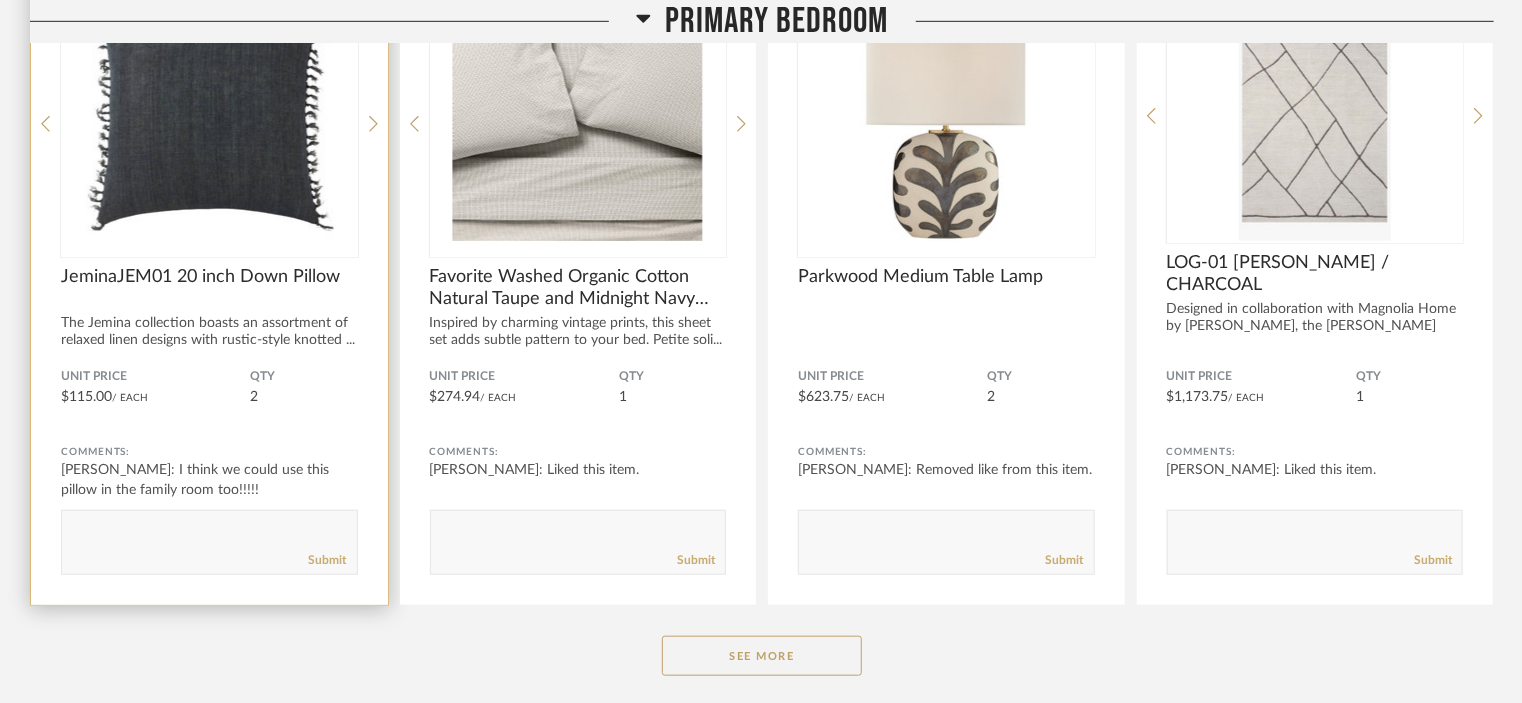 click 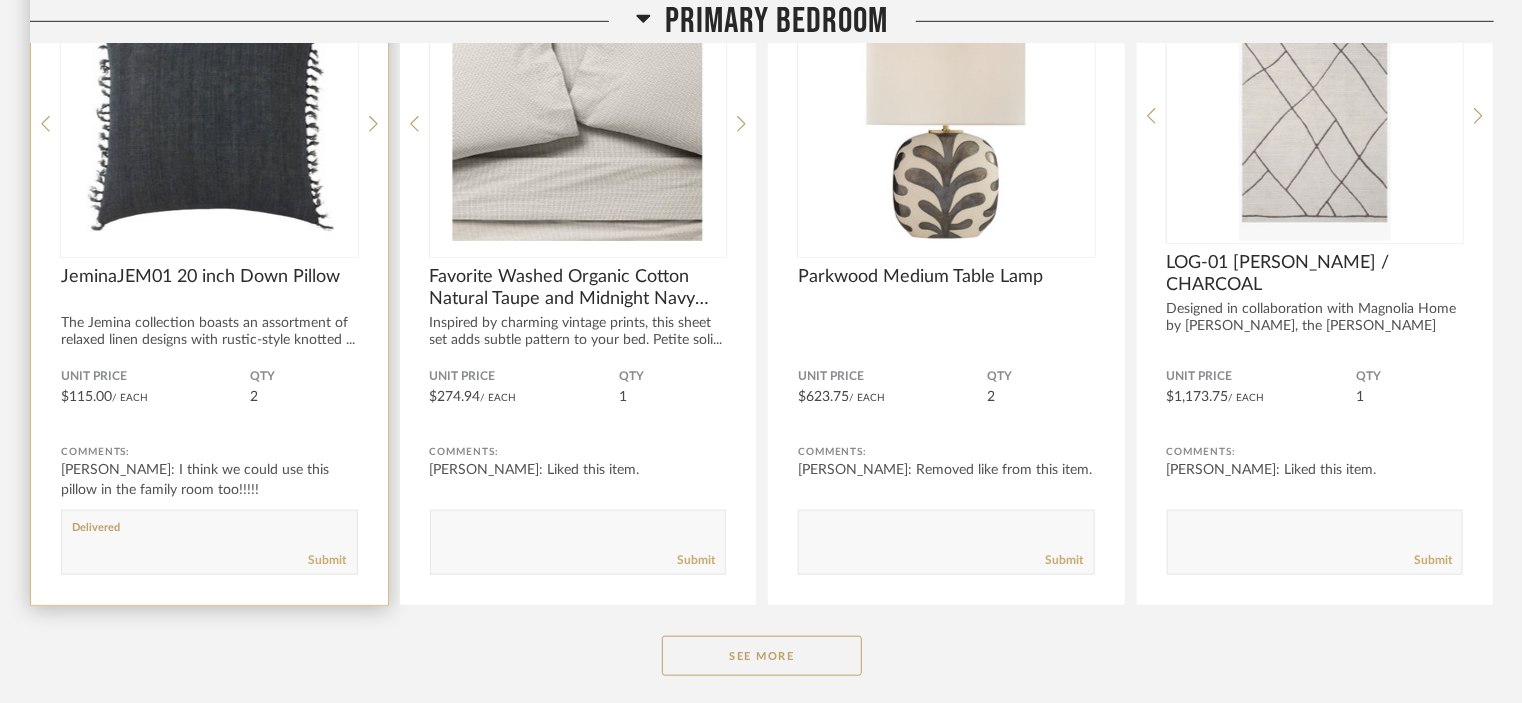 type on "Delivered" 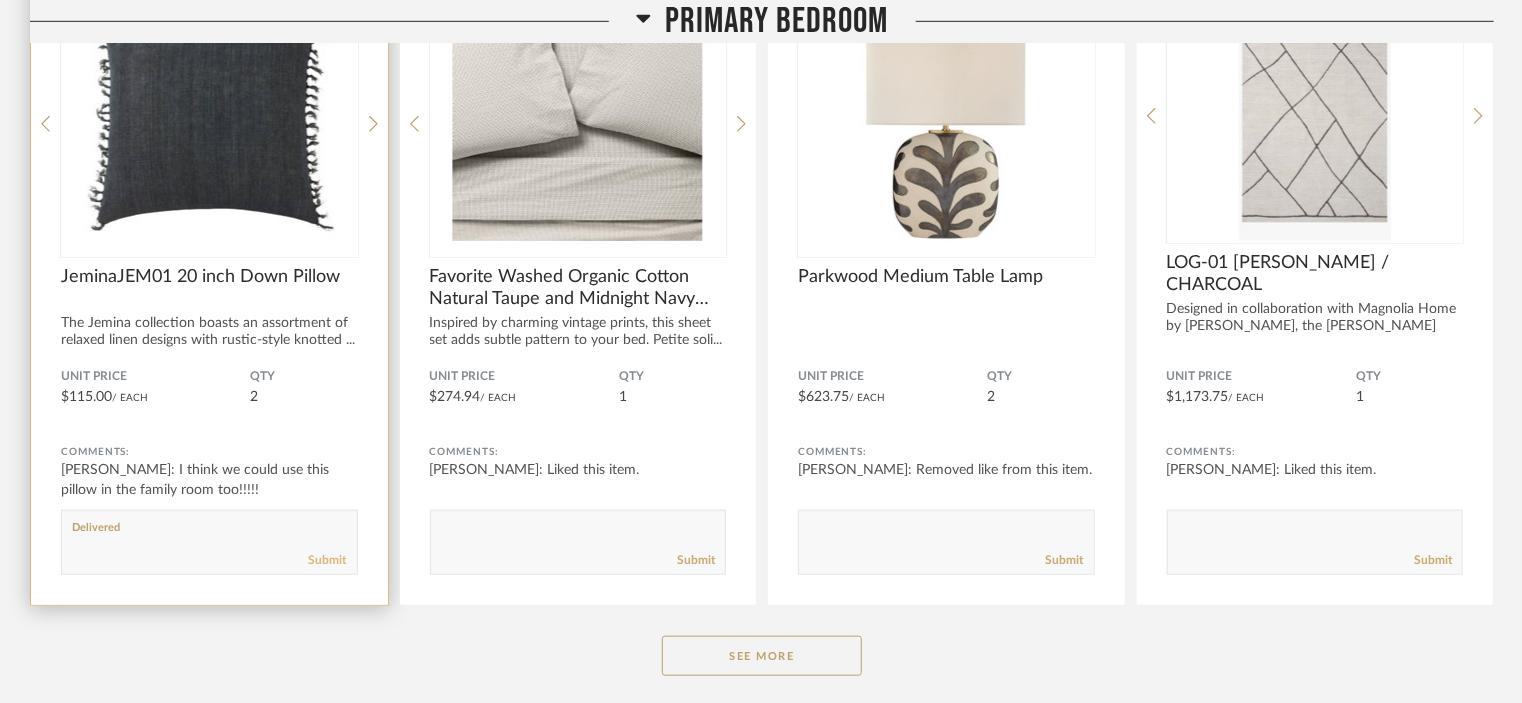 click on "Submit" 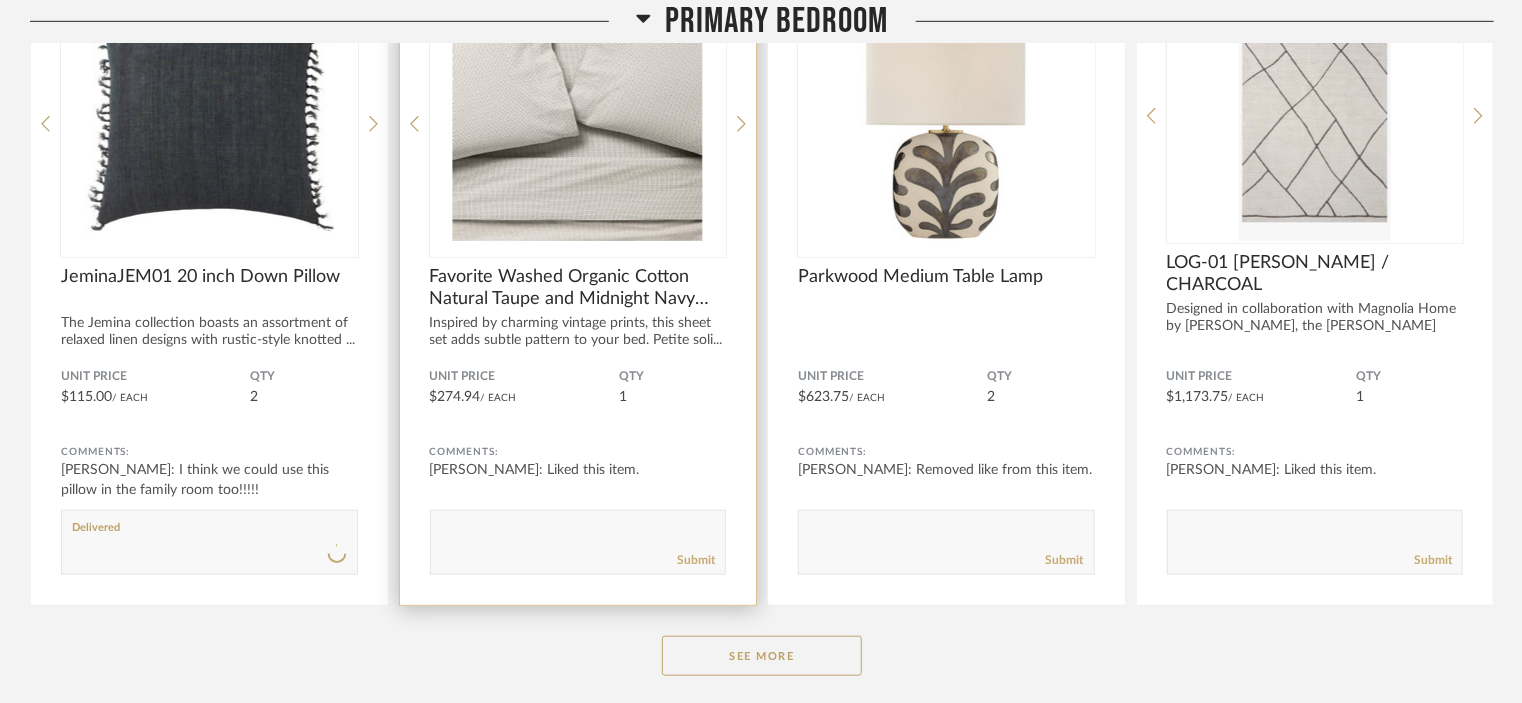 click 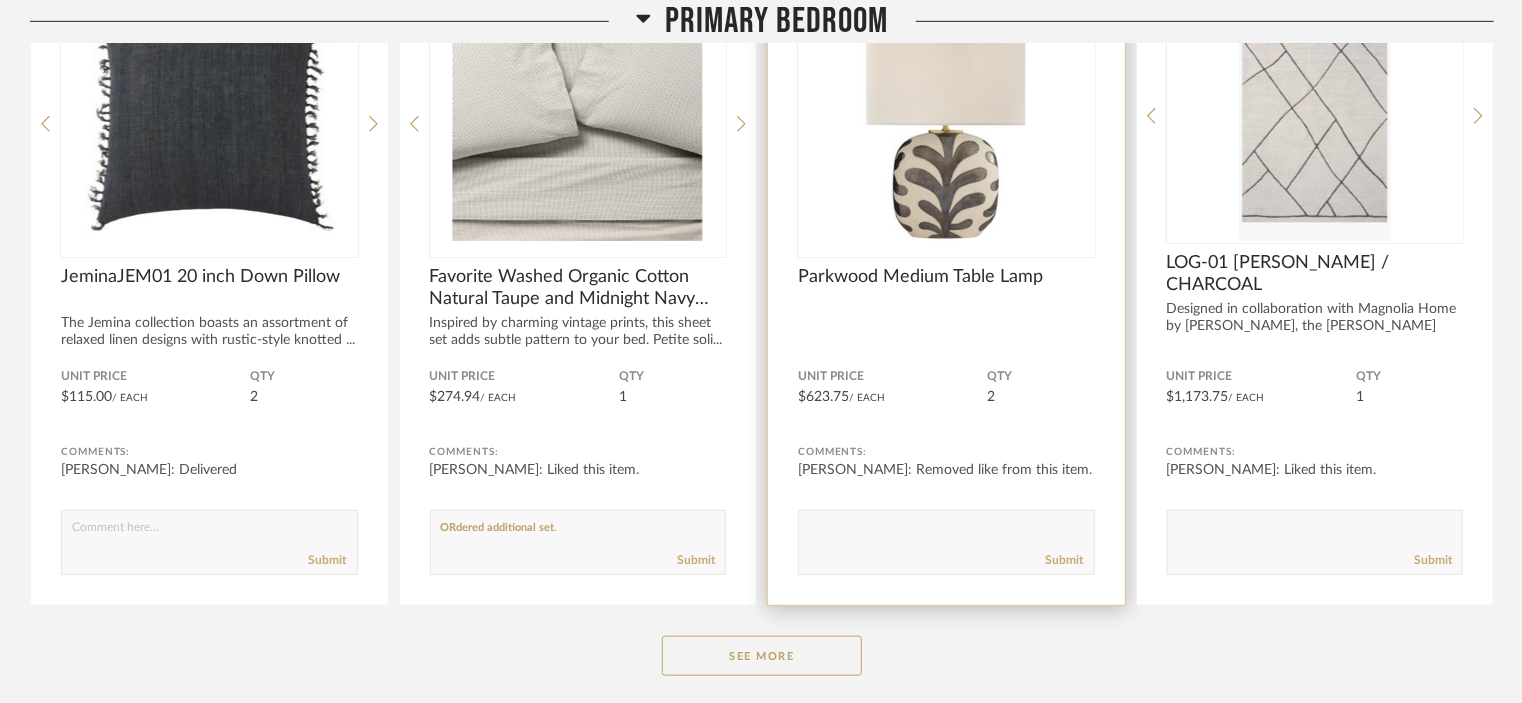 click 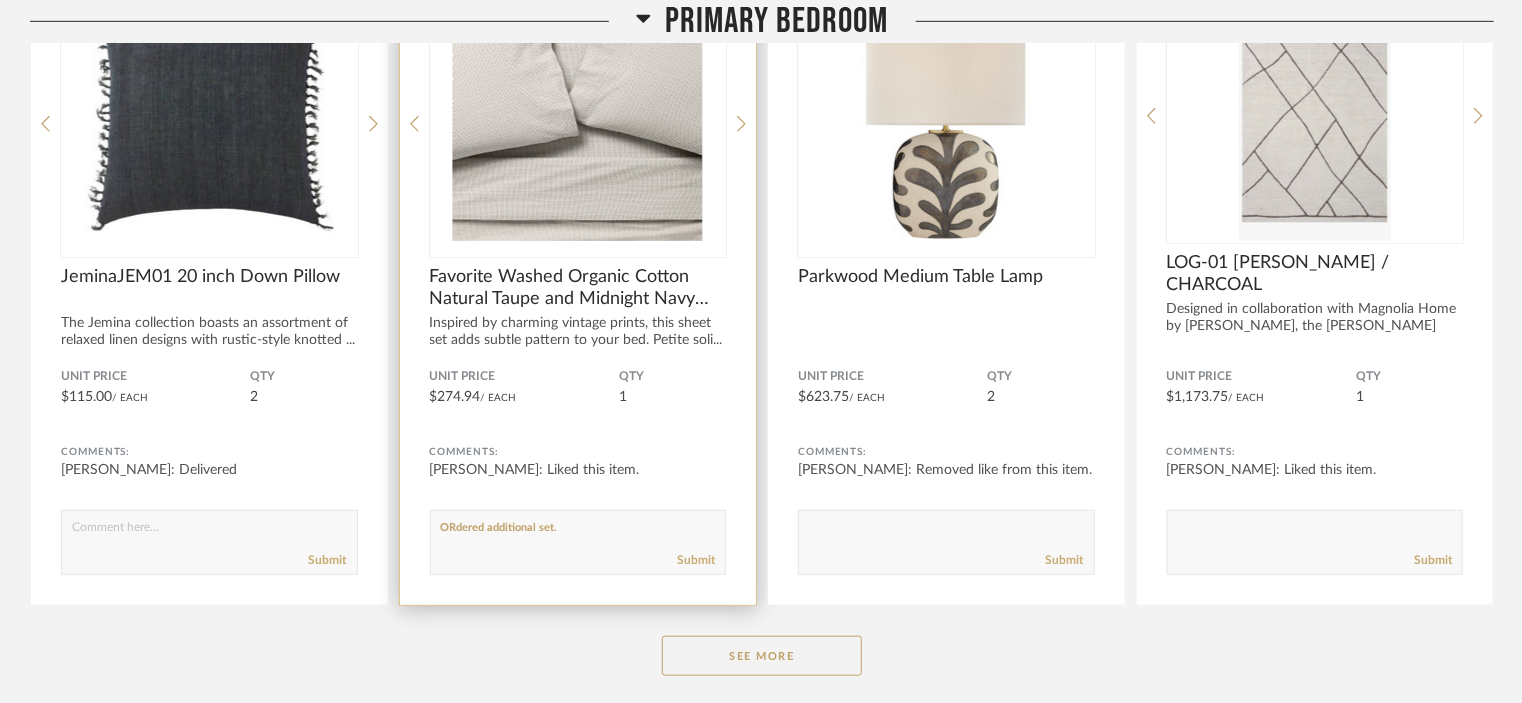 click 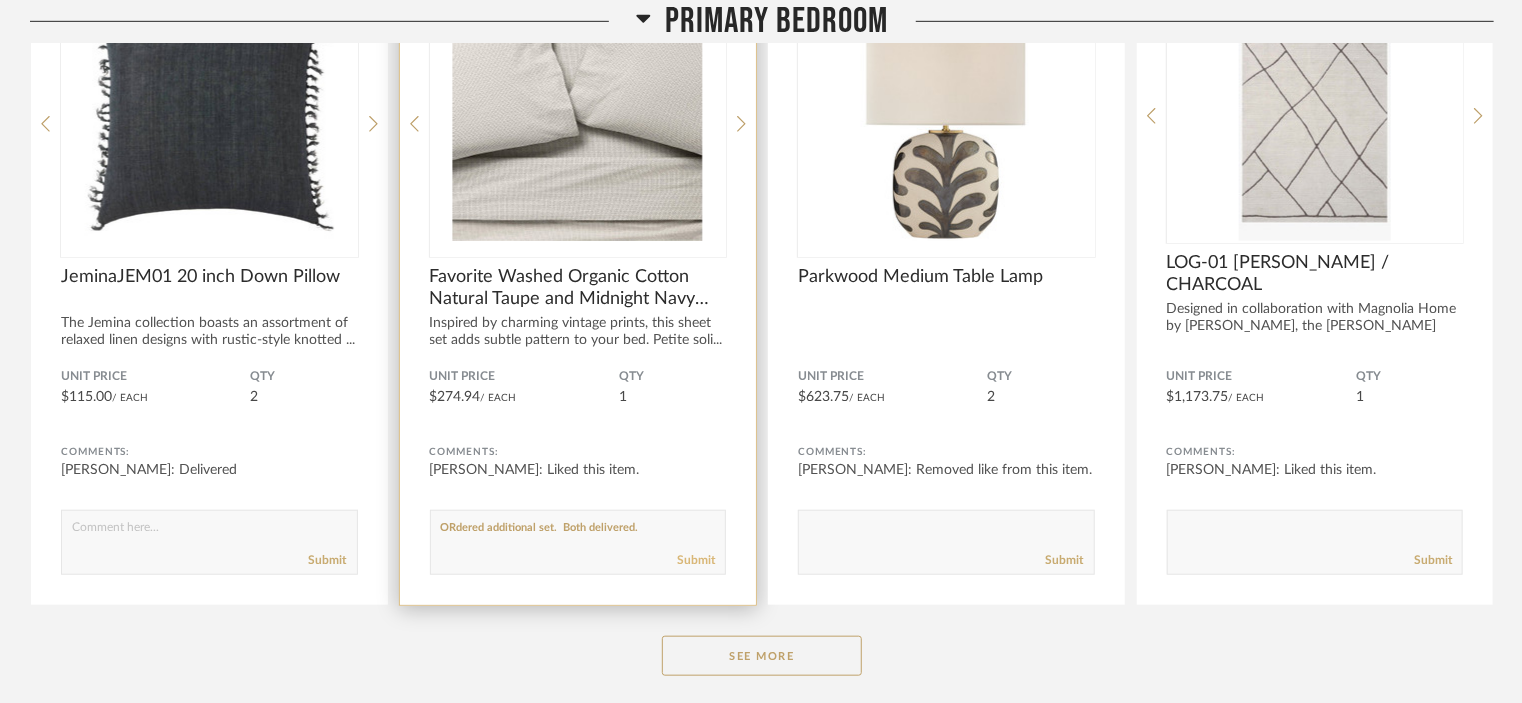 type on "ORdered additional set.  Both delivered." 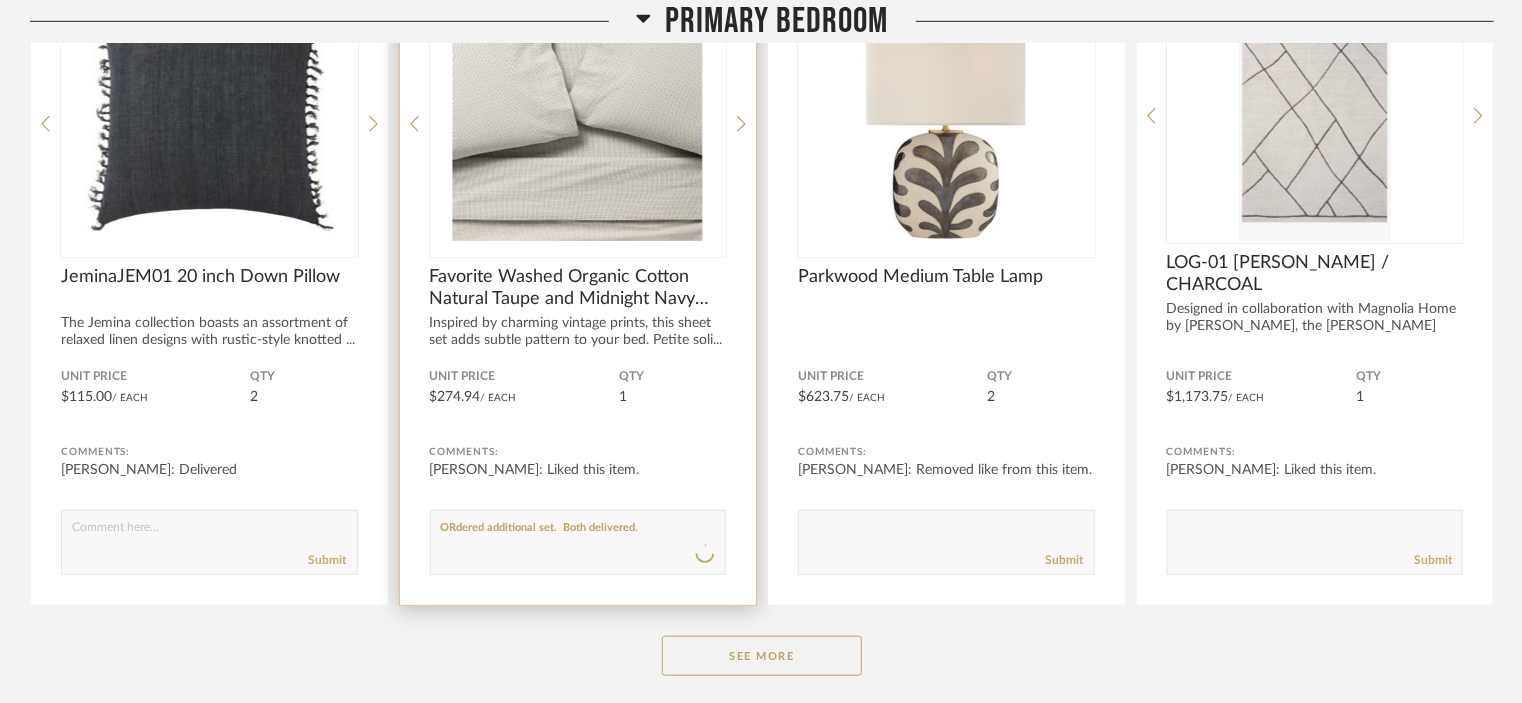 type 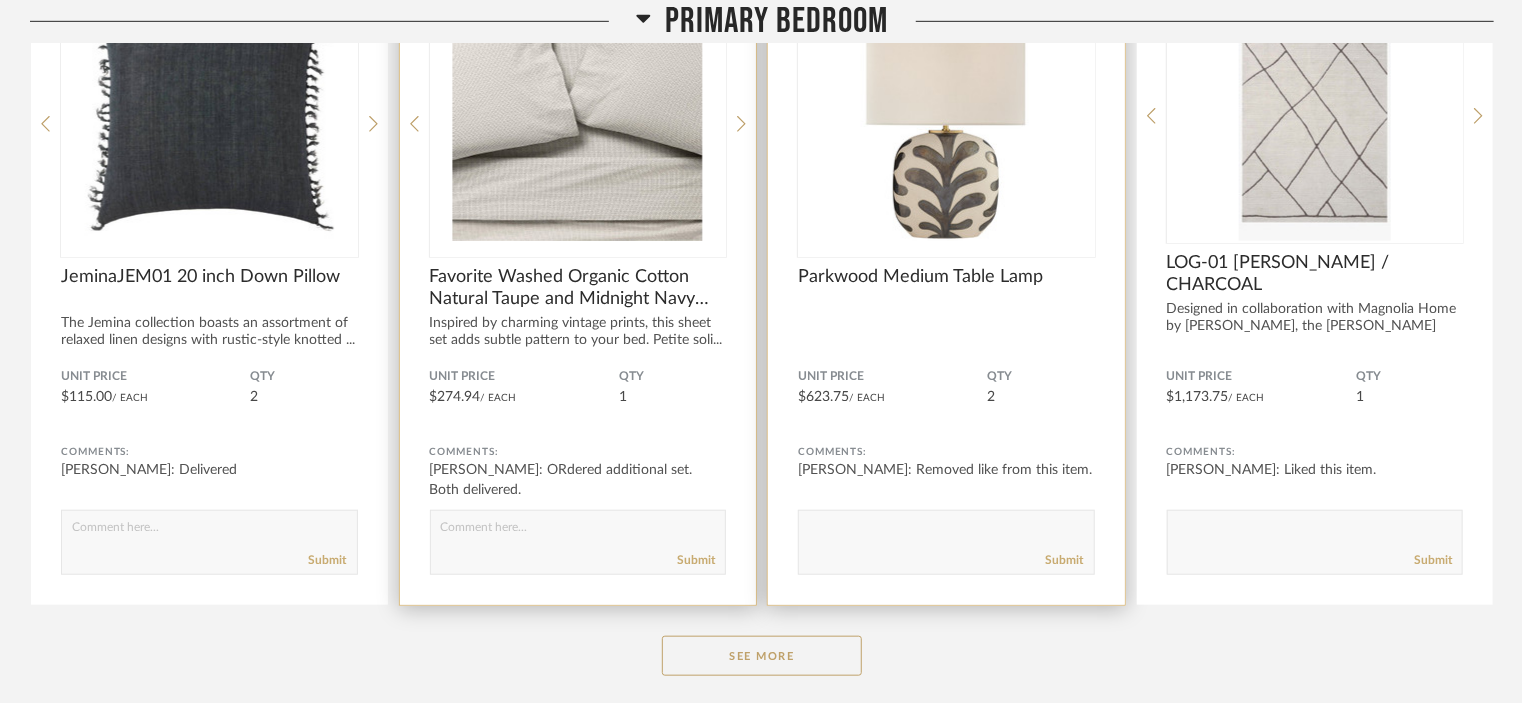 click 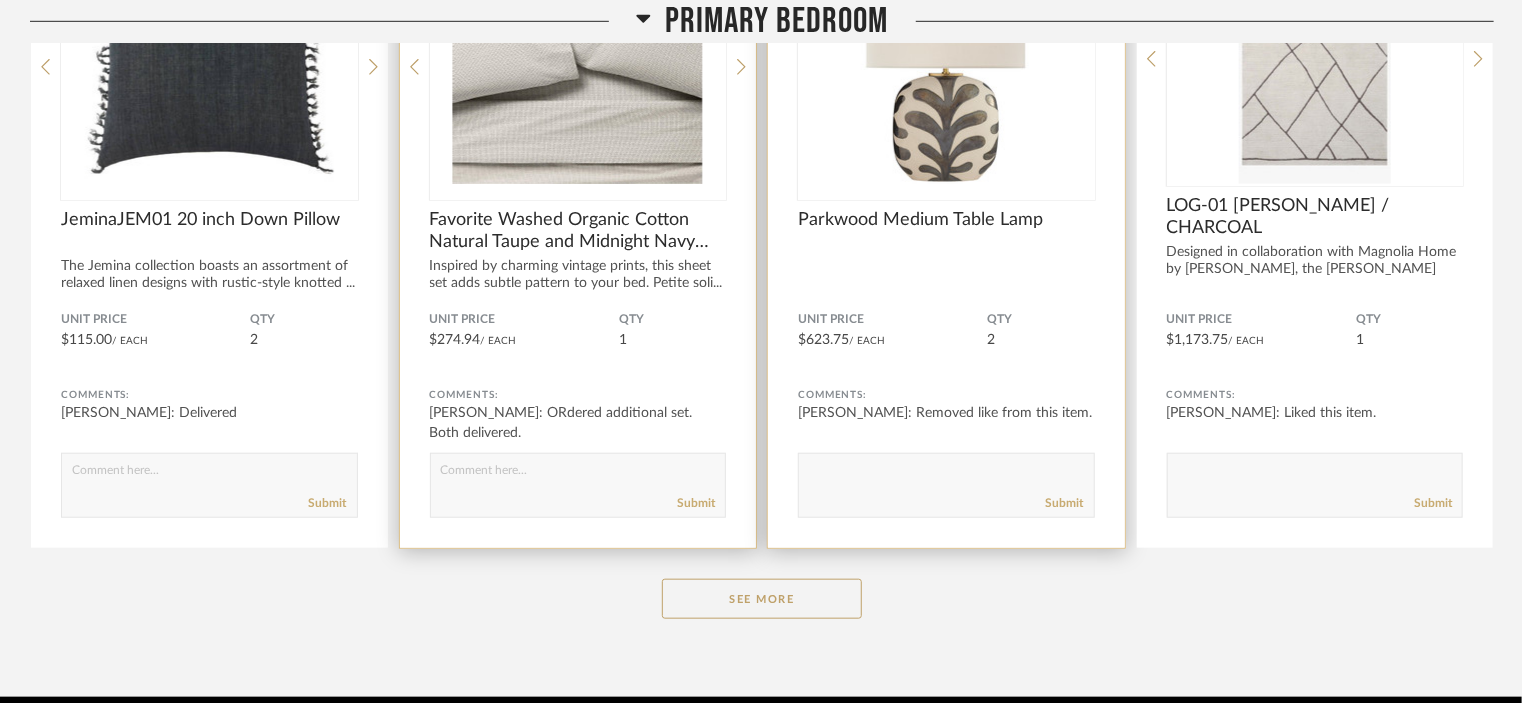 scroll, scrollTop: 8346, scrollLeft: 0, axis: vertical 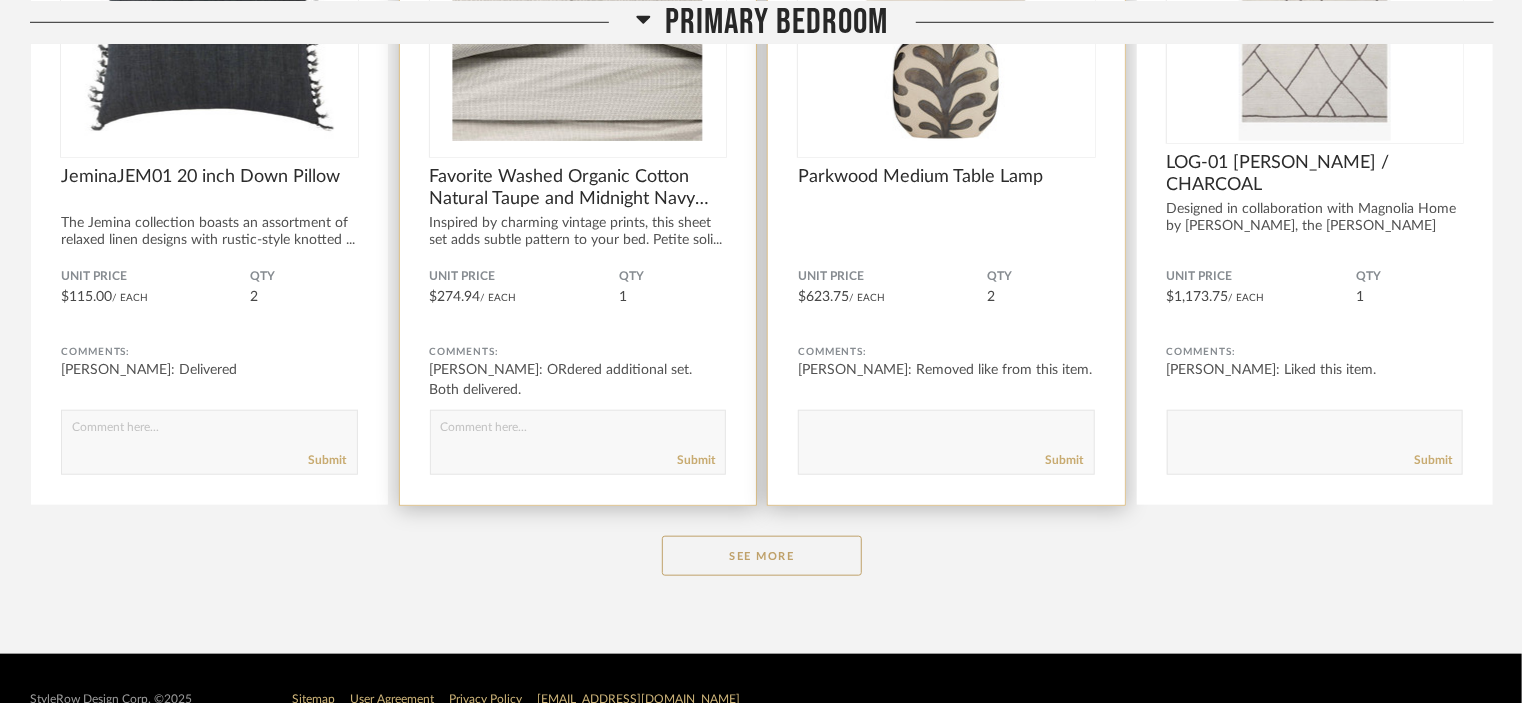 click 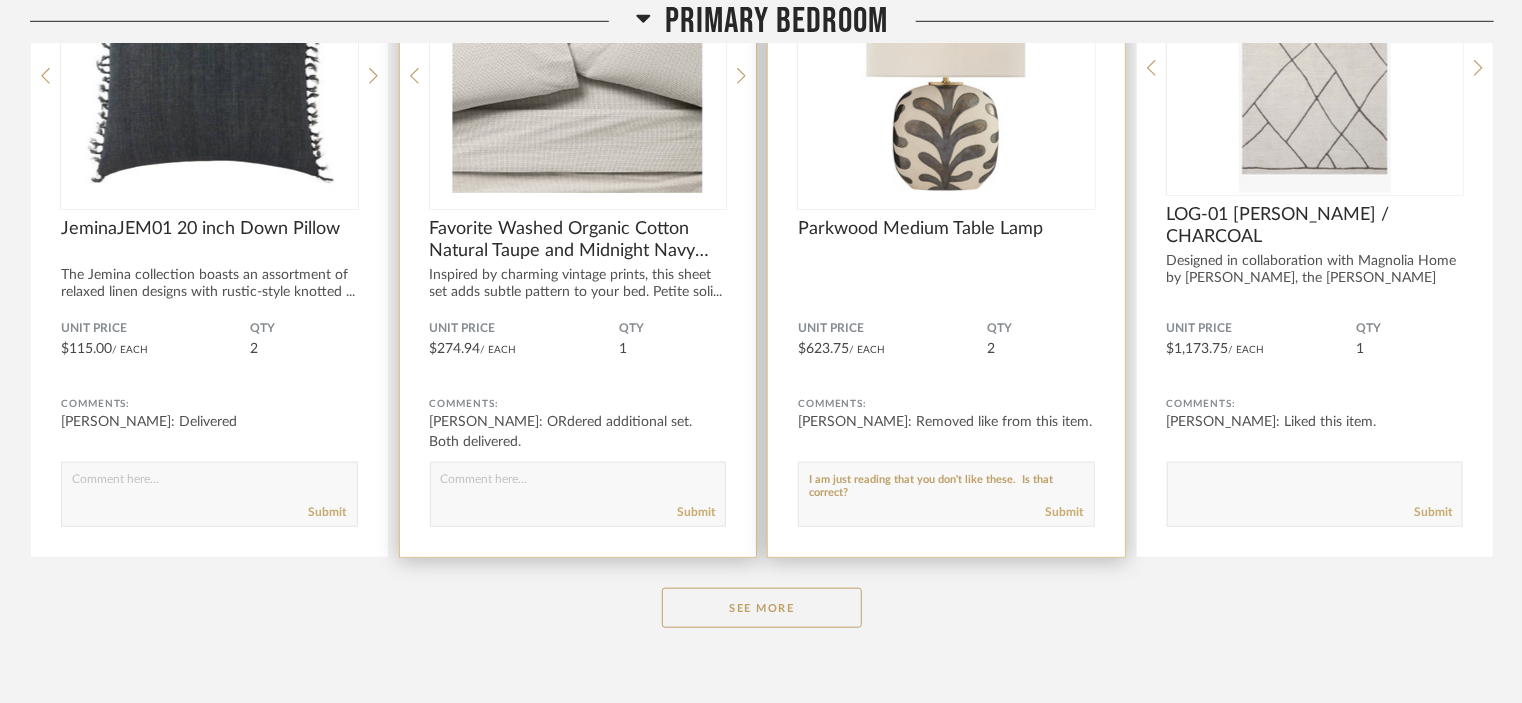 scroll, scrollTop: 8246, scrollLeft: 0, axis: vertical 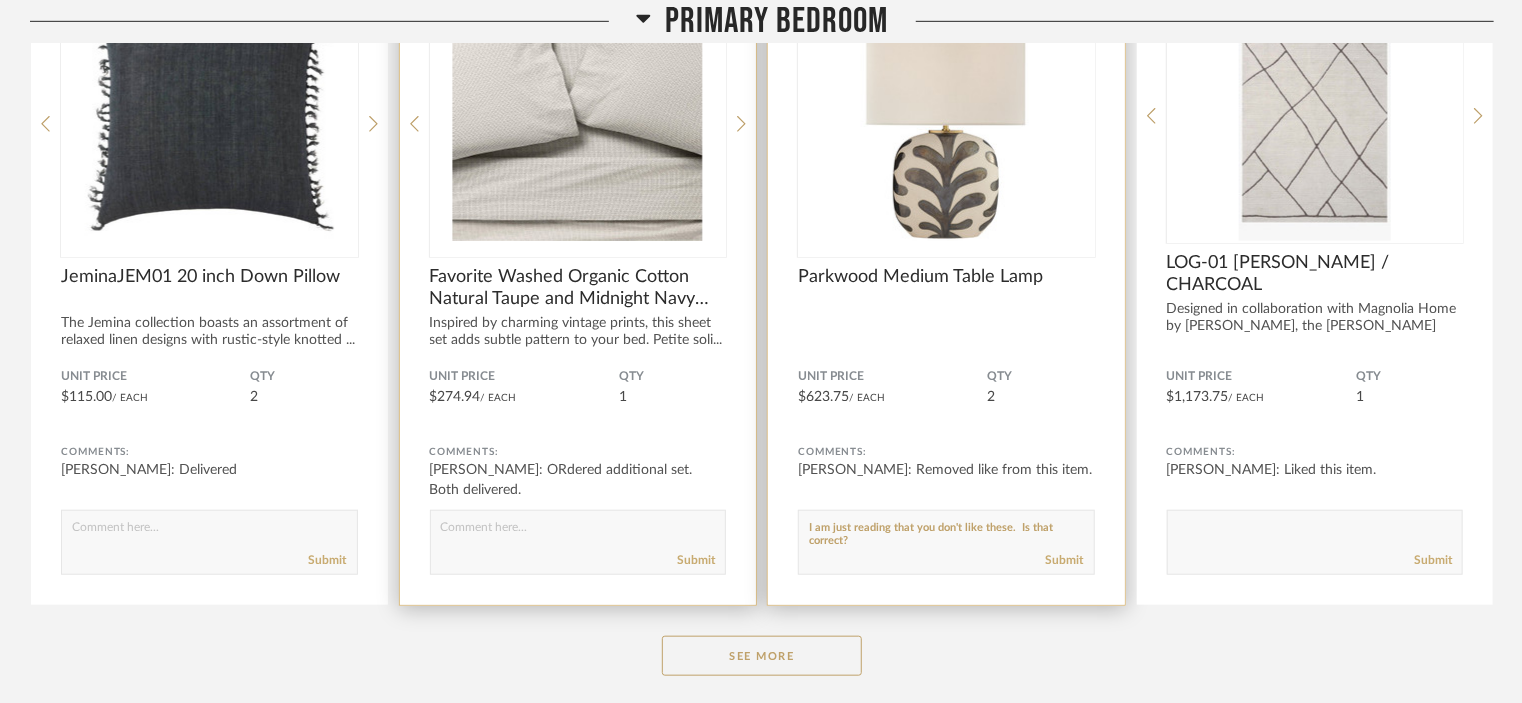 click 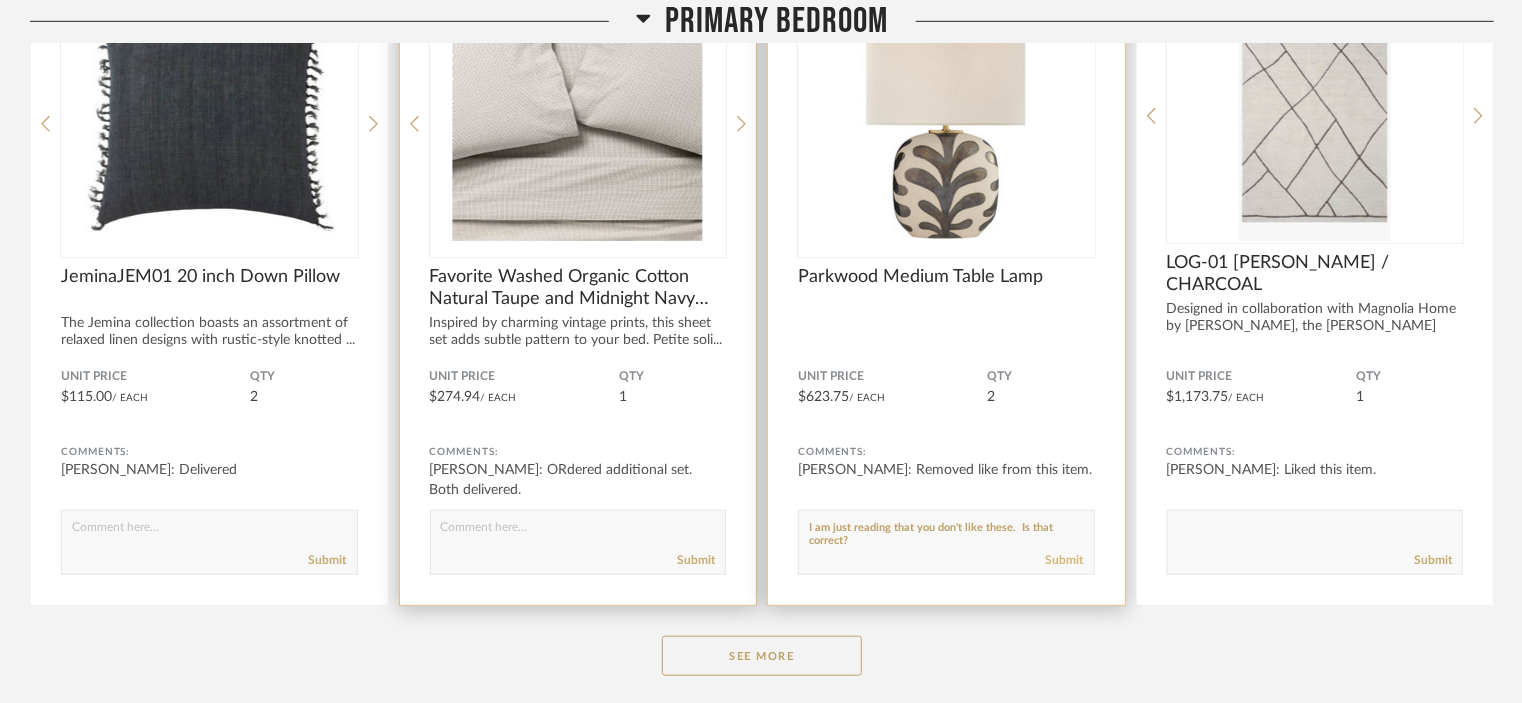 type on "I am just reading that you don't like these.  Is that correct?" 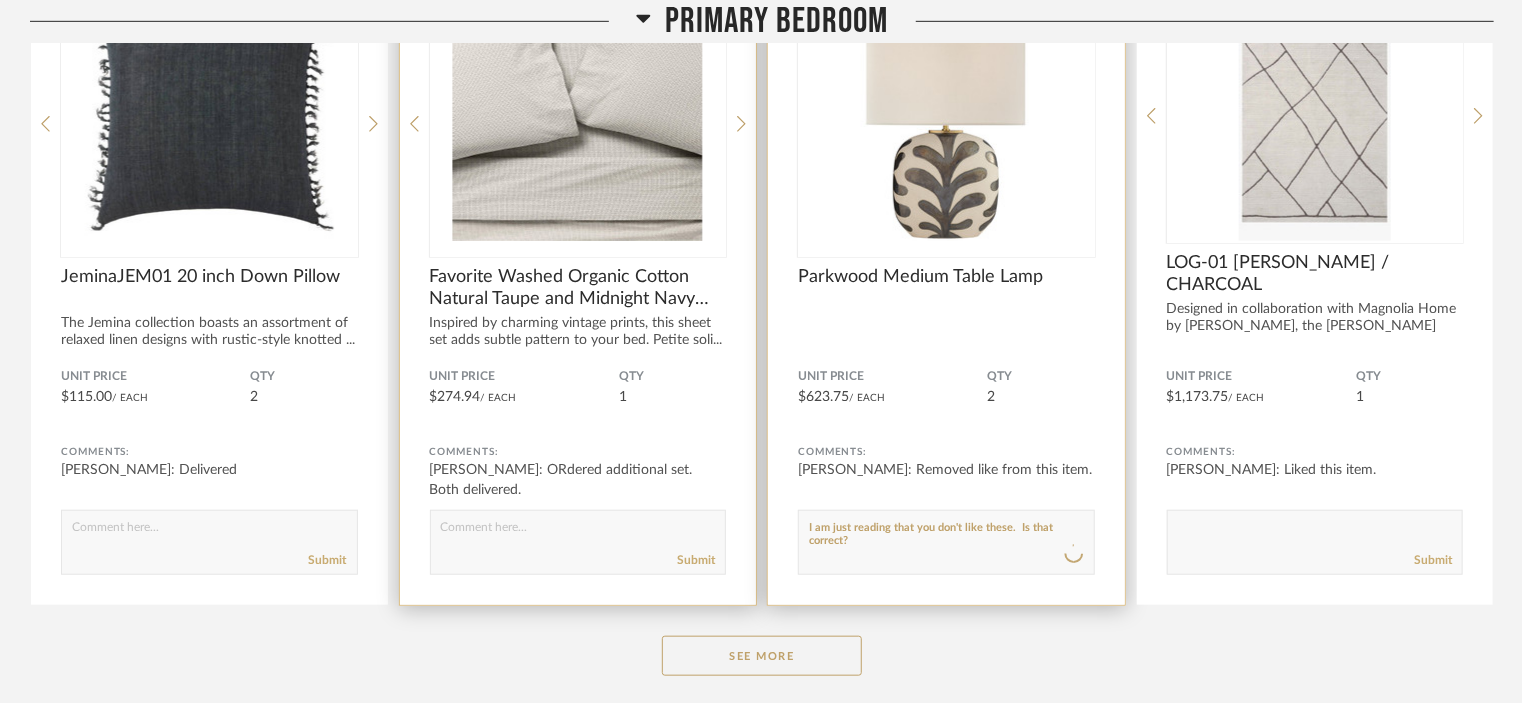 type 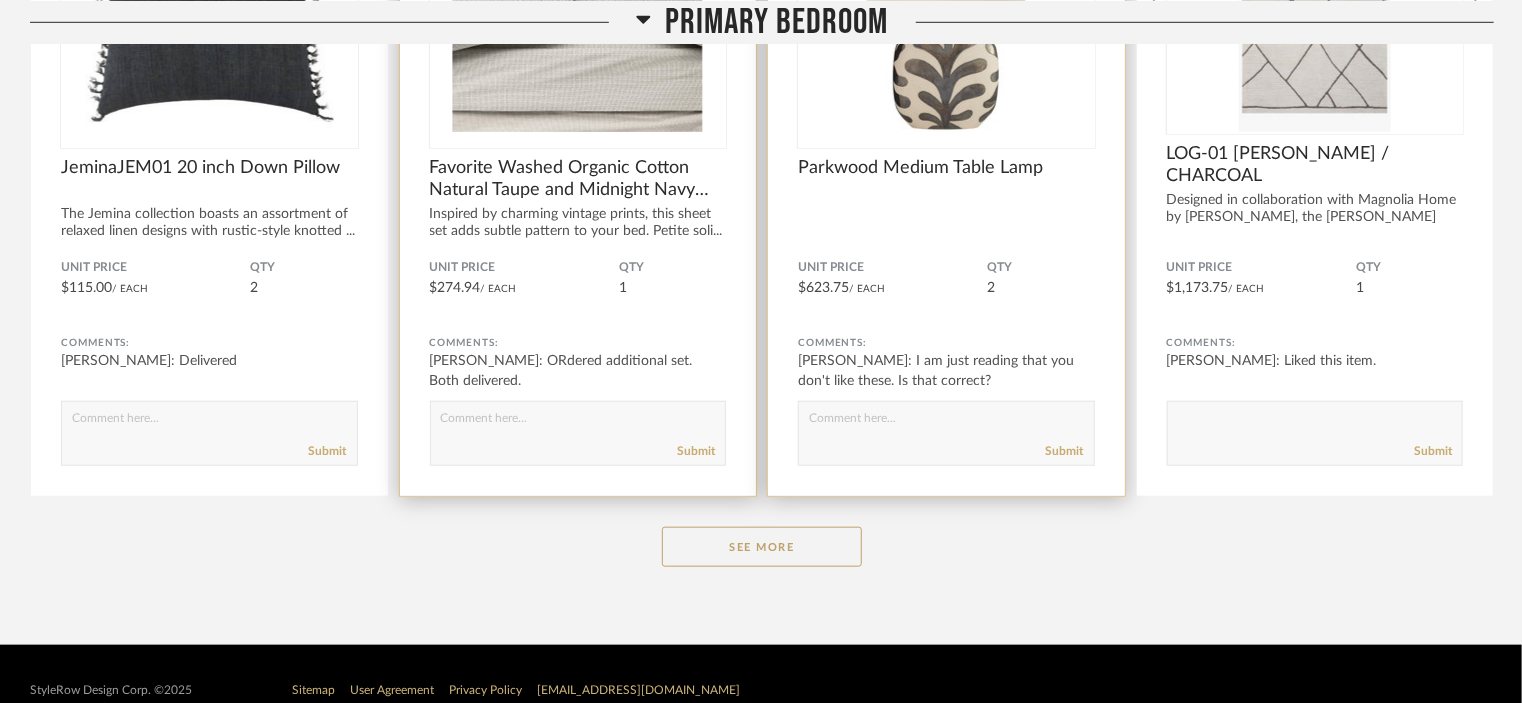 scroll, scrollTop: 8357, scrollLeft: 0, axis: vertical 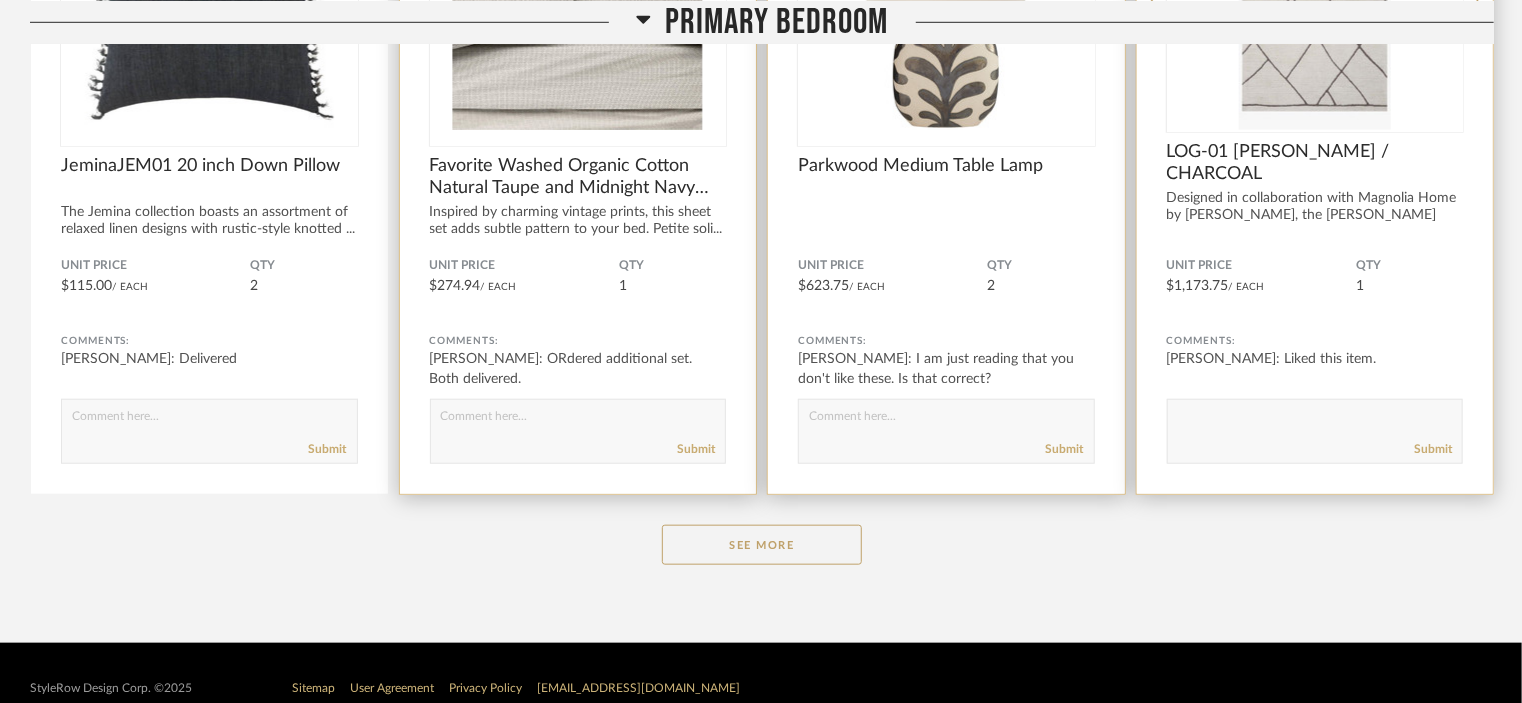 click 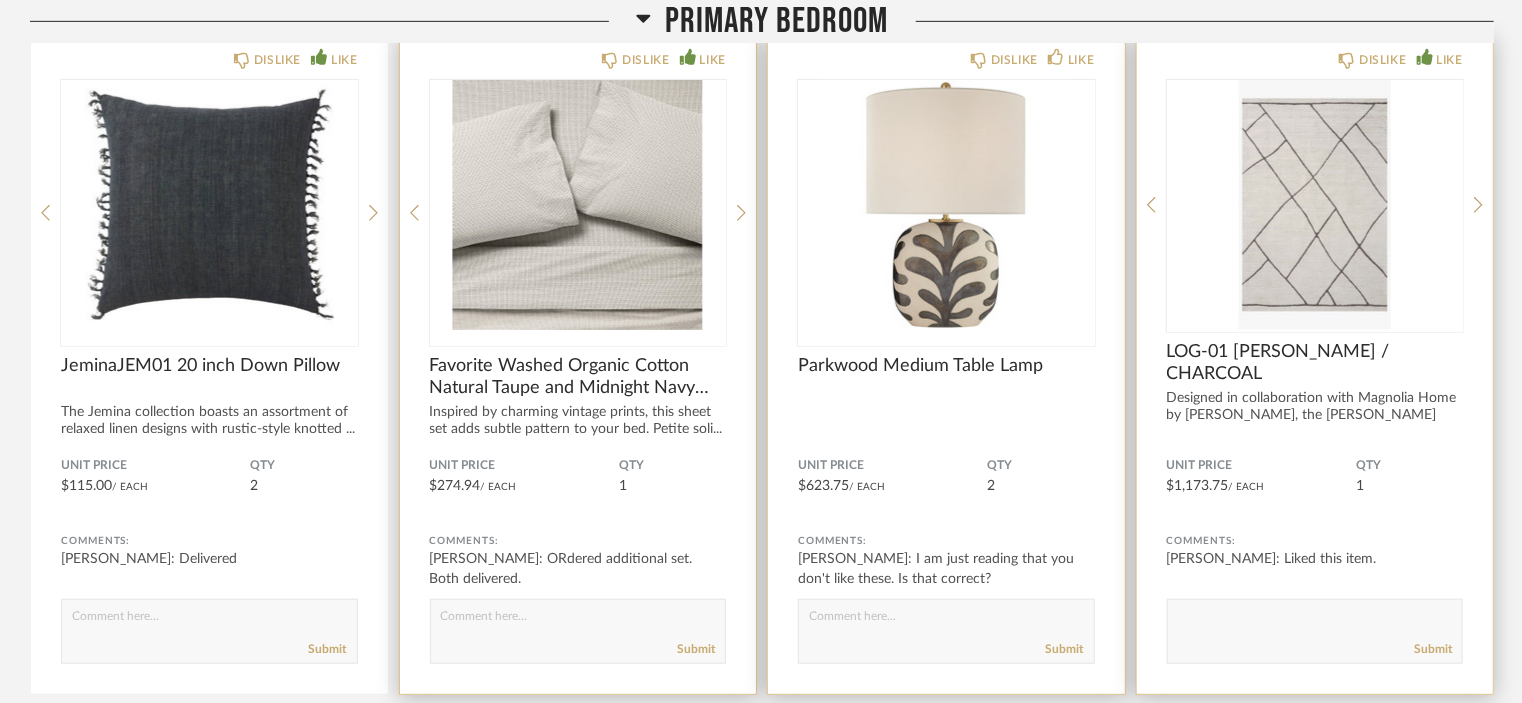 scroll, scrollTop: 8357, scrollLeft: 0, axis: vertical 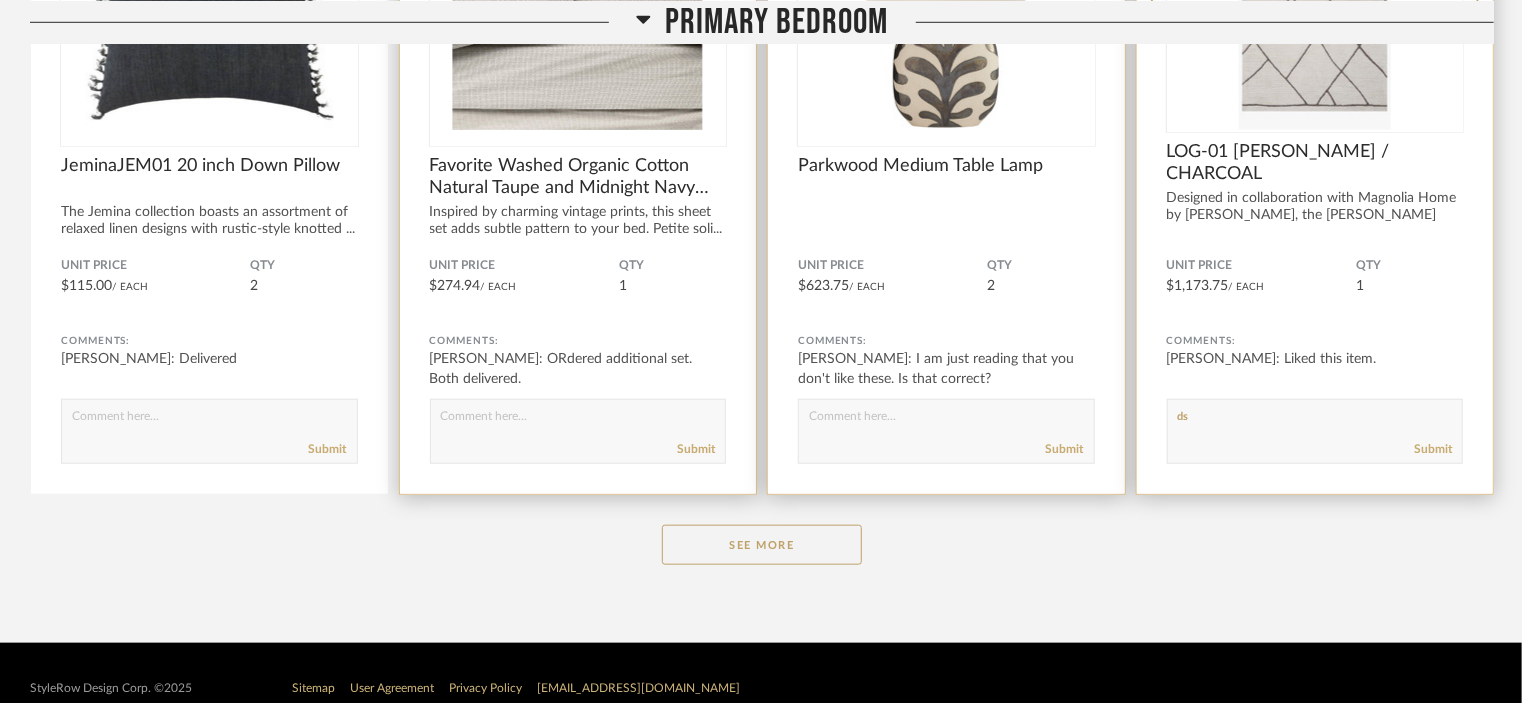 type on "d" 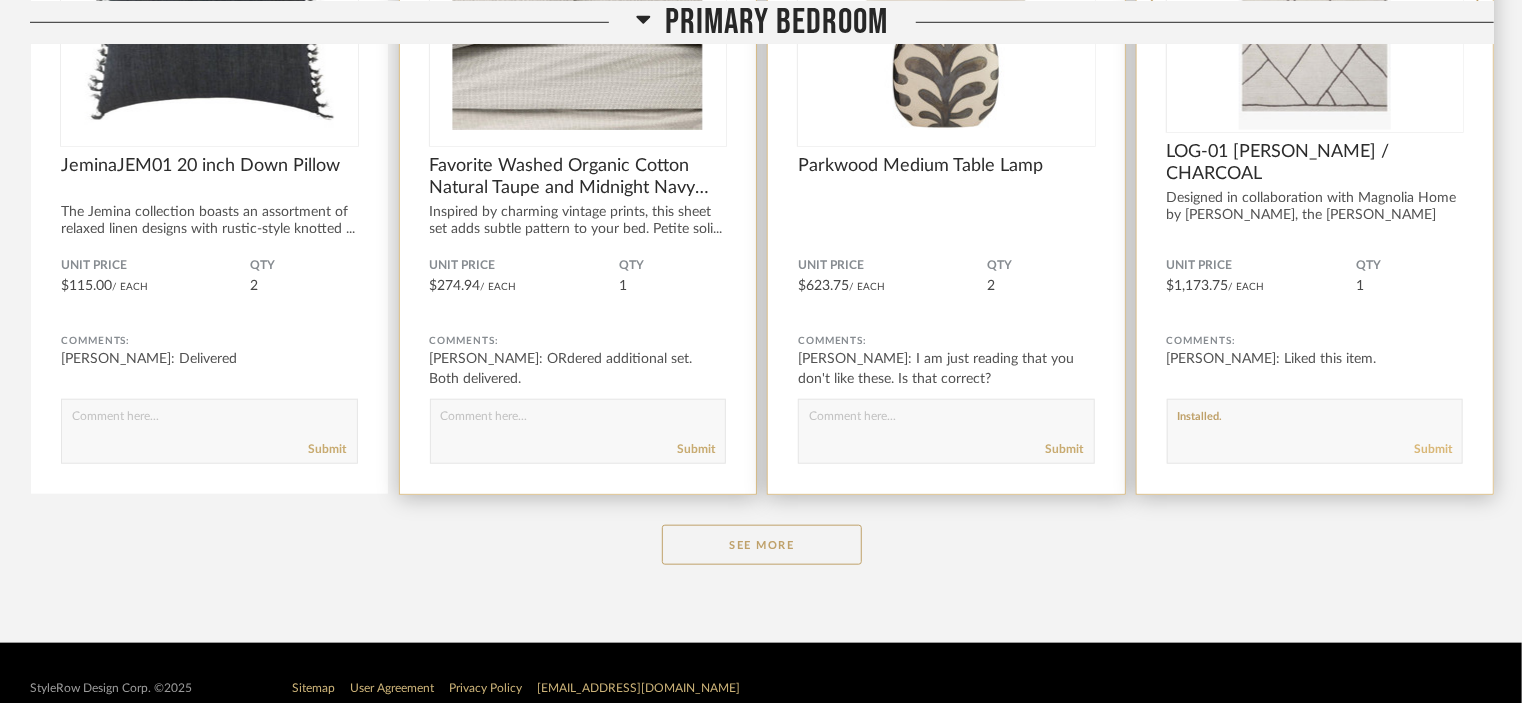 type on "Installed." 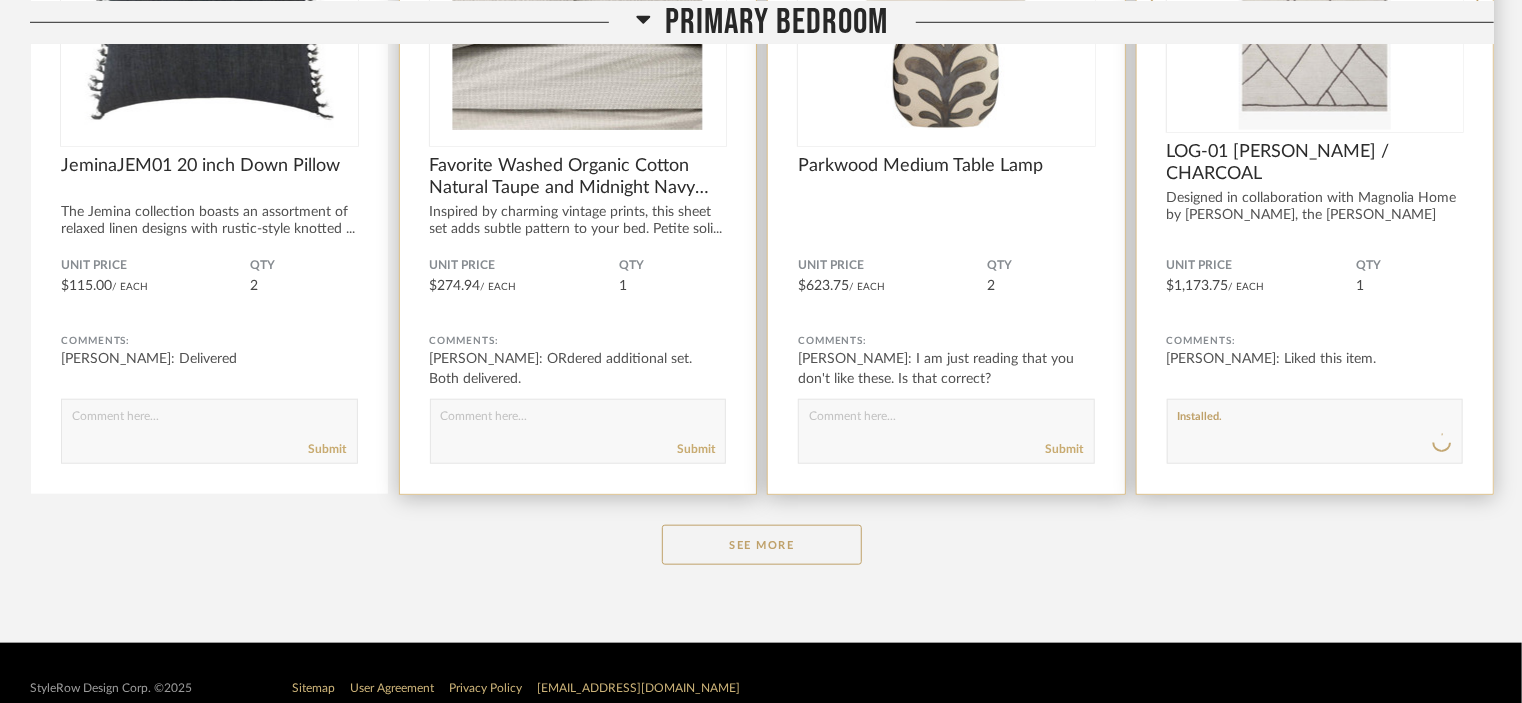 type 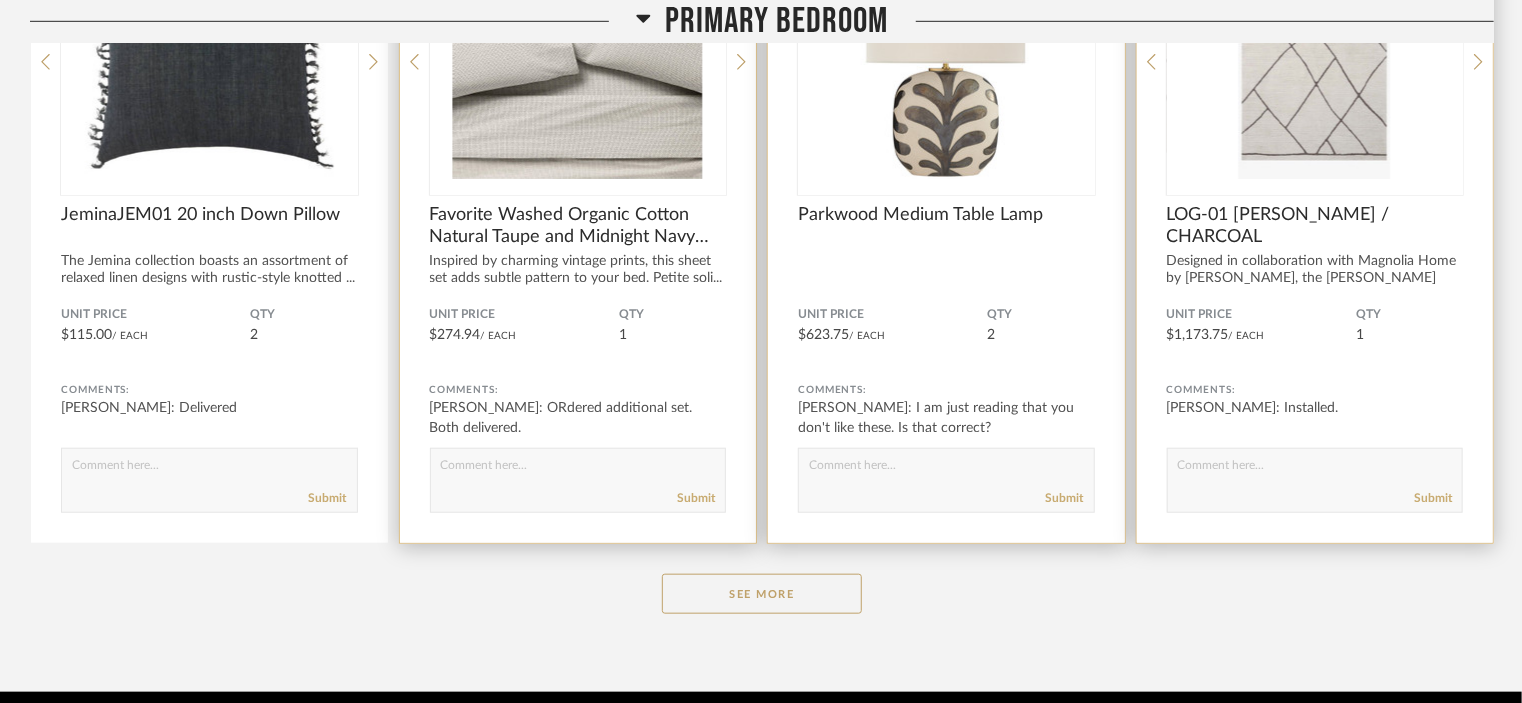 scroll, scrollTop: 8357, scrollLeft: 0, axis: vertical 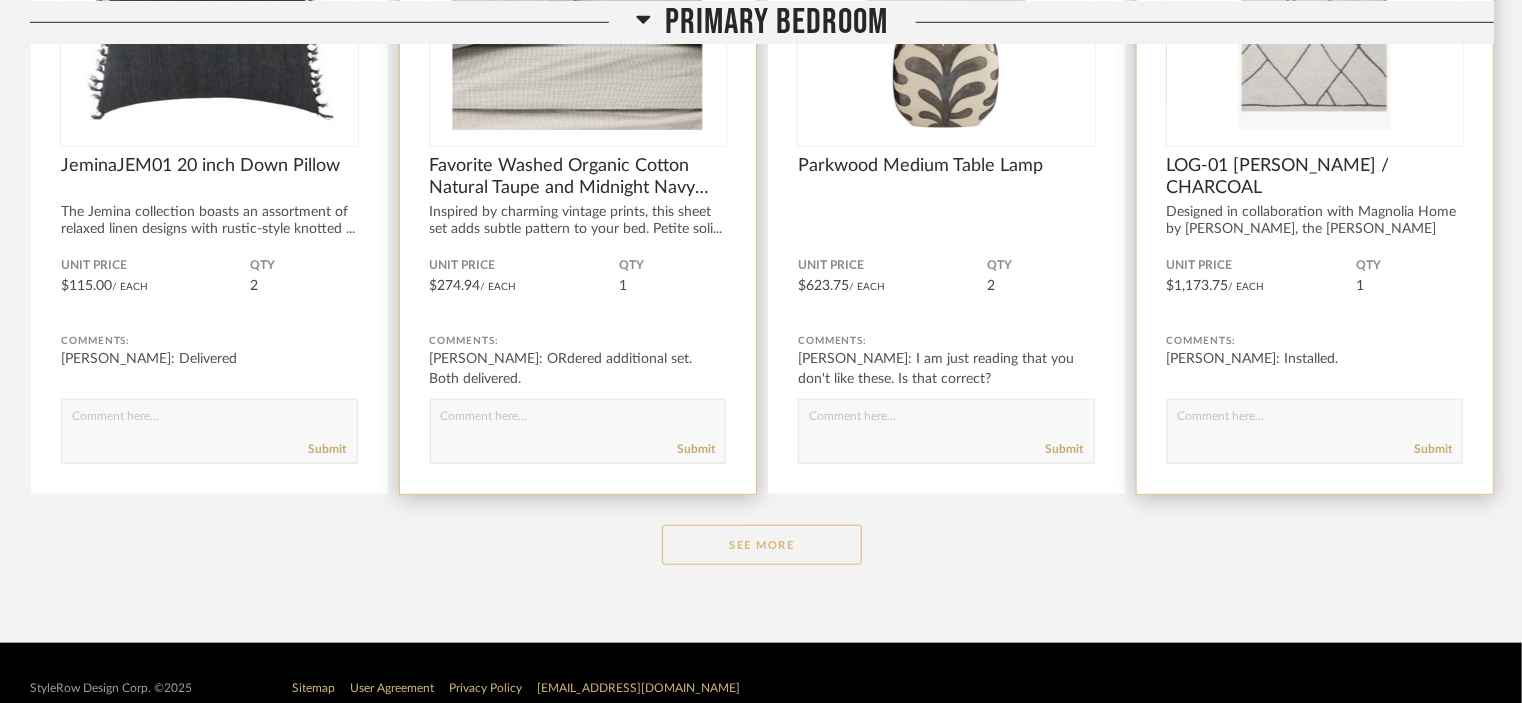 click on "See More" 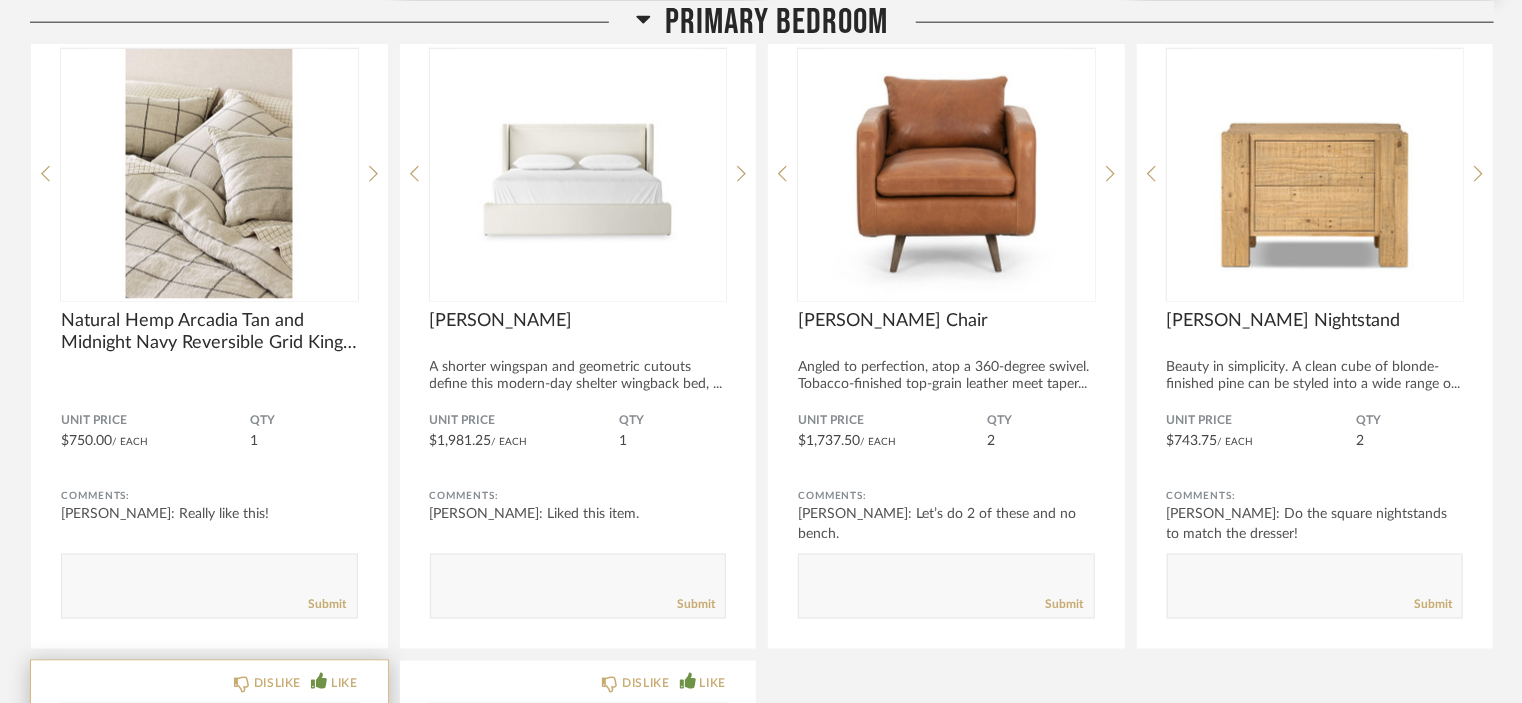 scroll, scrollTop: 9057, scrollLeft: 0, axis: vertical 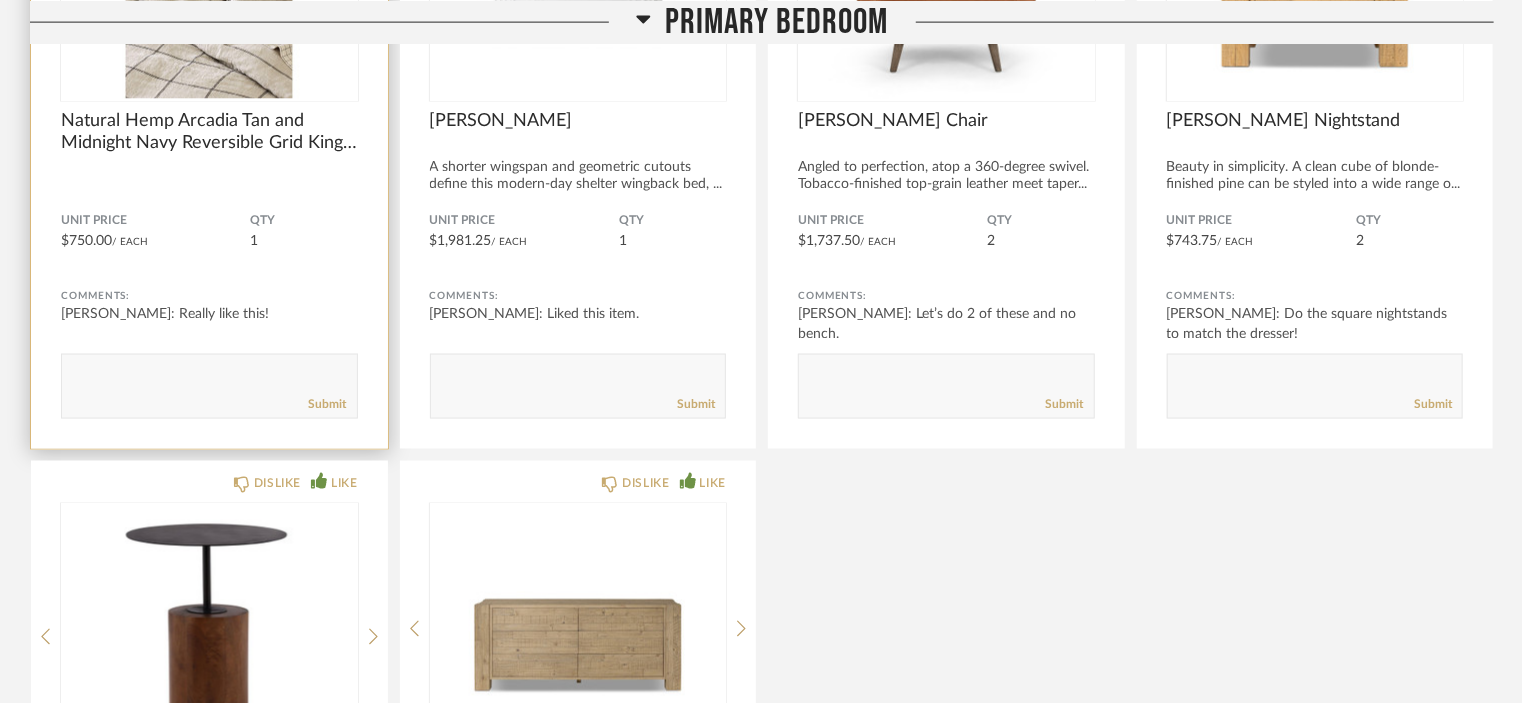 click 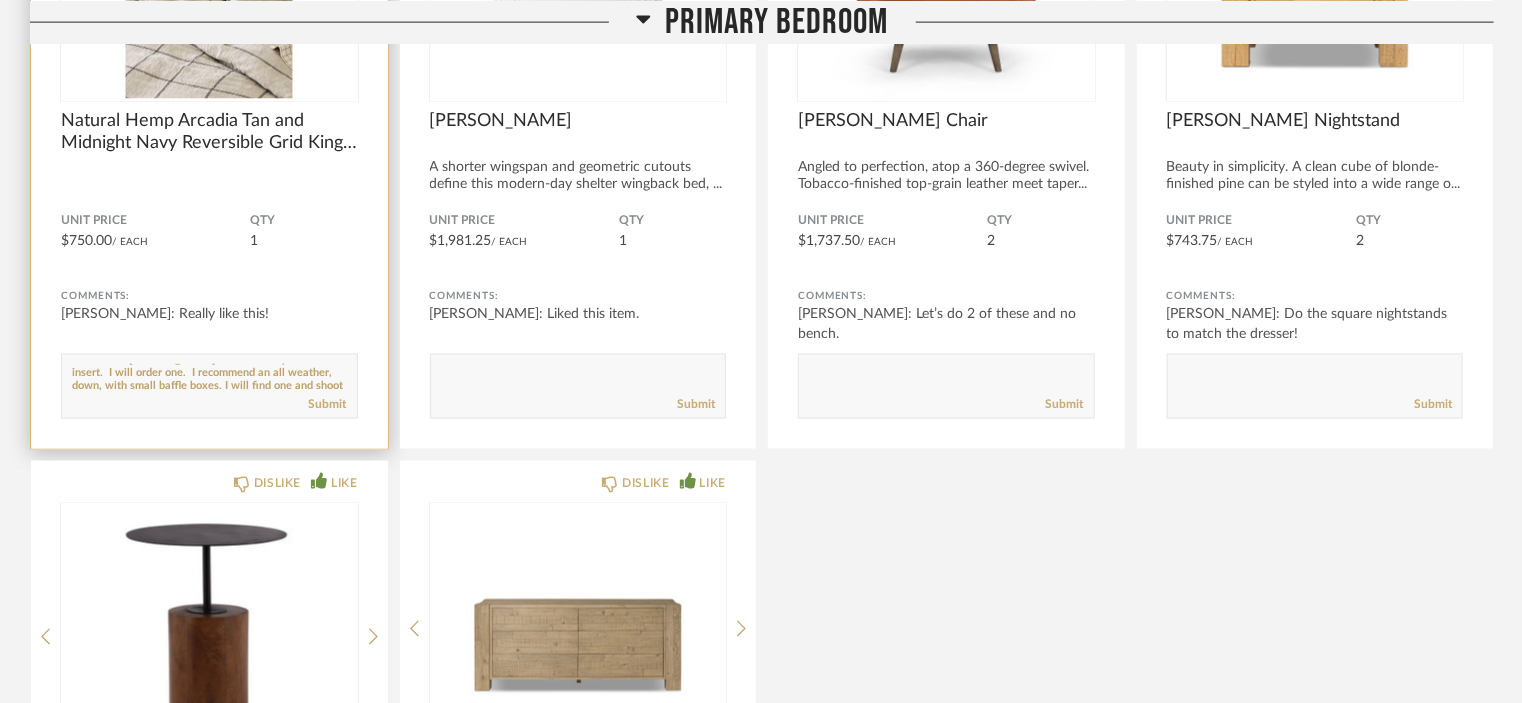 scroll, scrollTop: 24, scrollLeft: 0, axis: vertical 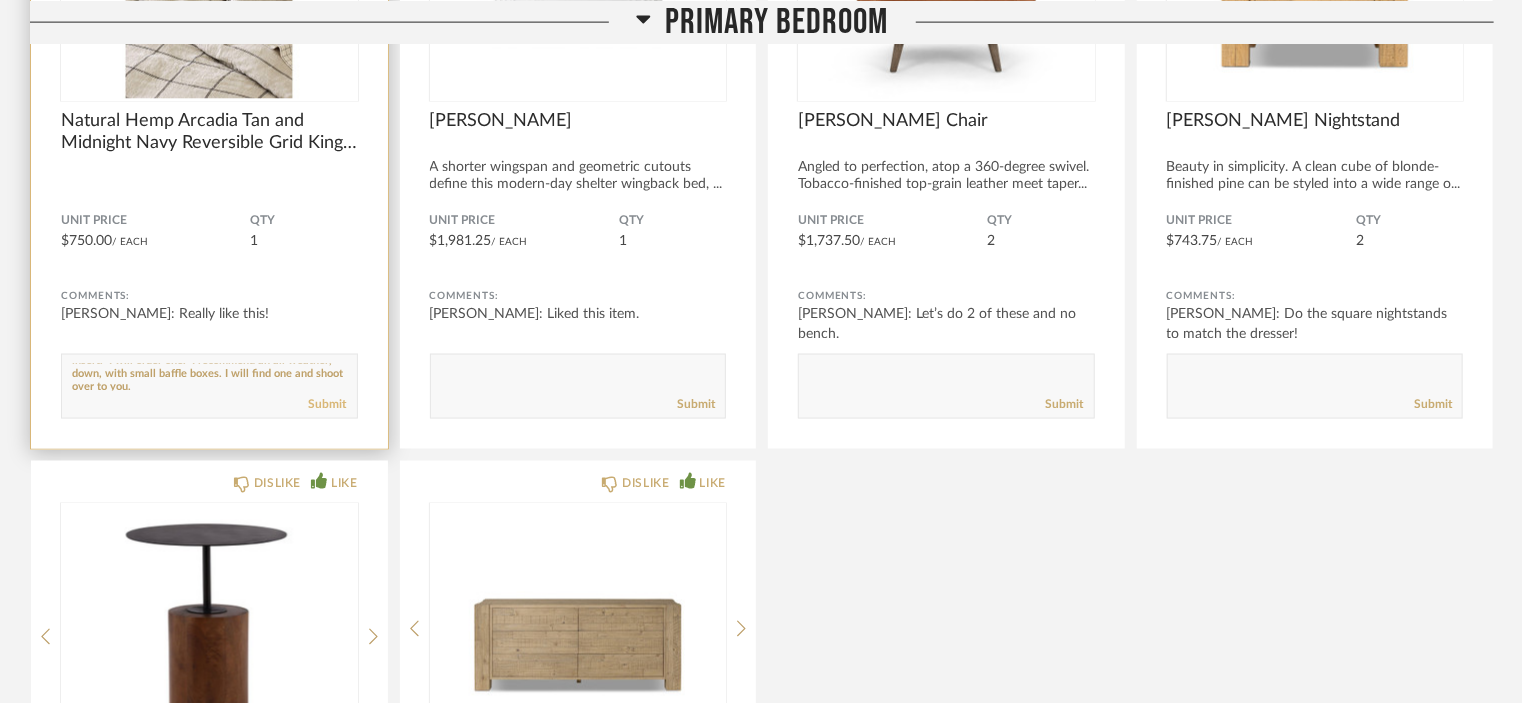 type on "Delivered.  [PERSON_NAME] told me that you need an insert.  I will order one.  I recommend an all weather, down, with small baffle boxes. I will find one and shoot over to you." 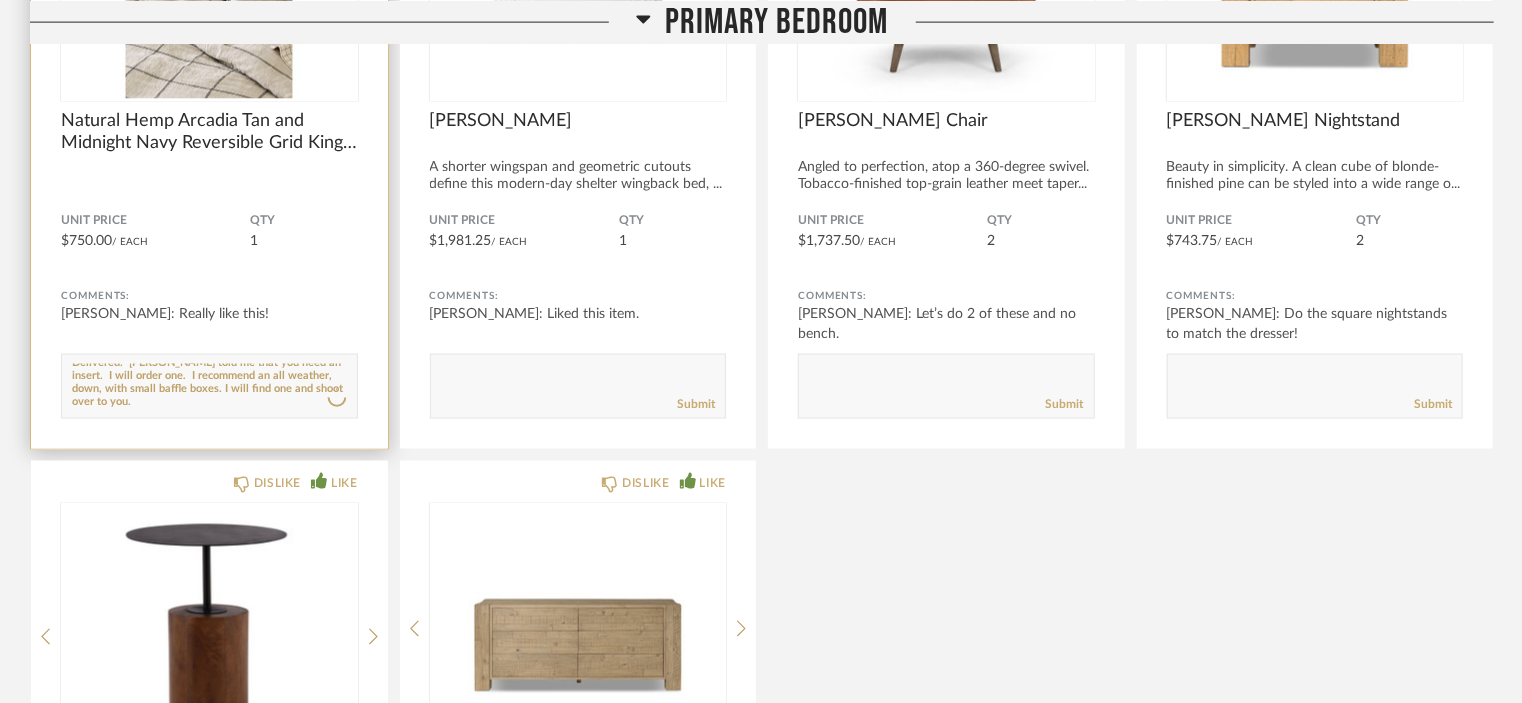 type 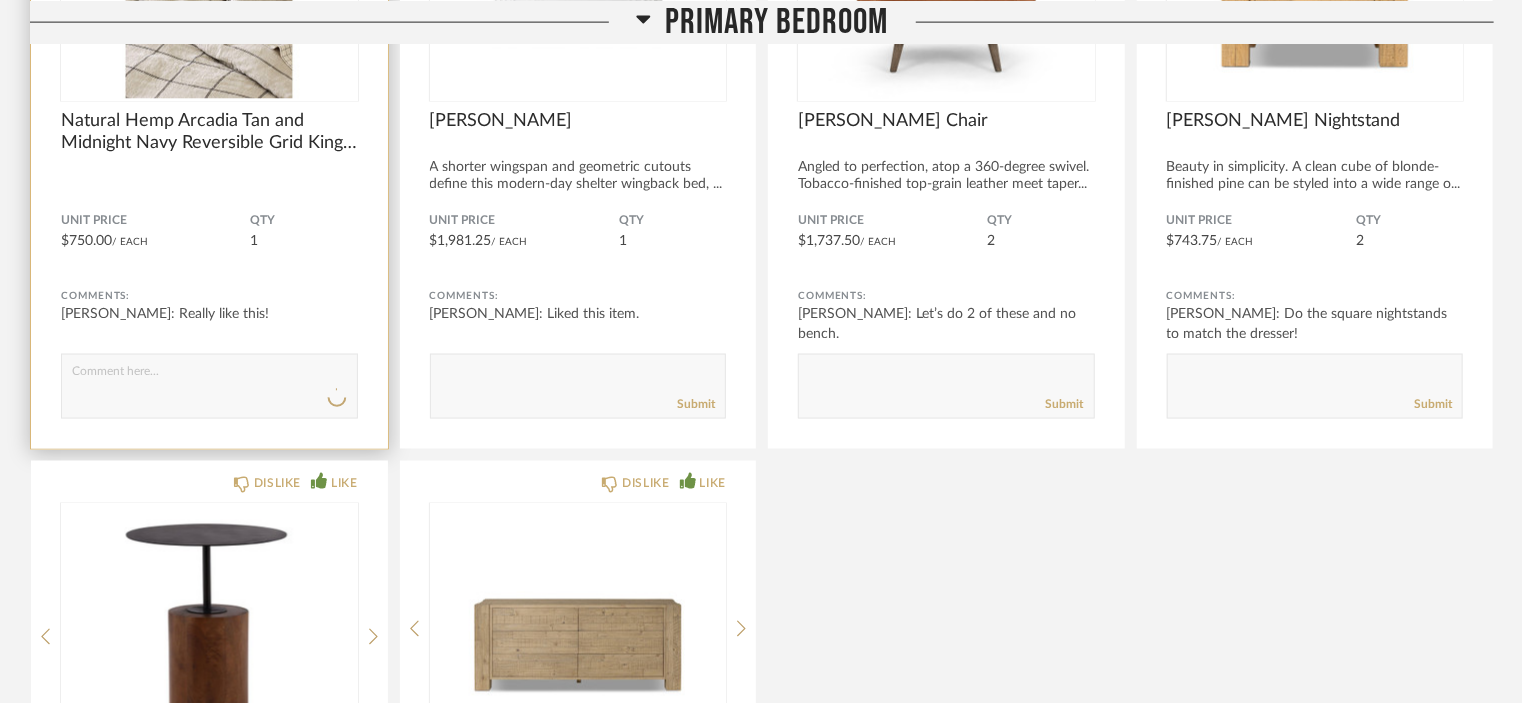 scroll, scrollTop: 0, scrollLeft: 0, axis: both 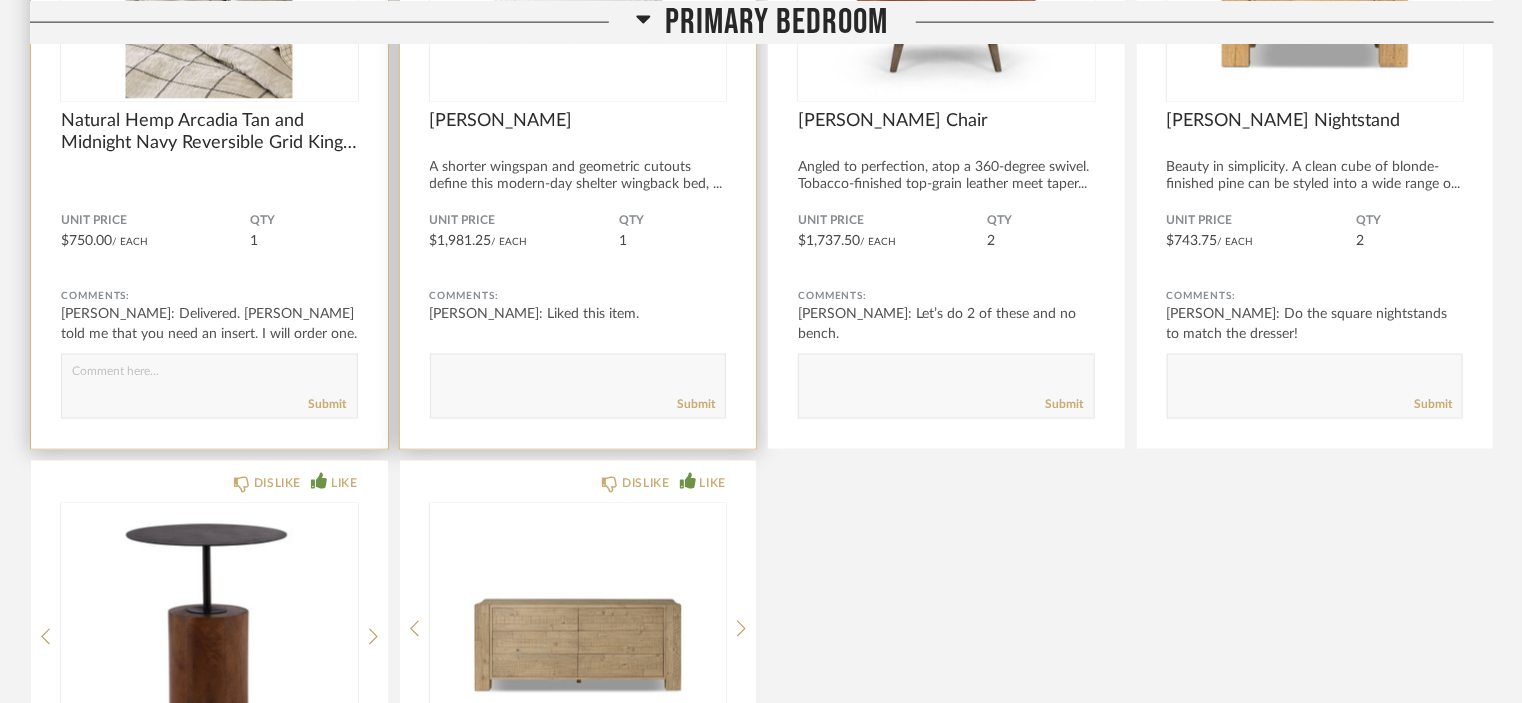 click 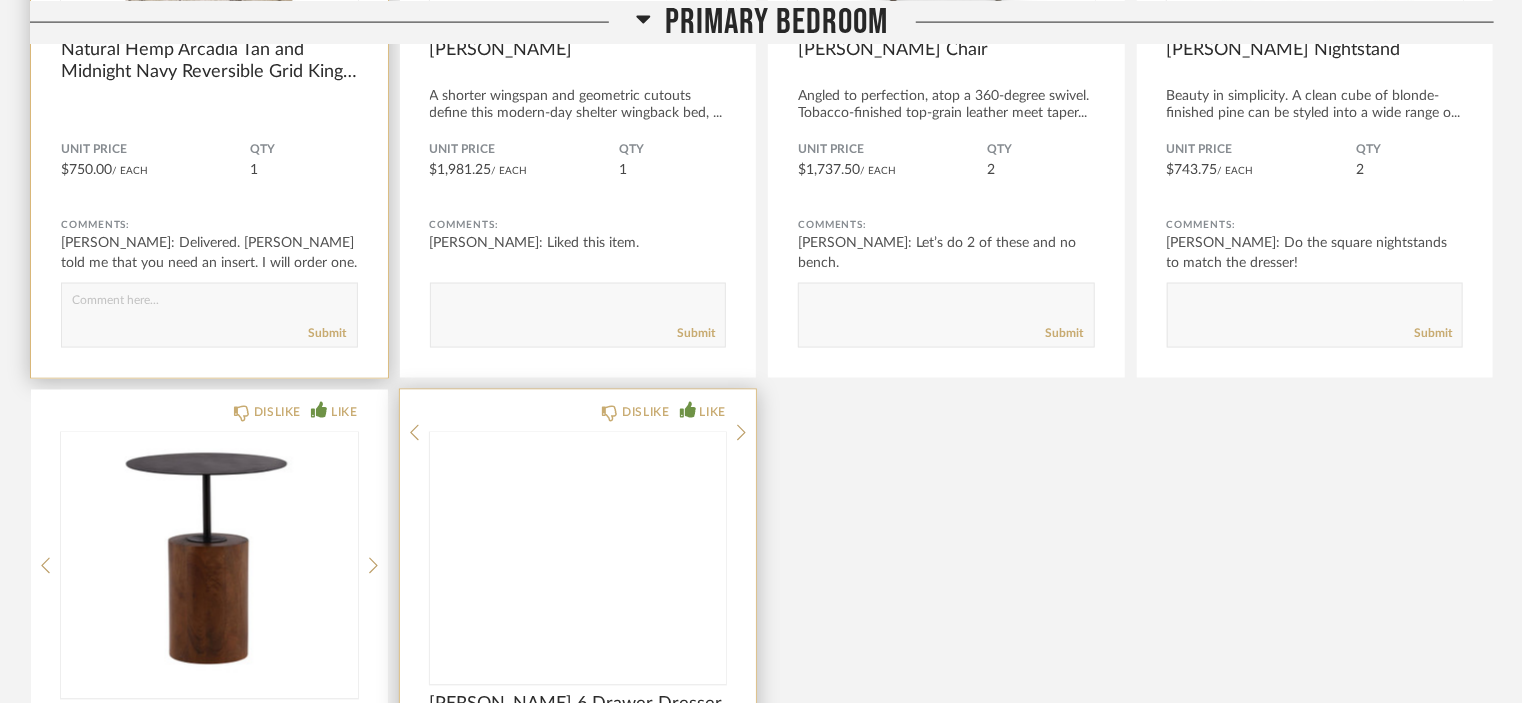 scroll, scrollTop: 9157, scrollLeft: 0, axis: vertical 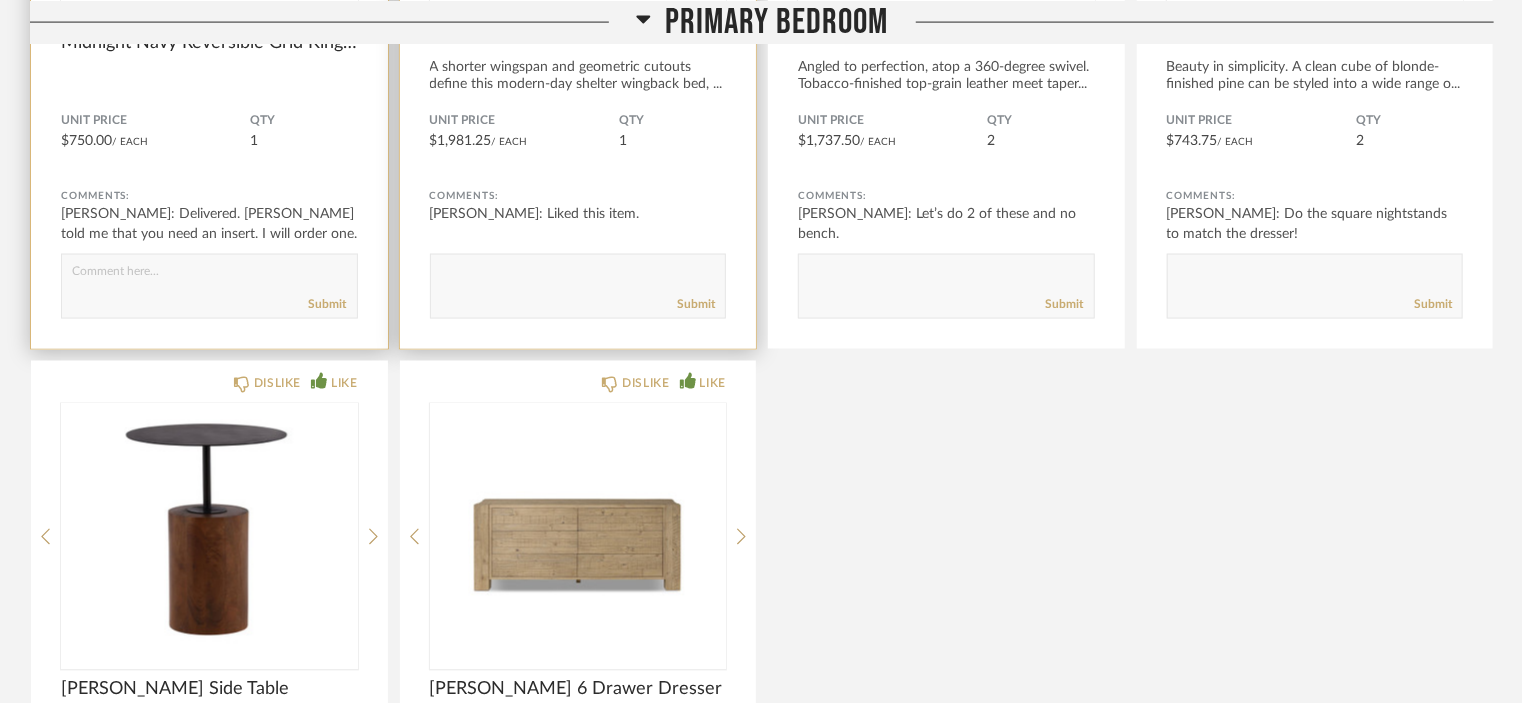 click on "Submit" 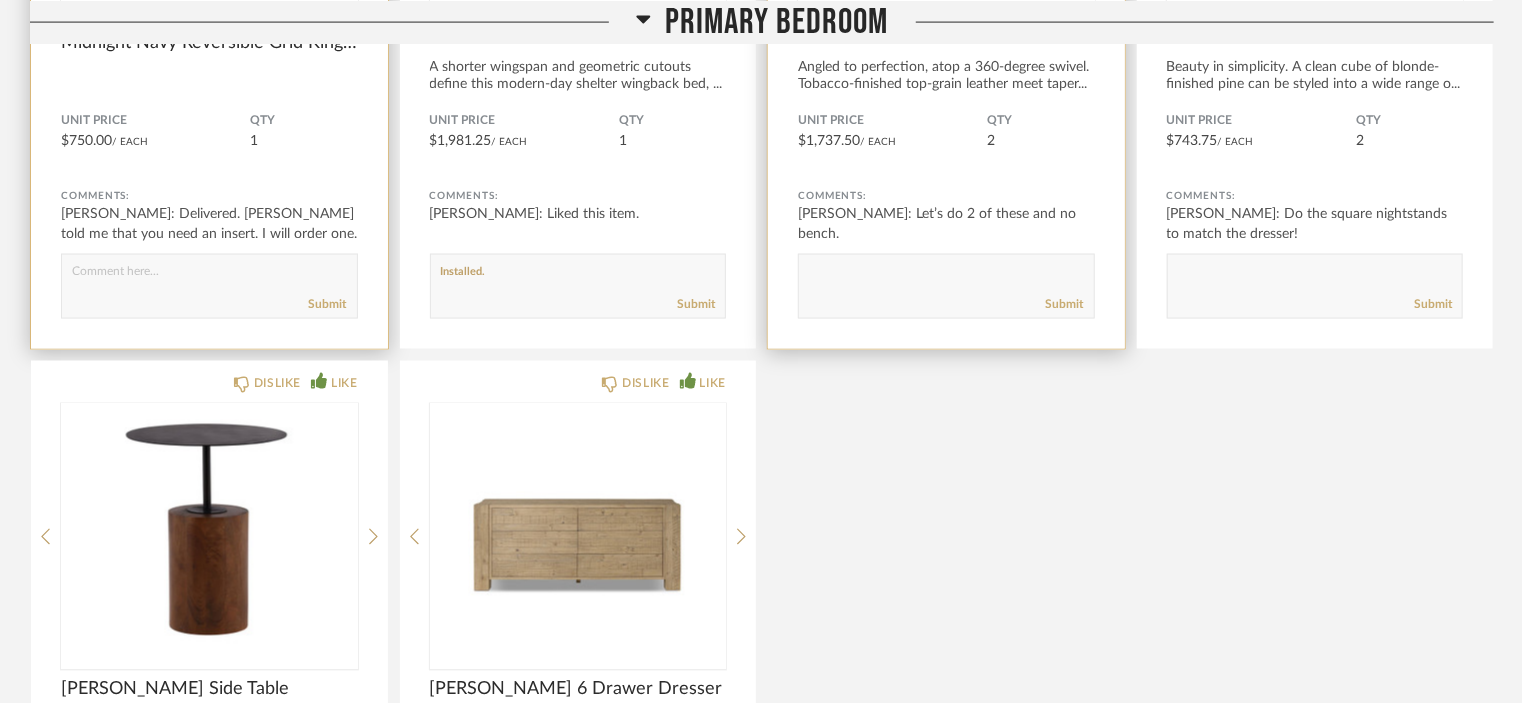type on "Installed." 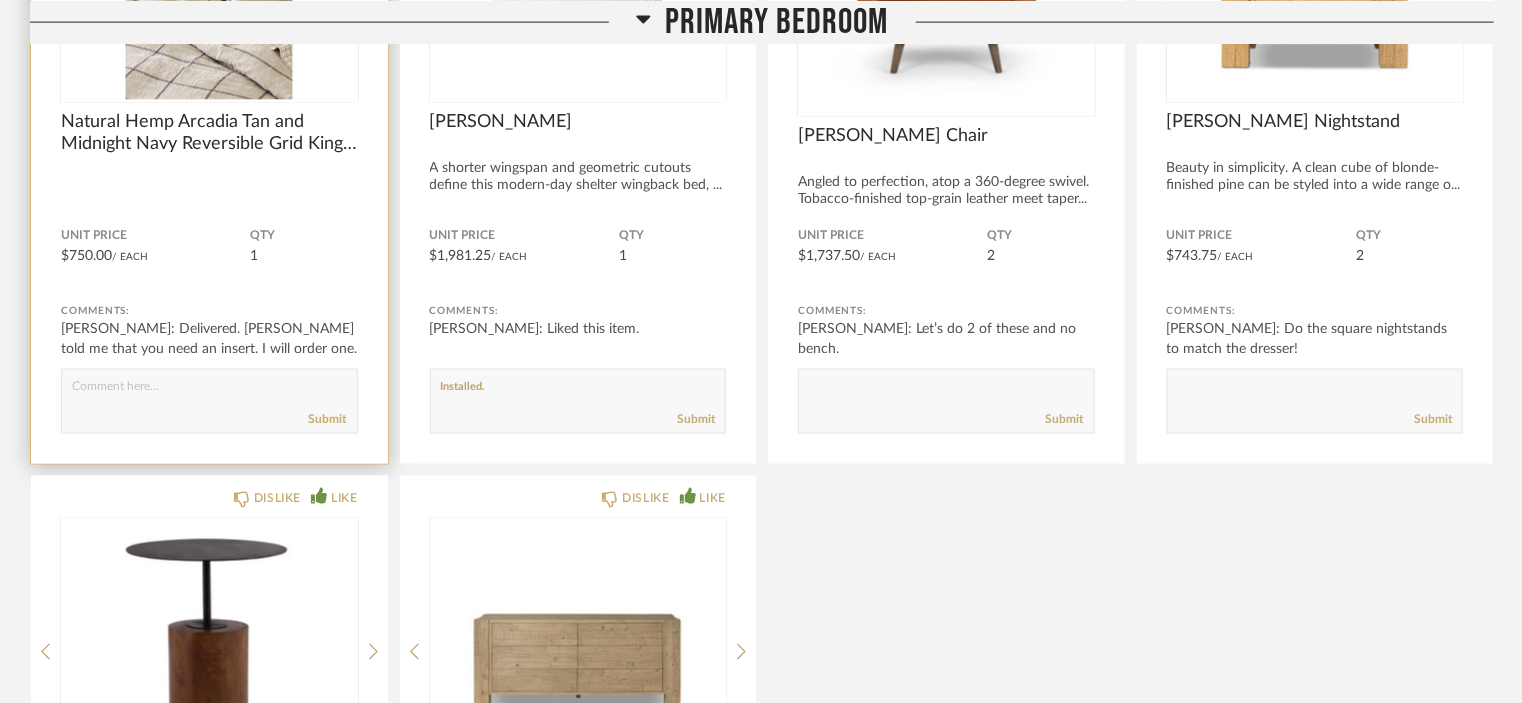 scroll, scrollTop: 9057, scrollLeft: 0, axis: vertical 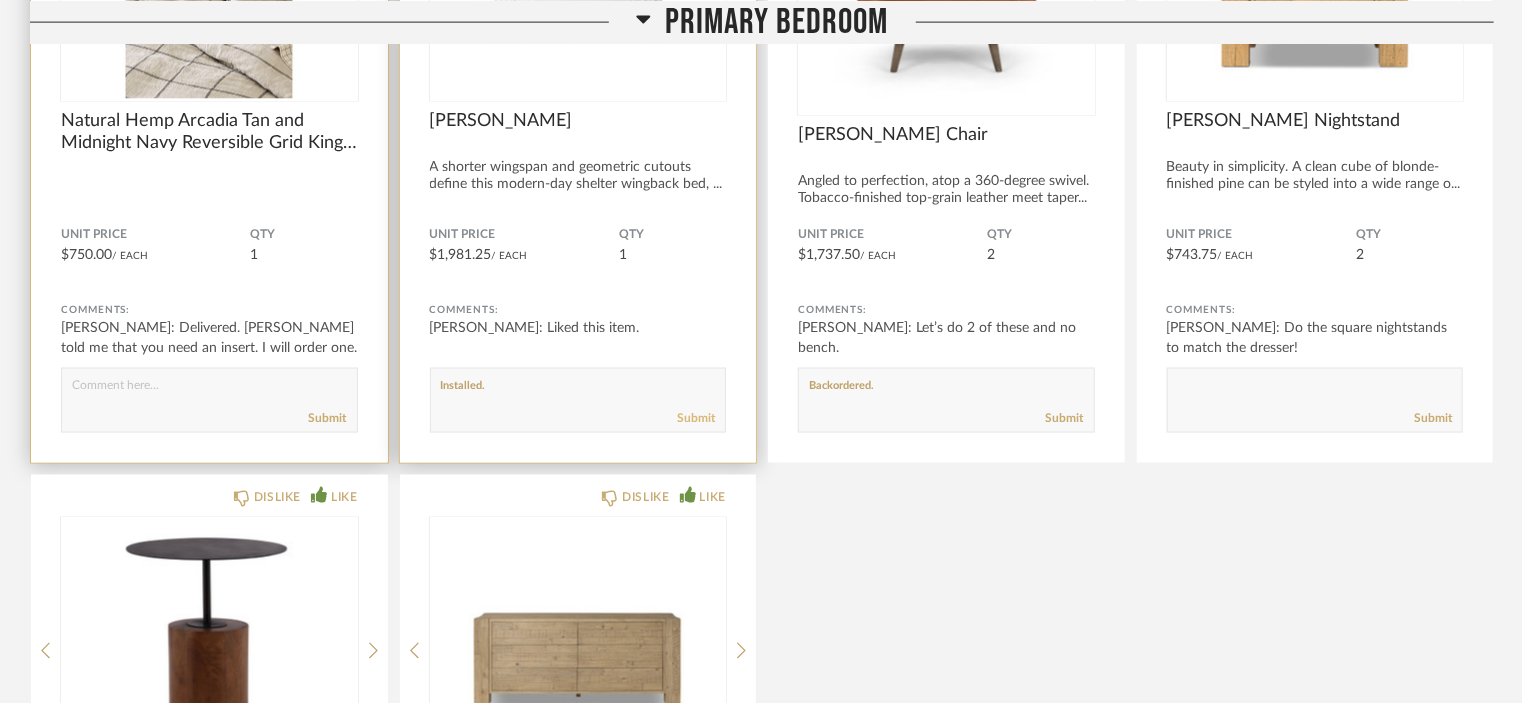 type on "Backordered." 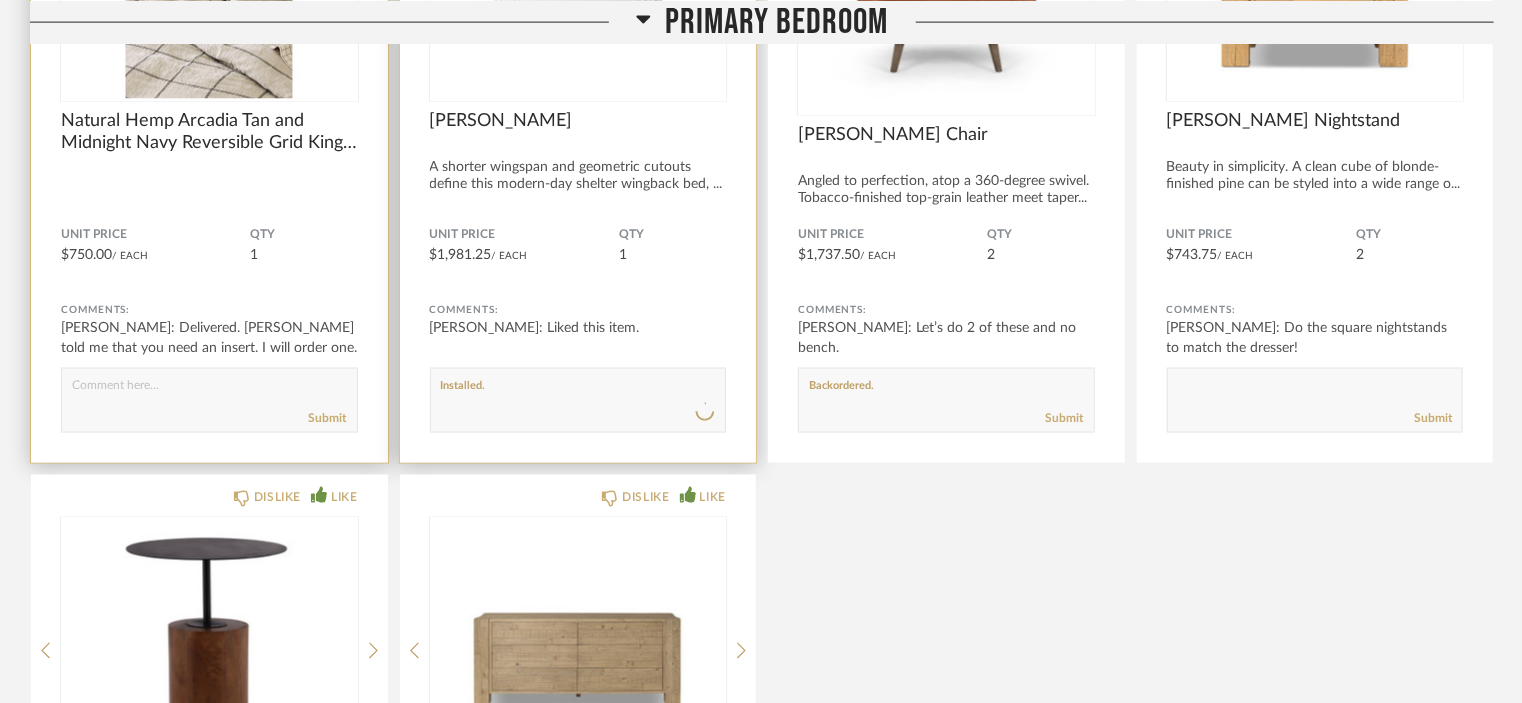 type 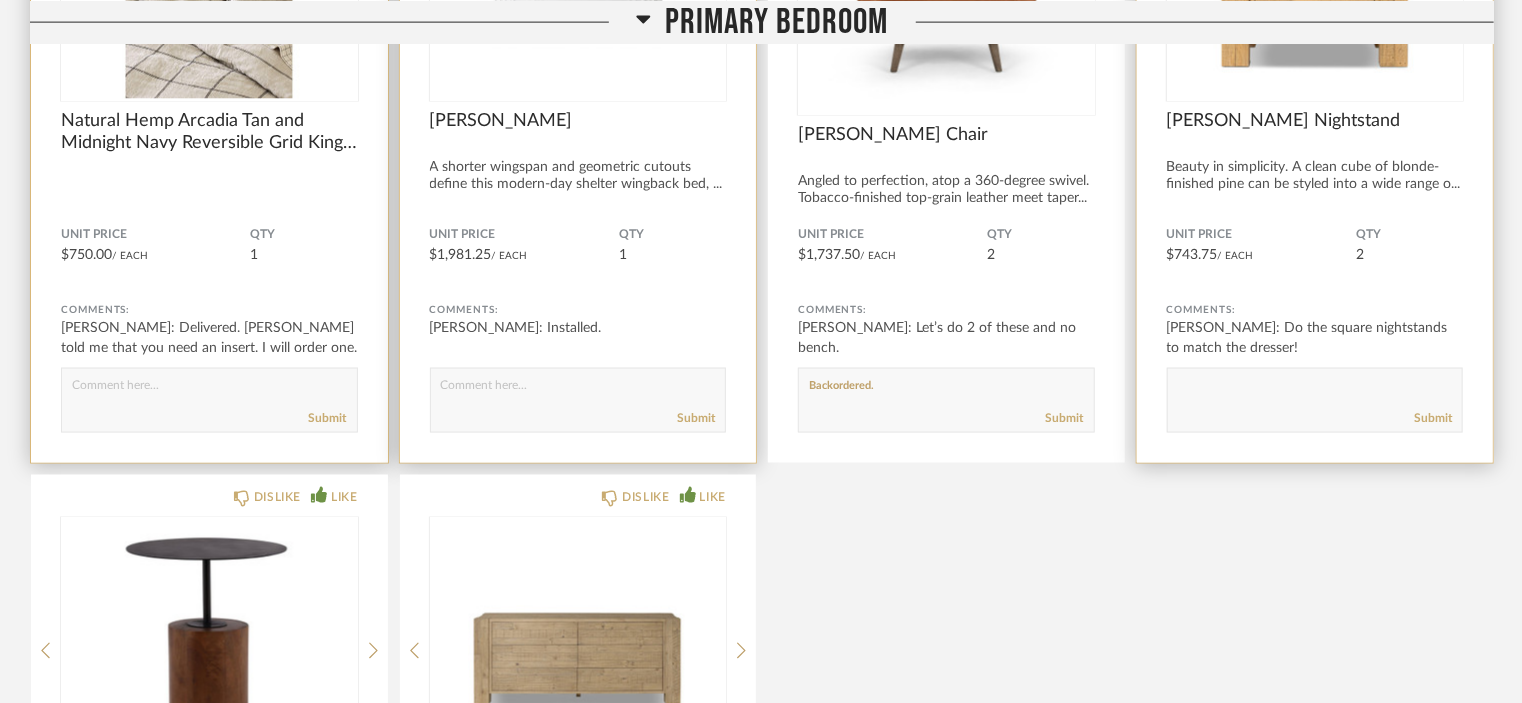 drag, startPoint x: 1068, startPoint y: 391, endPoint x: 1408, endPoint y: 399, distance: 340.09412 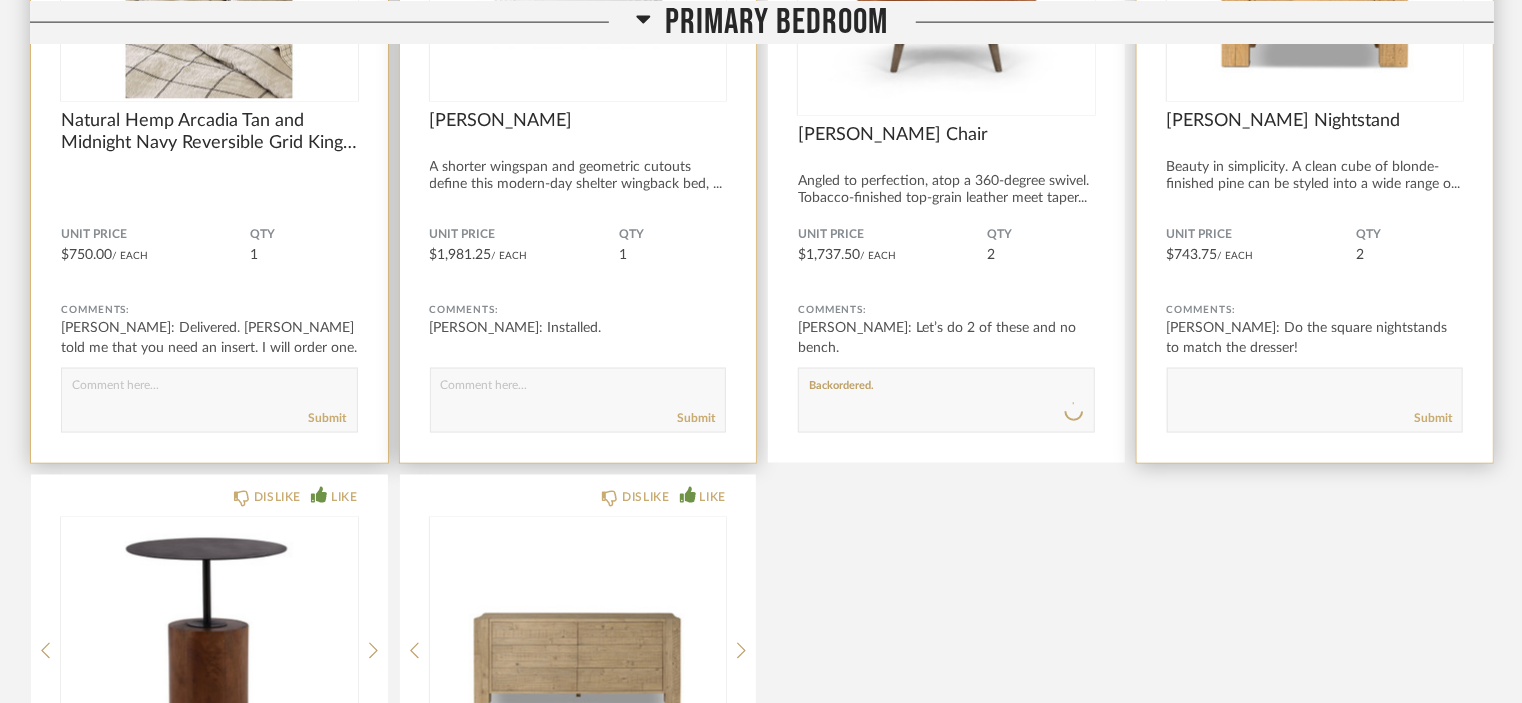 type 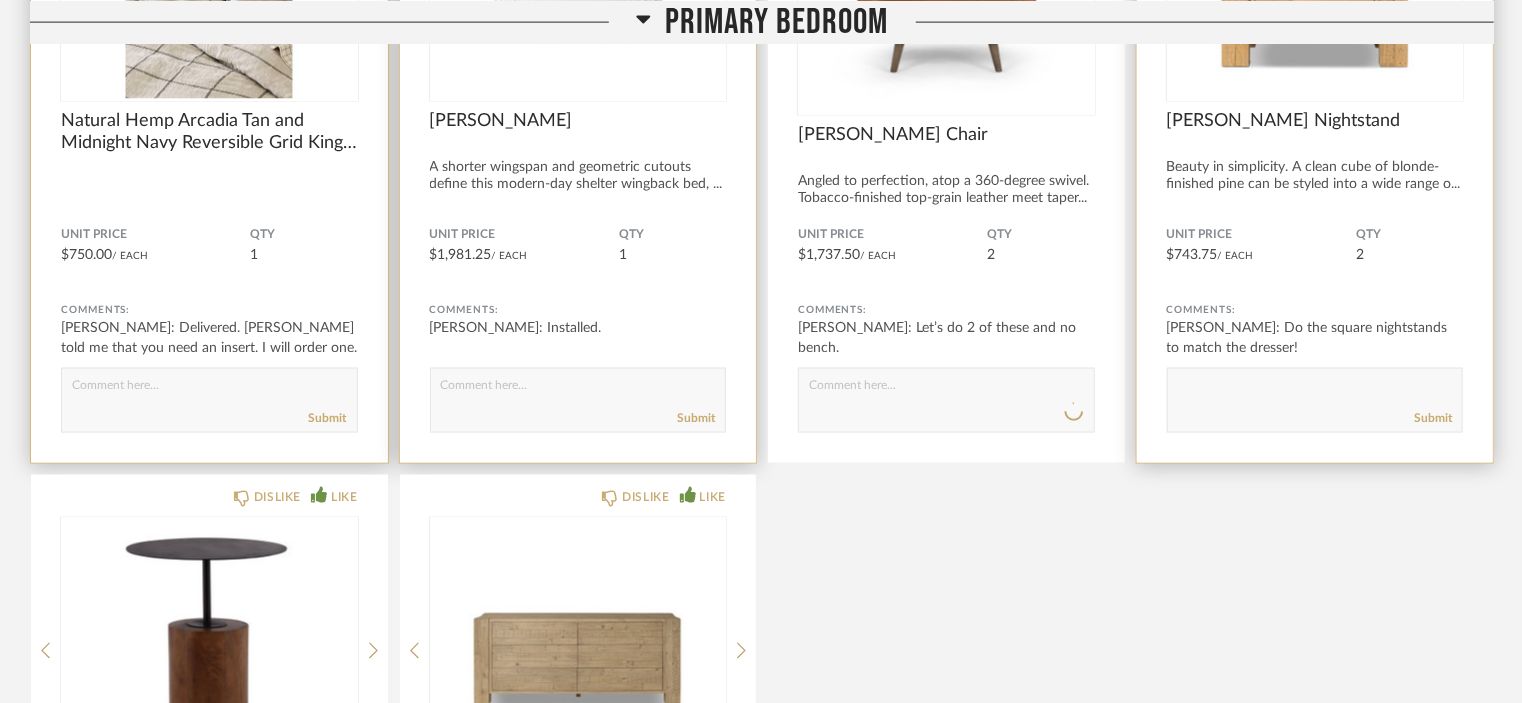 click 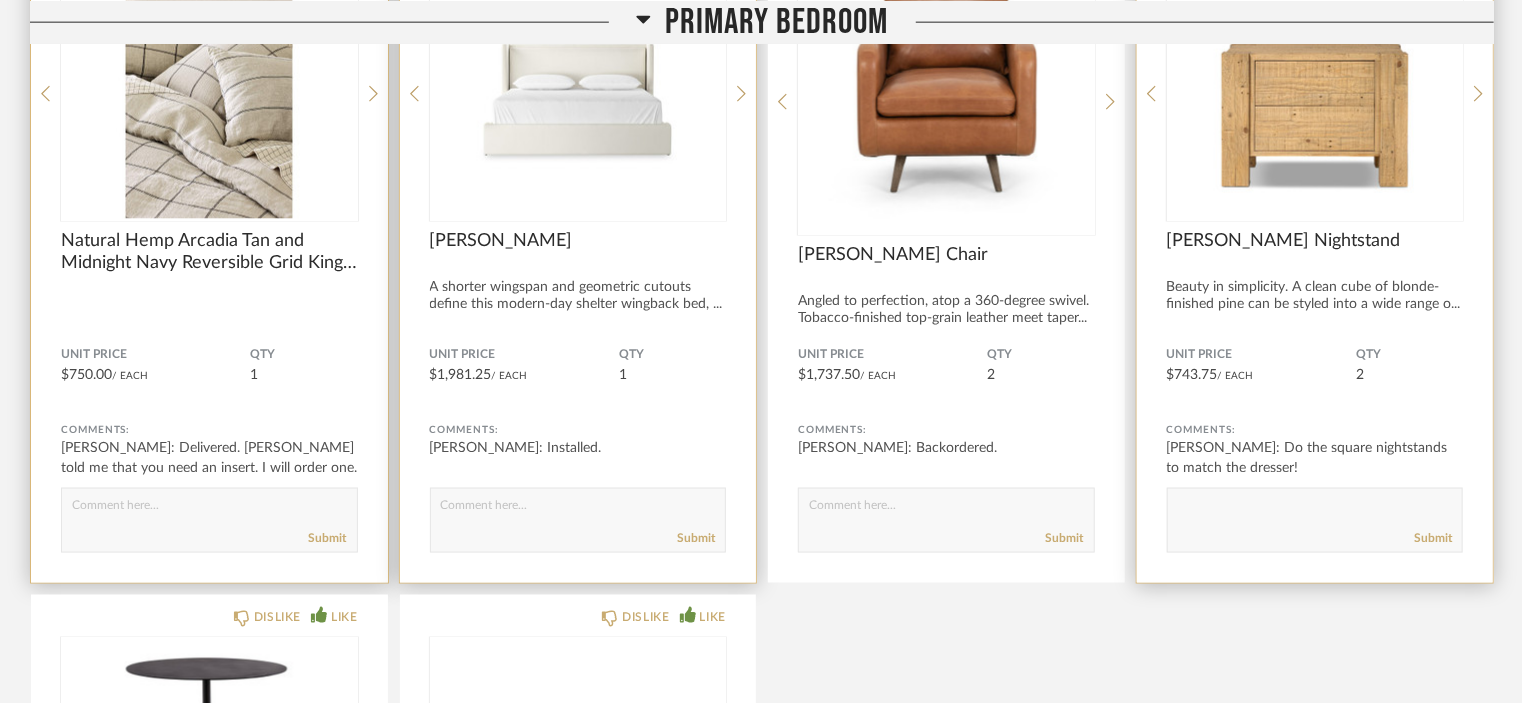 scroll, scrollTop: 8957, scrollLeft: 0, axis: vertical 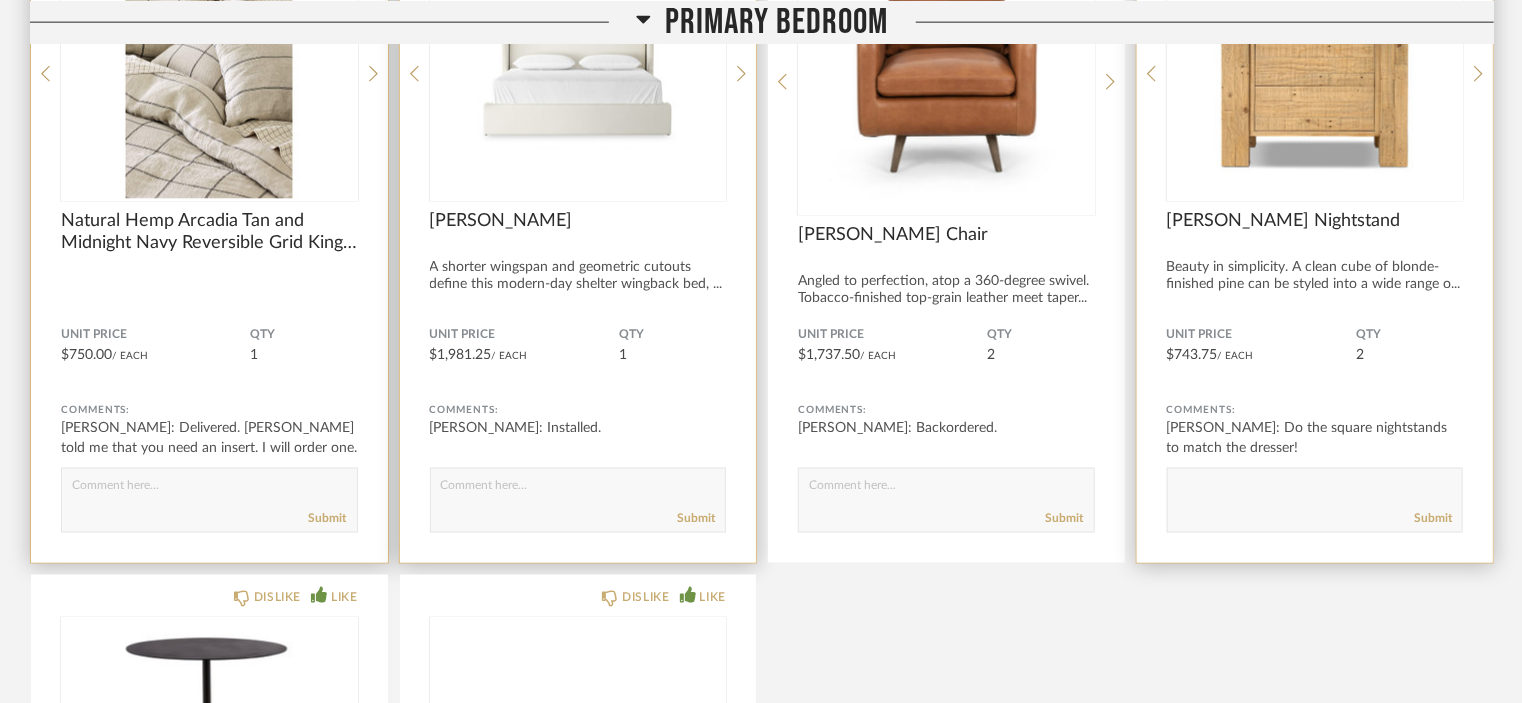click 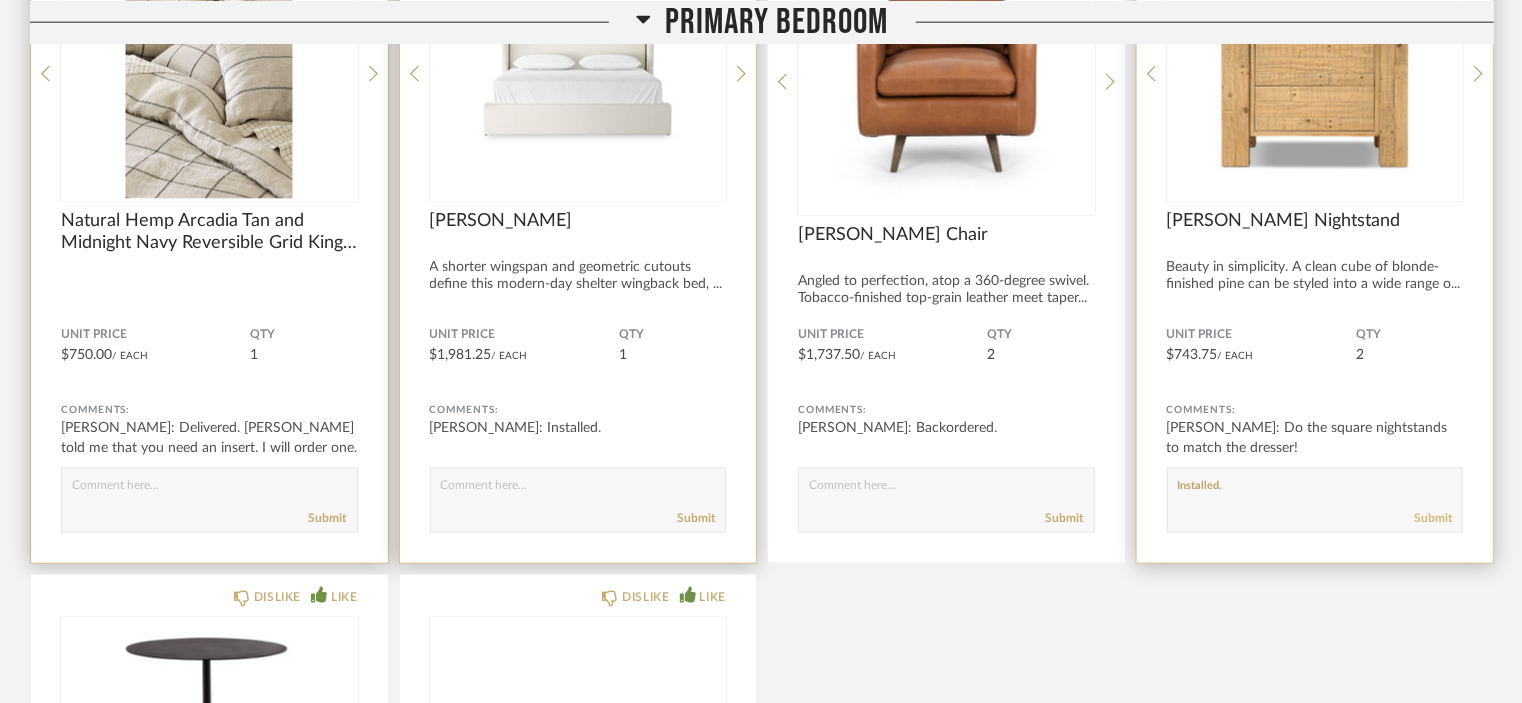 type on "Installed." 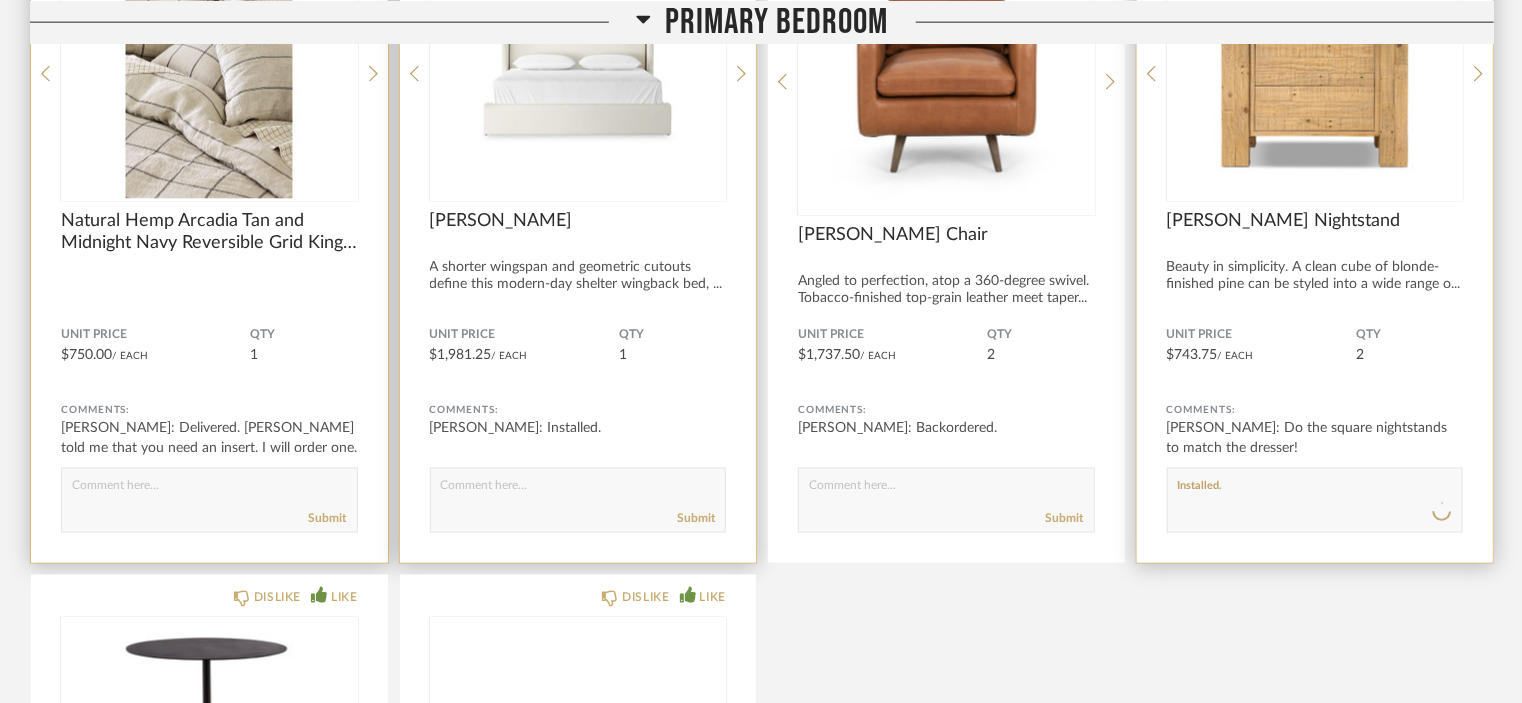 type 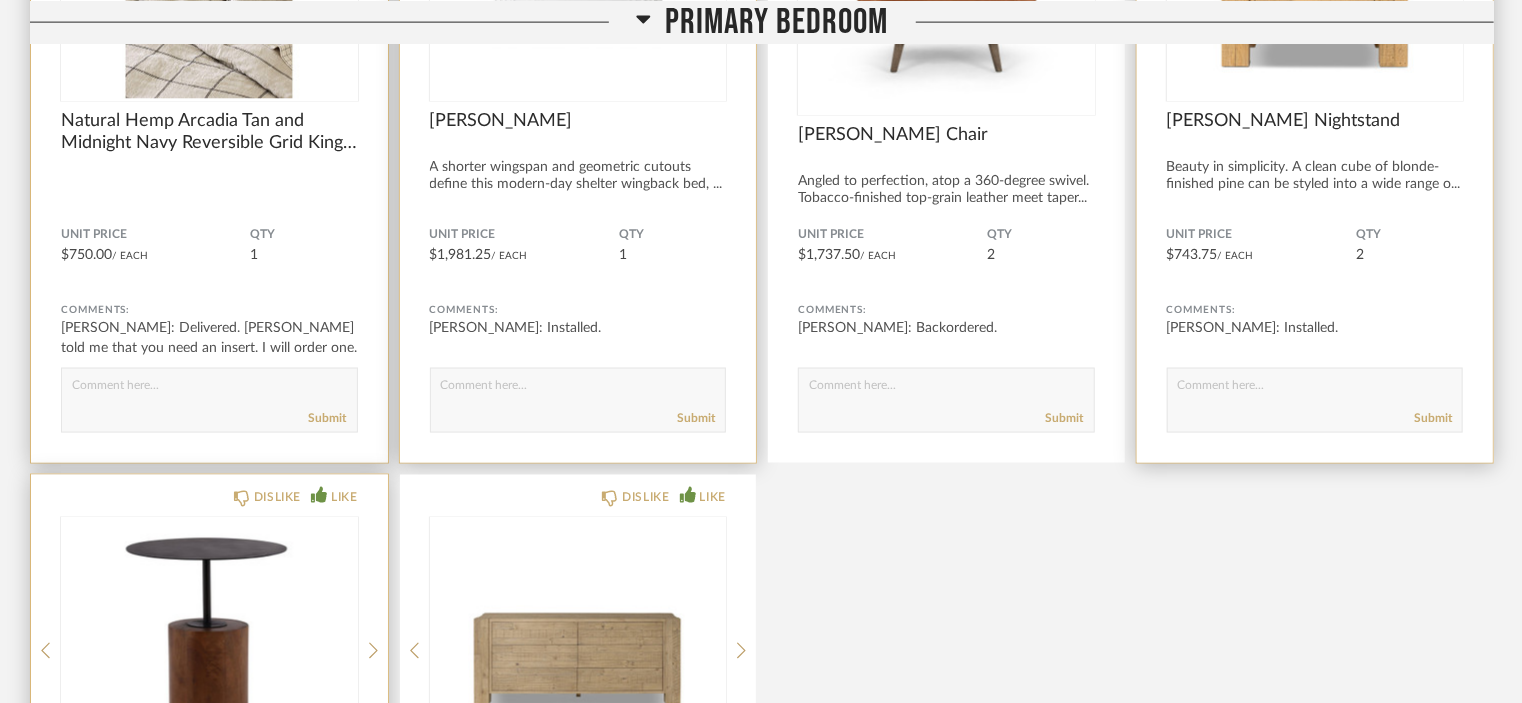 scroll, scrollTop: 9457, scrollLeft: 0, axis: vertical 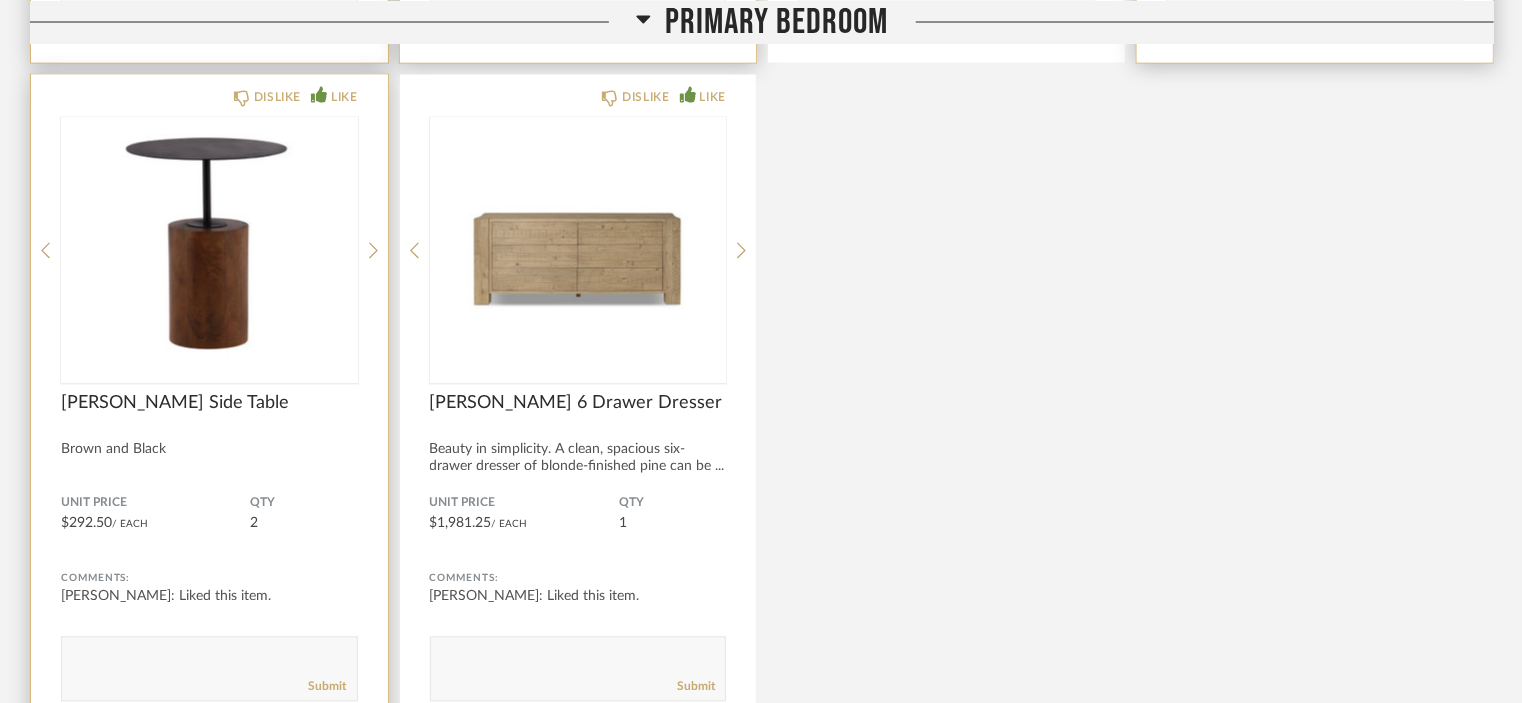 click 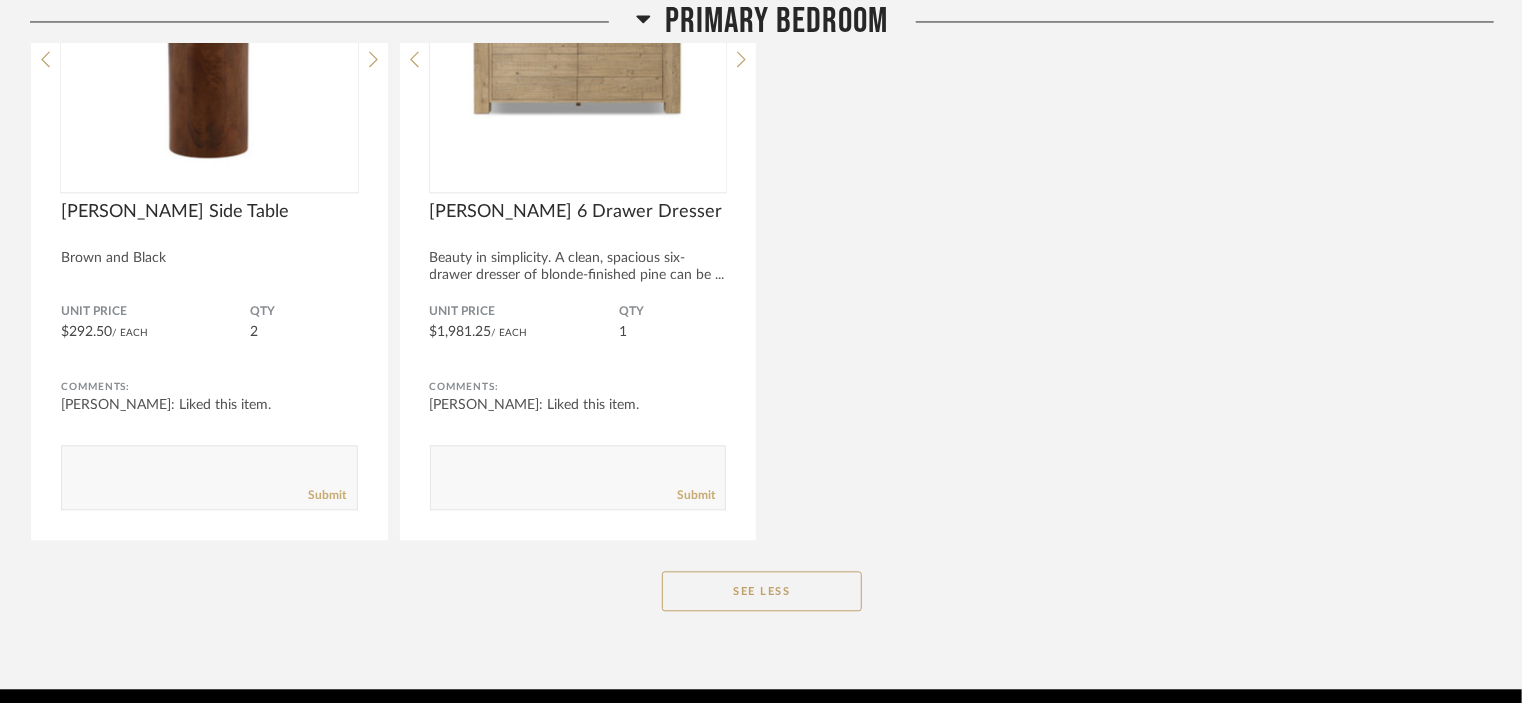 scroll, scrollTop: 9702, scrollLeft: 0, axis: vertical 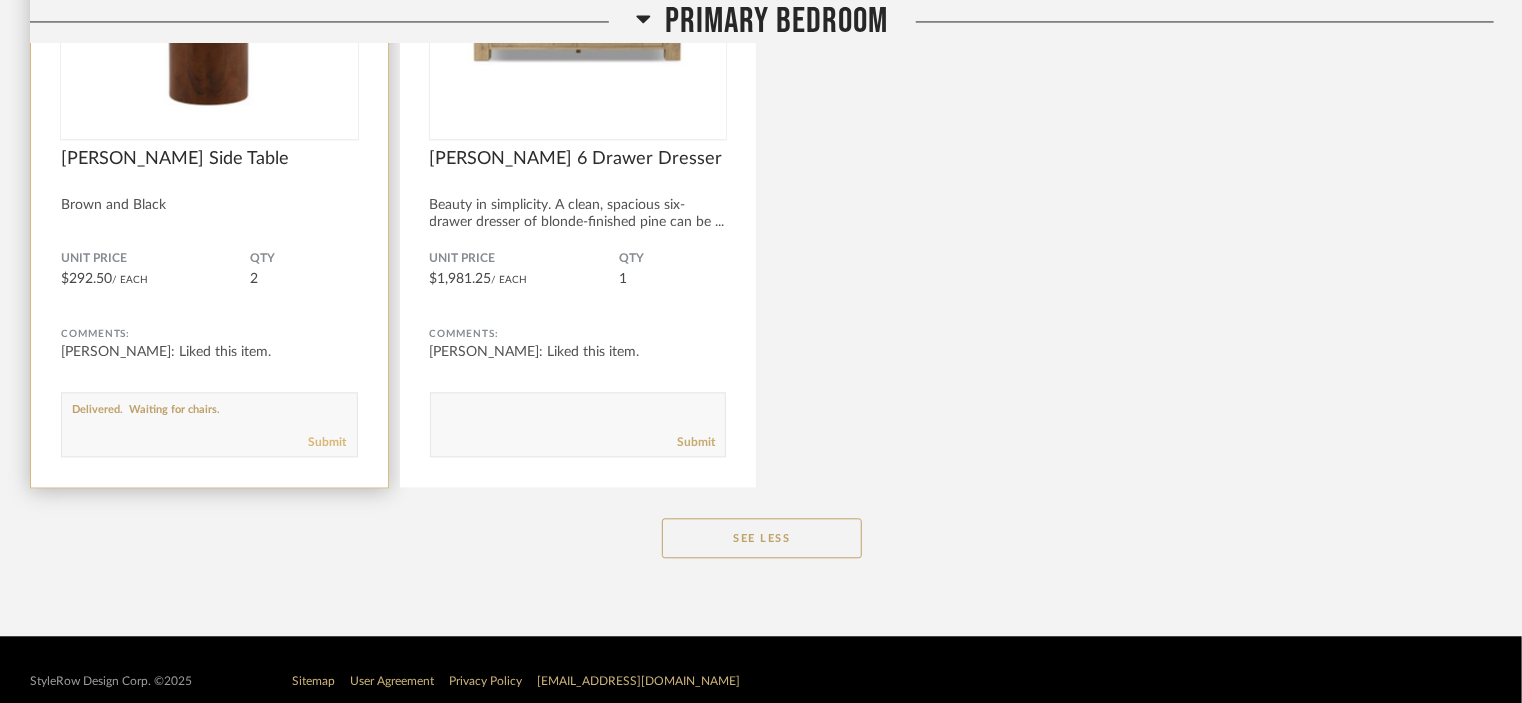 type on "Delivered.  Waiting for chairs." 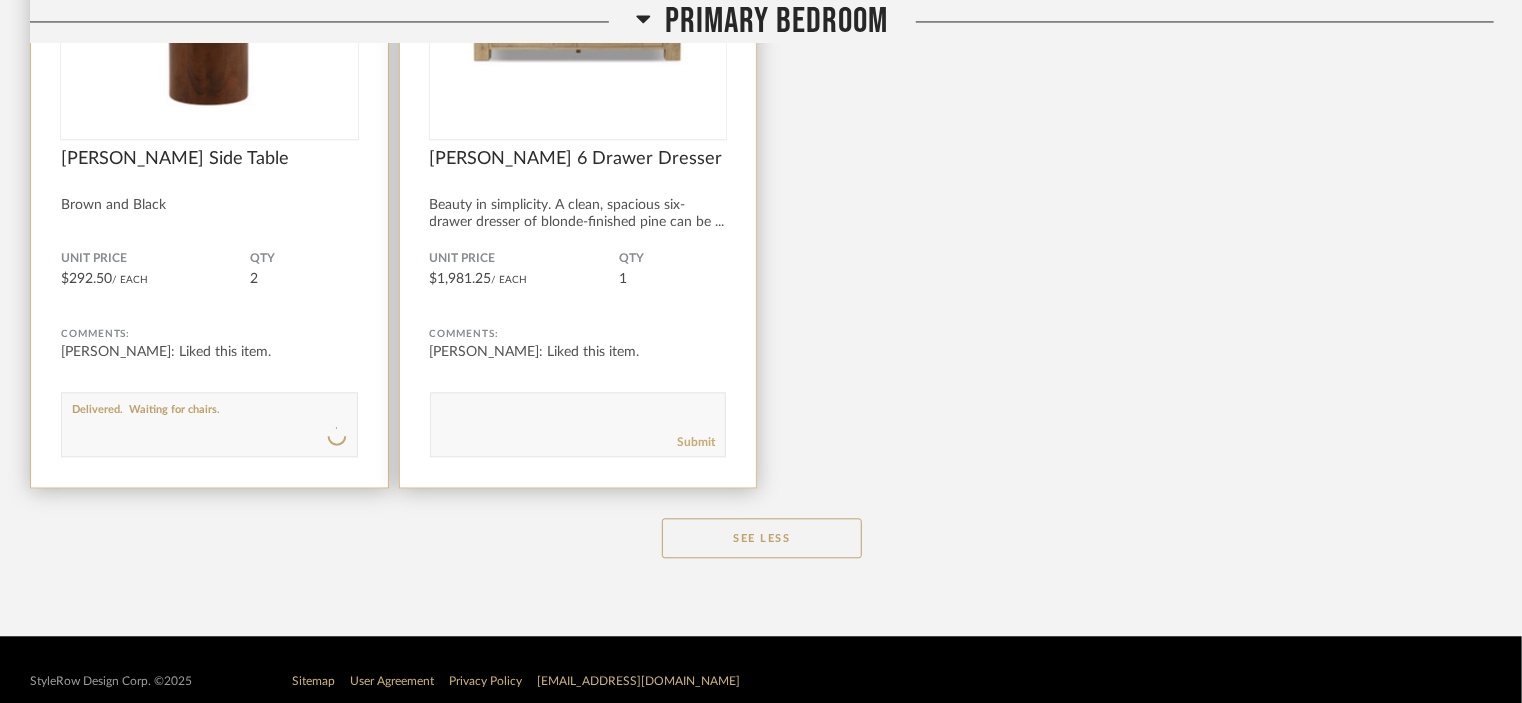 type 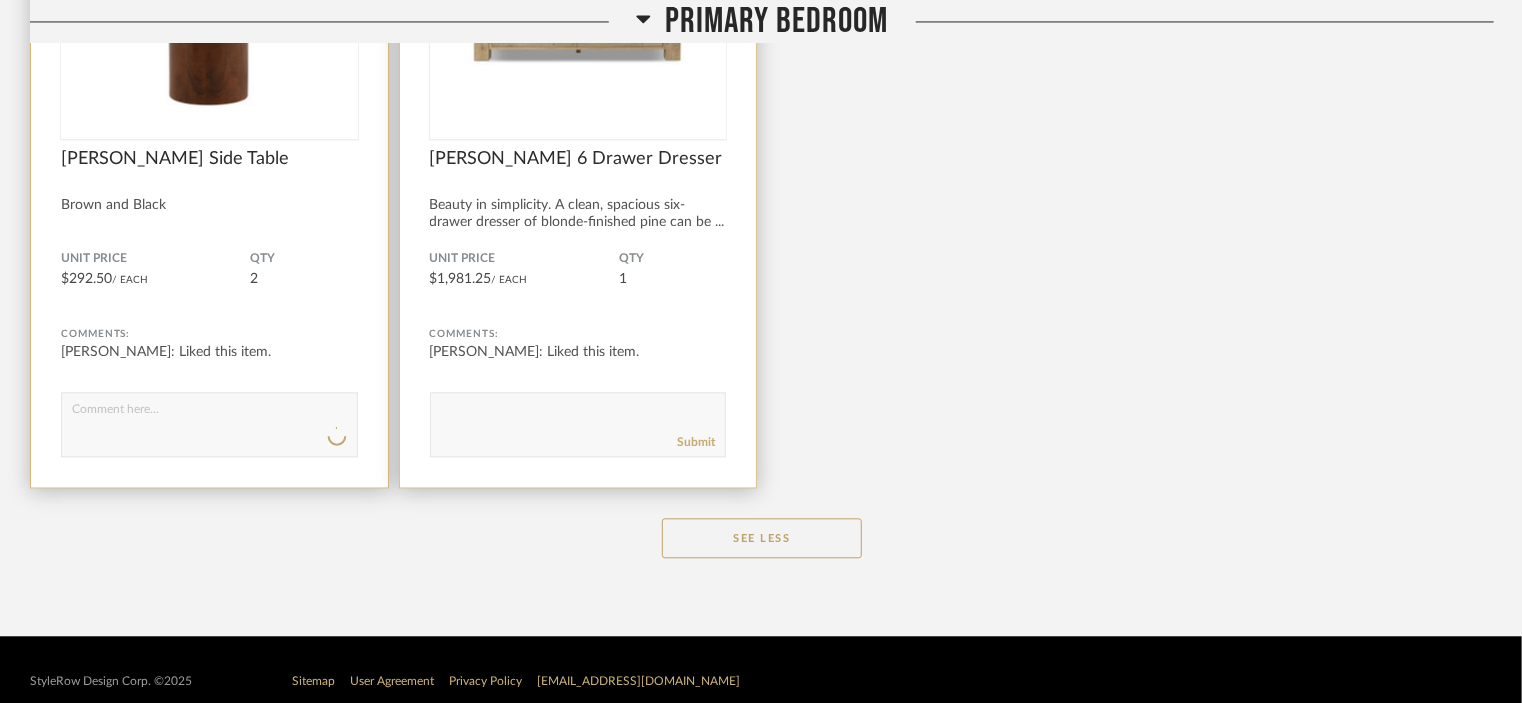 click 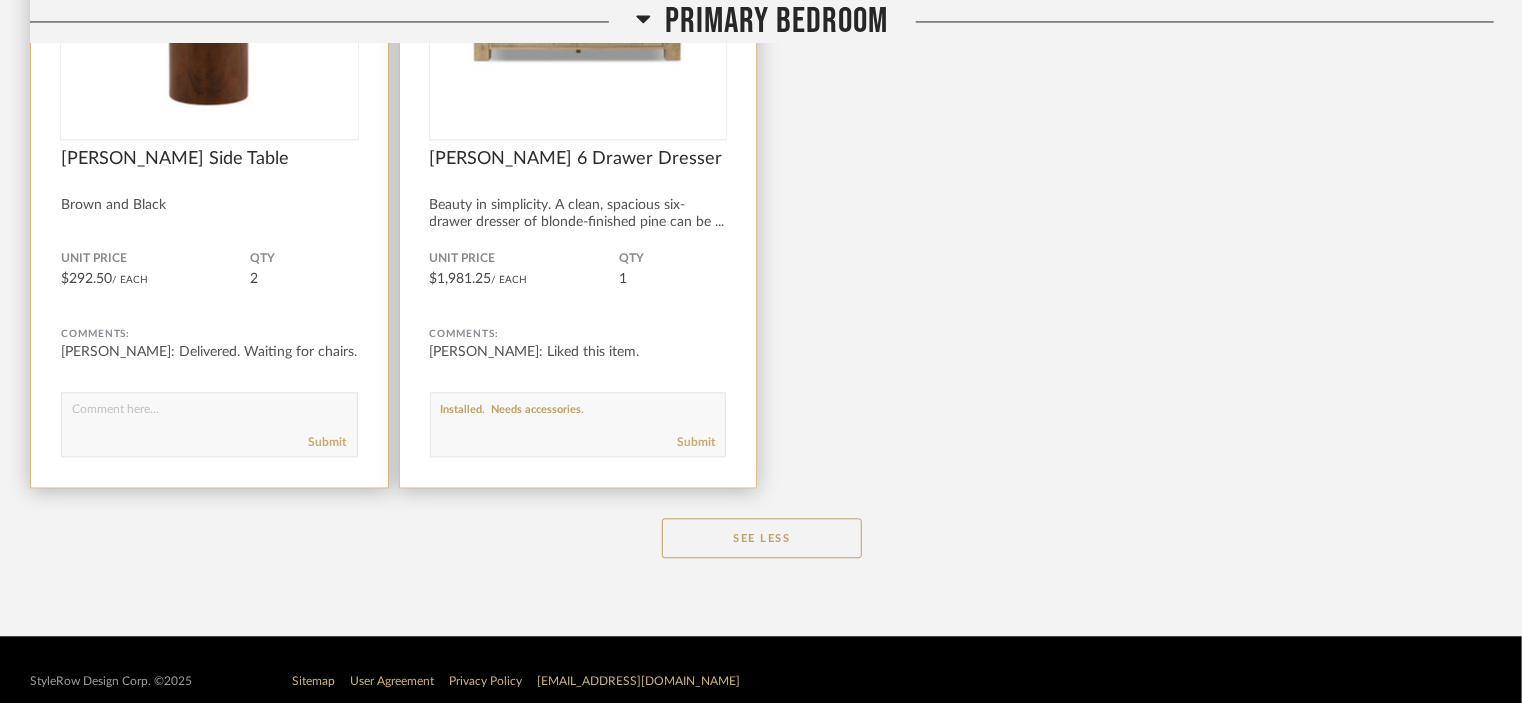 type on "Installed.  Needs accessories." 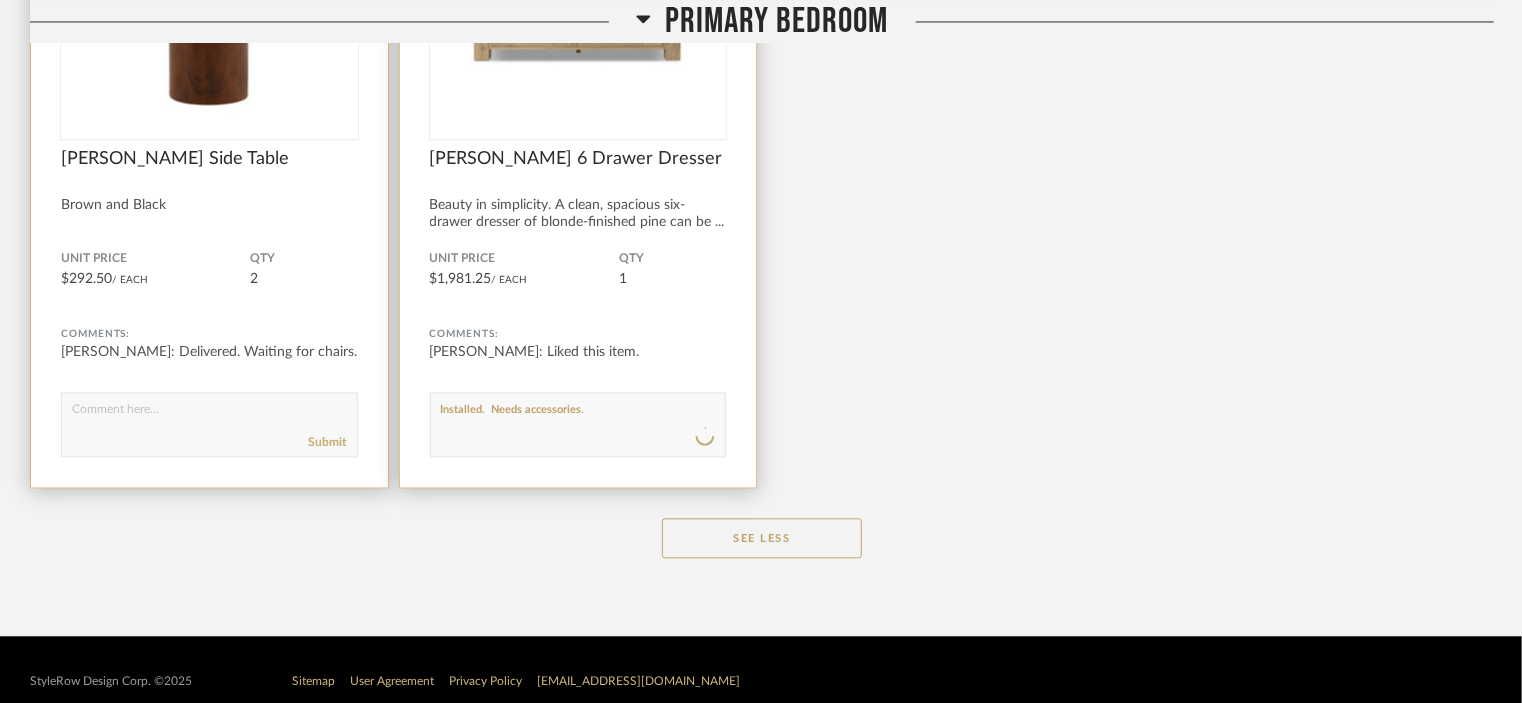 type 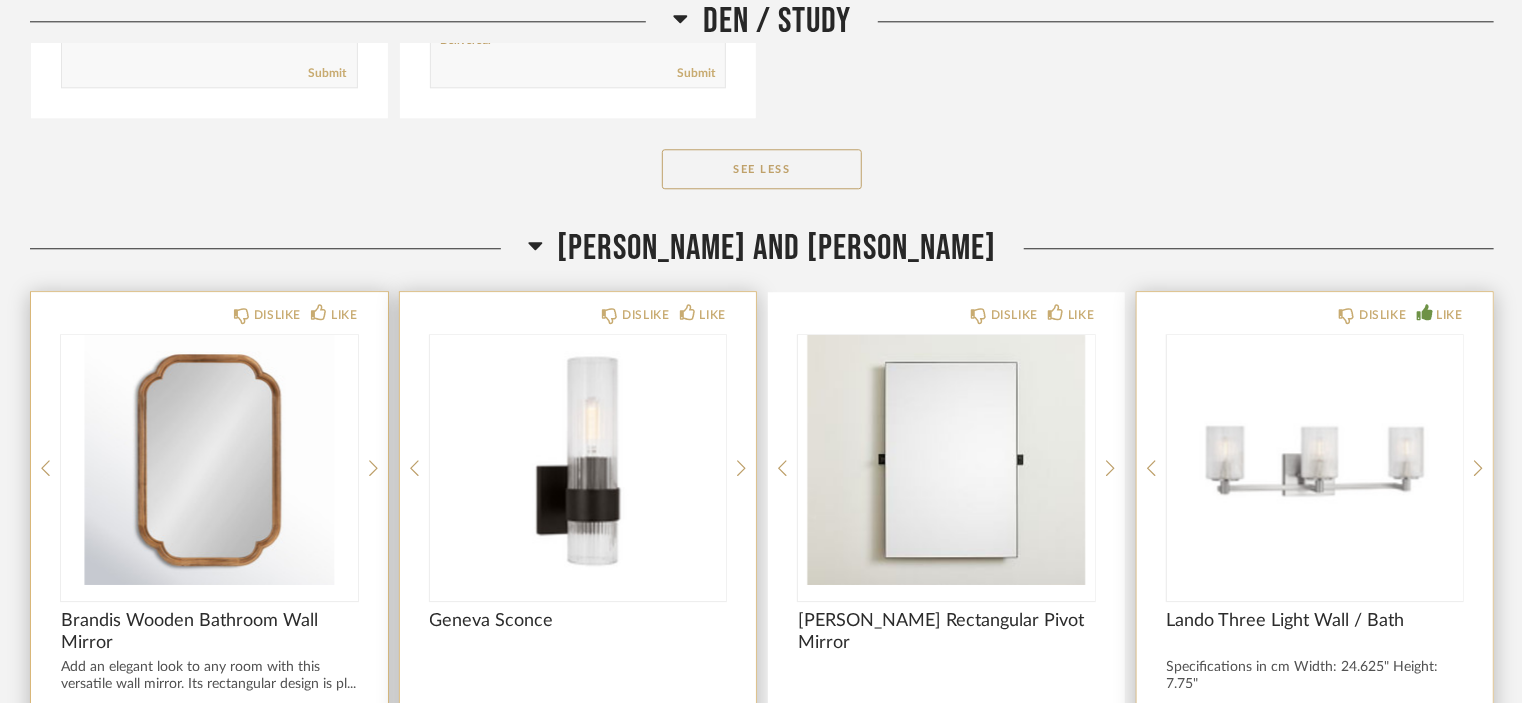 scroll, scrollTop: 6400, scrollLeft: 0, axis: vertical 